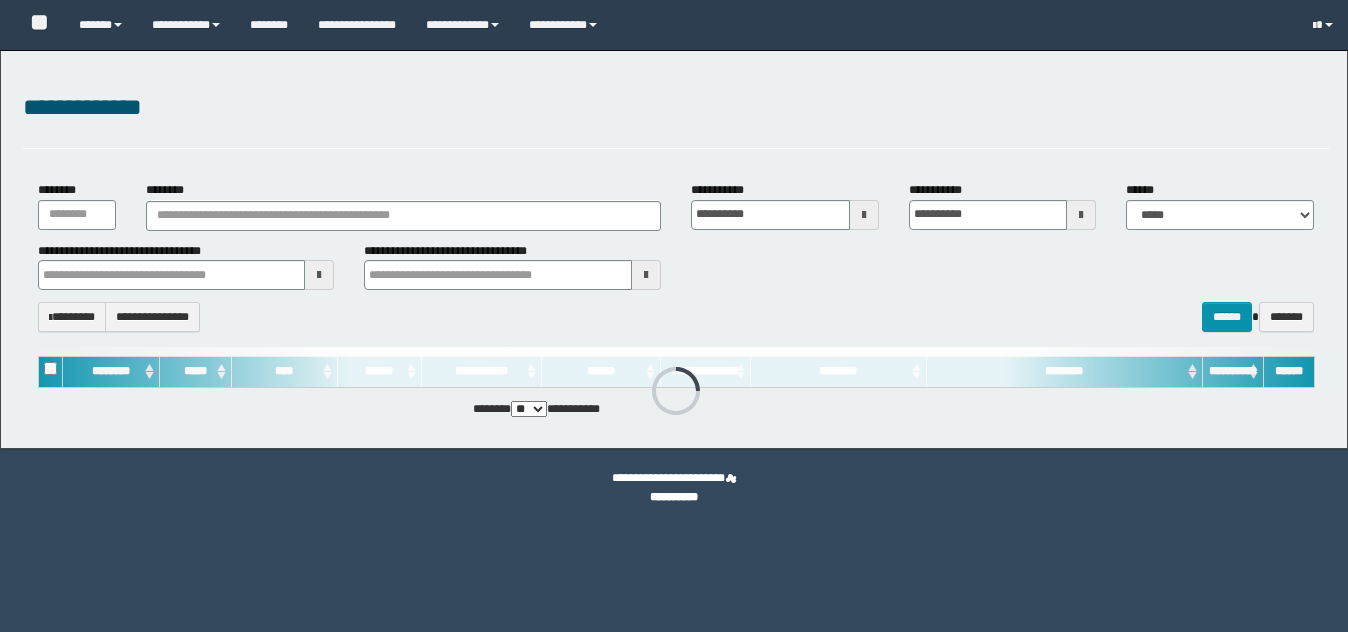 click on "********" at bounding box center (403, 216) 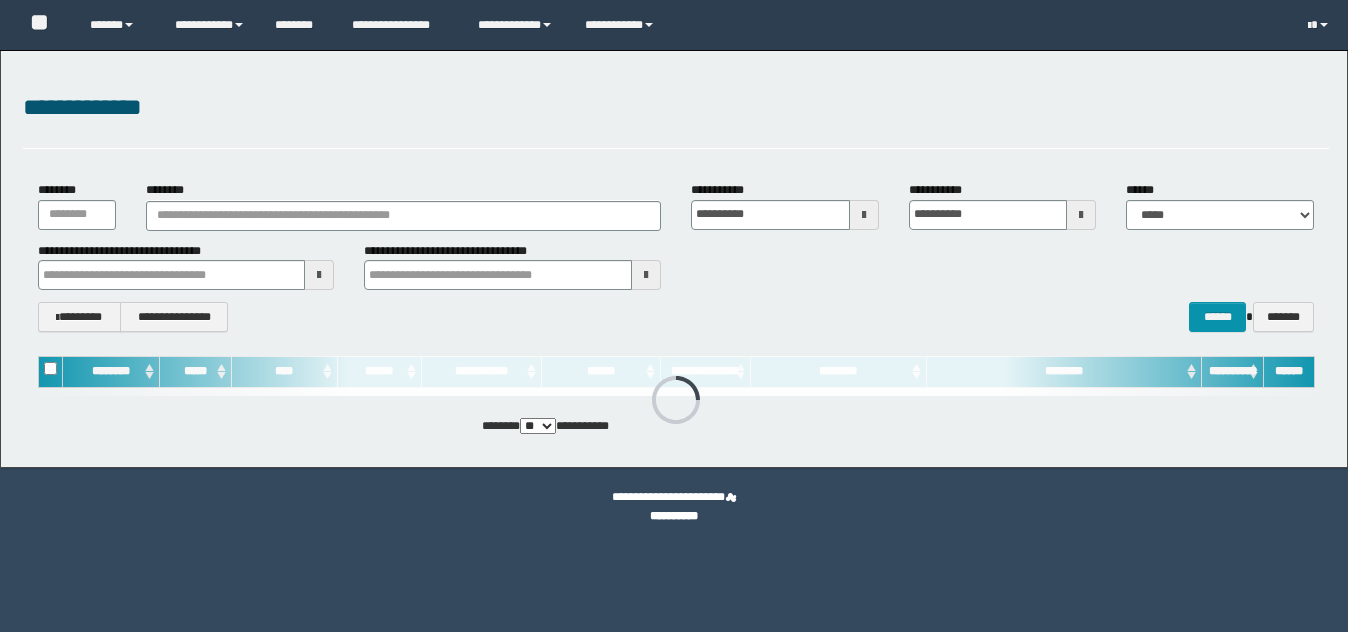 scroll, scrollTop: 0, scrollLeft: 0, axis: both 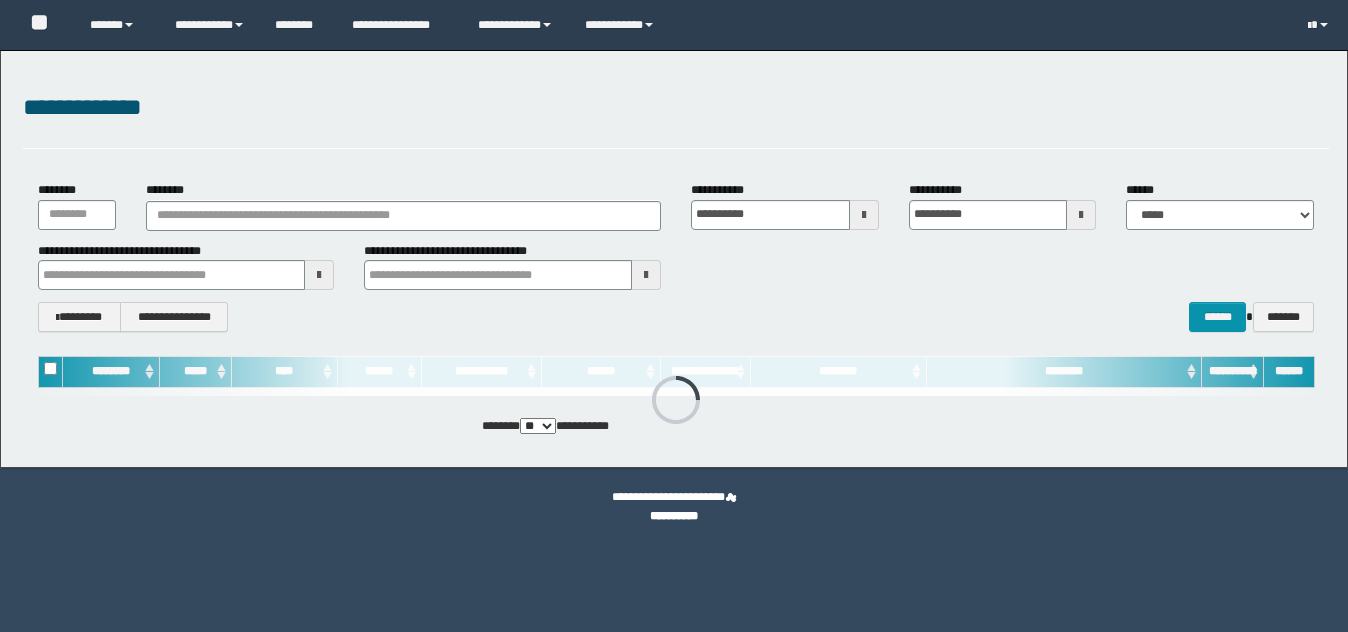 type on "*******" 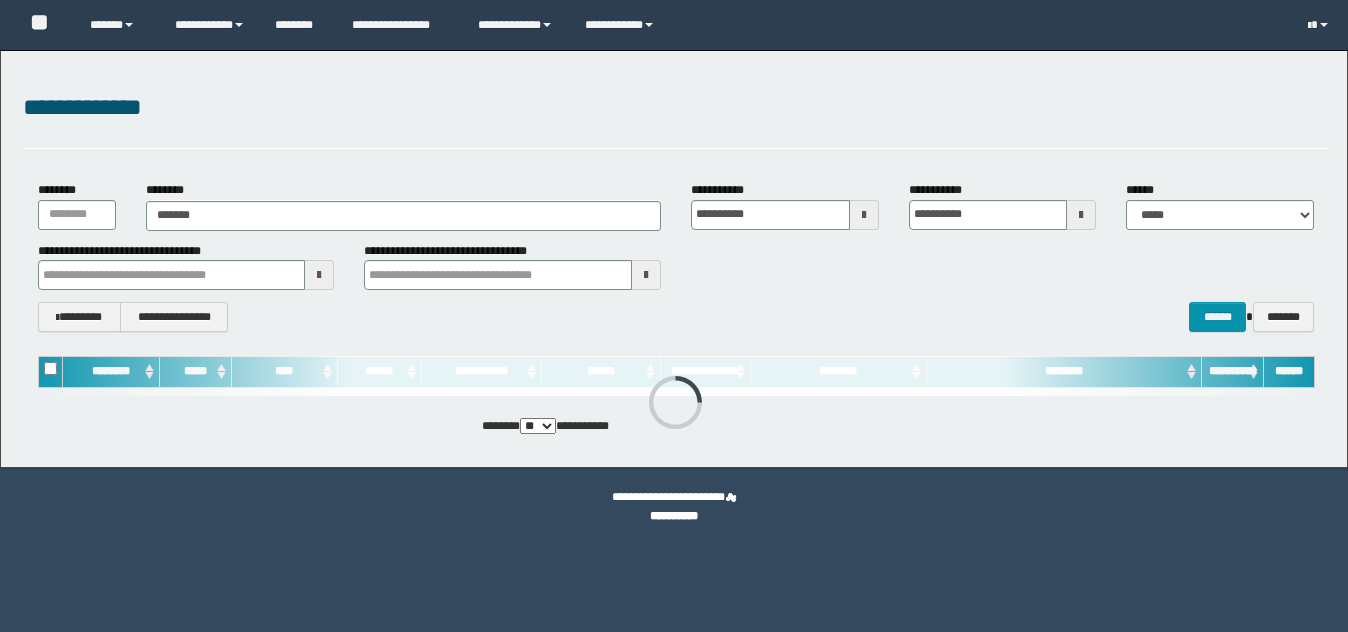 scroll, scrollTop: 0, scrollLeft: 0, axis: both 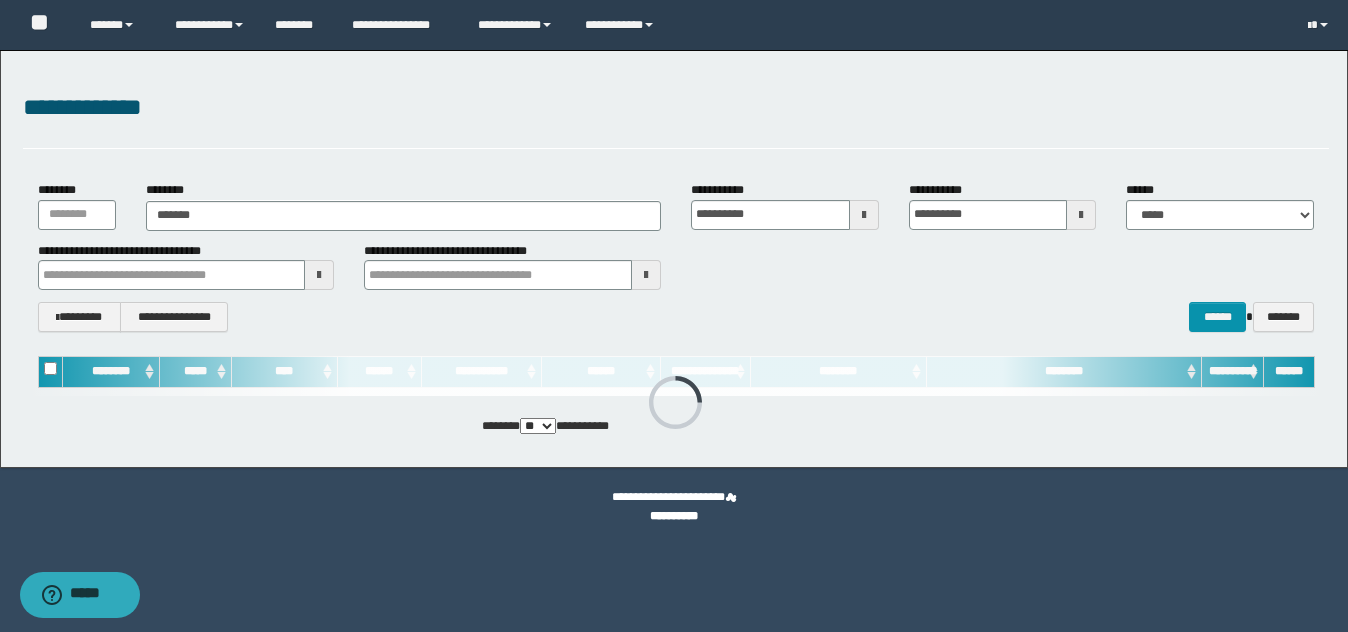 type on "*******" 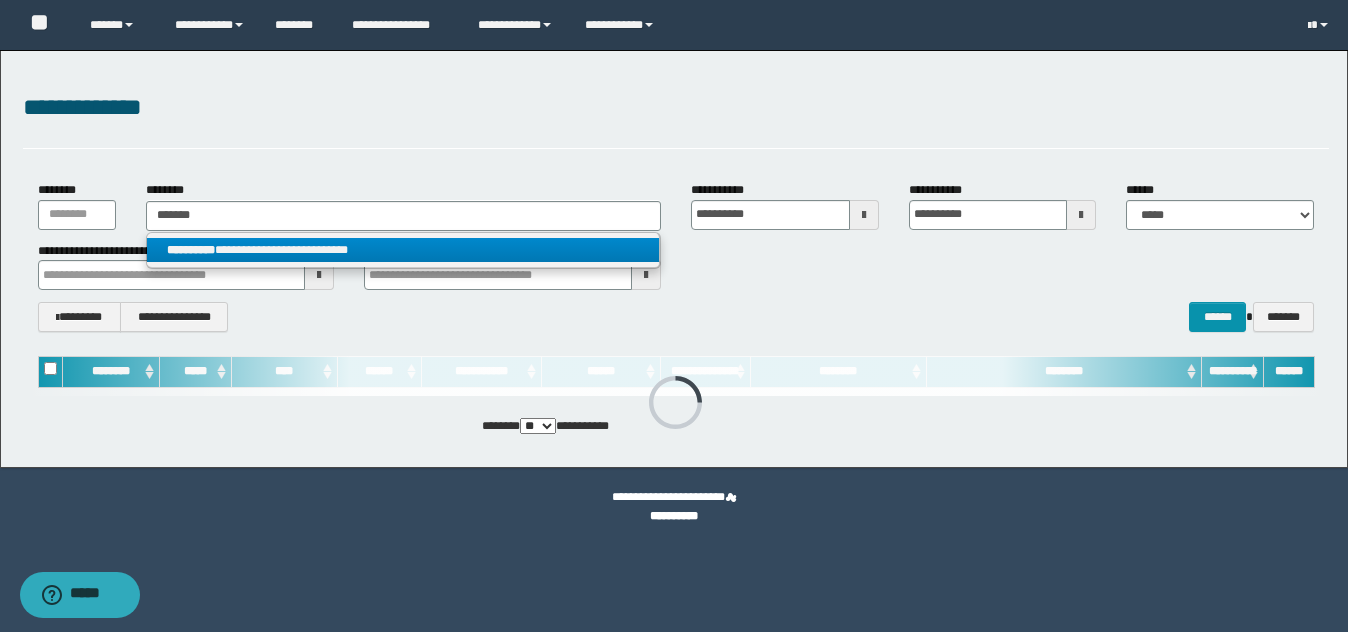 type on "*******" 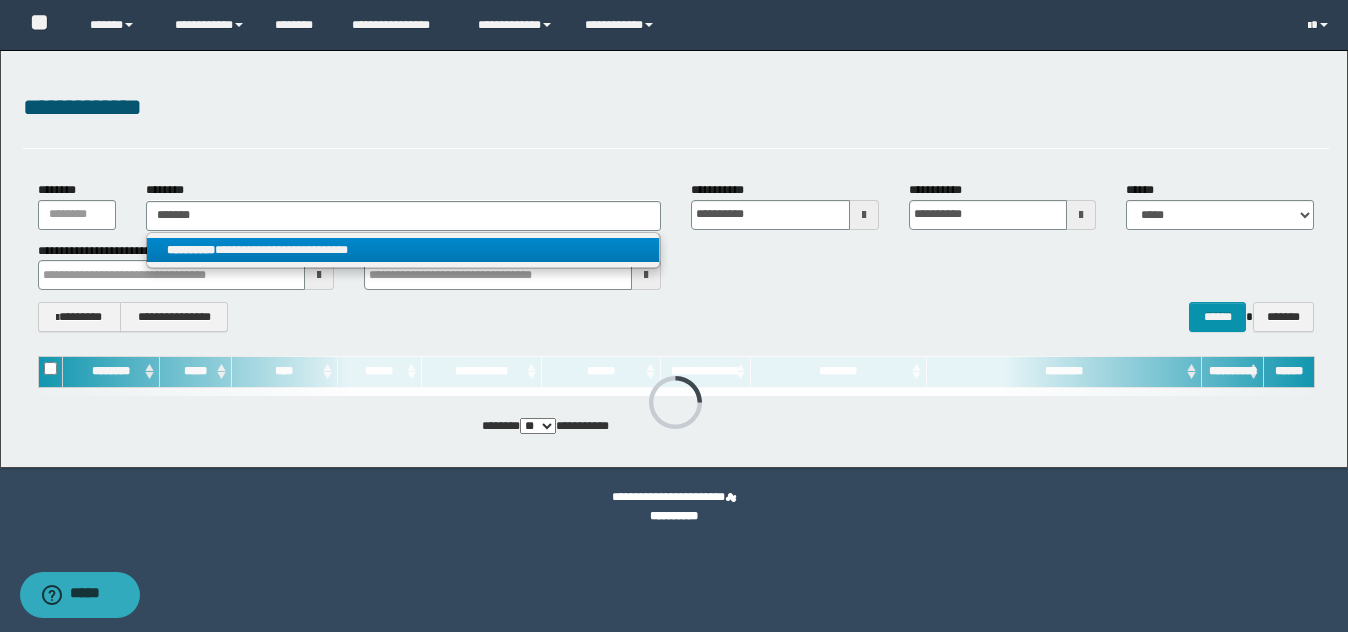 drag, startPoint x: 279, startPoint y: 250, endPoint x: 319, endPoint y: 262, distance: 41.761227 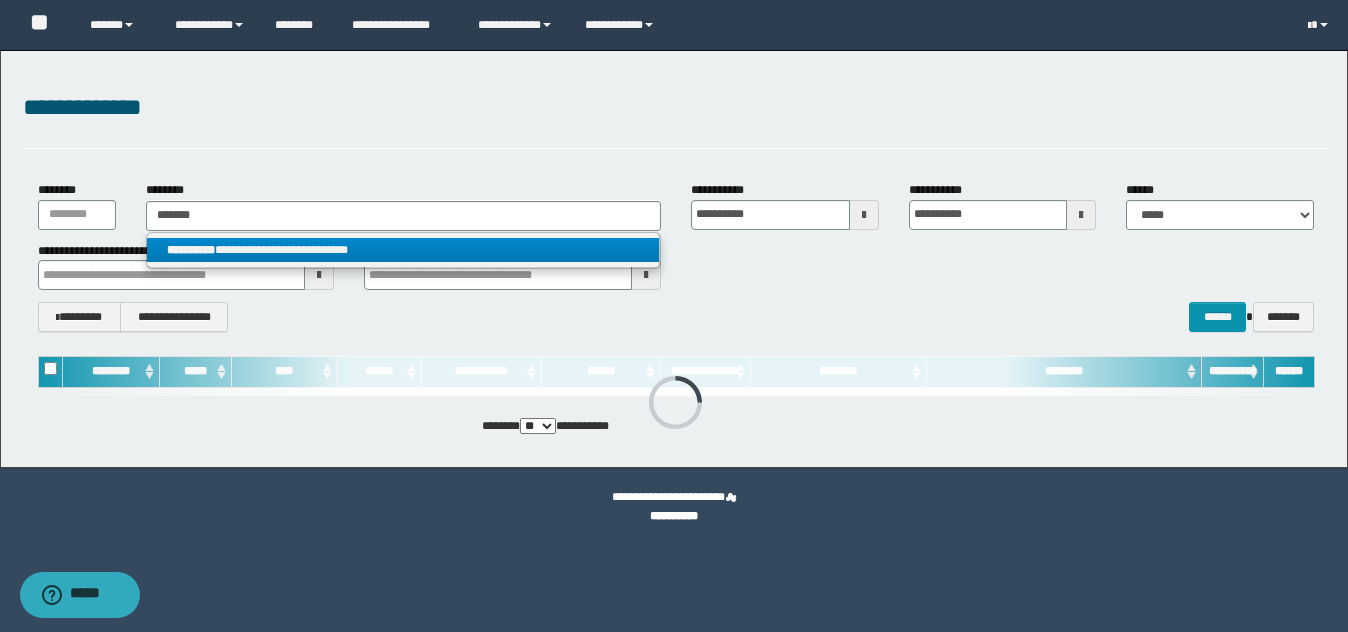 click on "**********" at bounding box center (402, 250) 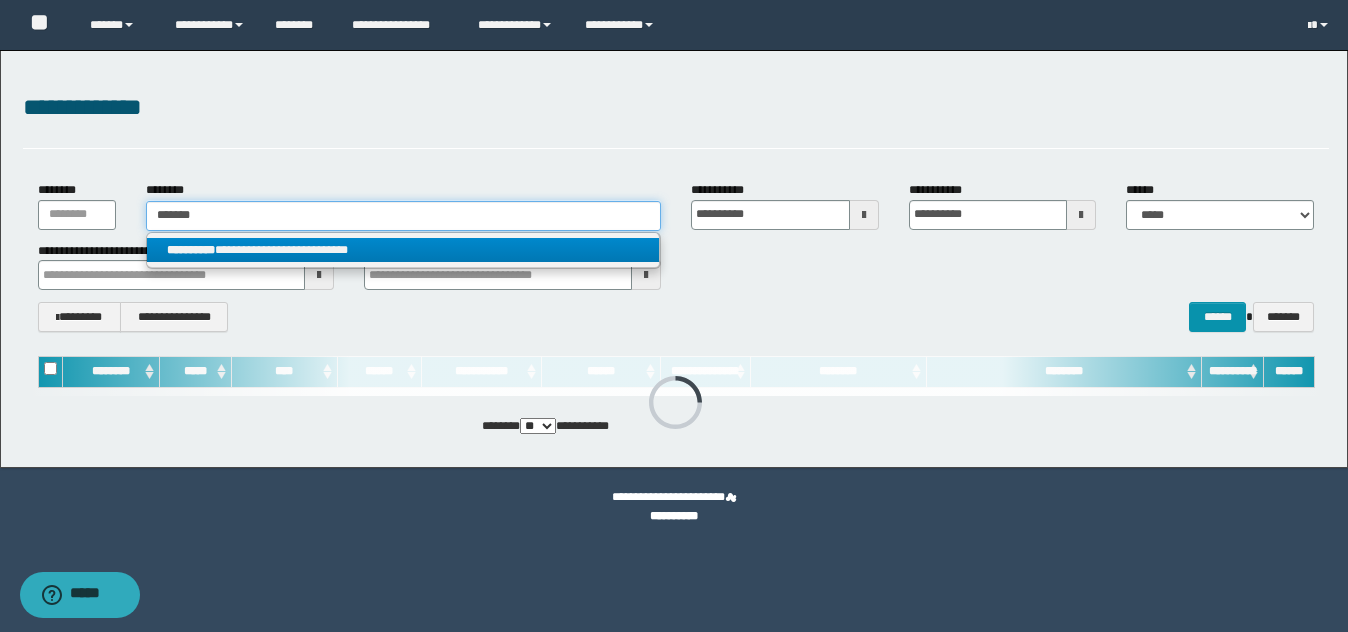type 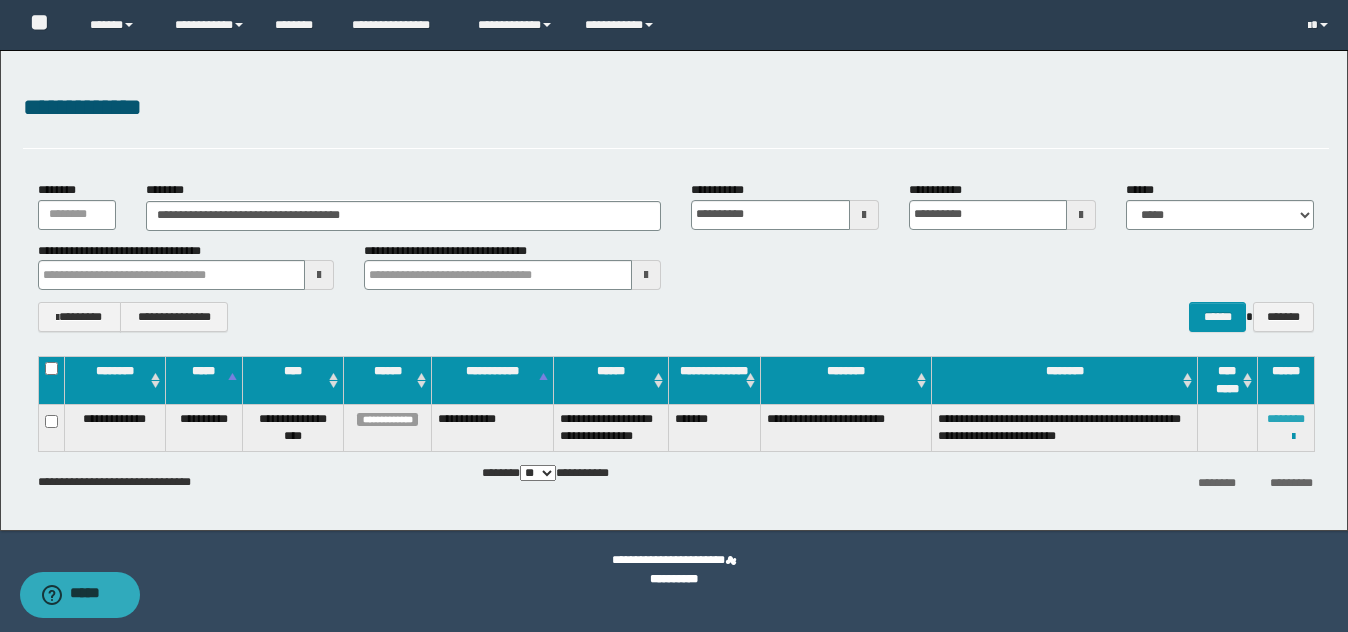 click on "********" at bounding box center (1286, 419) 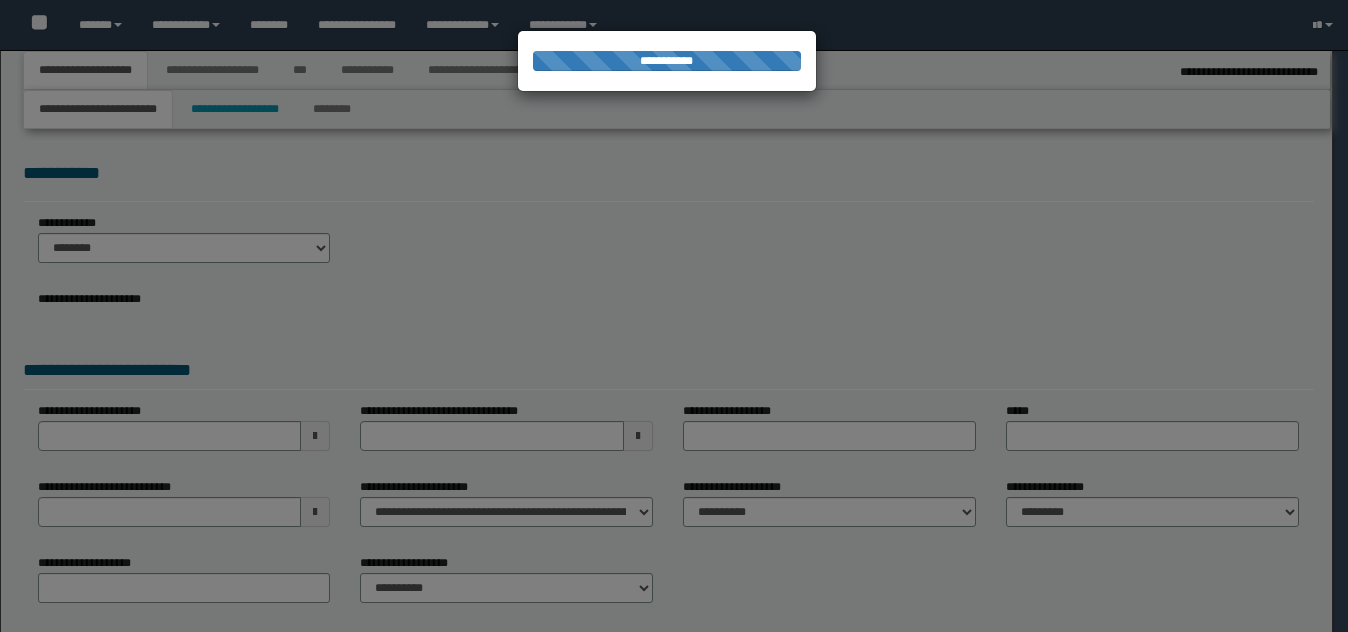 scroll, scrollTop: 0, scrollLeft: 0, axis: both 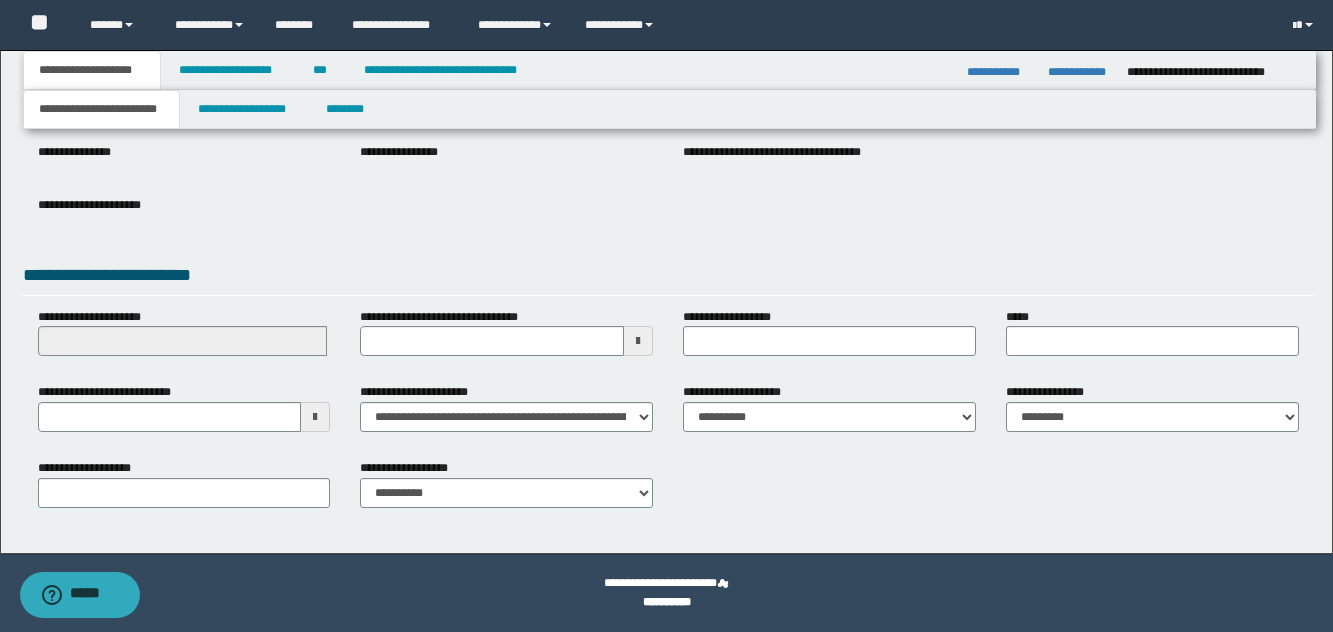 click at bounding box center [315, 417] 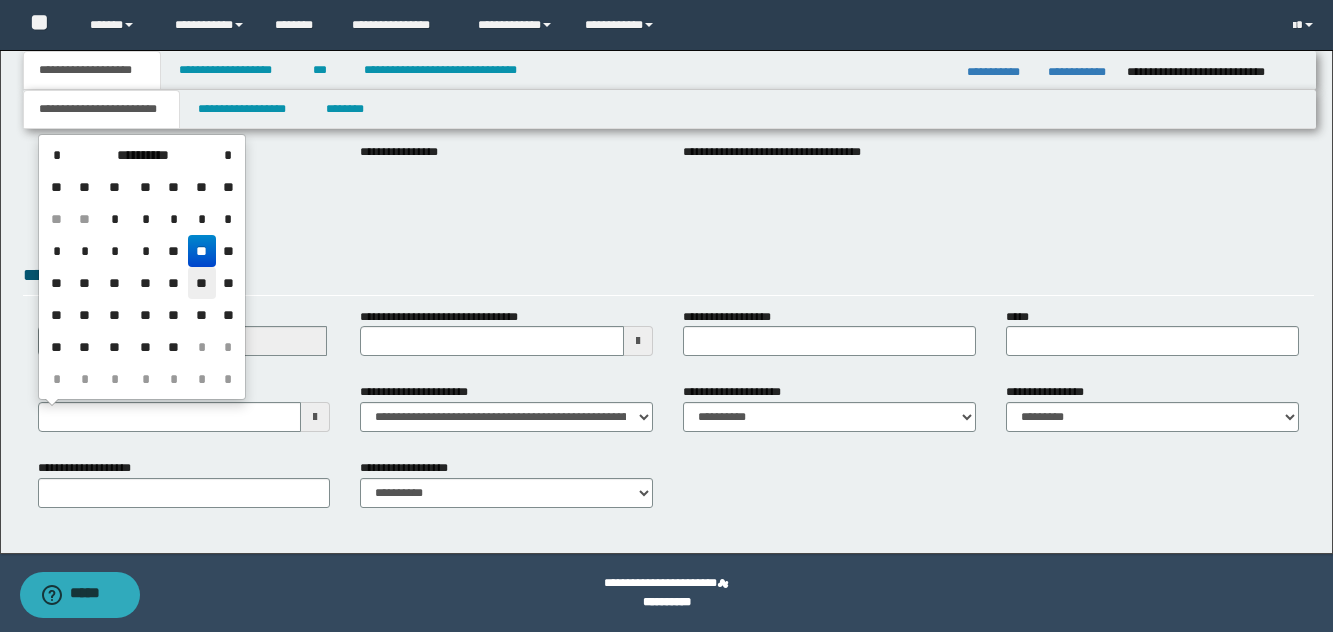 click on "**" at bounding box center (202, 283) 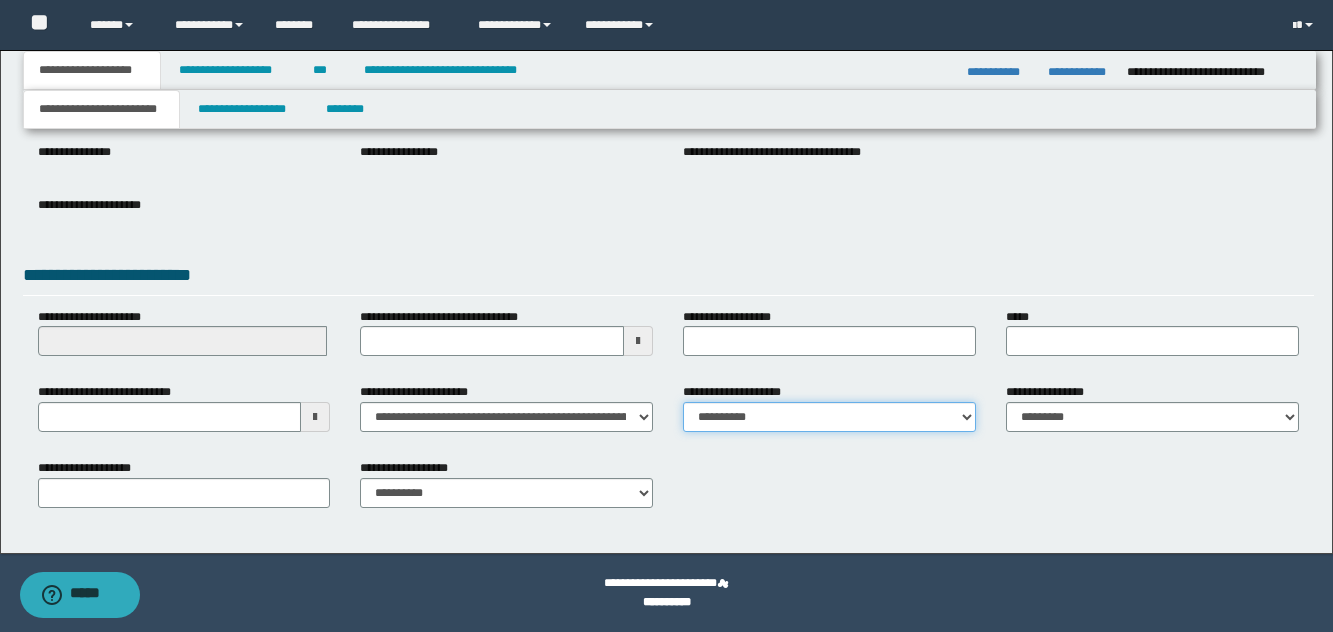 drag, startPoint x: 747, startPoint y: 421, endPoint x: 748, endPoint y: 407, distance: 14.035668 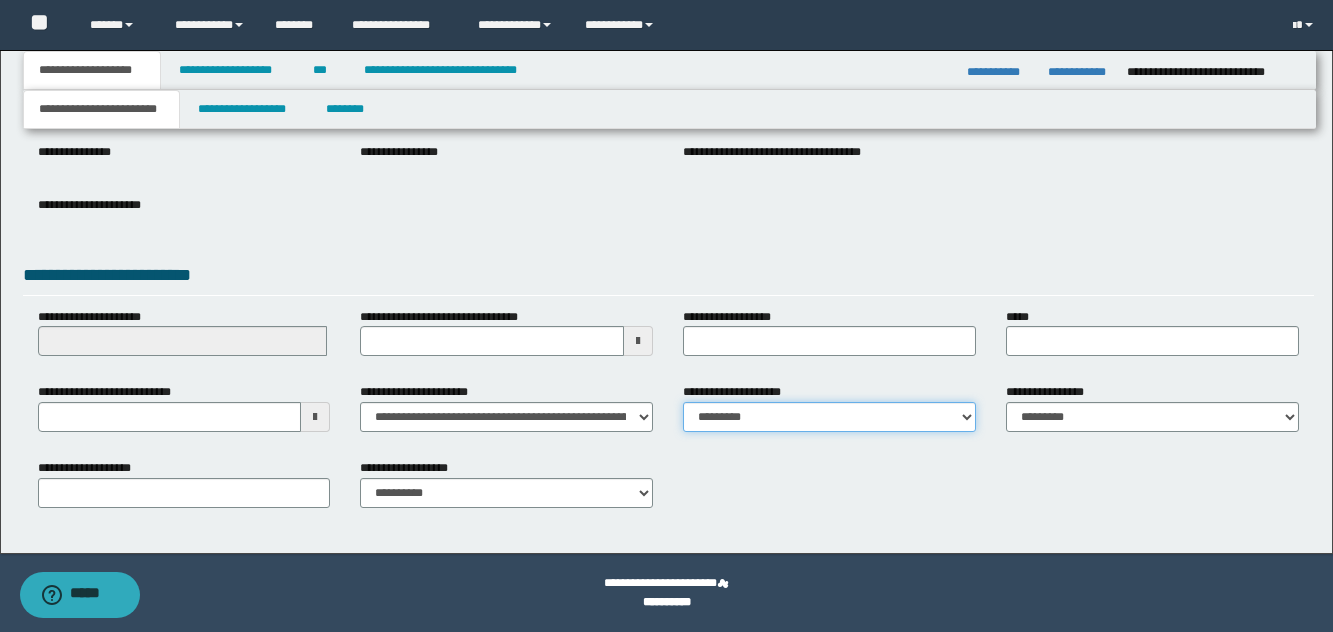 click on "**********" at bounding box center (829, 417) 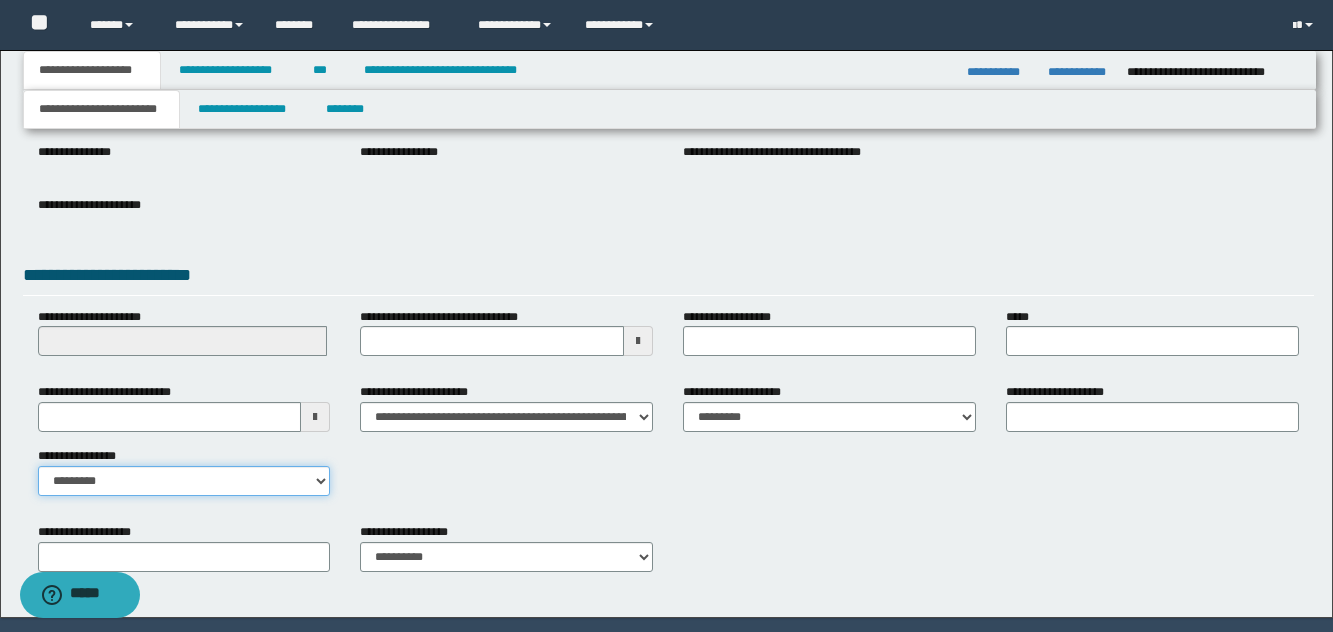 click on "**********" at bounding box center (184, 481) 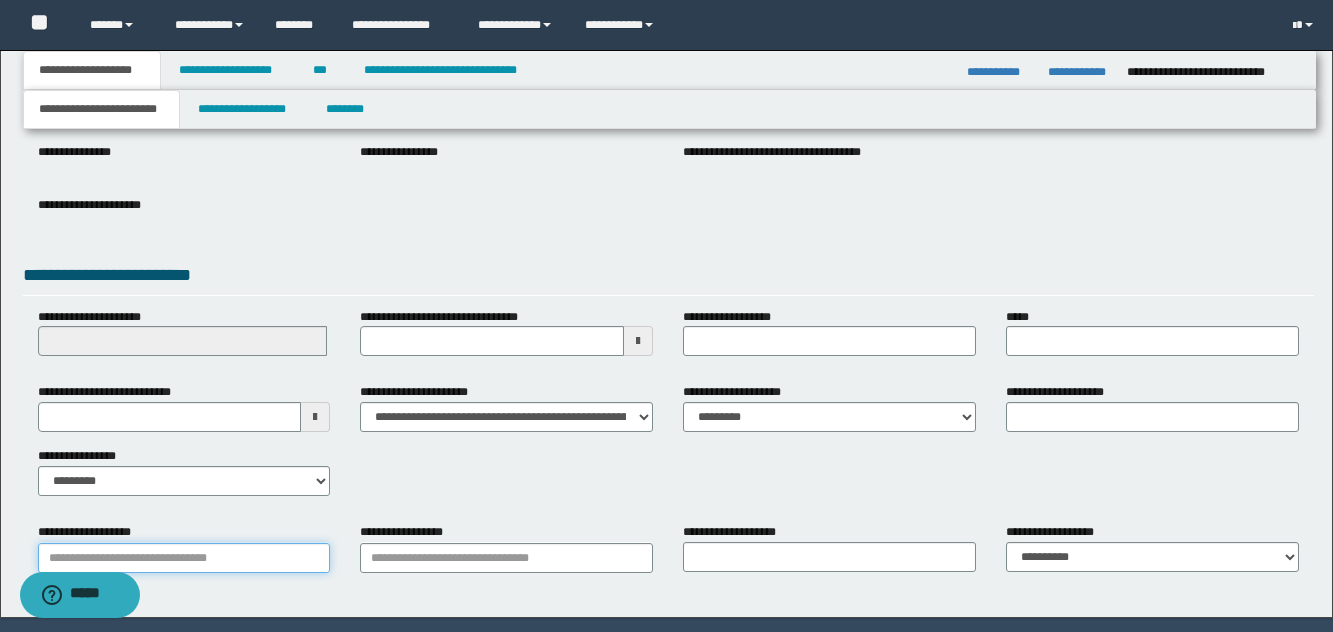 click on "**********" at bounding box center [184, 558] 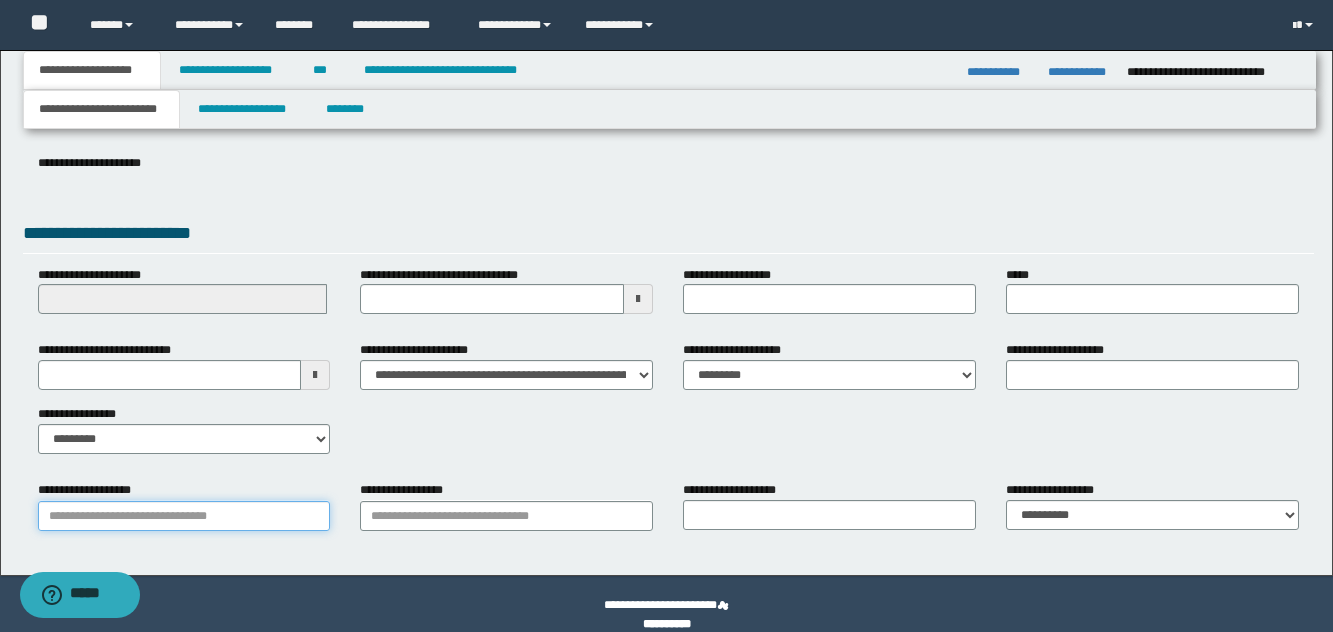 scroll, scrollTop: 316, scrollLeft: 0, axis: vertical 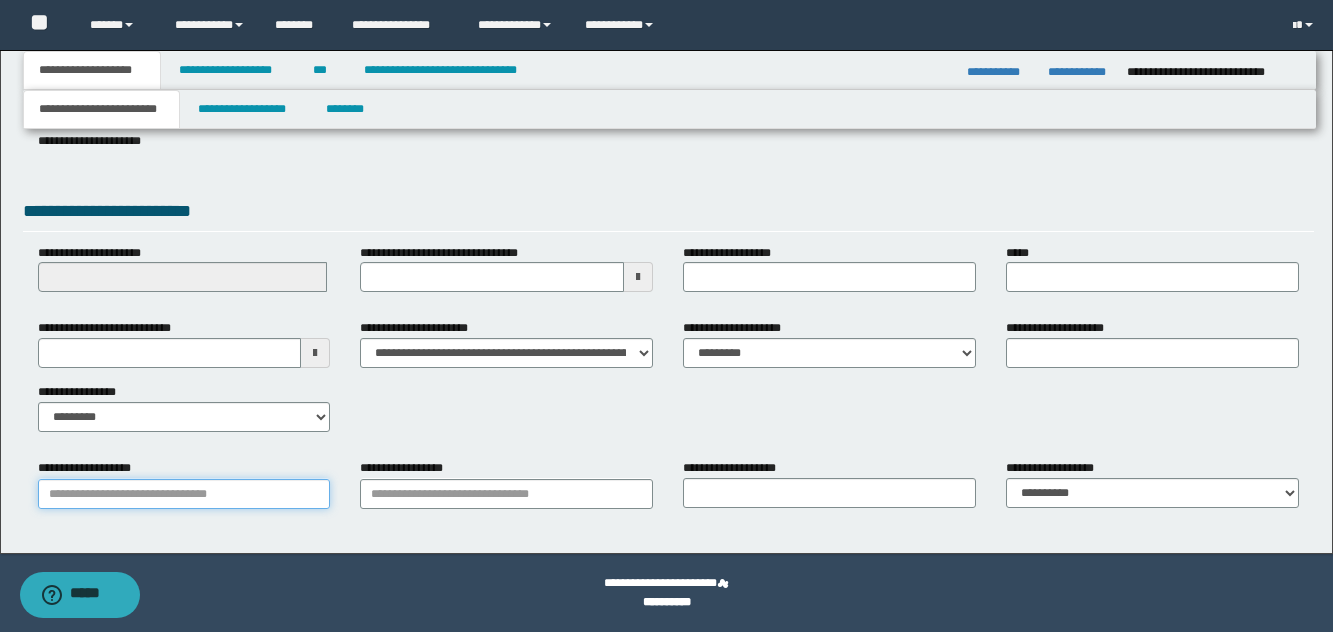 click on "**********" at bounding box center (184, 494) 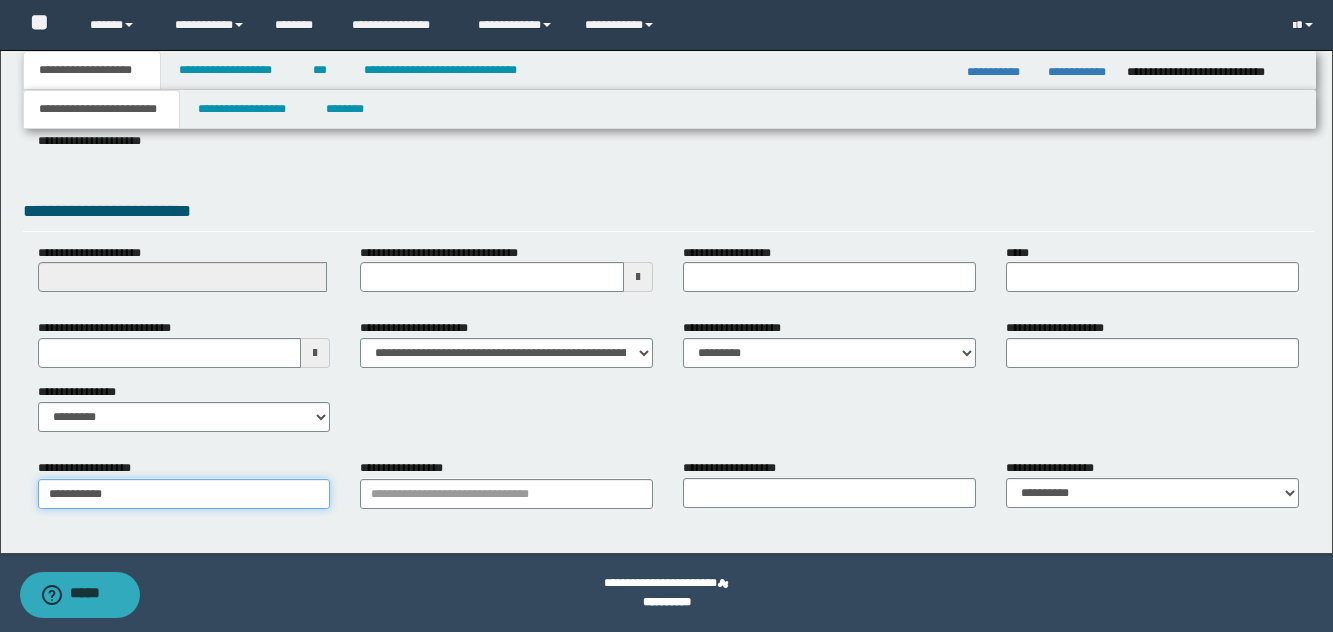 type on "**********" 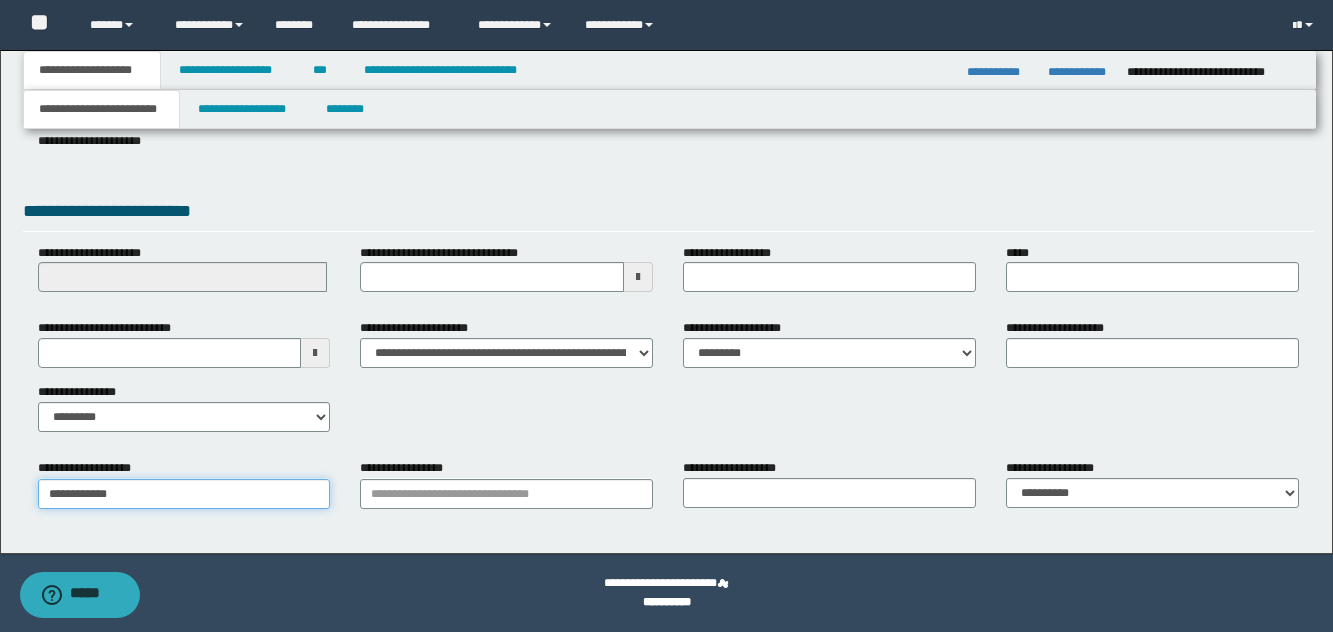 type on "**********" 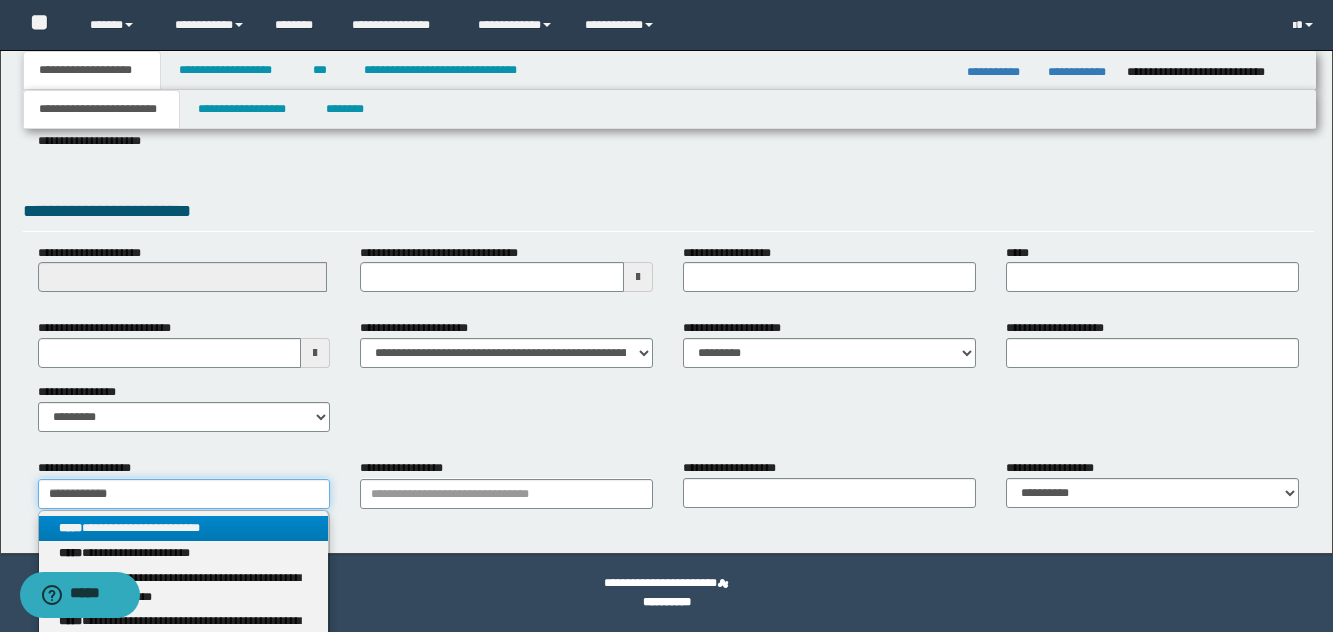 type on "**********" 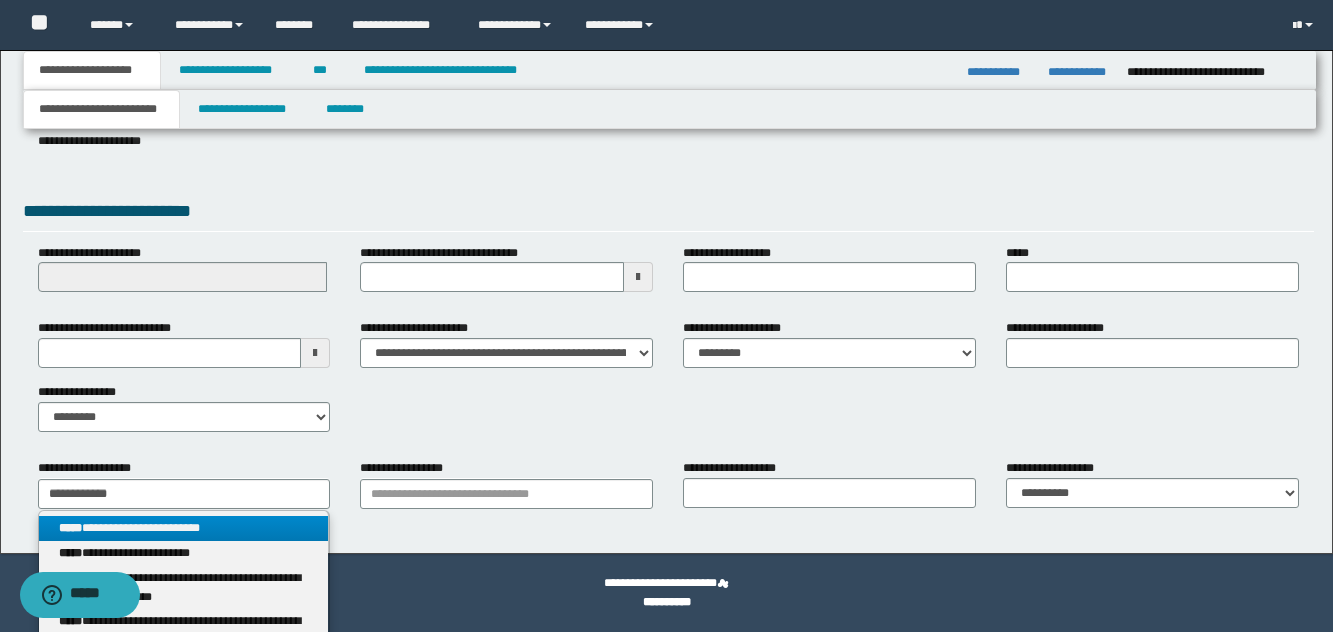 click on "**********" at bounding box center (184, 528) 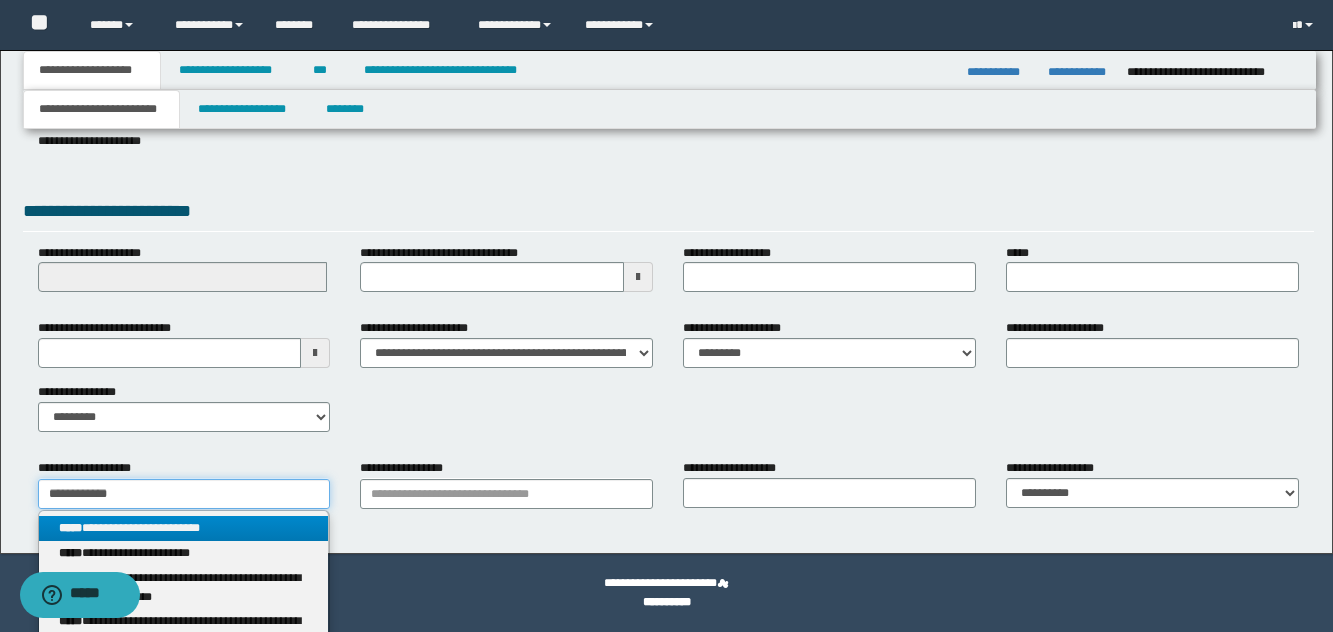 type 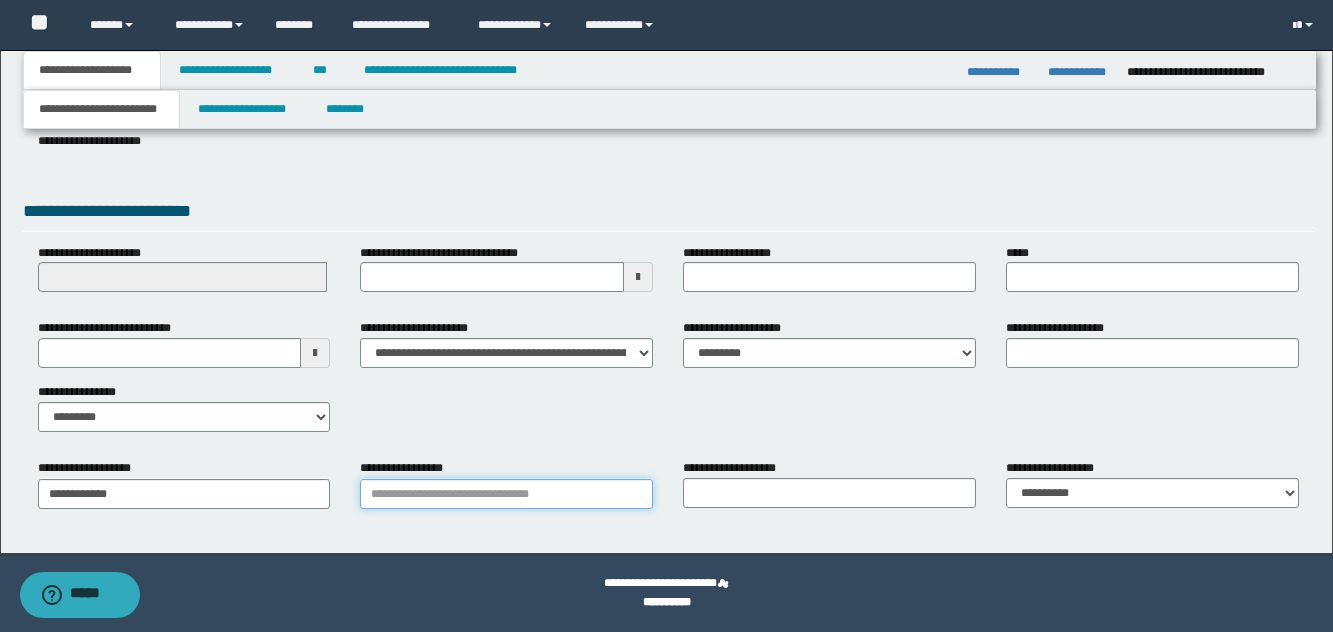 click on "**********" at bounding box center [506, 494] 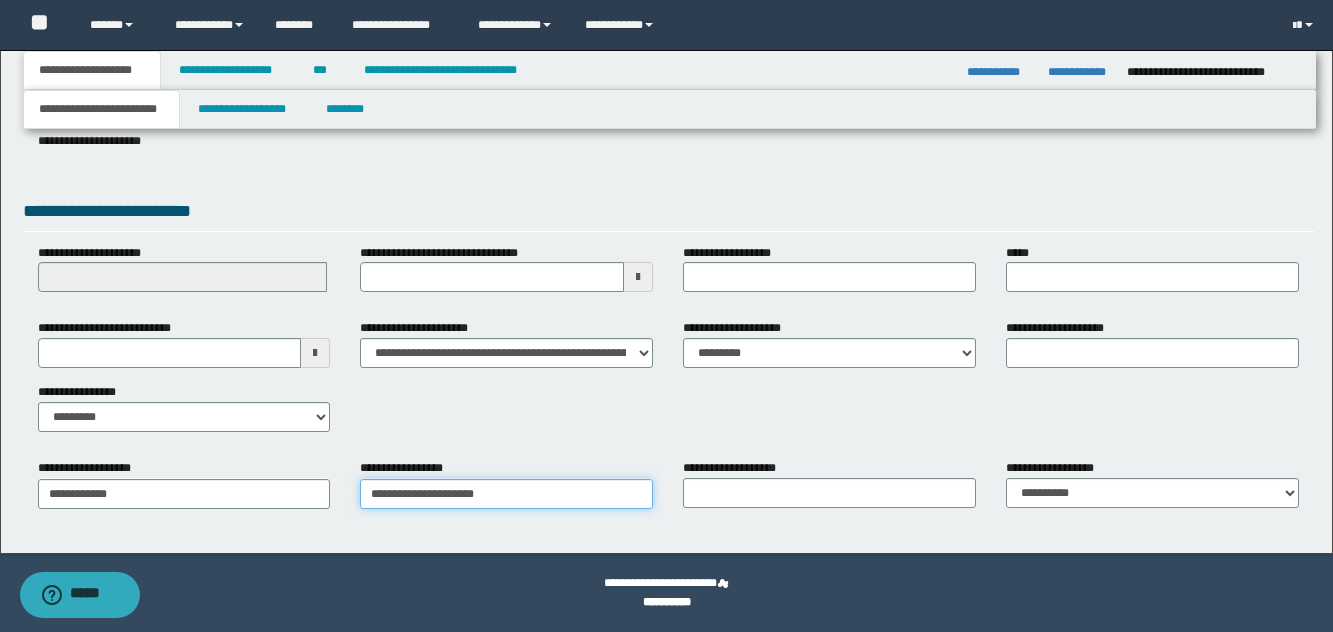 type on "**********" 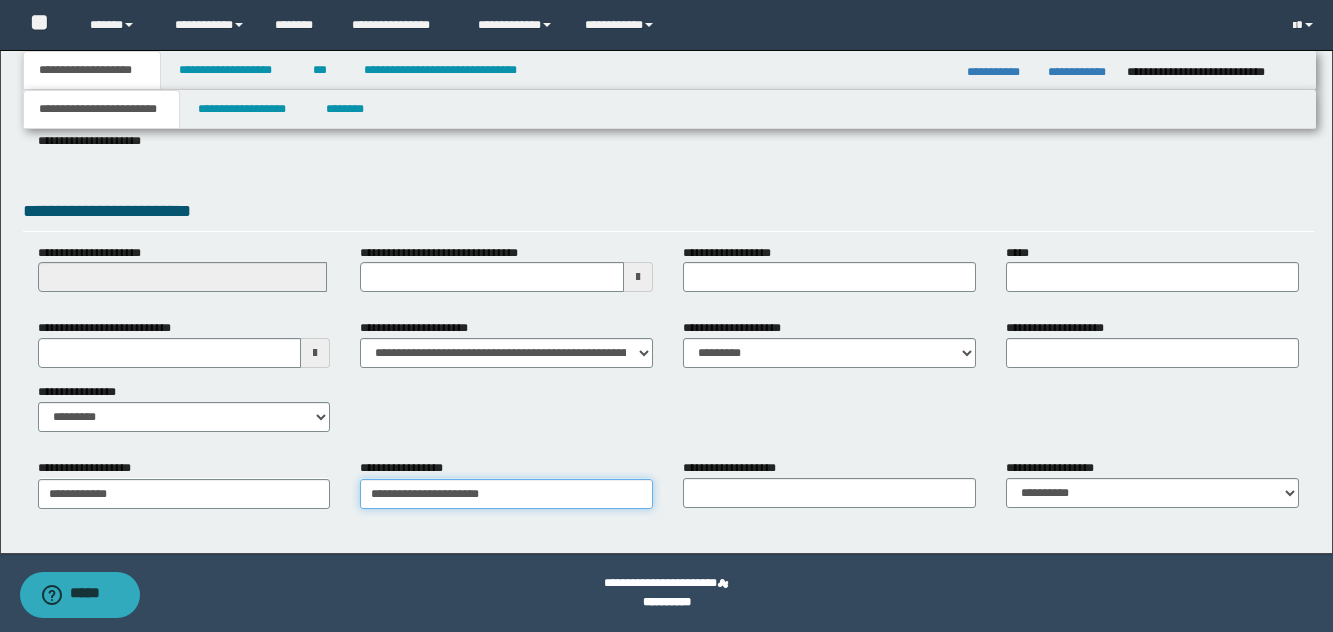 type on "**********" 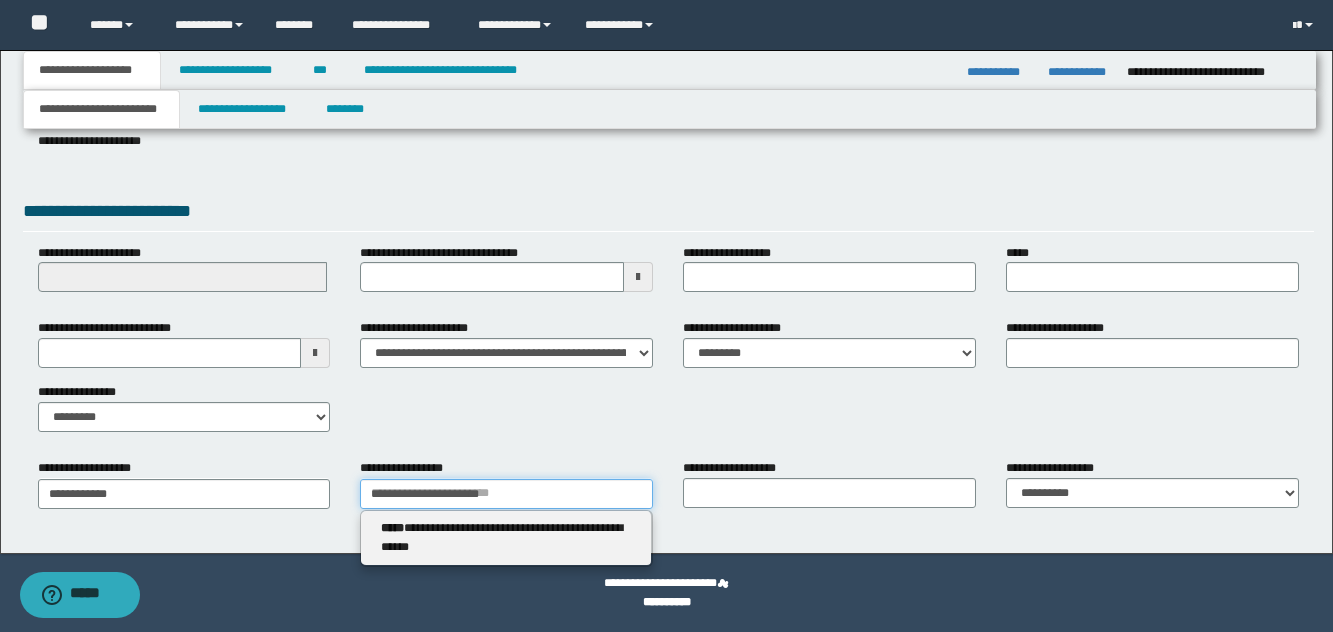 type on "**********" 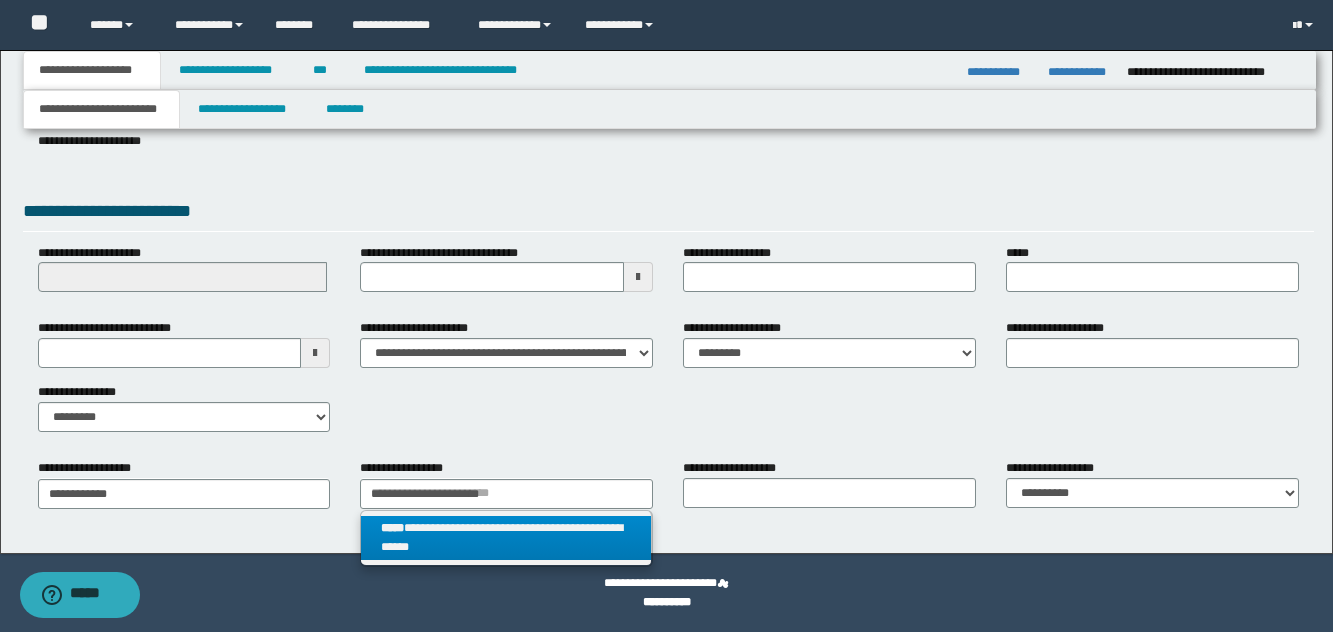 click on "**********" at bounding box center [506, 538] 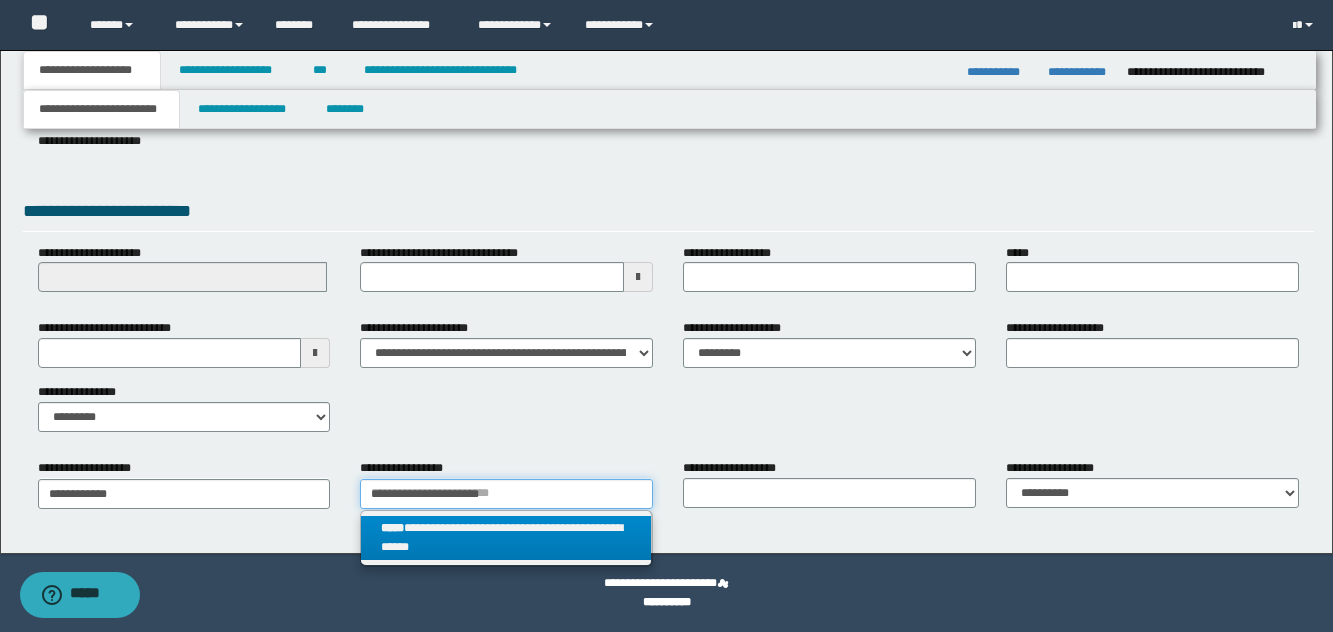type 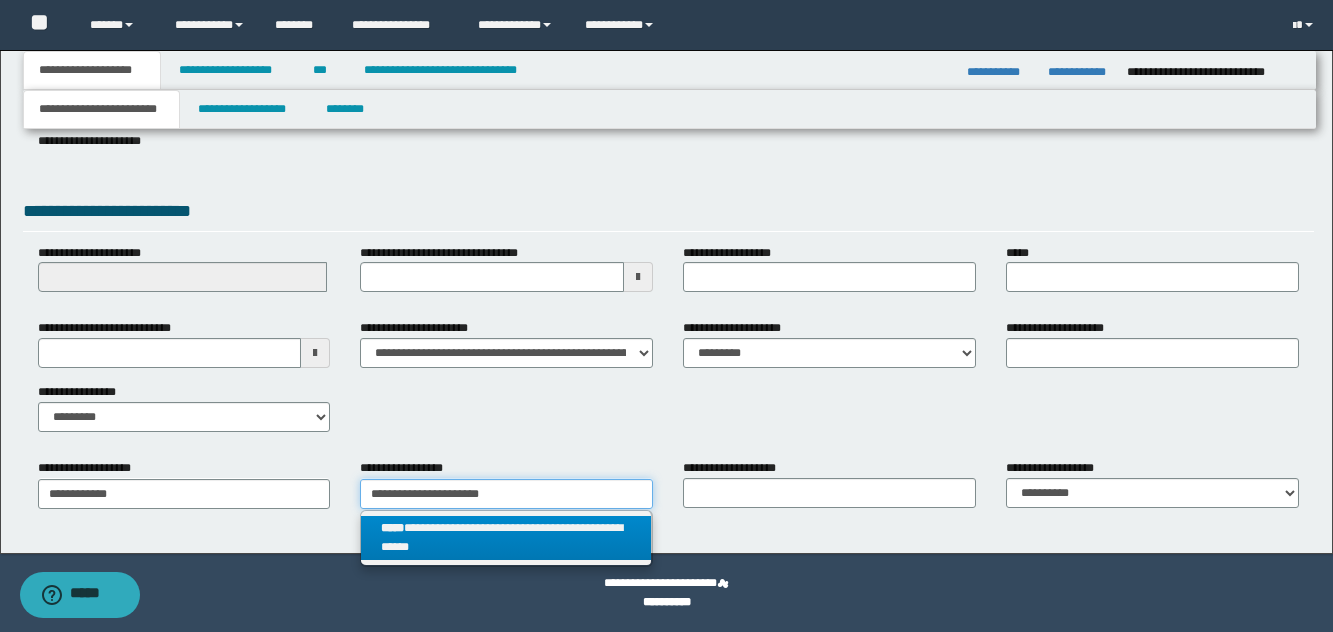 type on "**********" 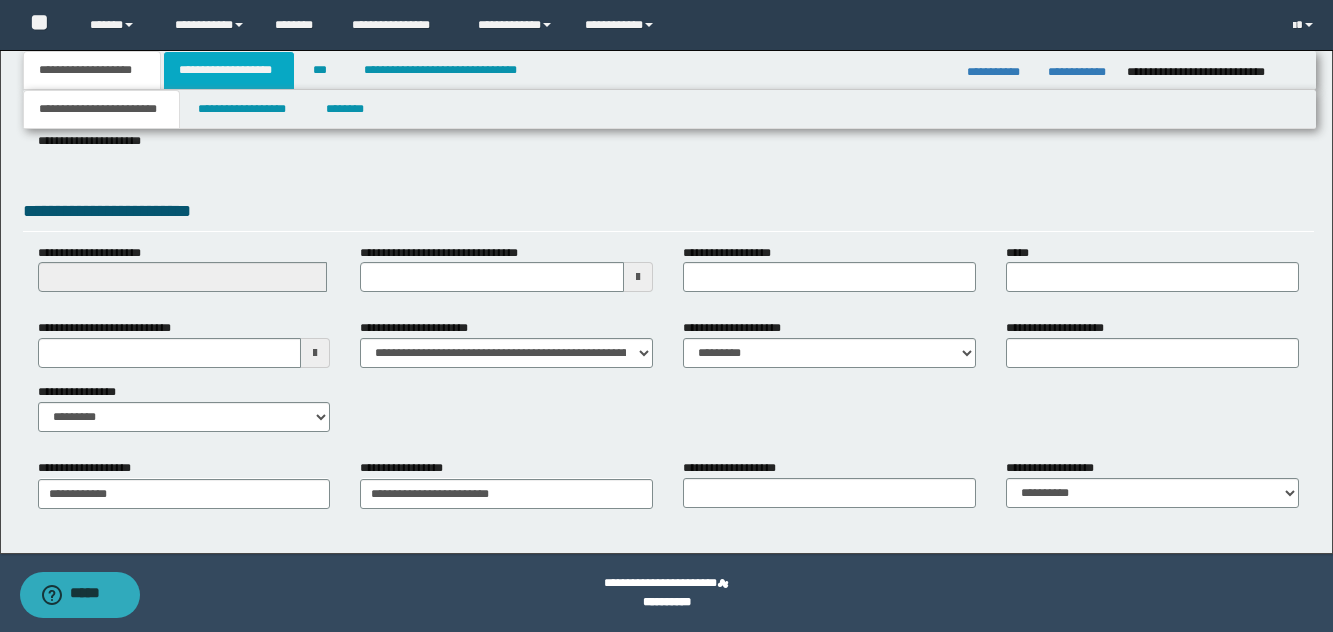 click on "**********" at bounding box center [229, 70] 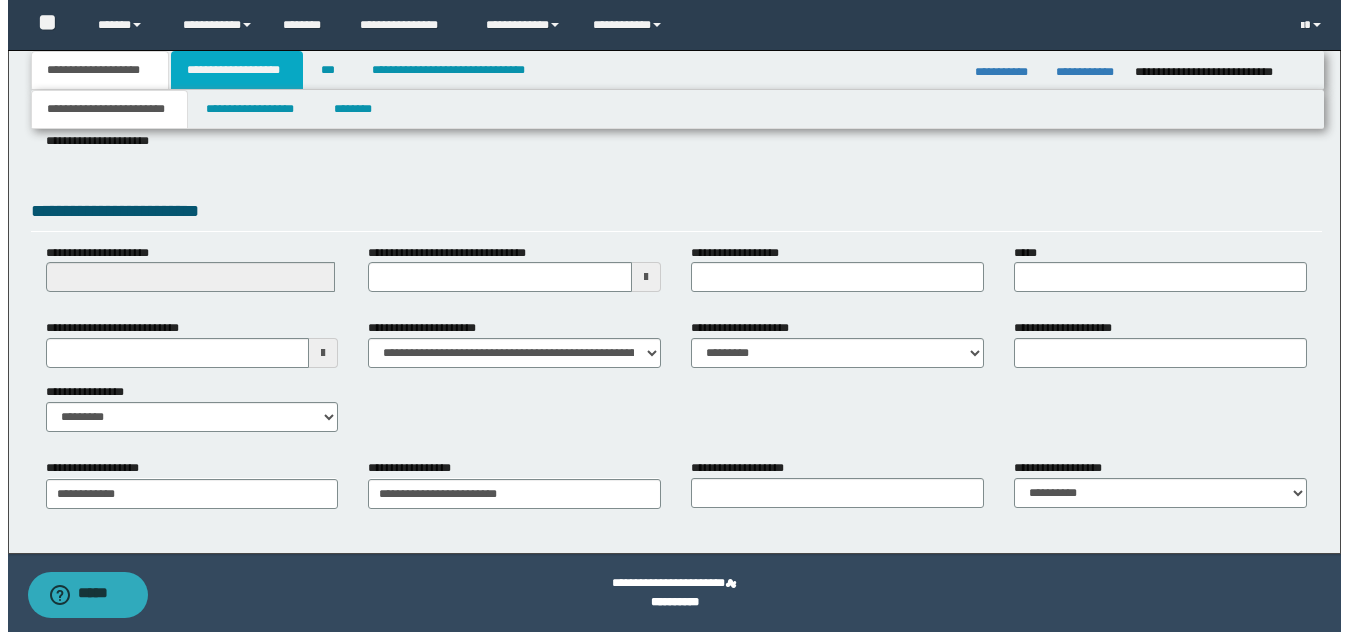 scroll, scrollTop: 0, scrollLeft: 0, axis: both 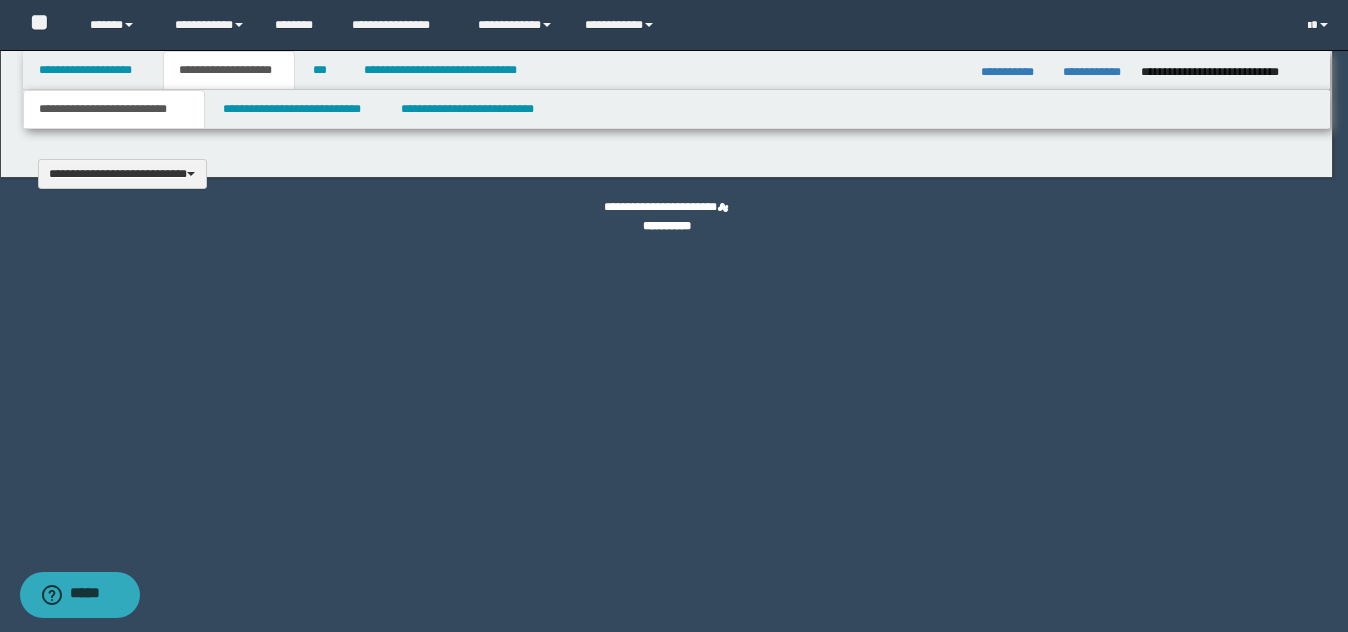click on "**********" at bounding box center (674, 316) 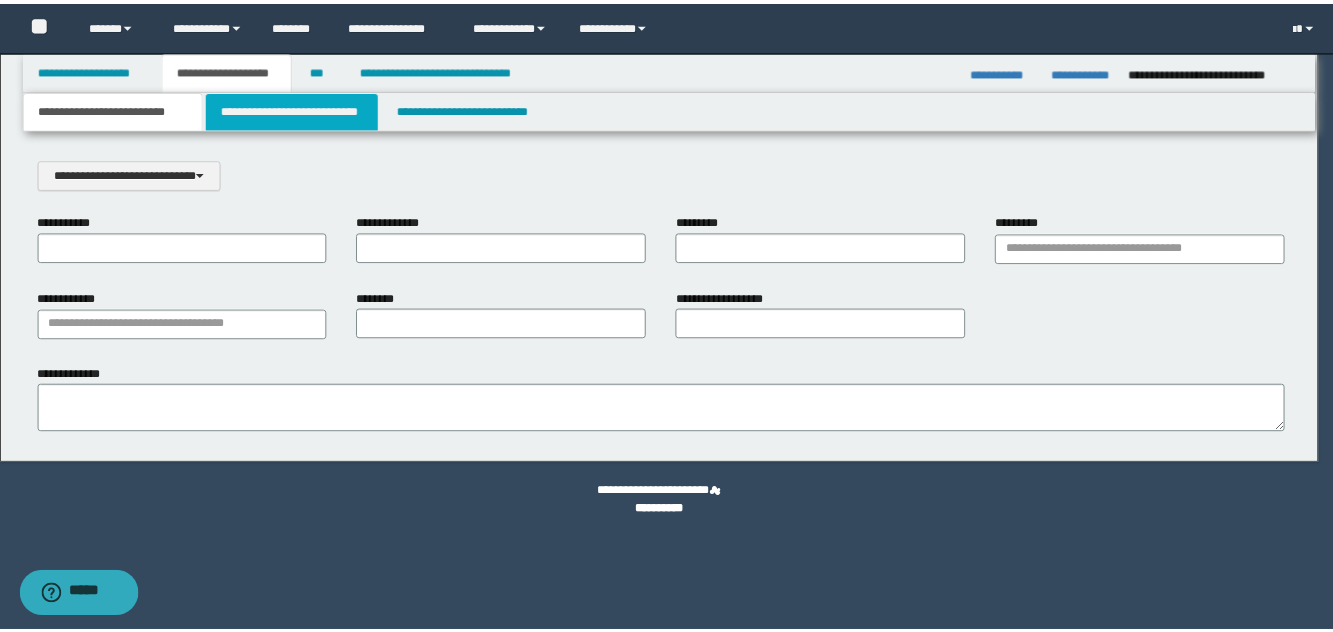 scroll, scrollTop: 0, scrollLeft: 0, axis: both 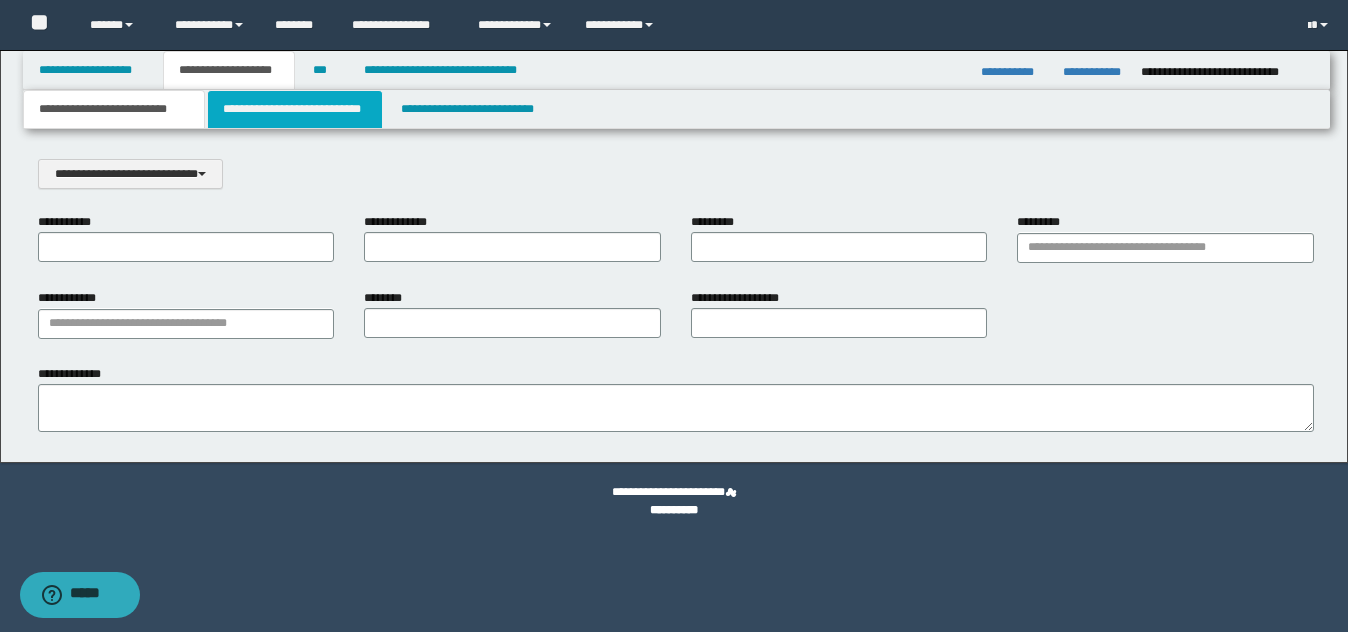 click on "**********" at bounding box center [295, 109] 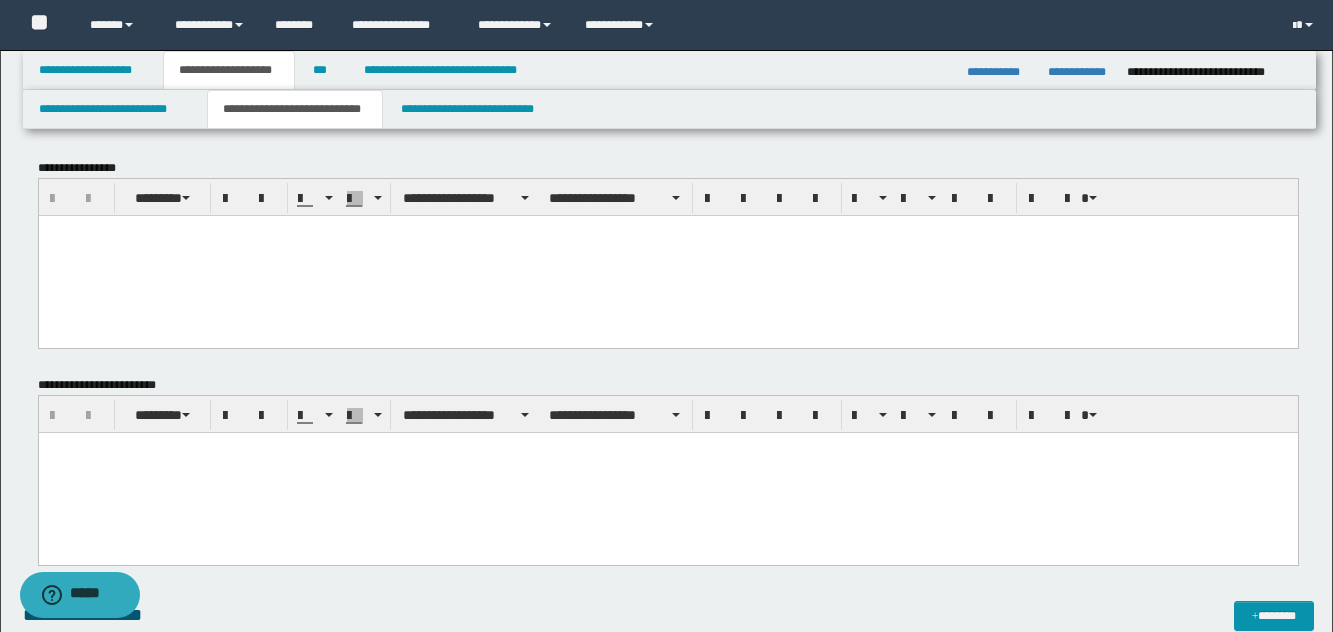 scroll, scrollTop: 0, scrollLeft: 0, axis: both 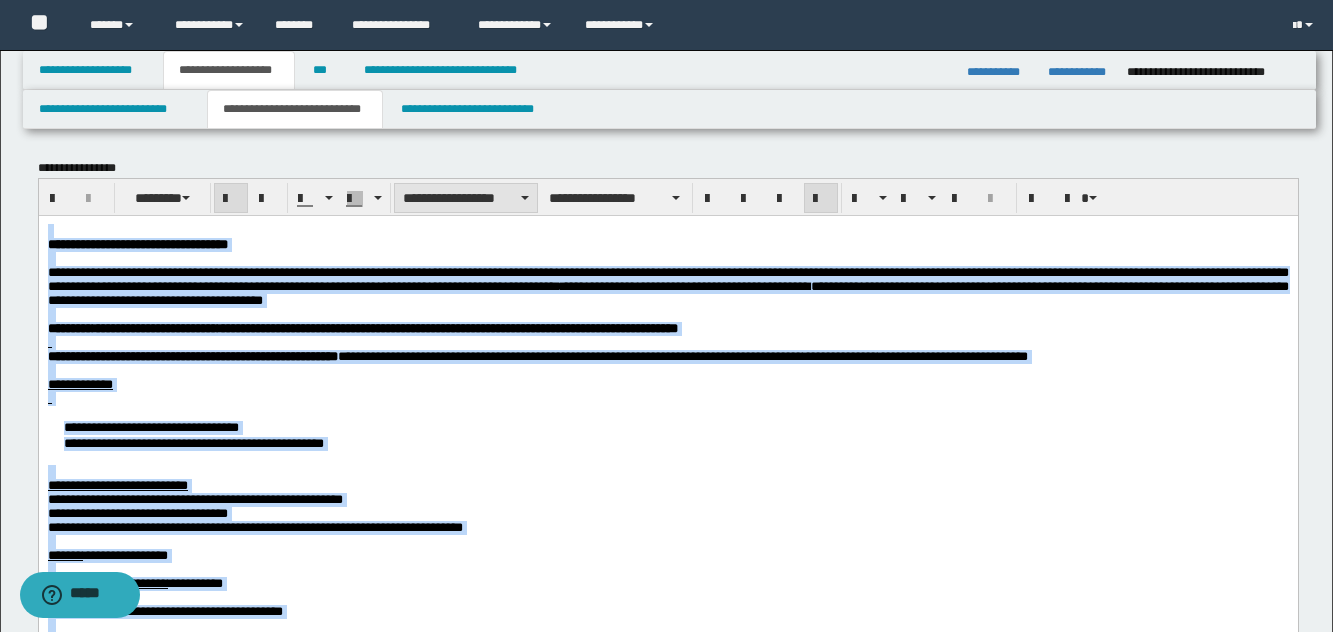 click on "**********" at bounding box center (466, 198) 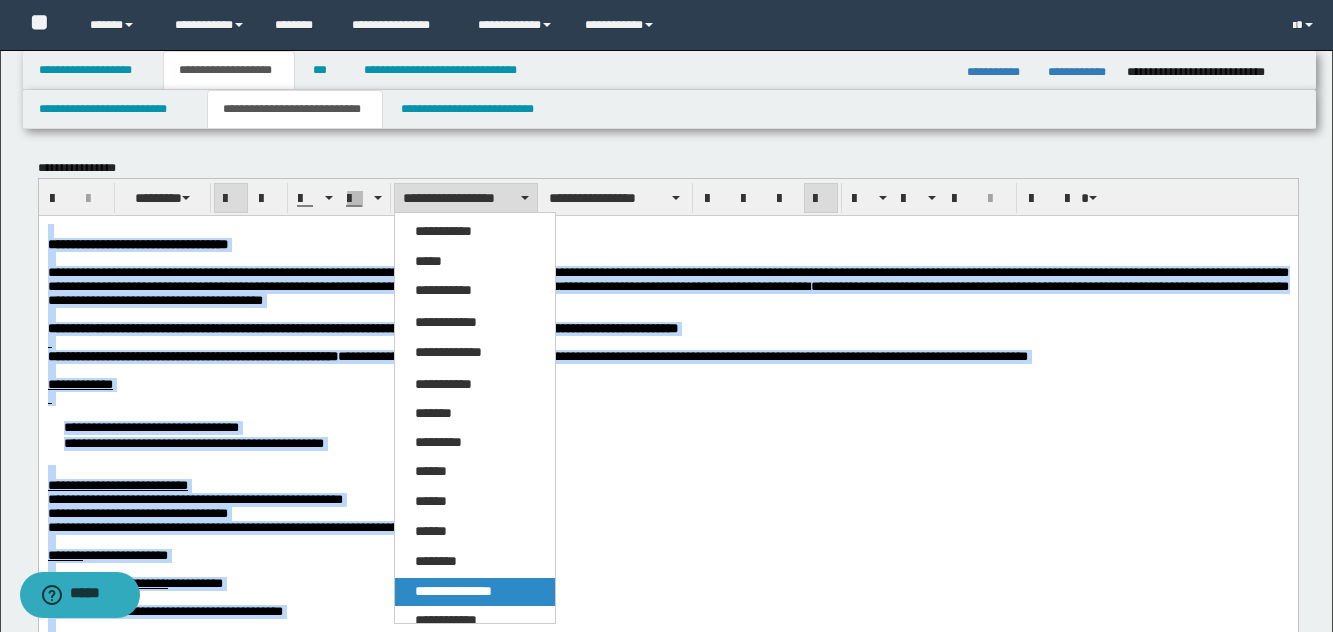 click on "**********" at bounding box center (453, 591) 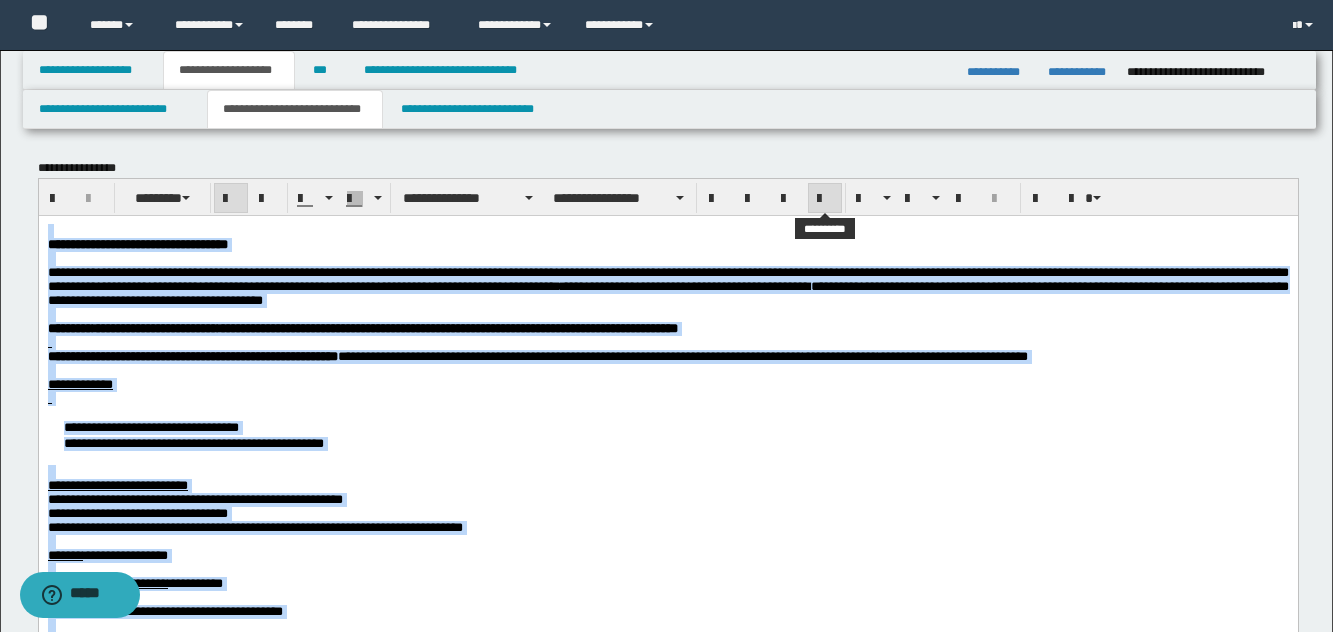 click at bounding box center (825, 199) 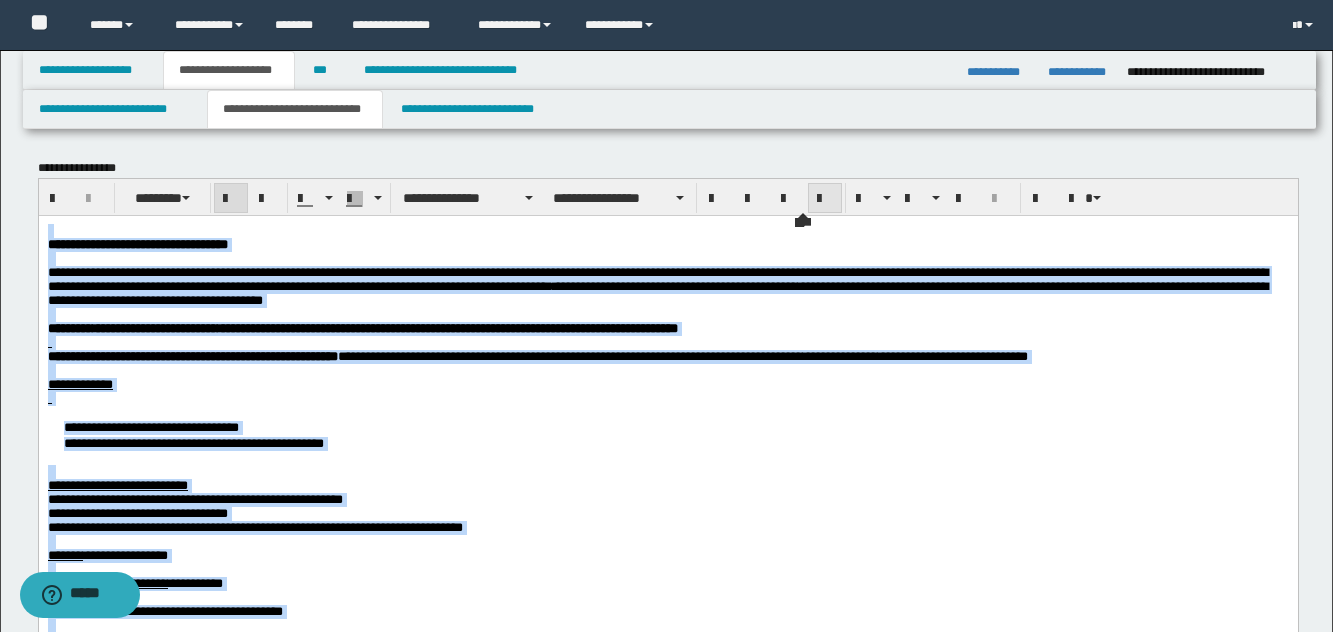 click at bounding box center [825, 199] 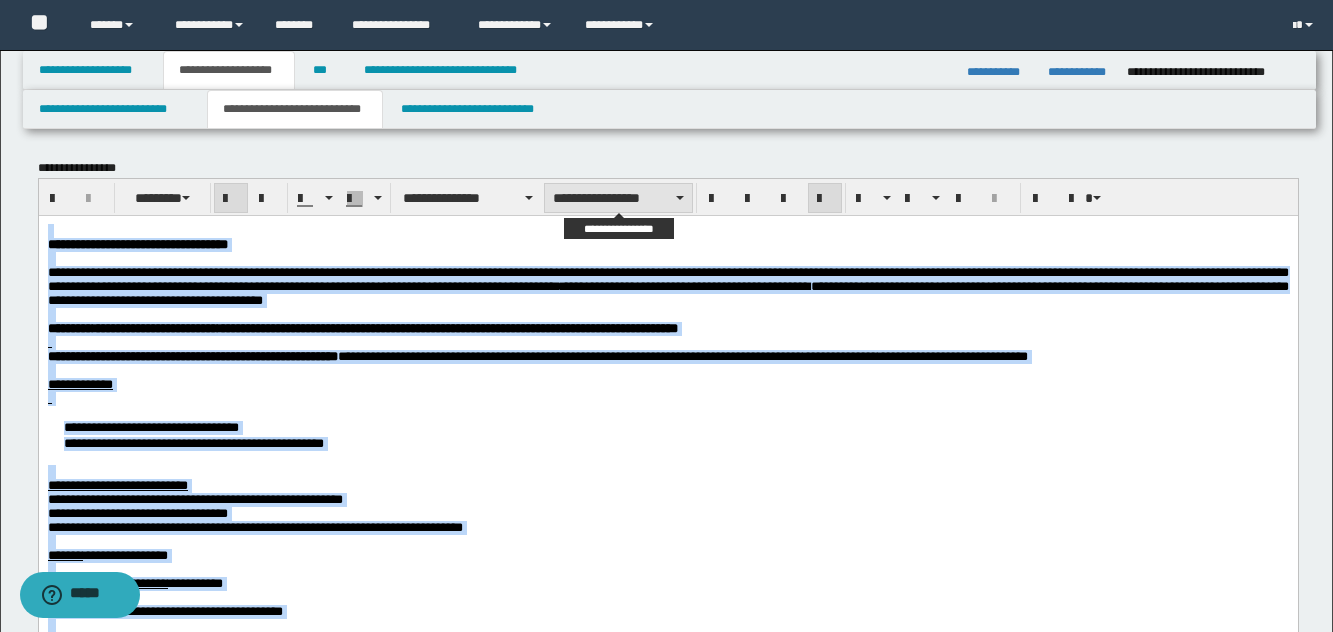 click on "**********" at bounding box center [618, 198] 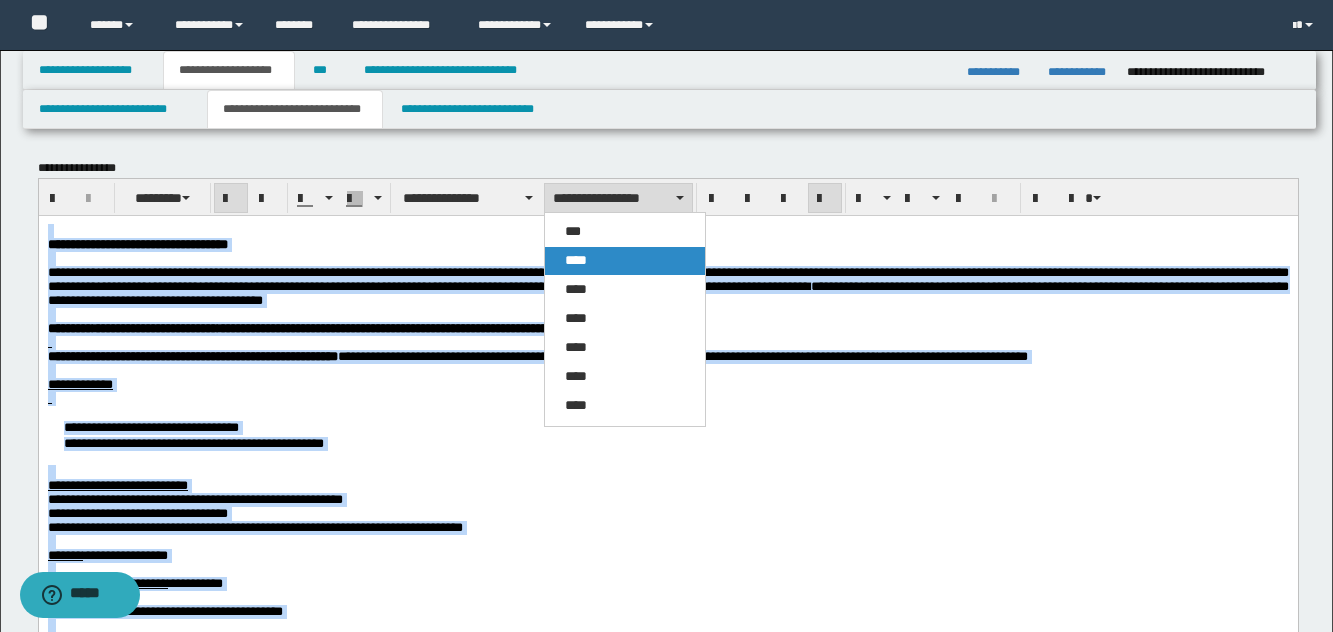 drag, startPoint x: 608, startPoint y: 258, endPoint x: 570, endPoint y: 46, distance: 215.37874 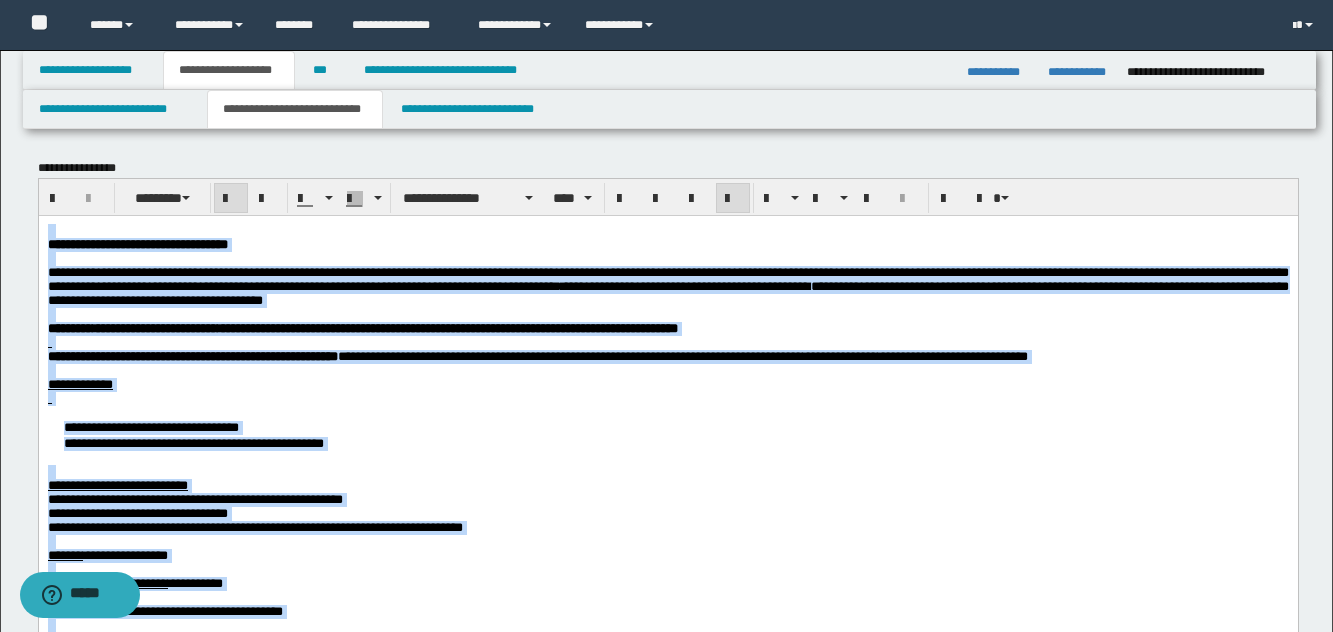 click on "**********" at bounding box center [667, 285] 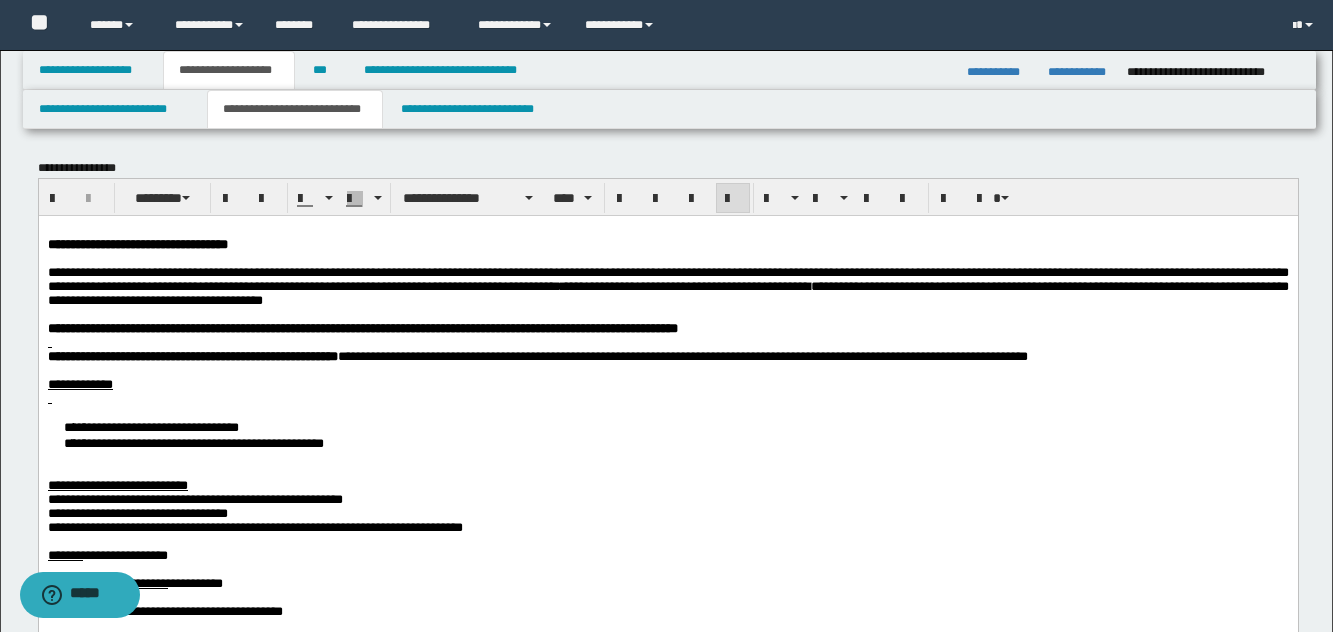 click on "**********" at bounding box center [667, 285] 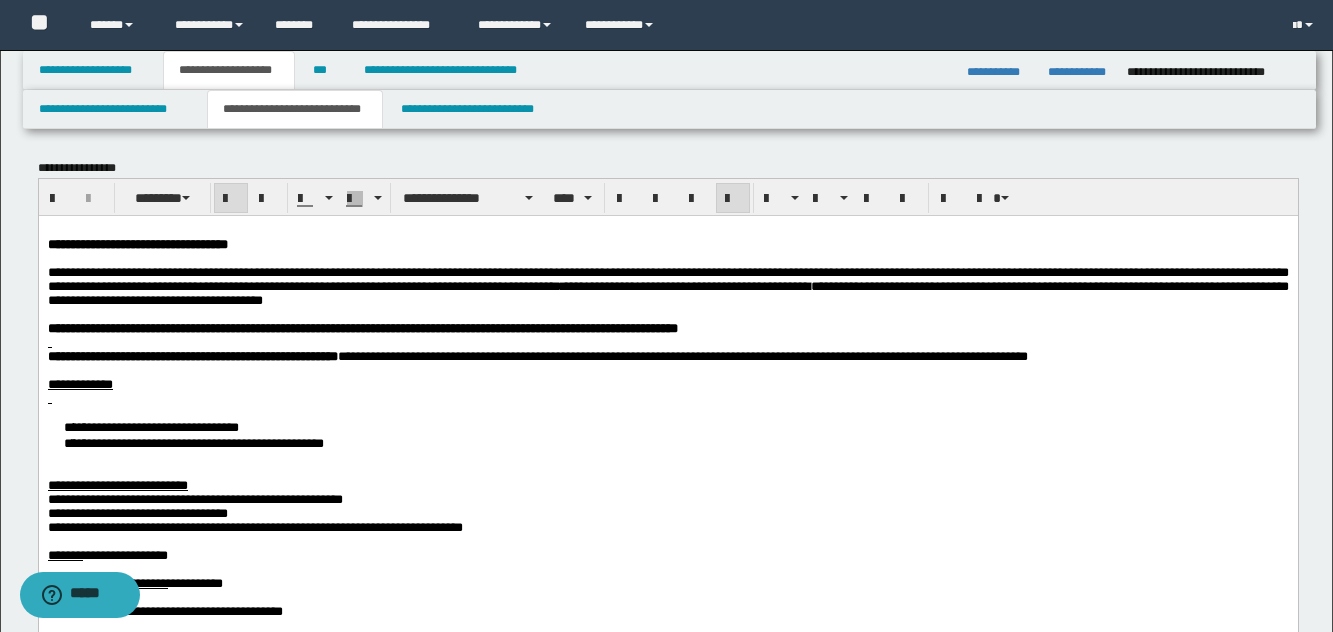 click on "**********" at bounding box center (137, 243) 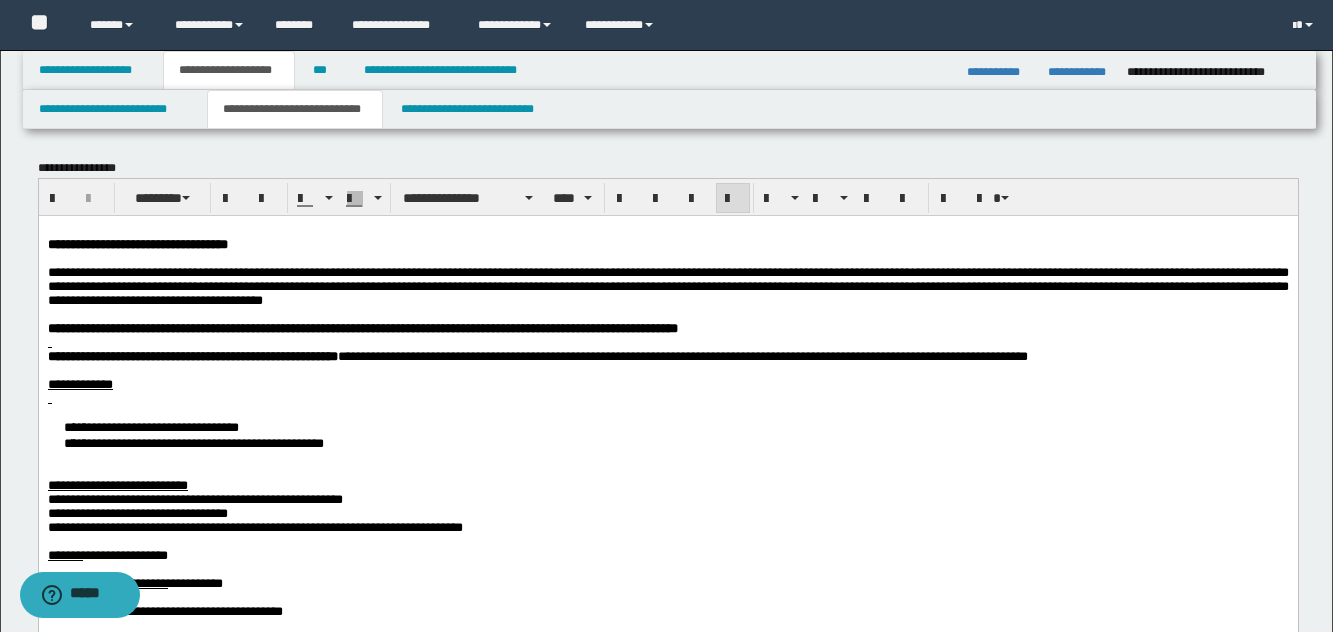 drag, startPoint x: 379, startPoint y: 287, endPoint x: 487, endPoint y: 298, distance: 108.55874 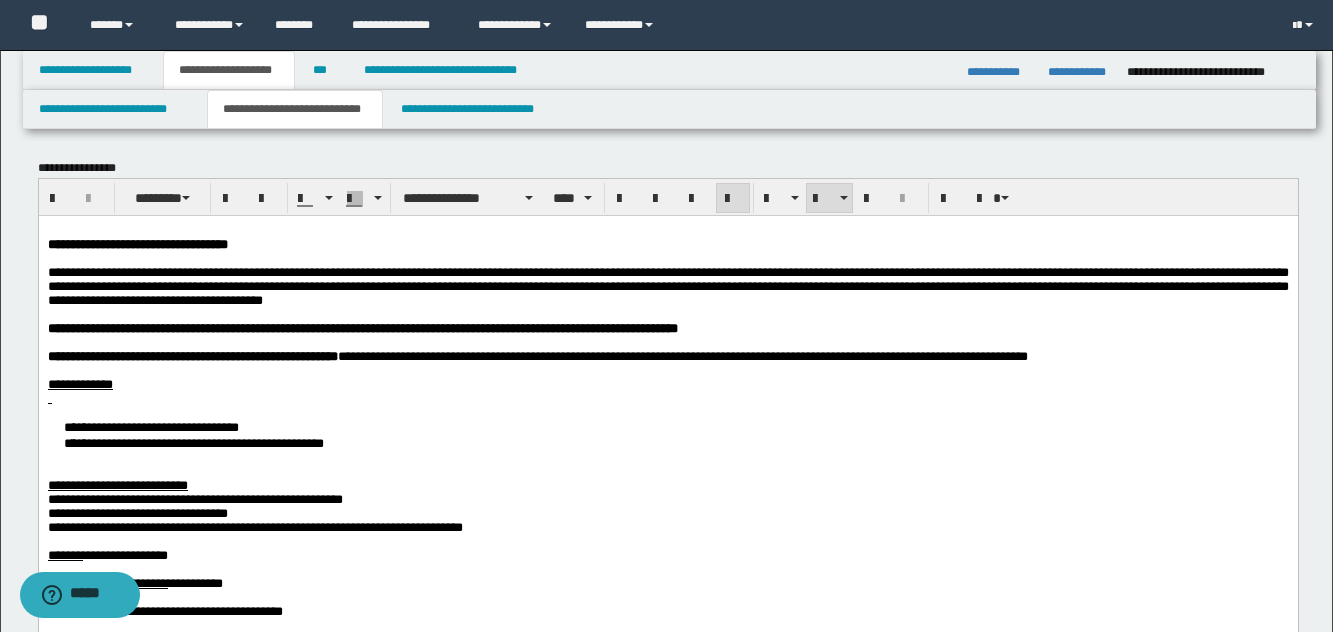 click on "**********" at bounding box center [667, 434] 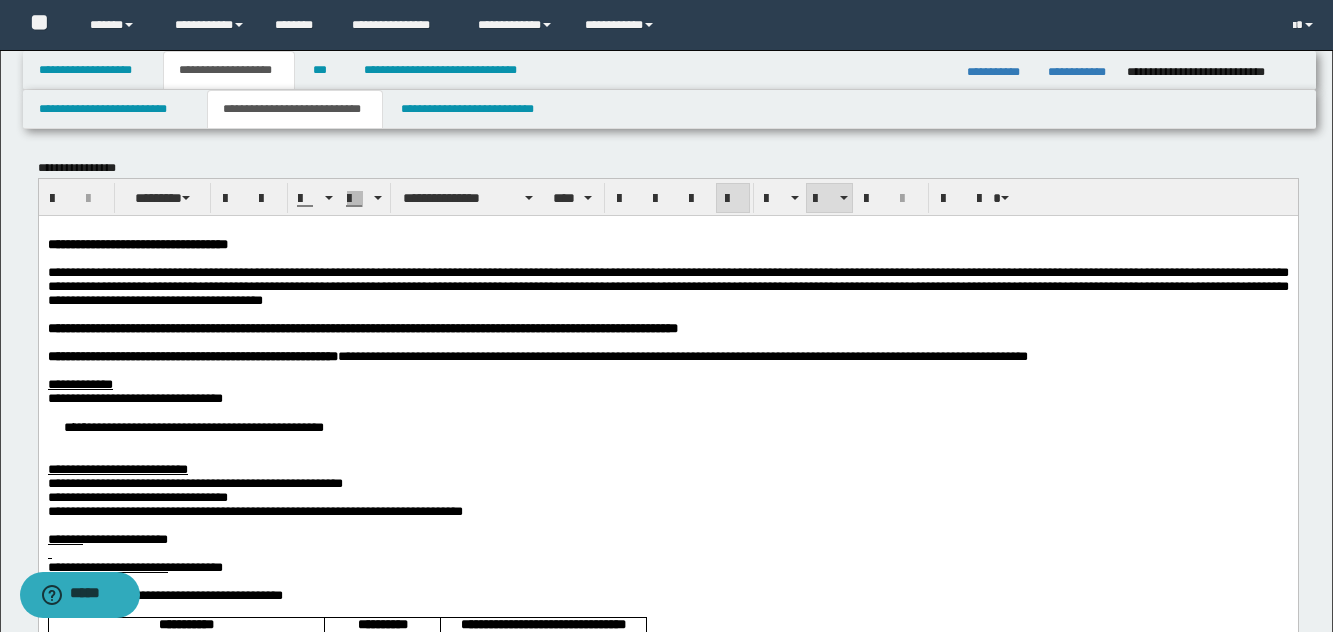 click on "**********" at bounding box center (667, 426) 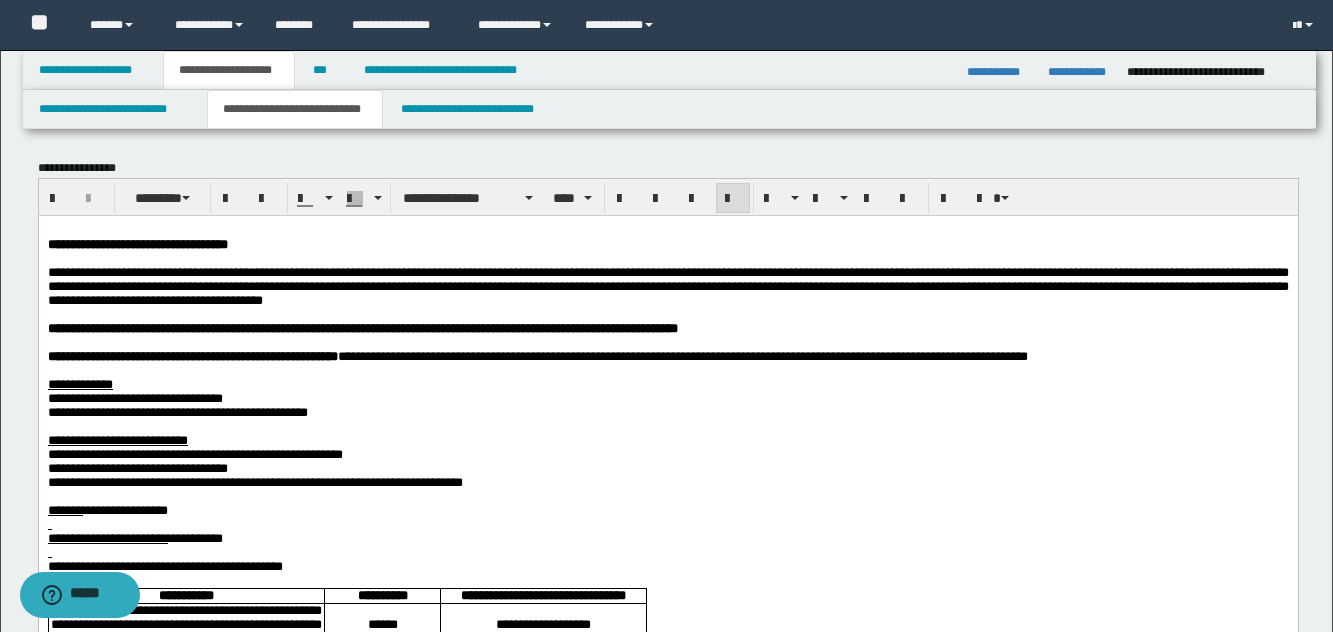click at bounding box center [667, 426] 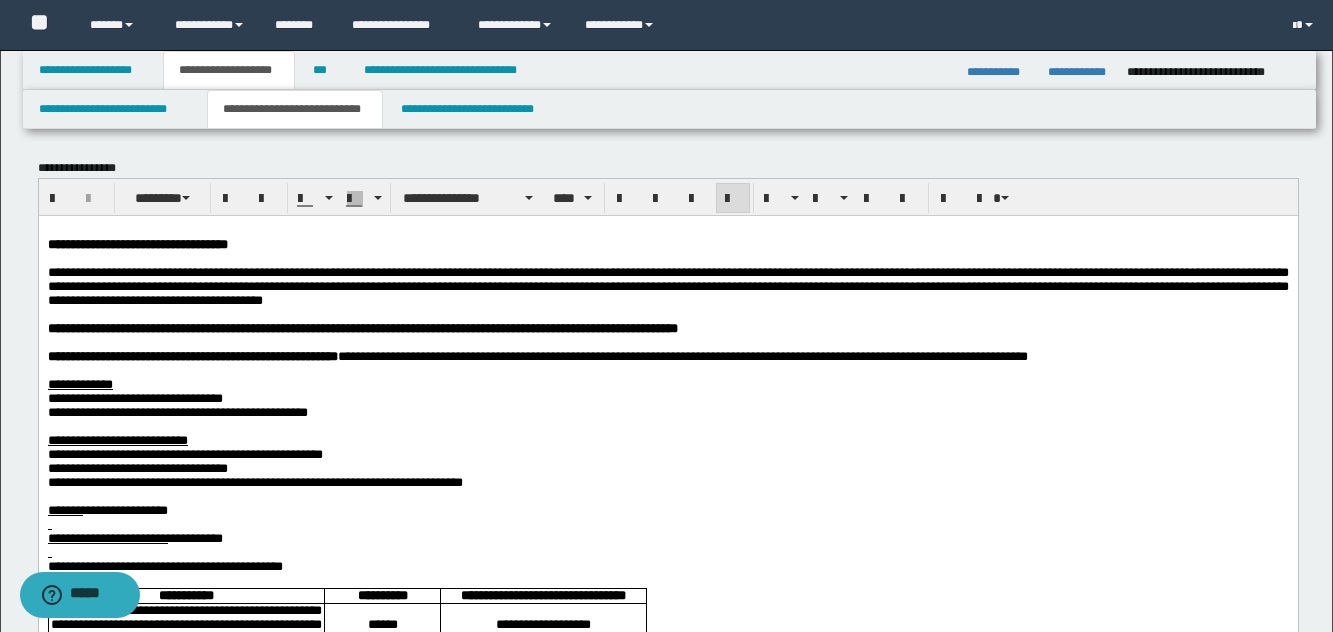 click on "**********" at bounding box center (254, 481) 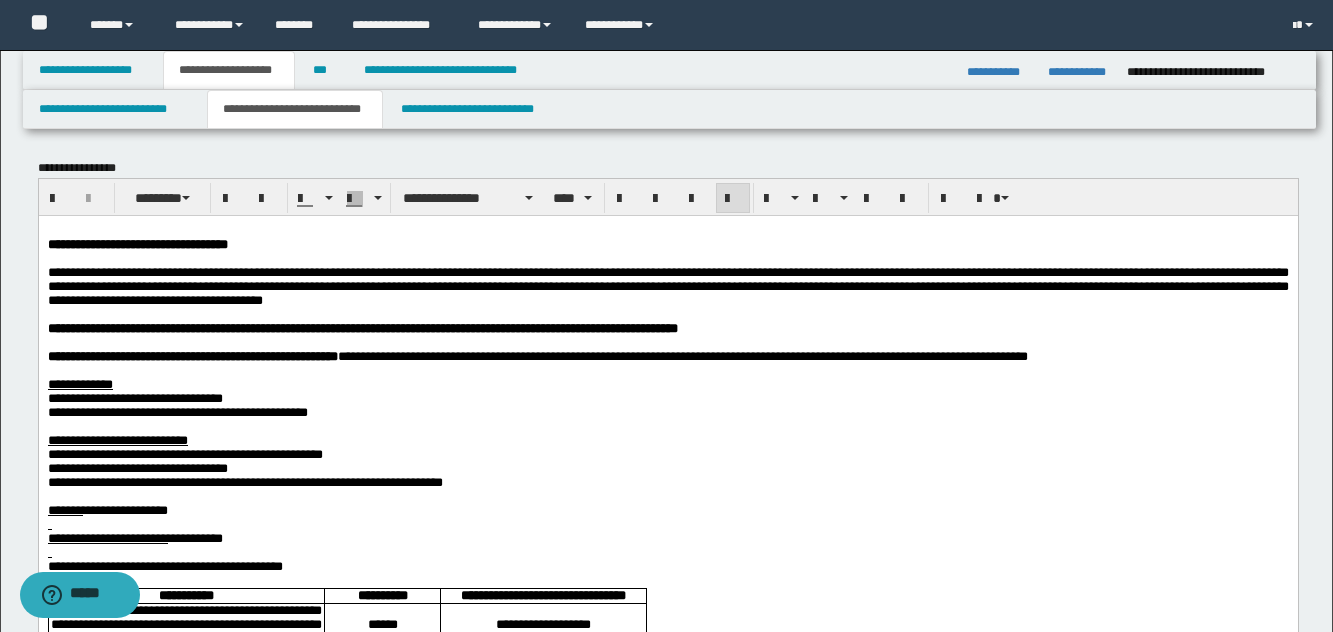 click on "**********" at bounding box center [107, 509] 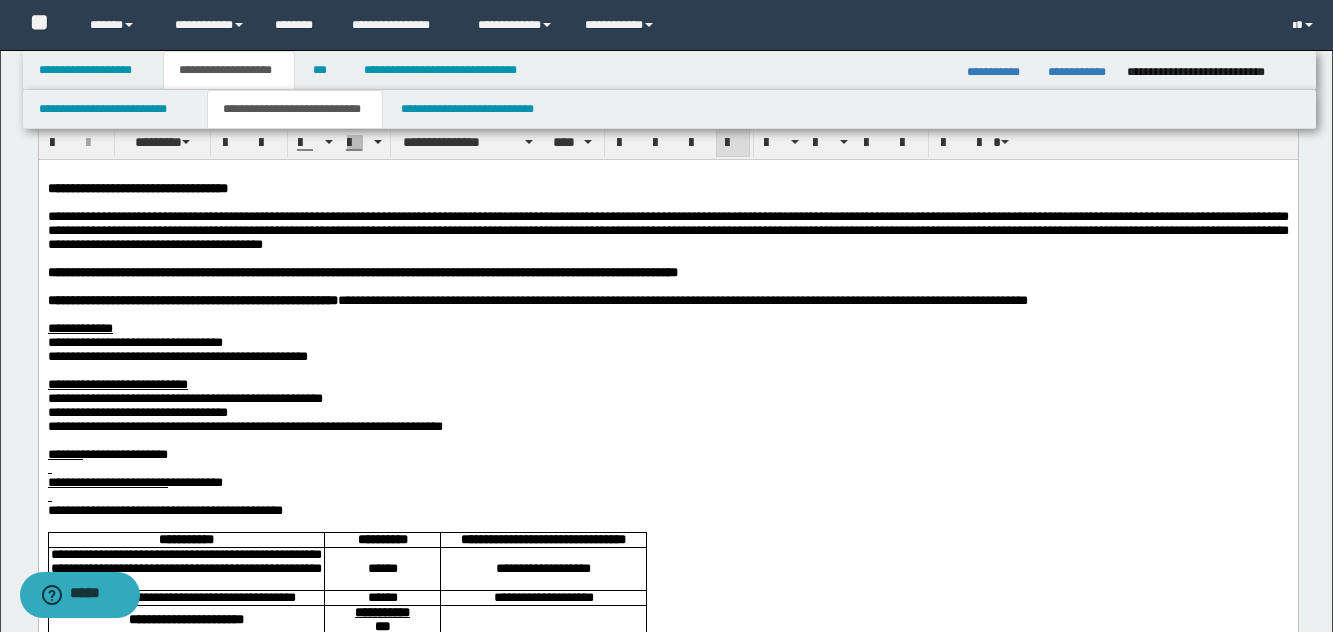 scroll, scrollTop: 100, scrollLeft: 0, axis: vertical 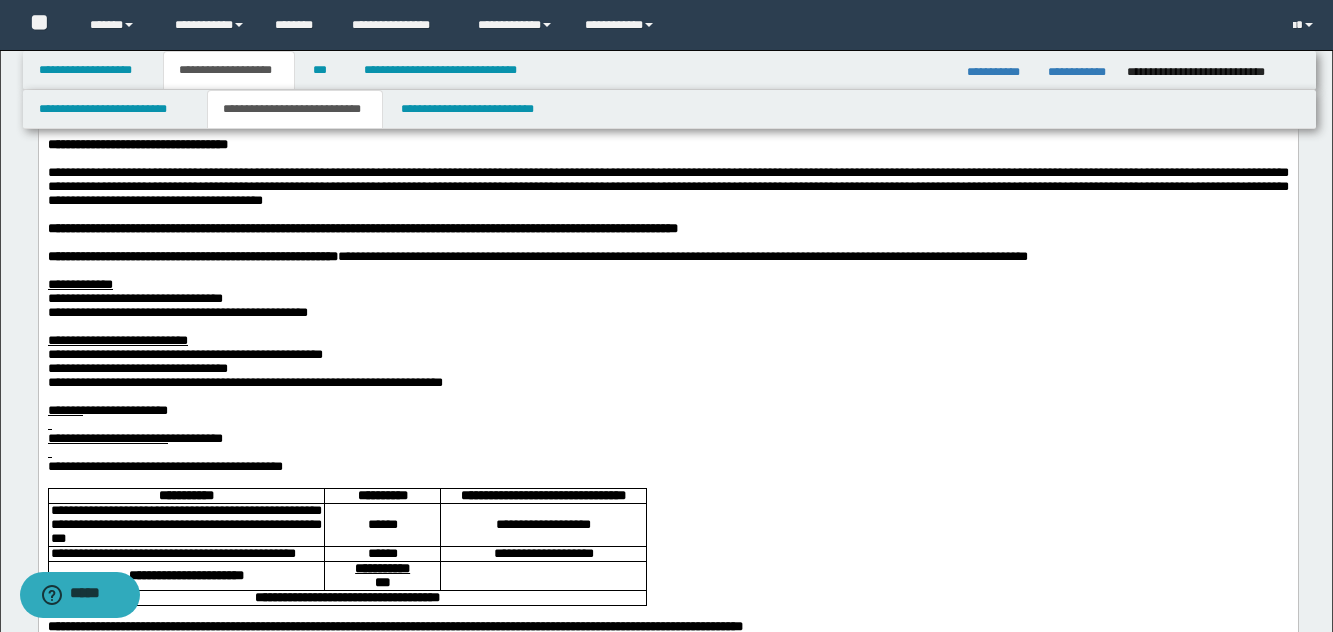 click at bounding box center [667, 452] 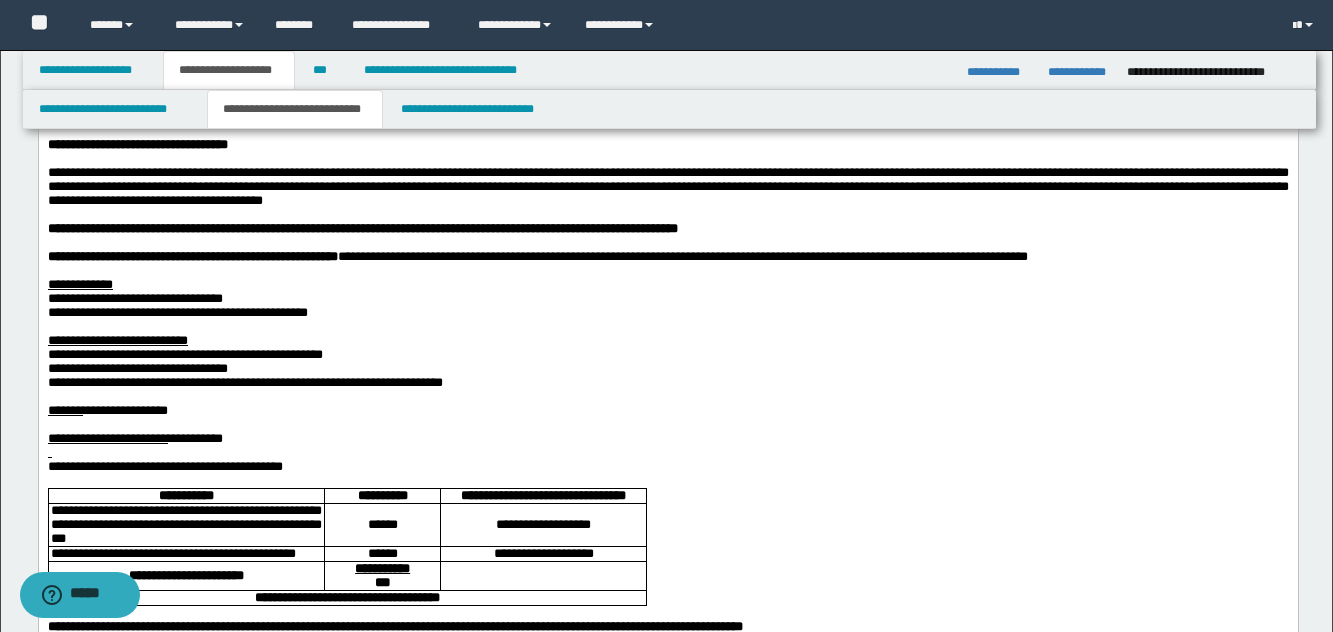 click at bounding box center (667, 452) 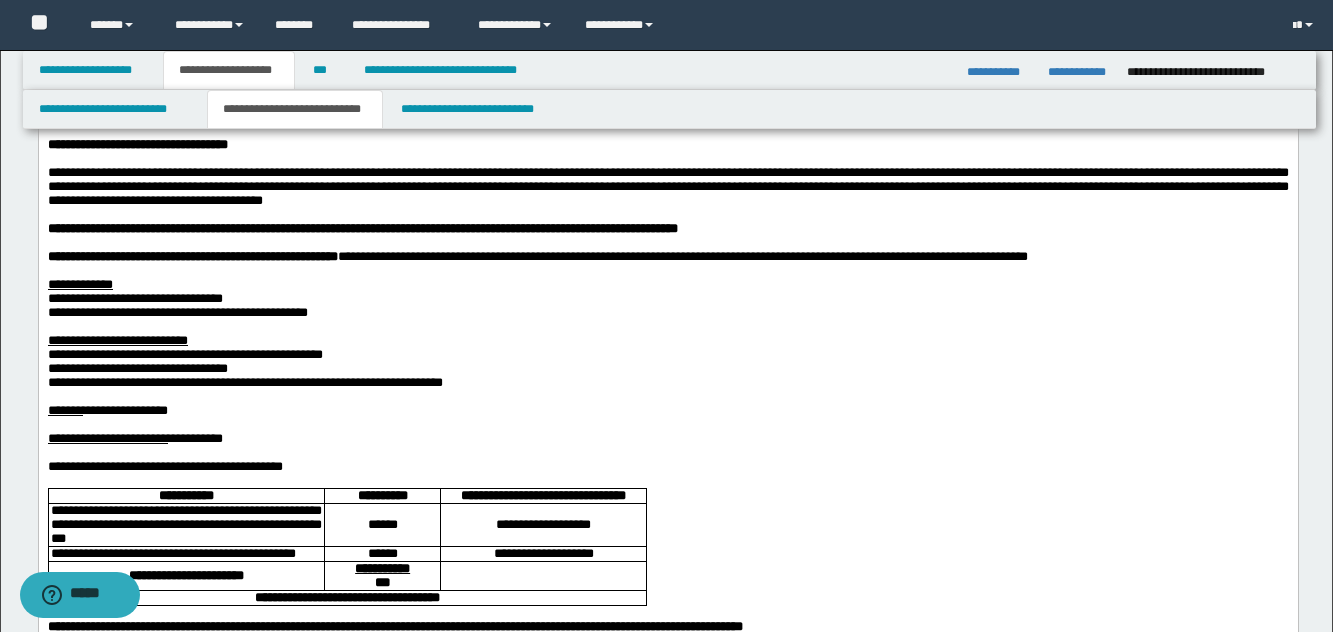 scroll, scrollTop: 500, scrollLeft: 0, axis: vertical 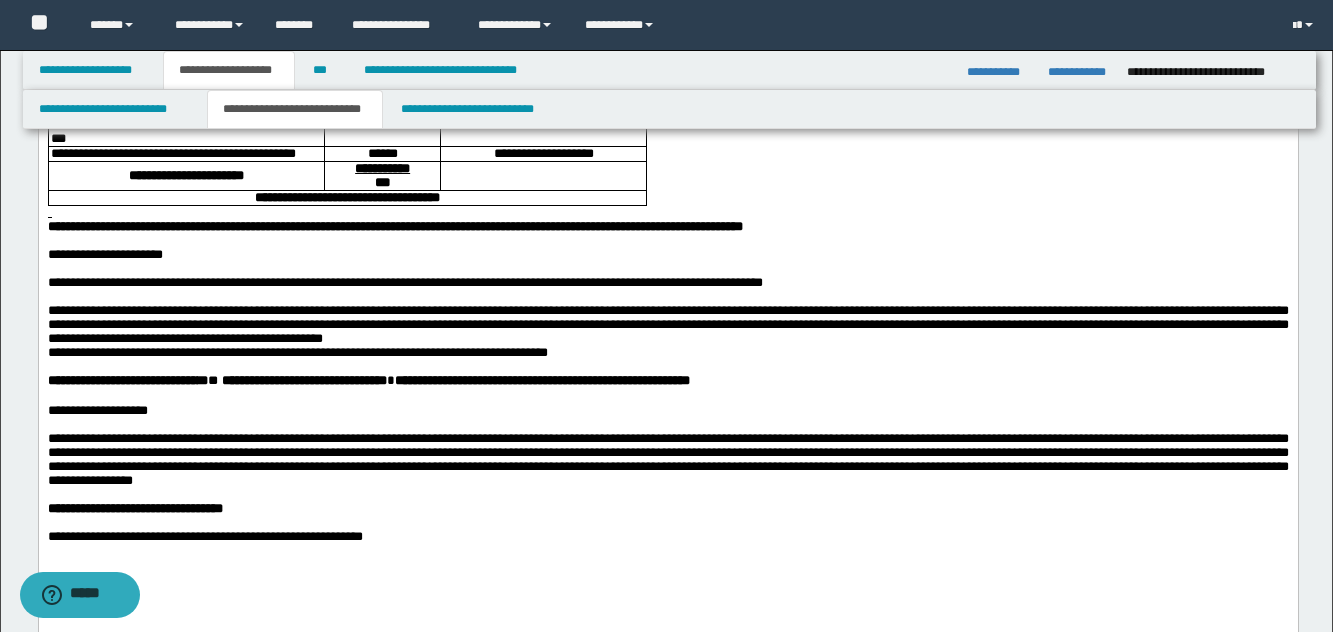 click on "**********" at bounding box center [127, 380] 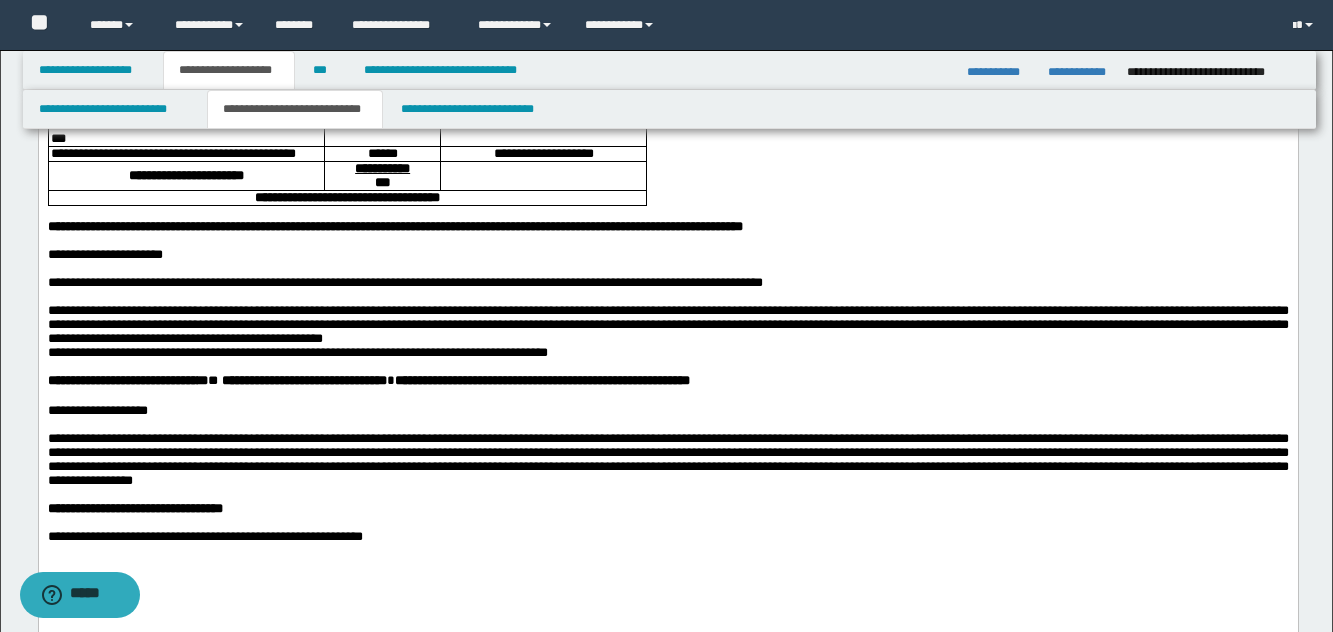 click on "**********" at bounding box center [667, 324] 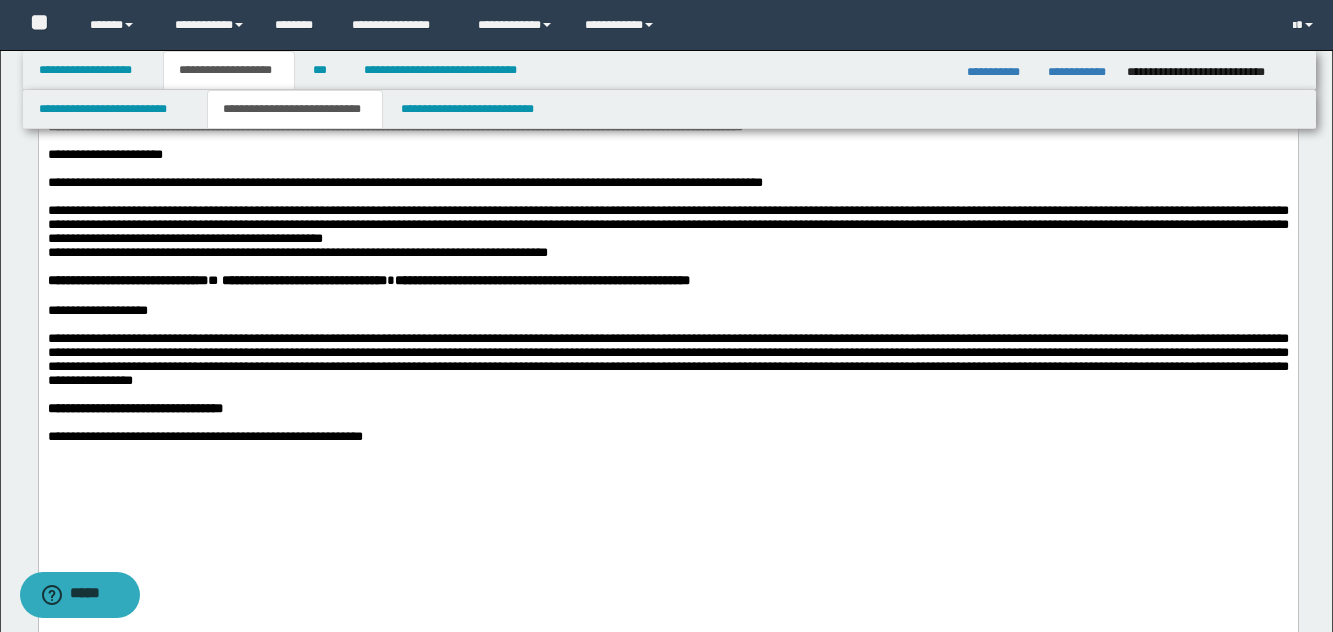 click on "**********" at bounding box center (667, 225) 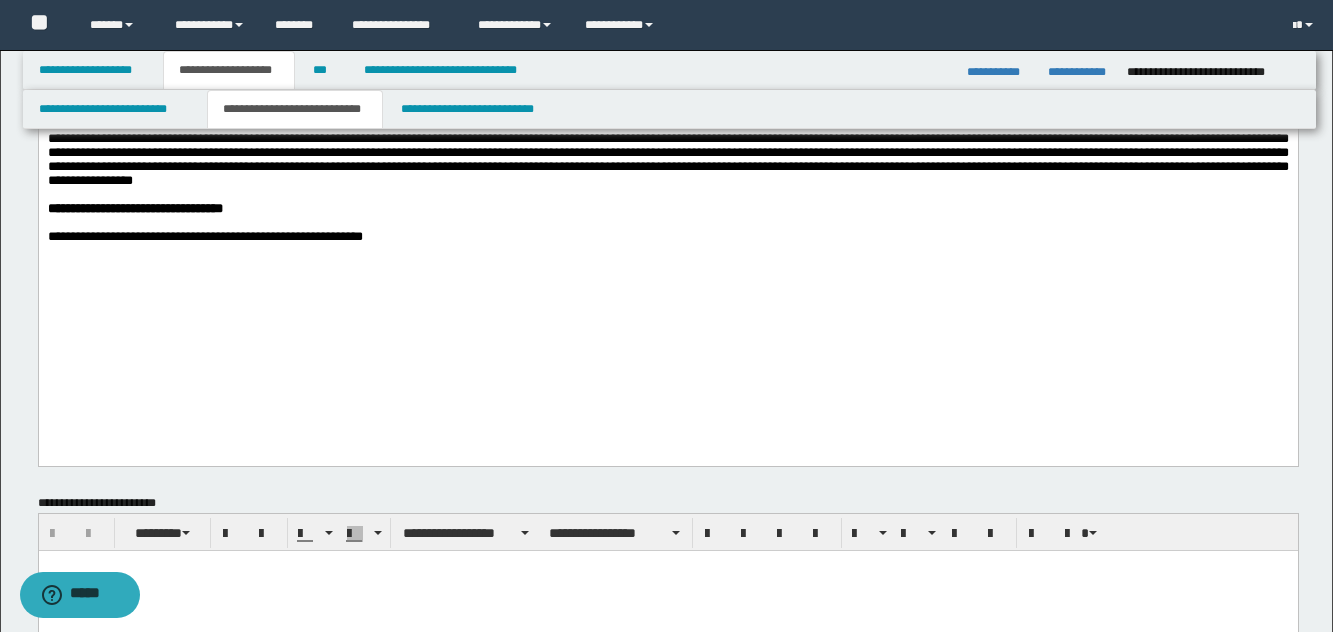 click on "**********" at bounding box center (667, -141) 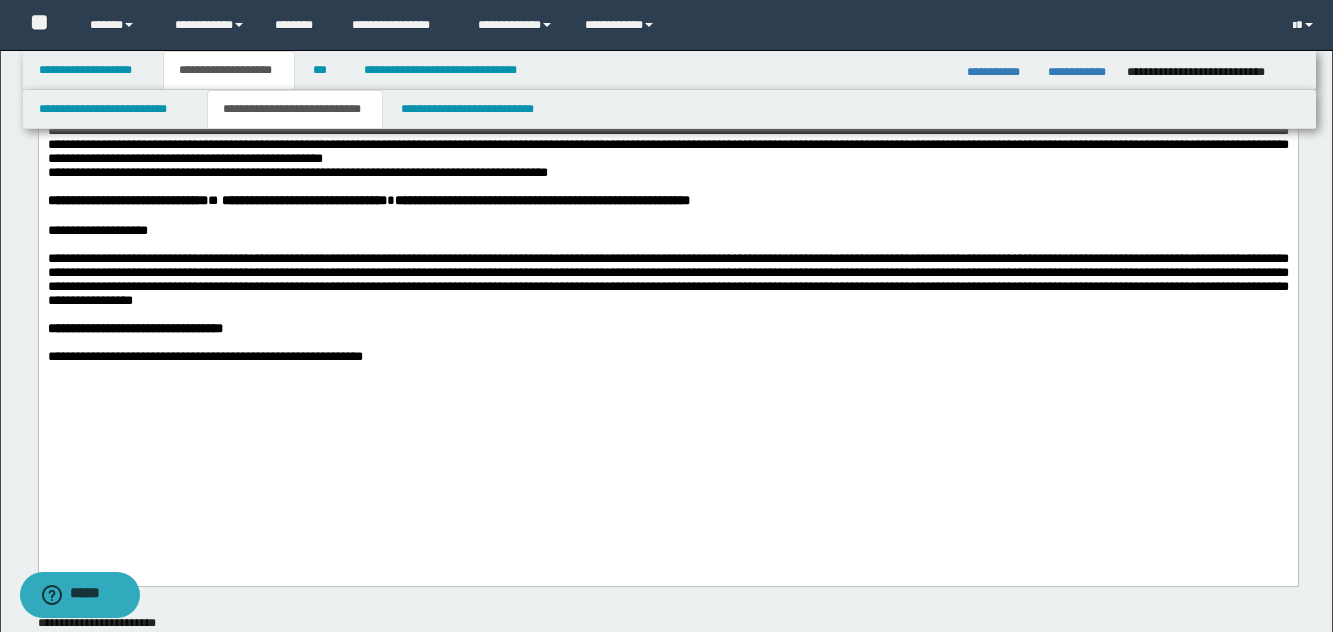 scroll, scrollTop: 500, scrollLeft: 0, axis: vertical 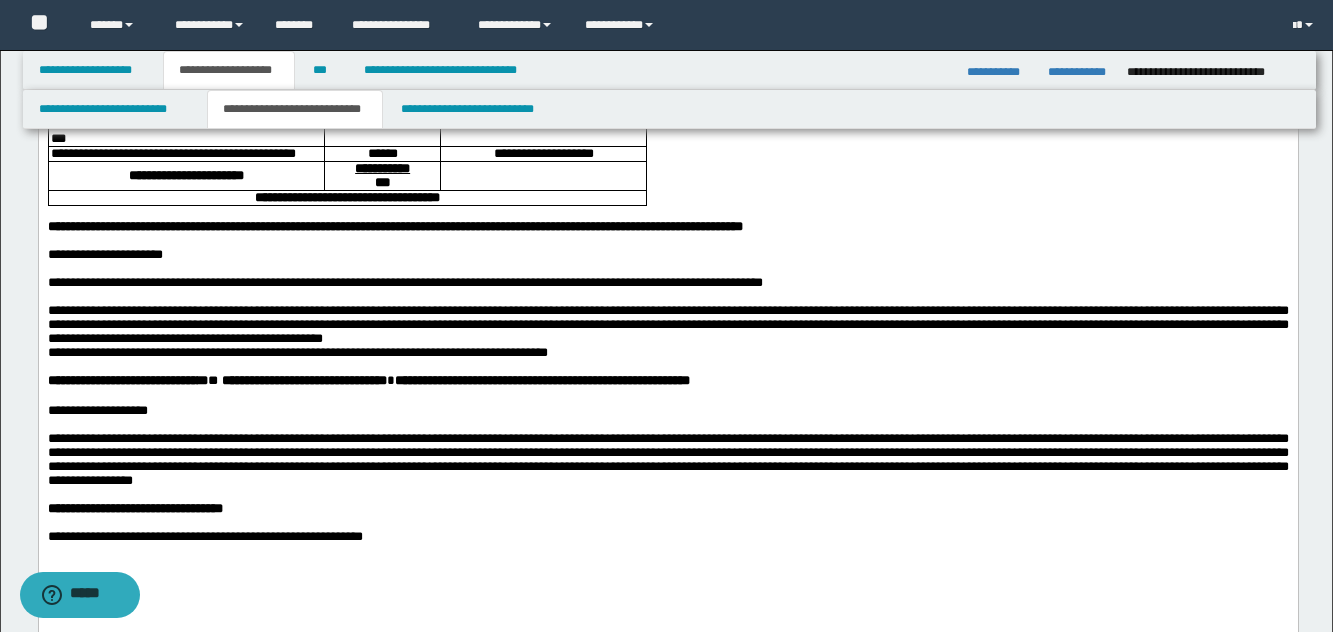 click at bounding box center (679, 367) 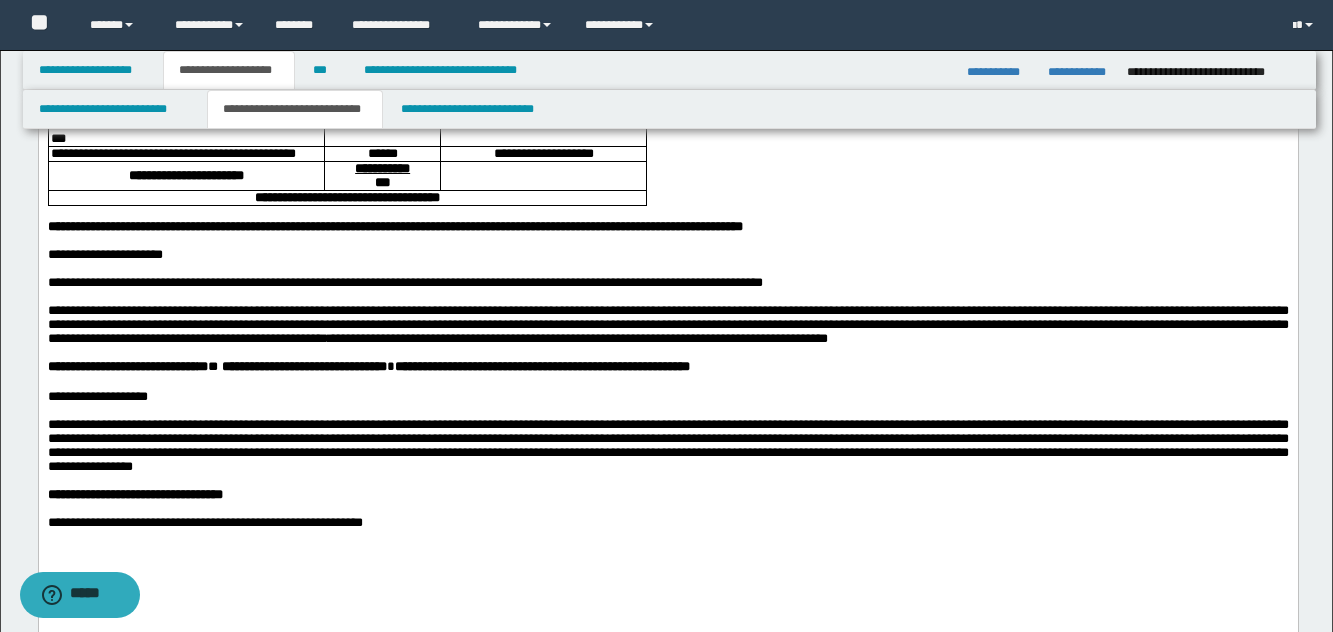 click on "**********" at bounding box center [541, 366] 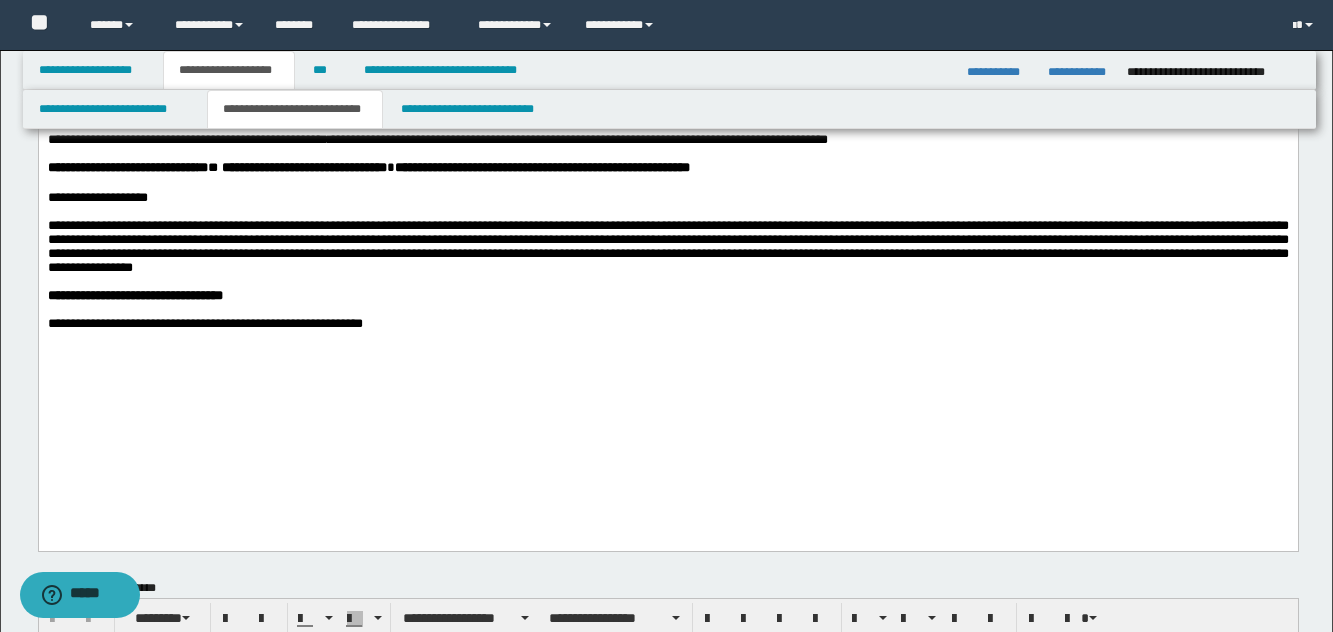 scroll, scrollTop: 700, scrollLeft: 0, axis: vertical 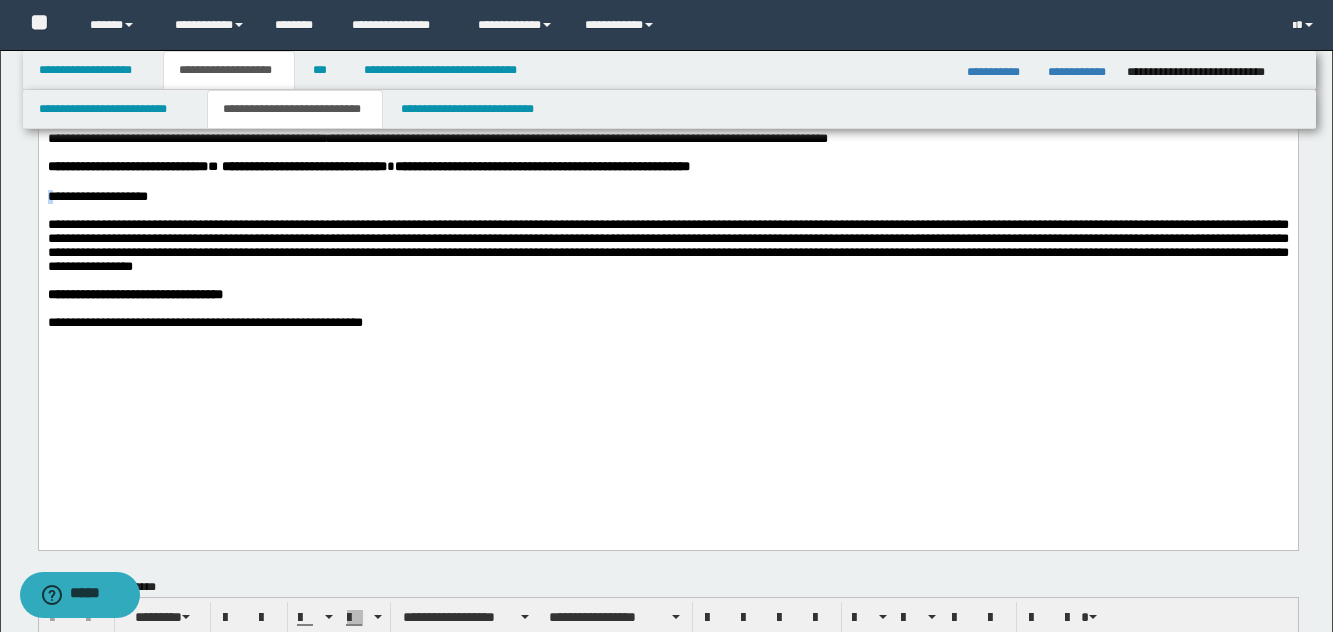 click on "**********" at bounding box center [97, 196] 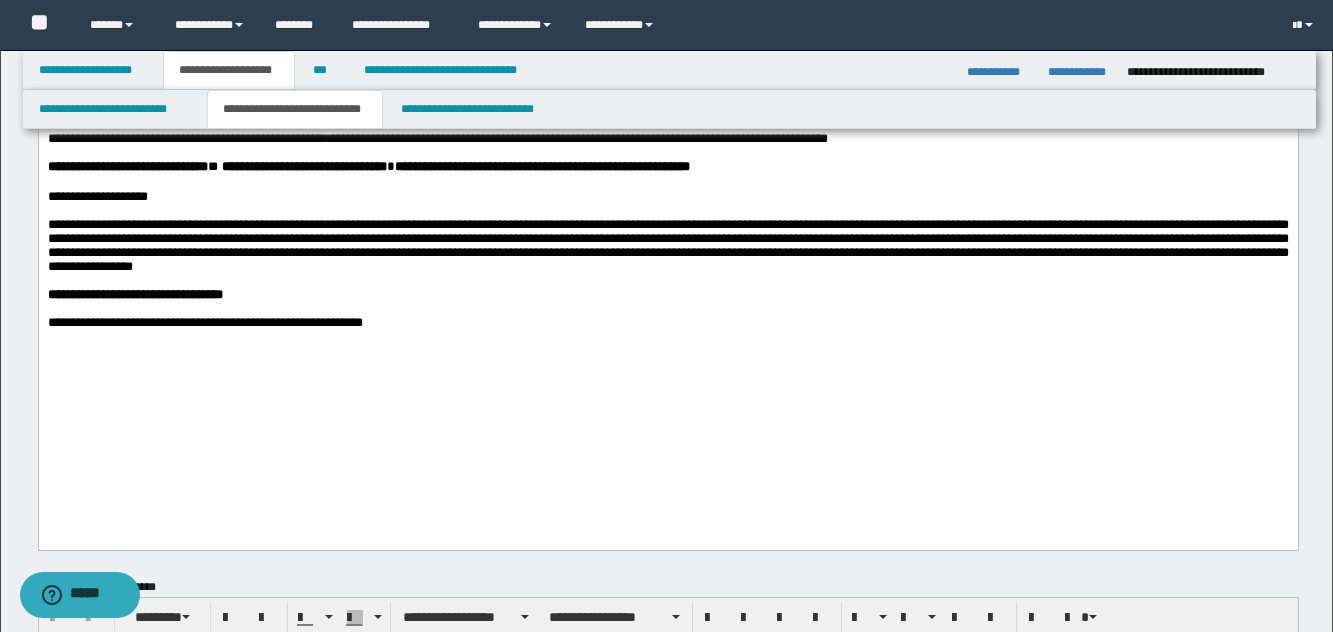 click on "**********" at bounding box center (667, 245) 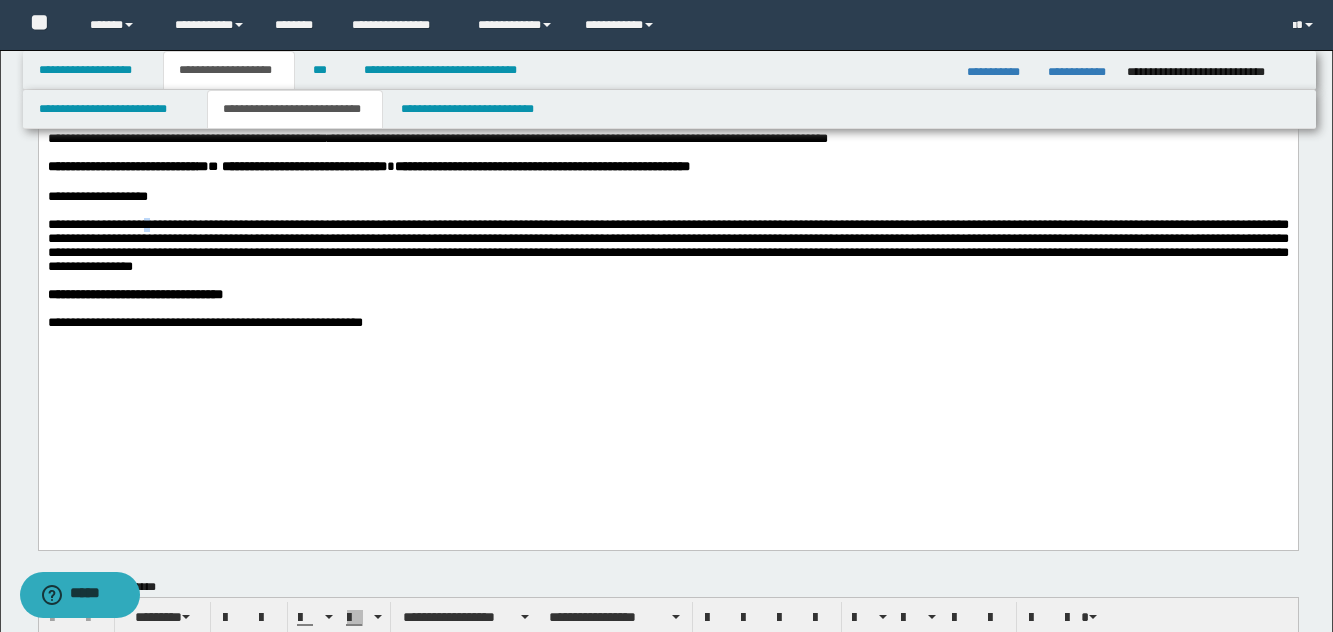 click on "**********" at bounding box center [667, 245] 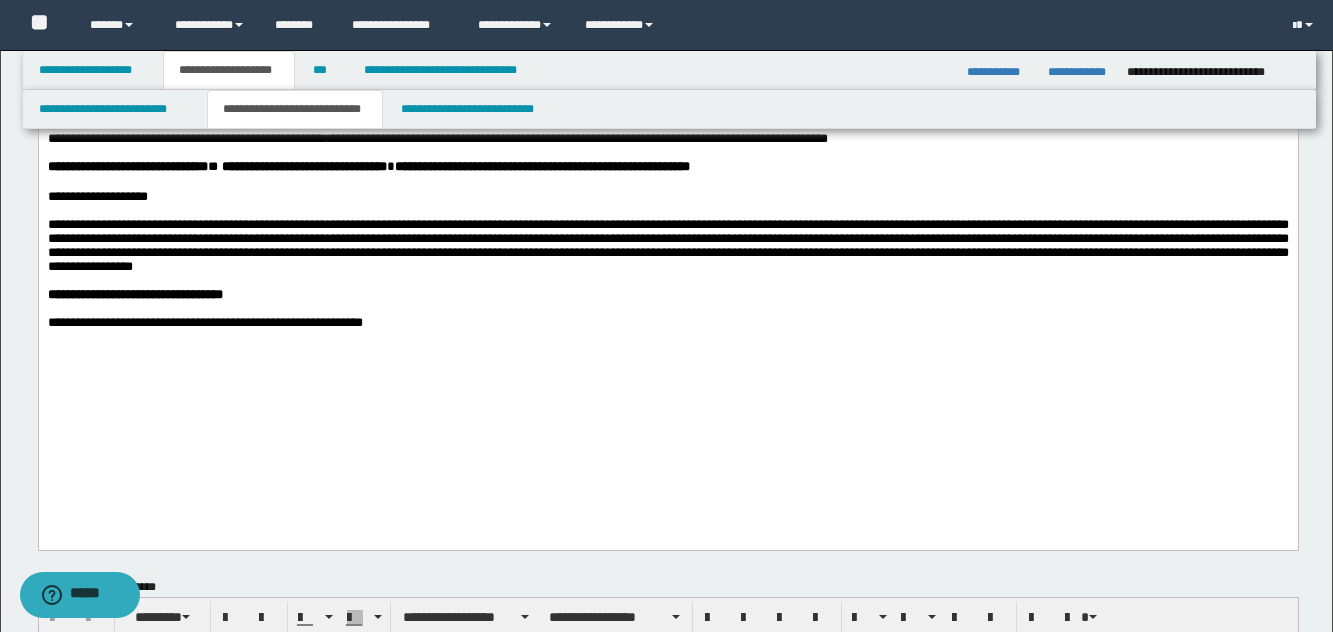 click on "**********" at bounding box center (667, 245) 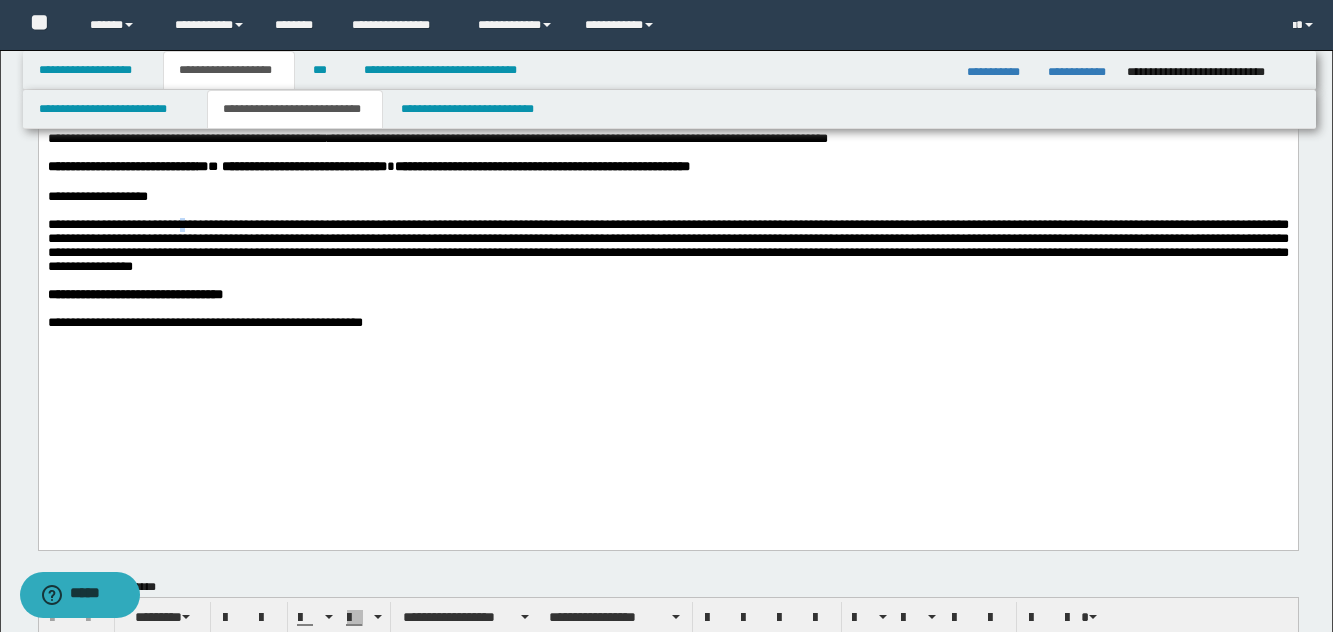 click on "**********" at bounding box center (667, 245) 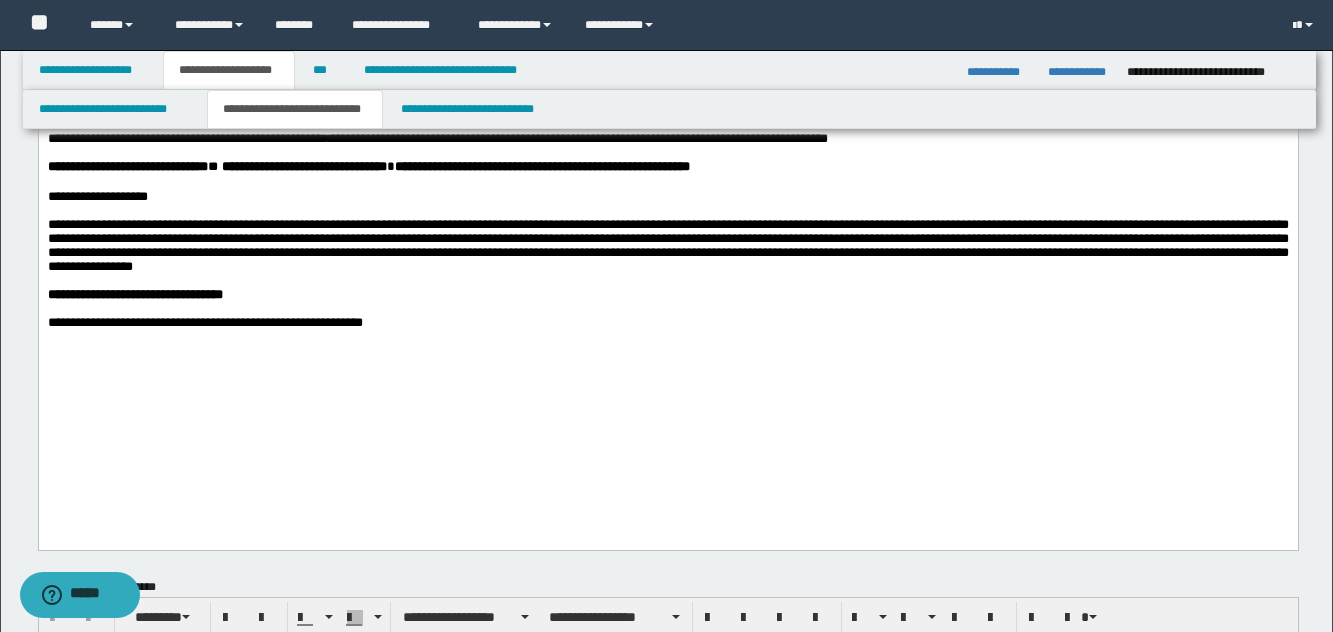 click on "**********" at bounding box center (667, 245) 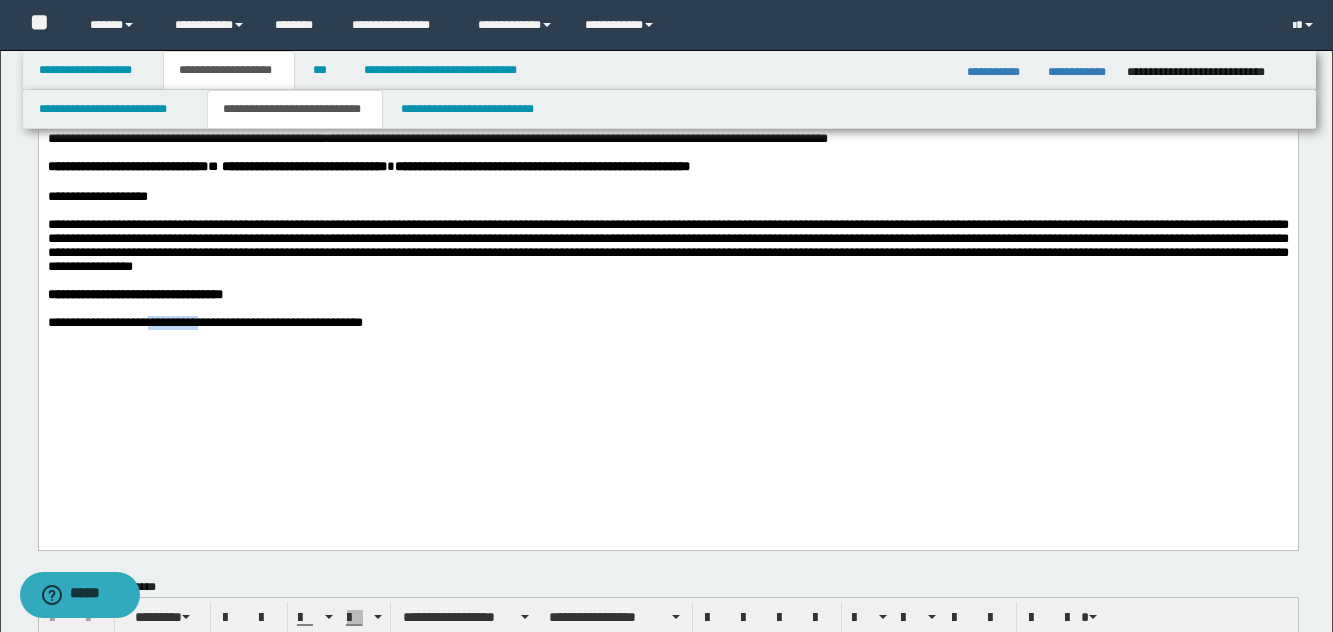drag, startPoint x: 161, startPoint y: 512, endPoint x: 183, endPoint y: 502, distance: 24.166092 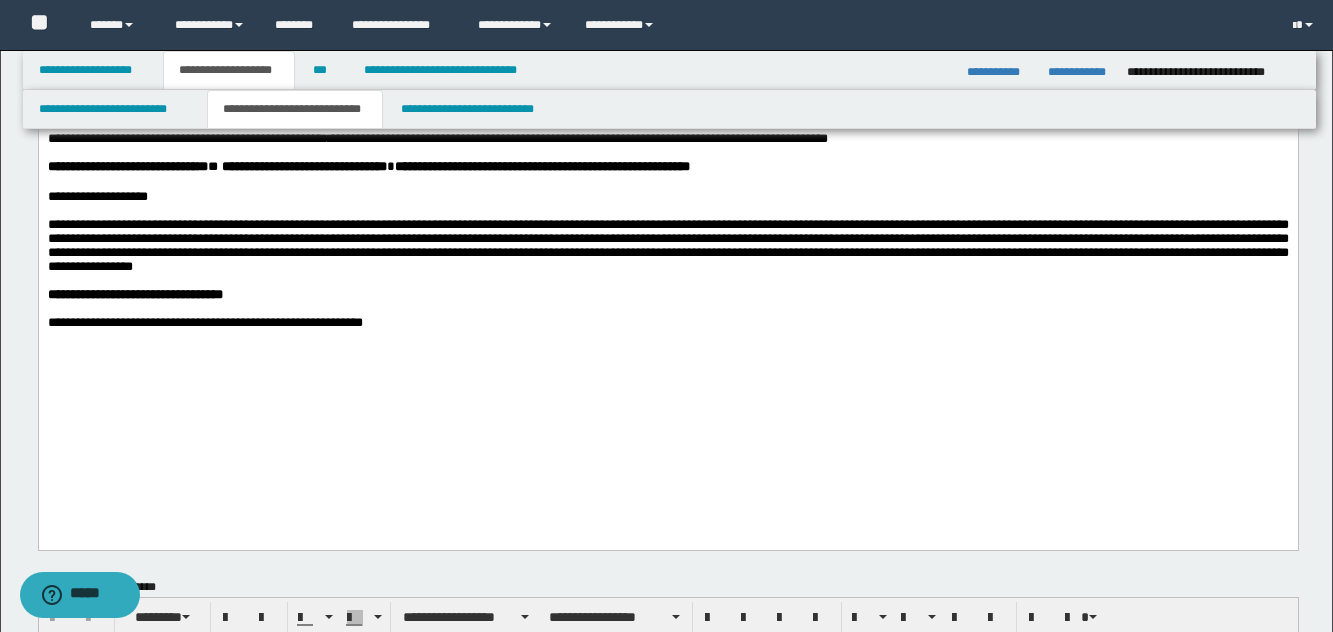 click on "**********" at bounding box center (667, -48) 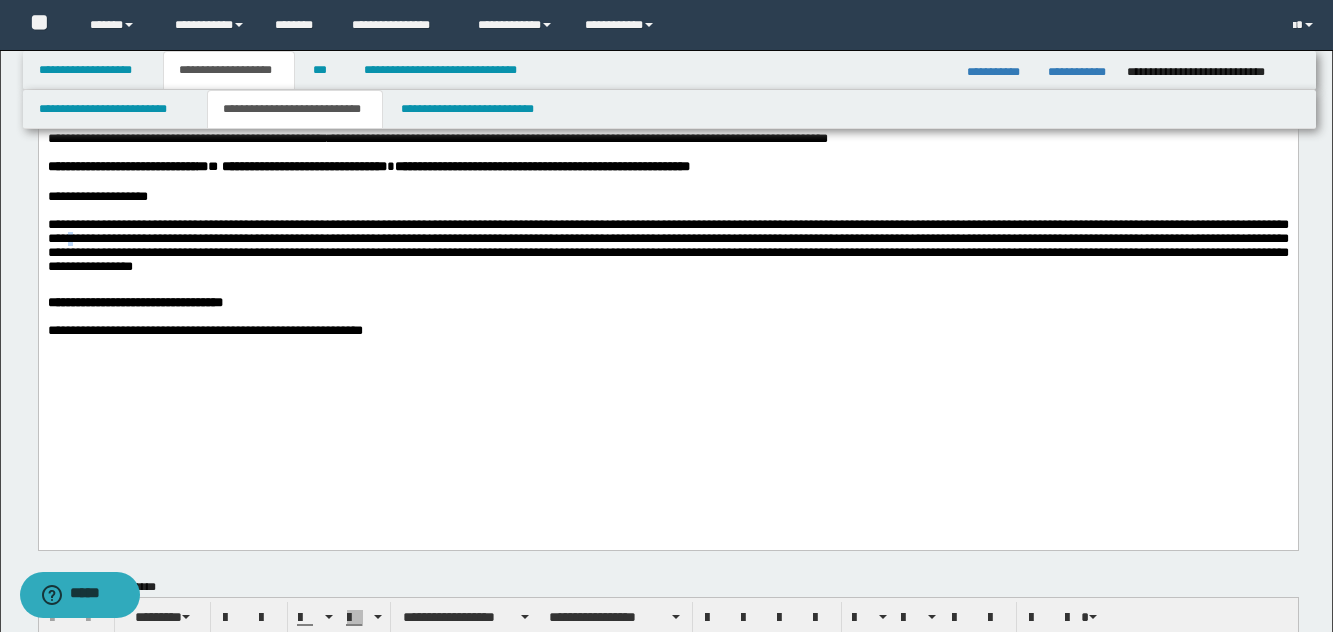drag, startPoint x: 169, startPoint y: 330, endPoint x: 236, endPoint y: 341, distance: 67.89698 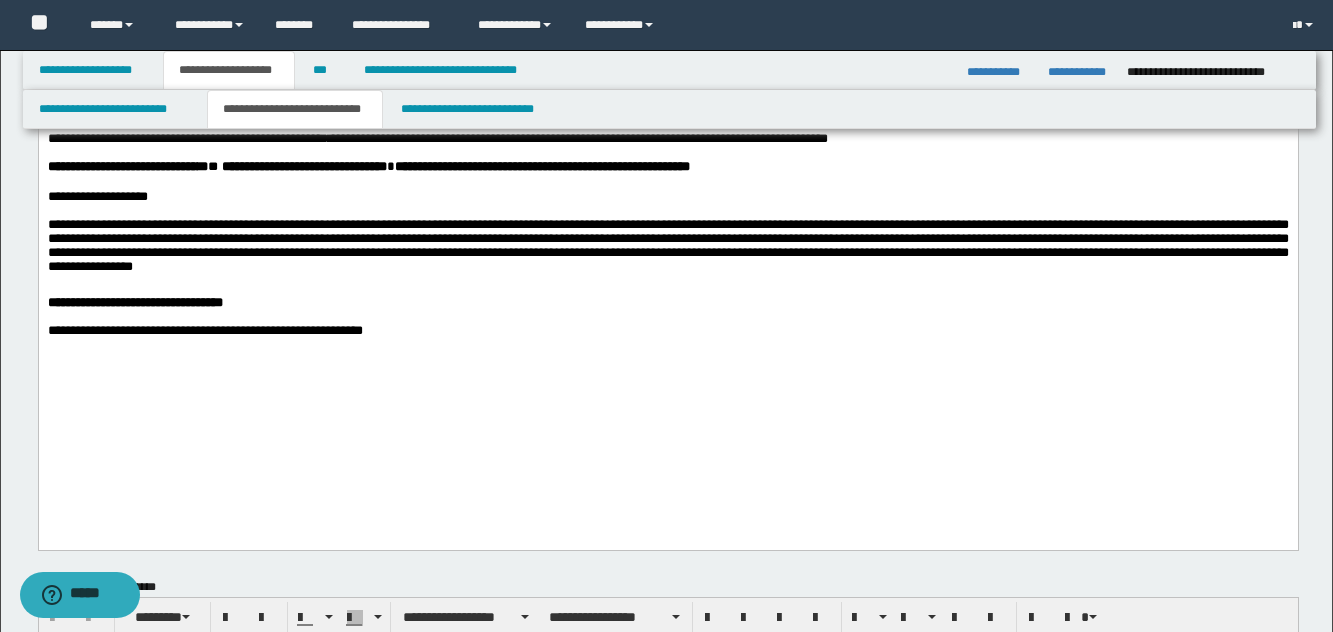 click on "**********" at bounding box center (667, 250) 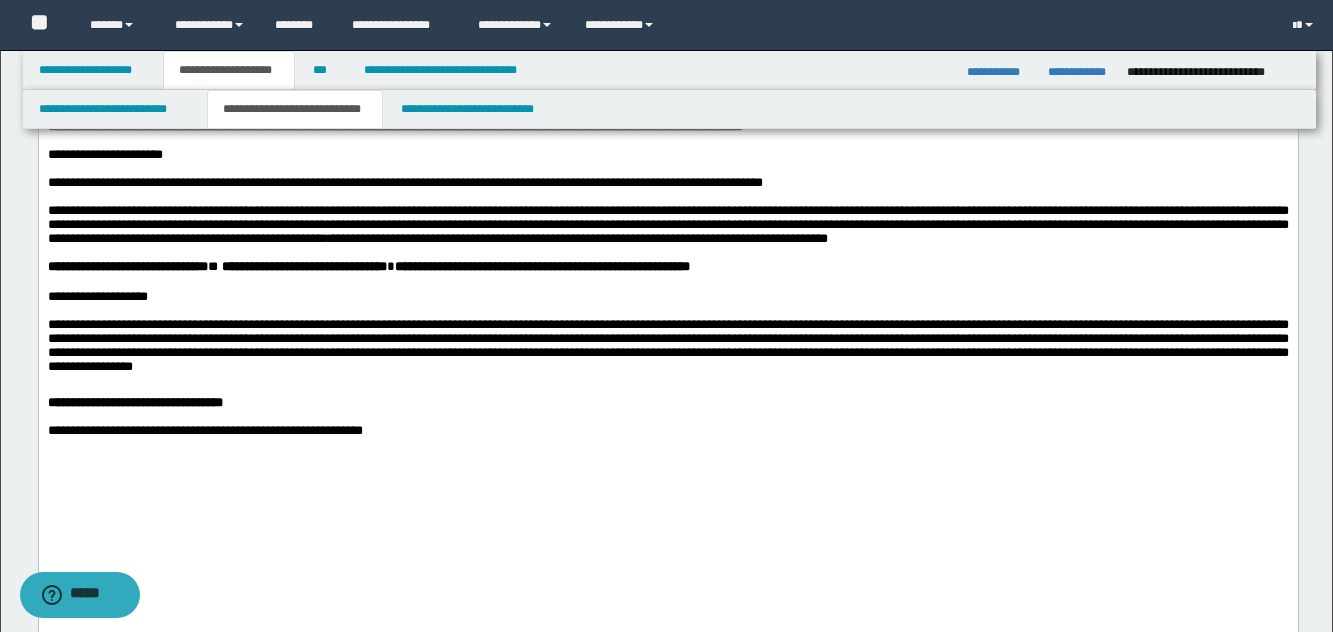 click at bounding box center [667, 311] 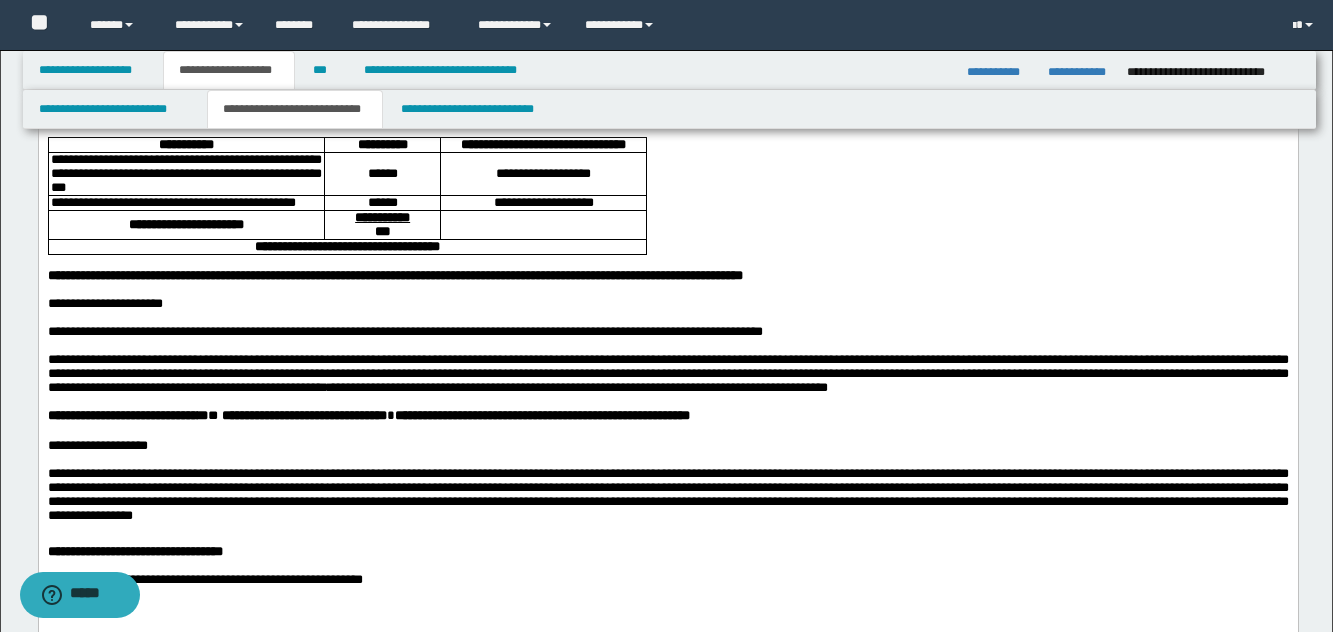 scroll, scrollTop: 400, scrollLeft: 0, axis: vertical 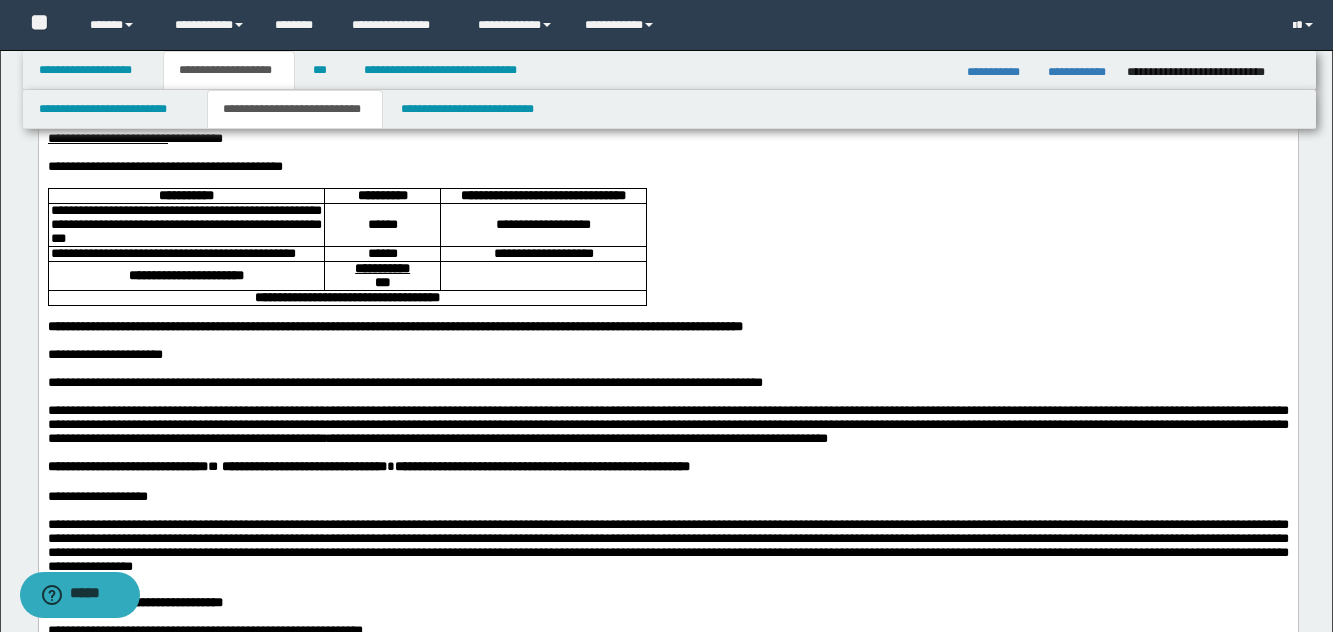 click on "**********" at bounding box center [572, 326] 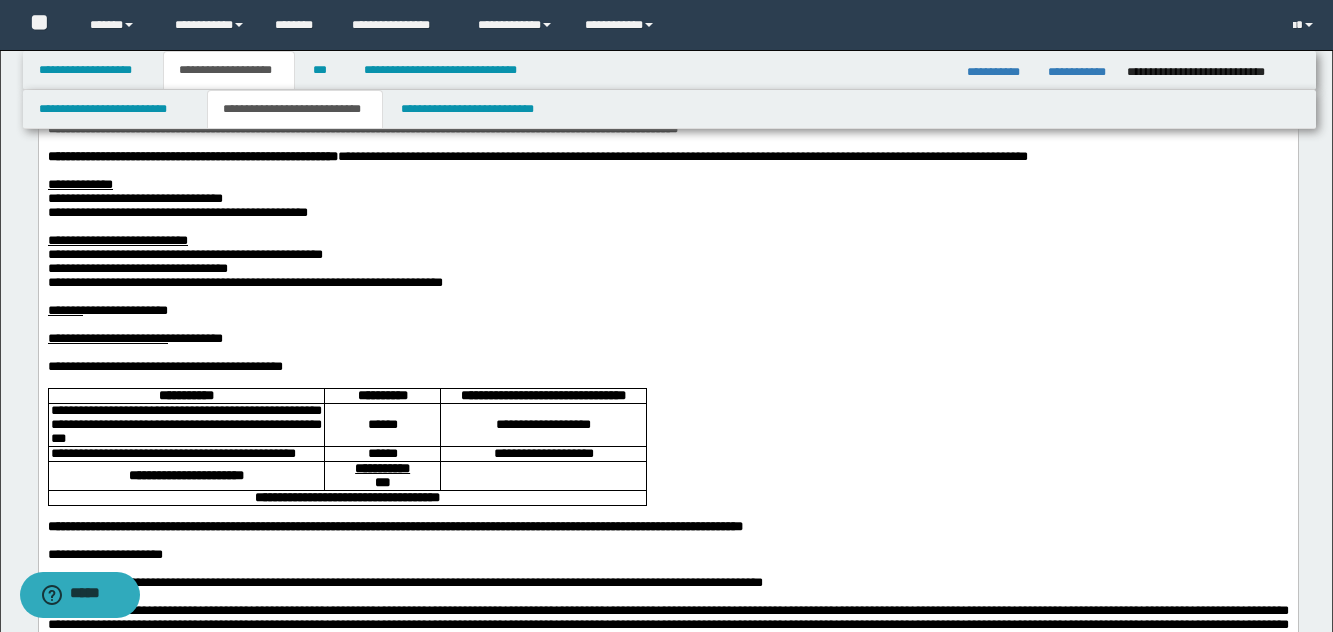 scroll, scrollTop: 0, scrollLeft: 0, axis: both 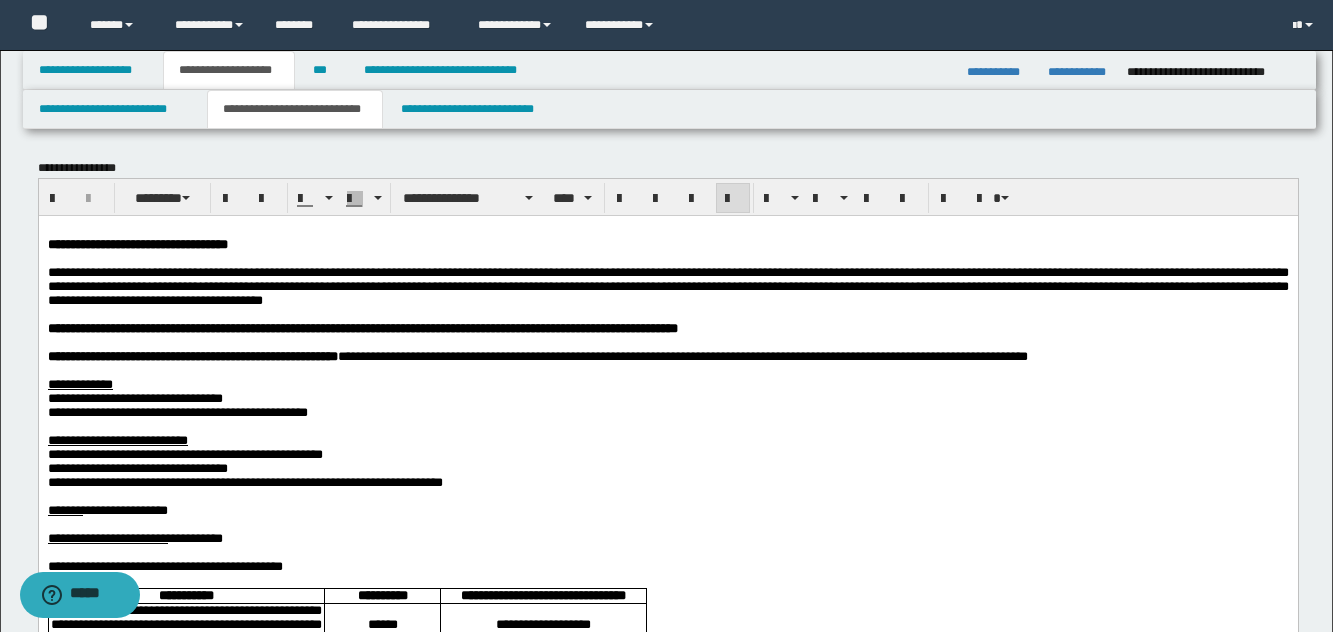 drag, startPoint x: 441, startPoint y: 446, endPoint x: -4, endPoint y: 426, distance: 445.44922 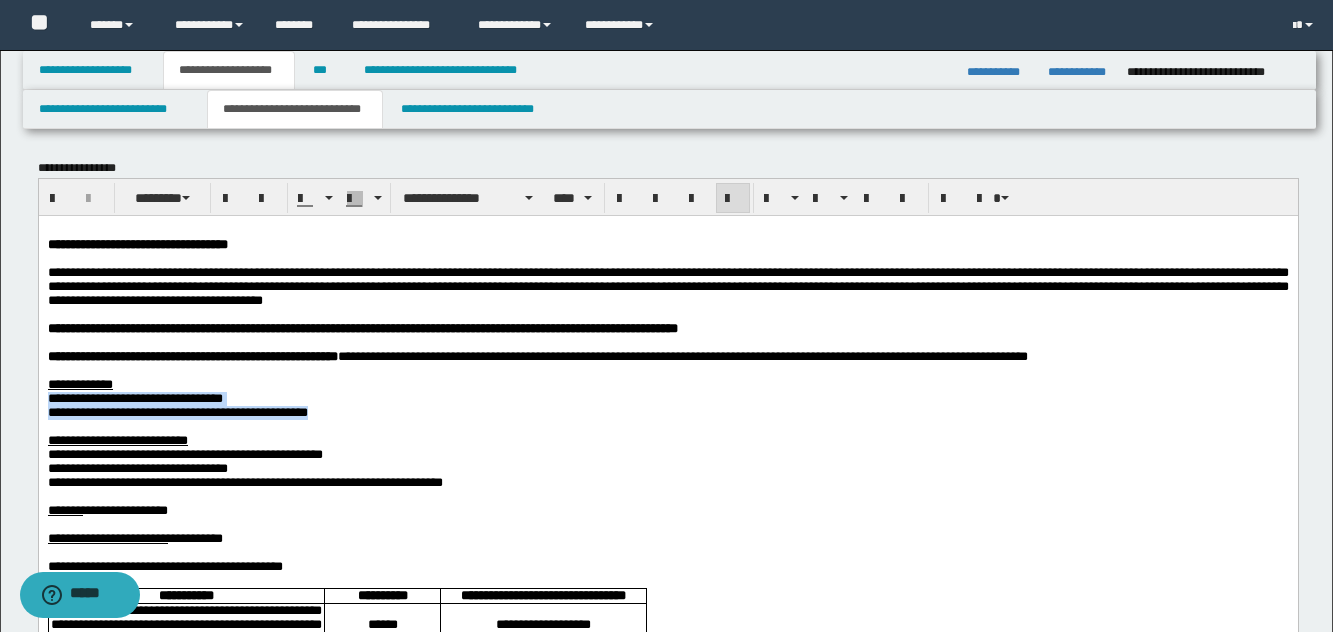 drag, startPoint x: 447, startPoint y: 445, endPoint x: -18, endPoint y: 421, distance: 465.61896 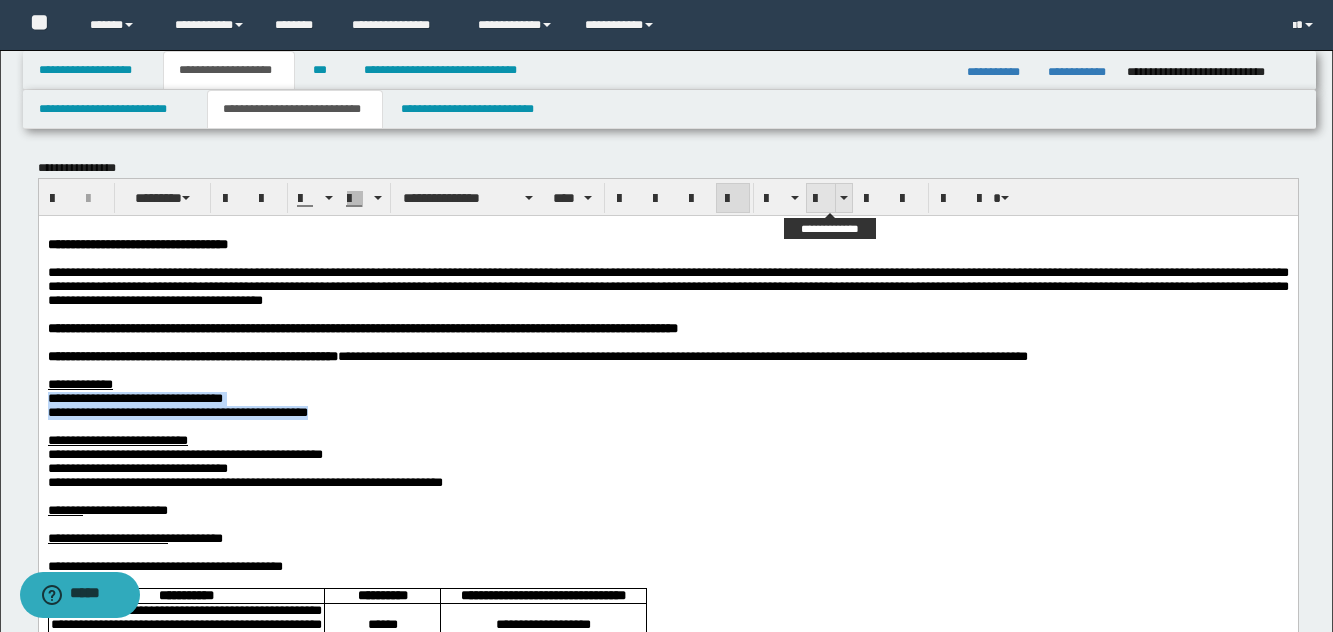 click at bounding box center [821, 199] 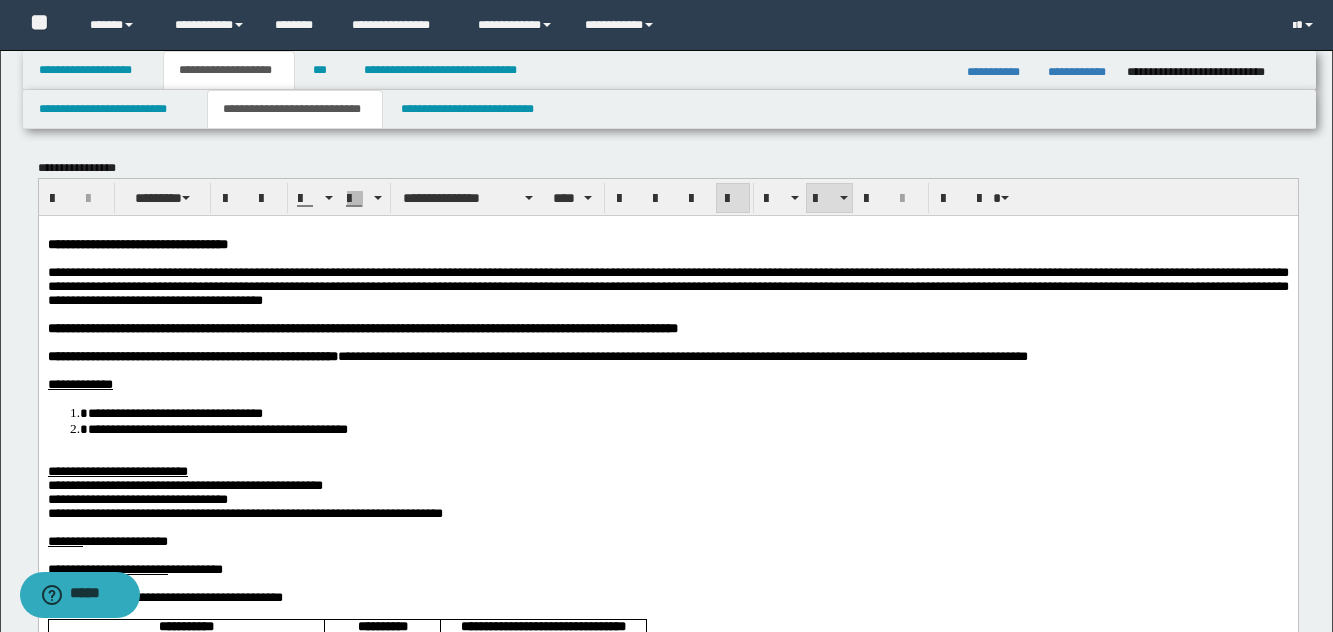 click on "**********" at bounding box center [667, 670] 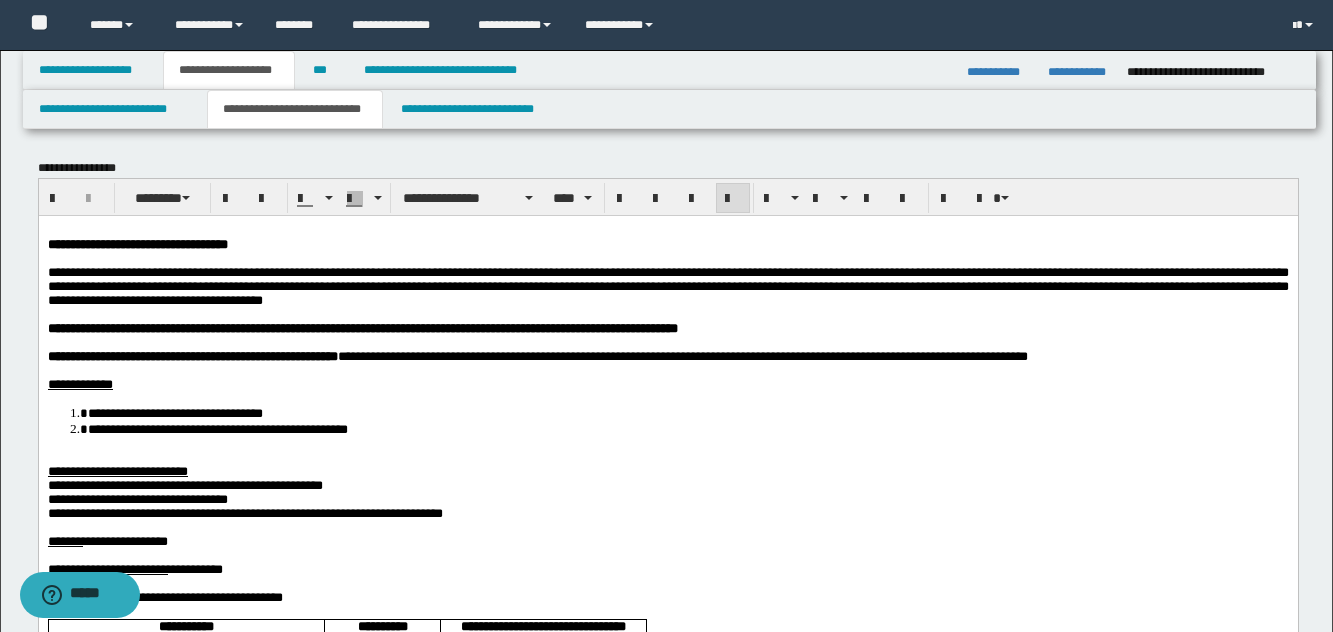 click on "**********" at bounding box center (117, 470) 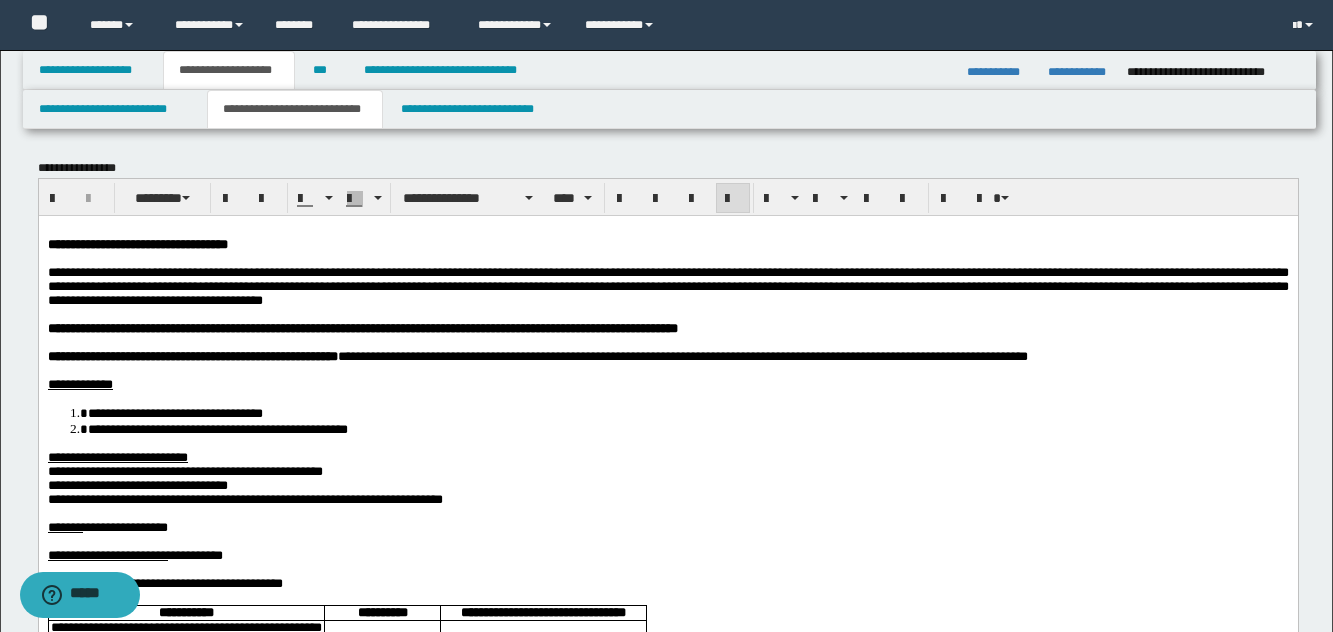 click on "**********" at bounding box center [137, 484] 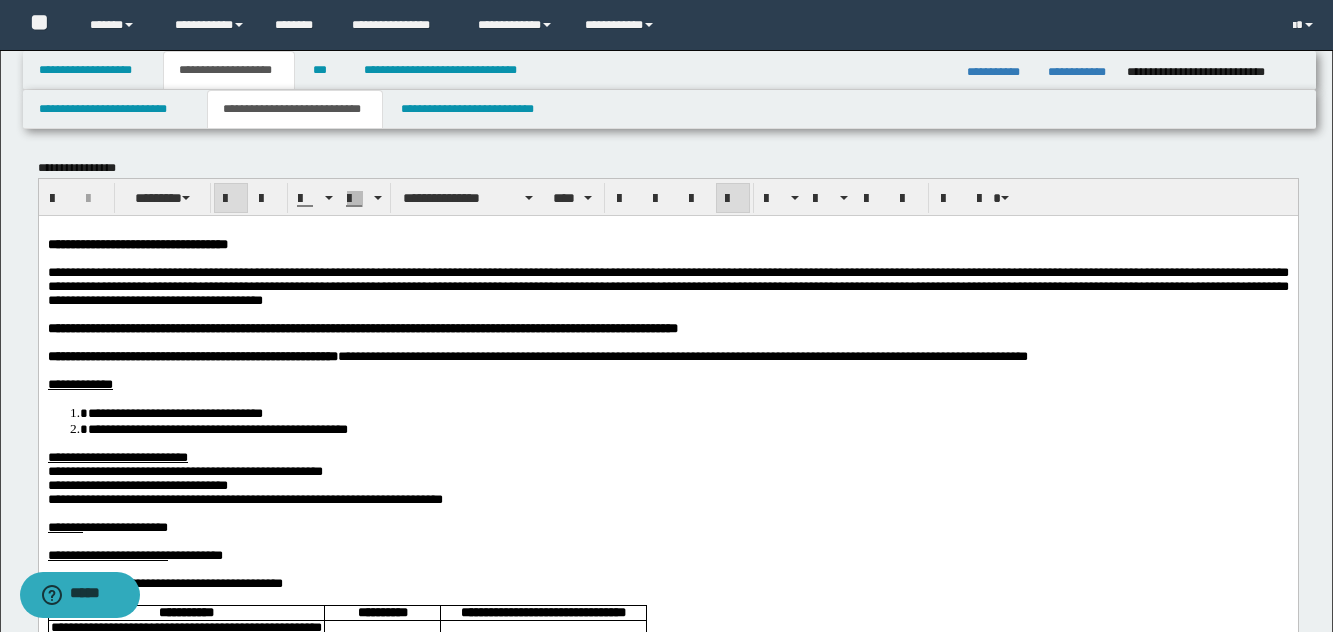 click on "**********" at bounding box center (192, 355) 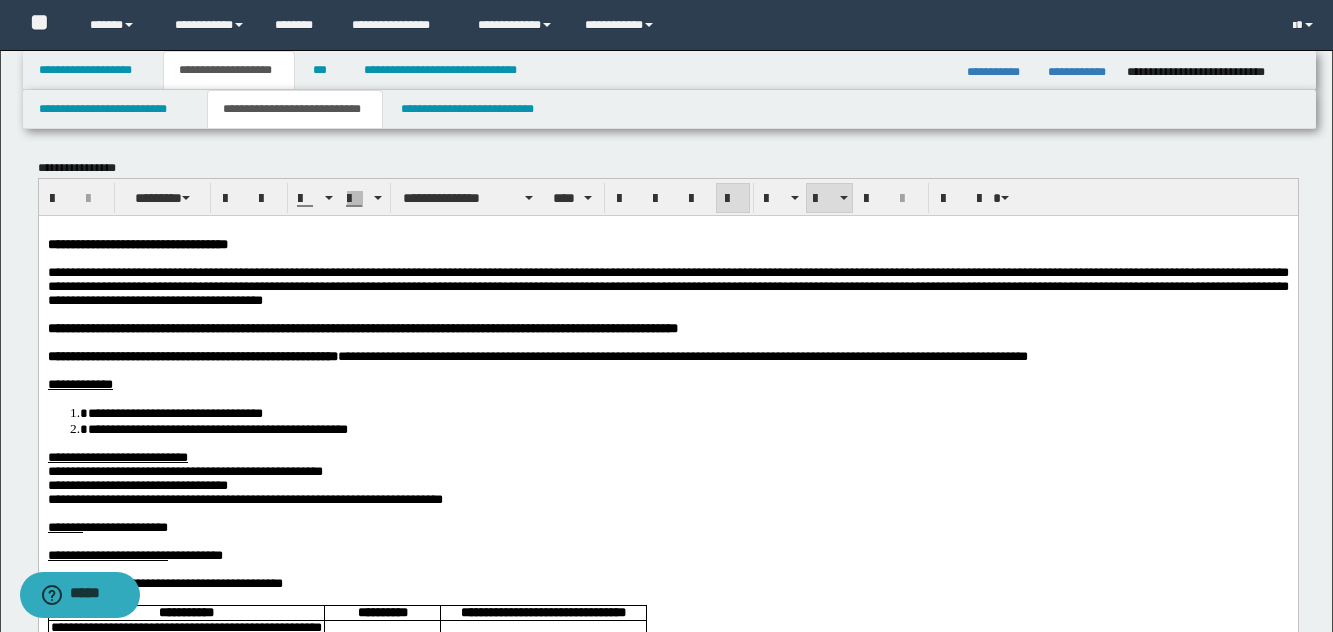 click on "**********" at bounding box center (667, 663) 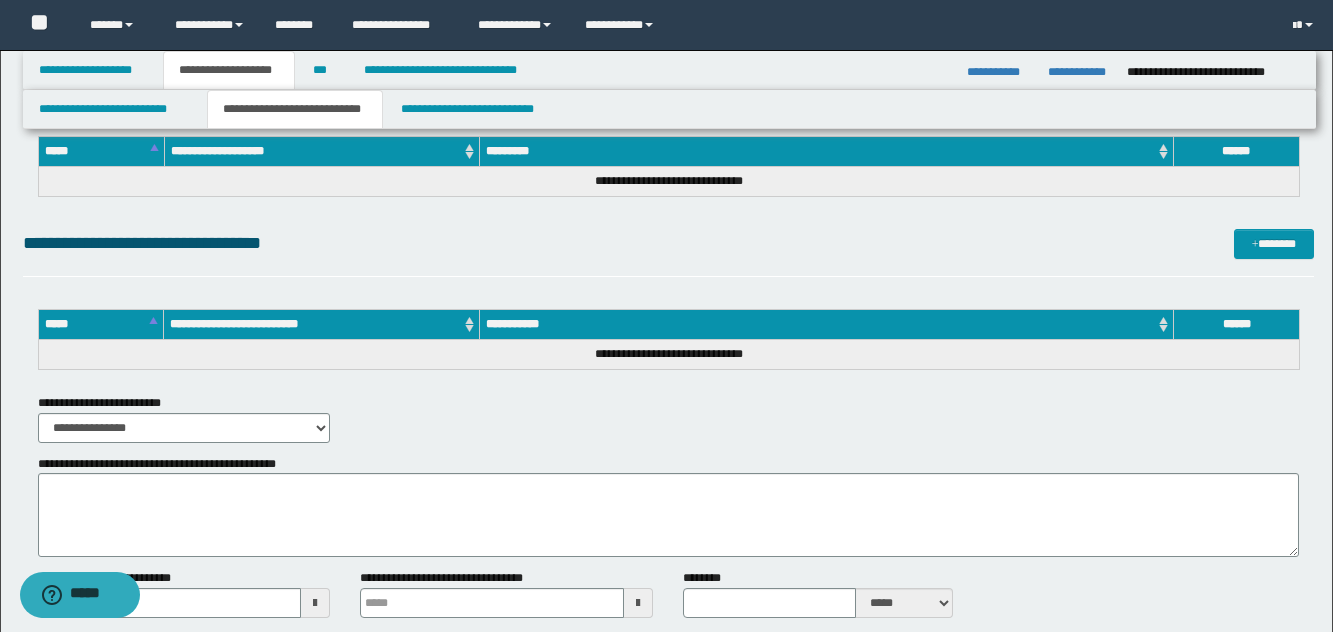 scroll, scrollTop: 1960, scrollLeft: 0, axis: vertical 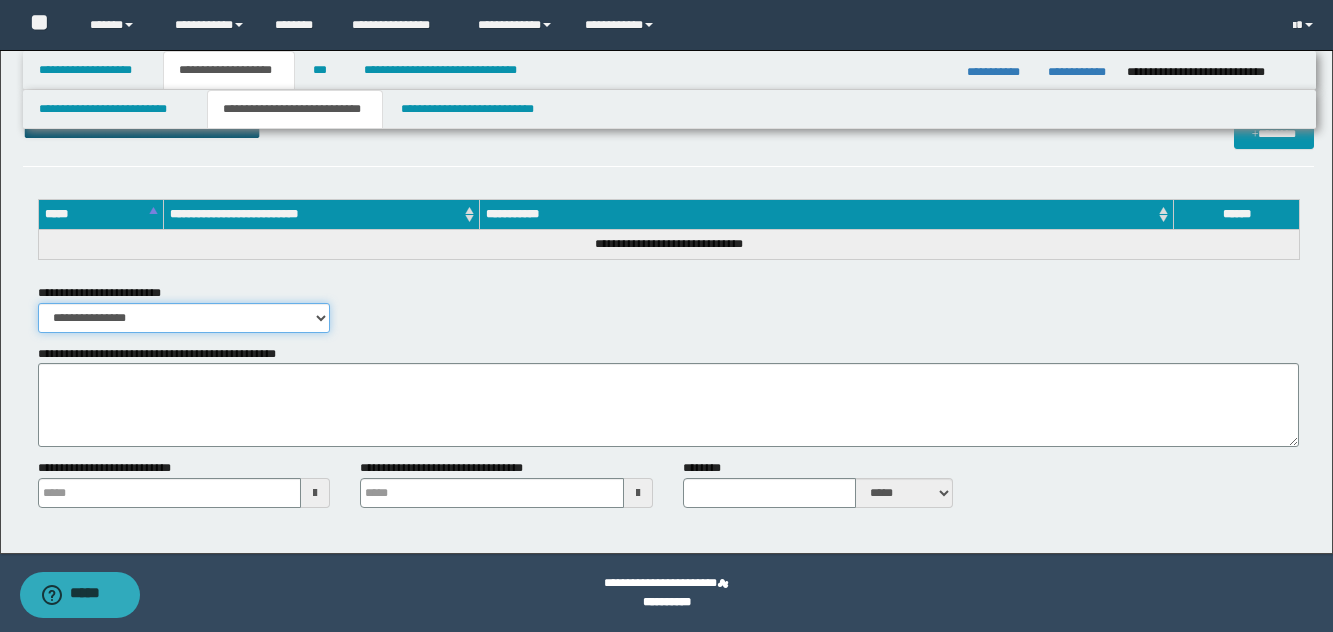 drag, startPoint x: 200, startPoint y: 315, endPoint x: 178, endPoint y: 362, distance: 51.894123 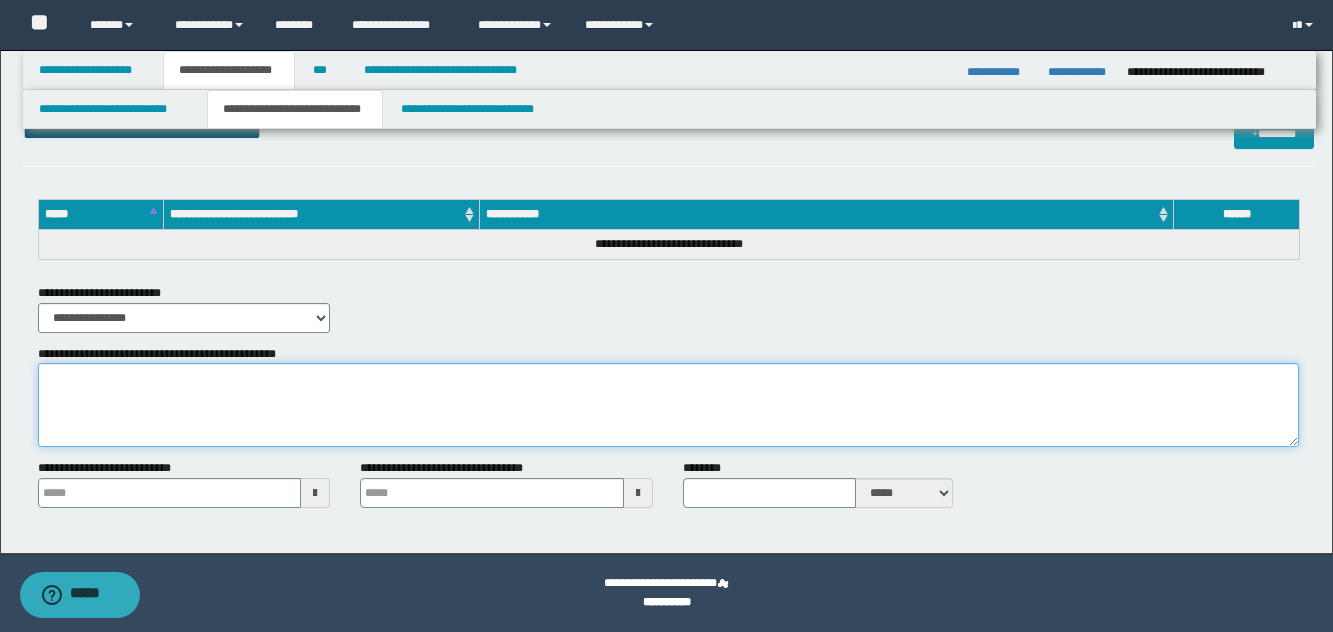 click on "**********" at bounding box center [668, 405] 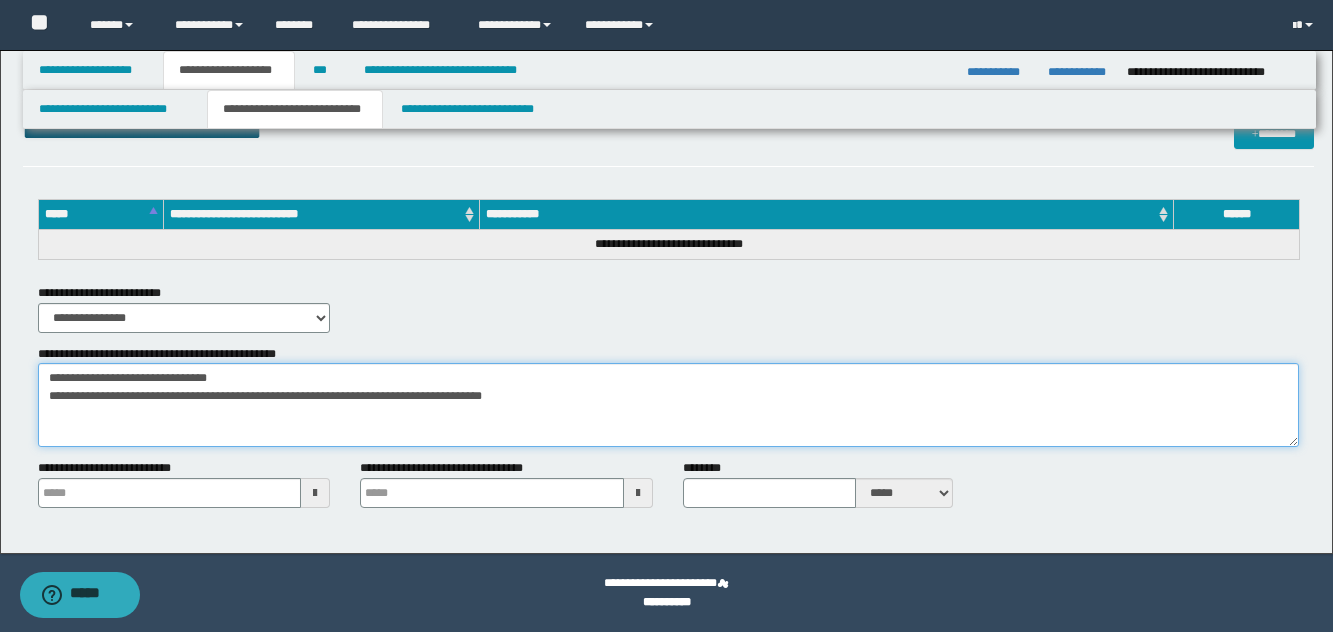 click on "**********" at bounding box center [668, 405] 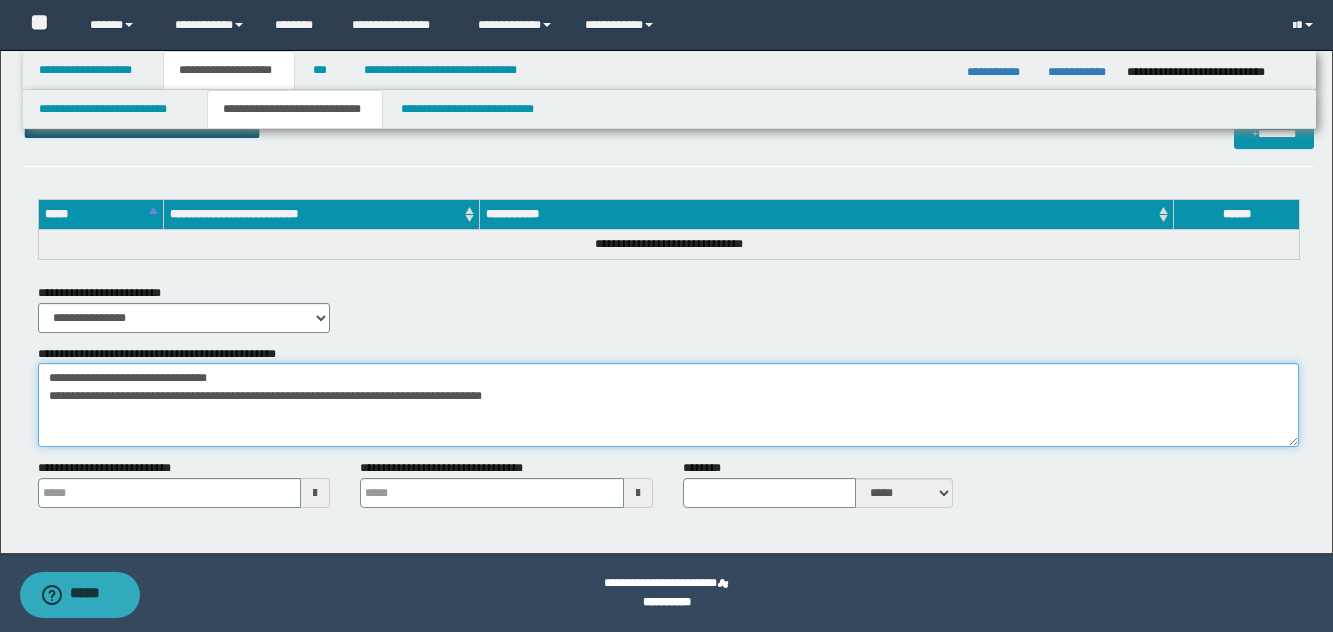 click on "**********" at bounding box center (668, 405) 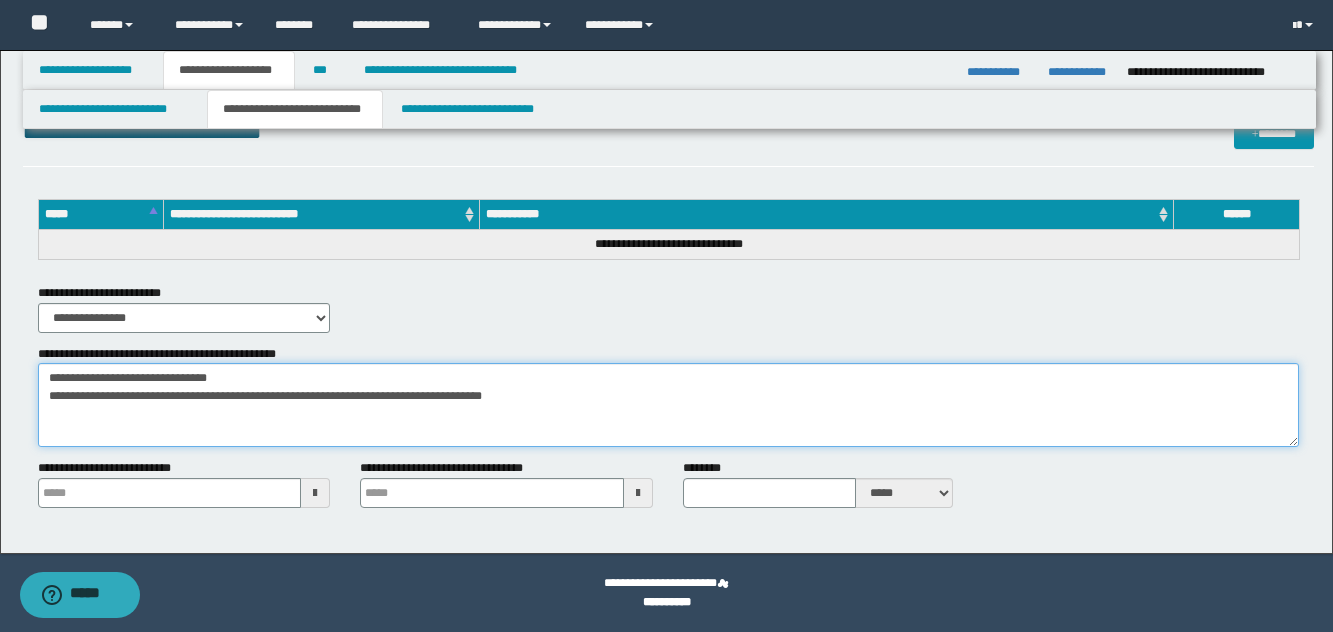 click on "**********" at bounding box center (668, 405) 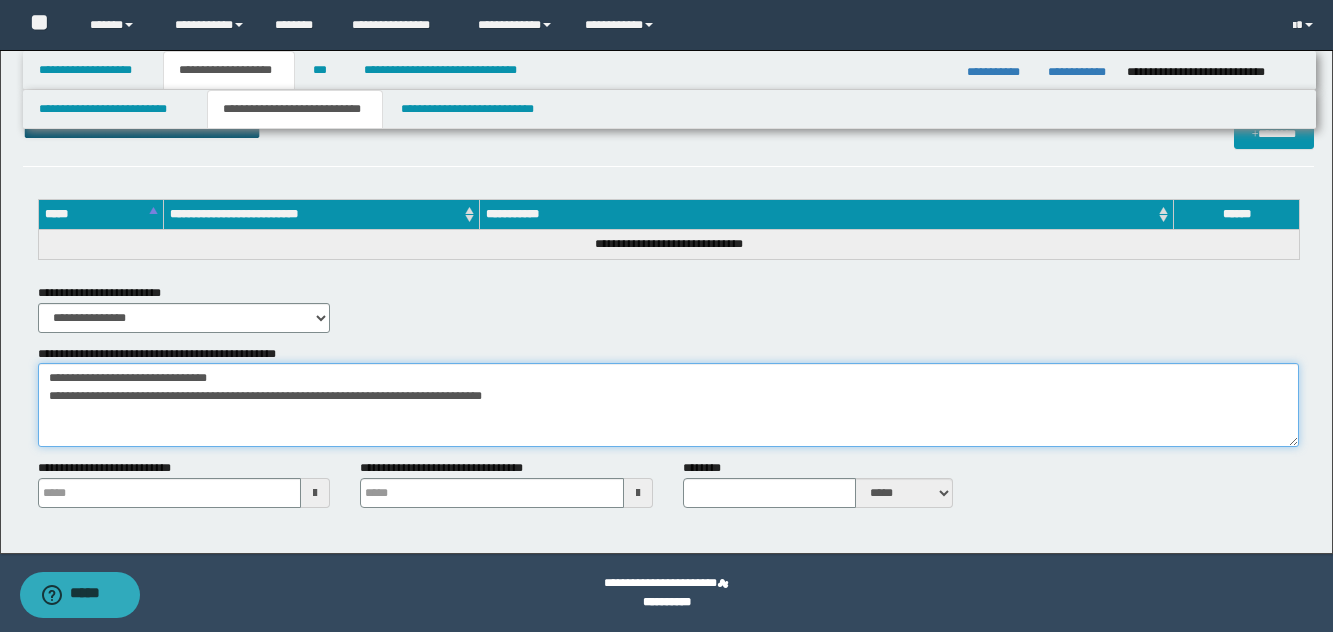 type 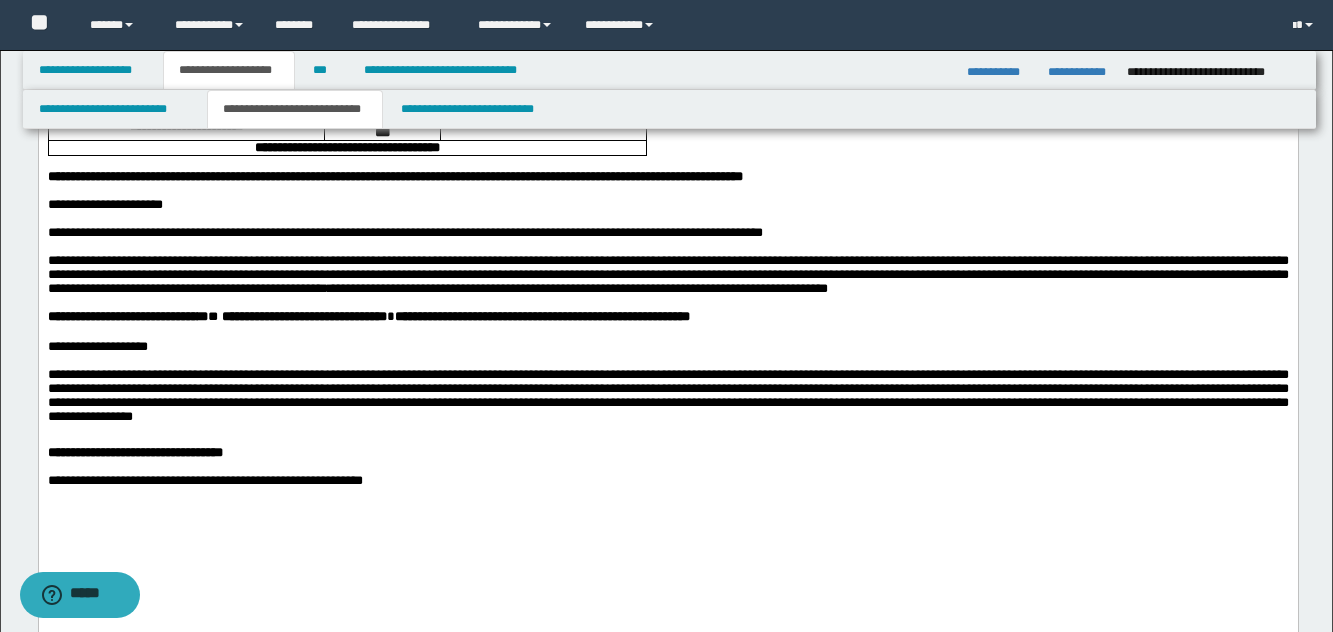 scroll, scrollTop: 560, scrollLeft: 0, axis: vertical 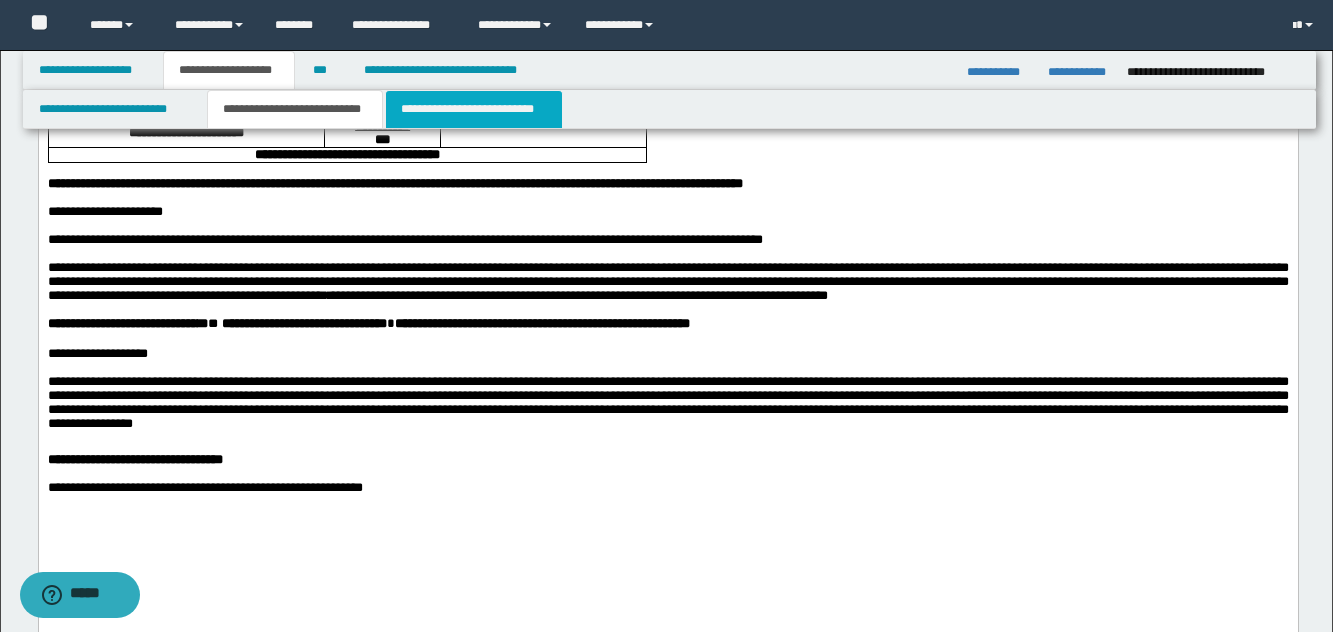 click on "**********" at bounding box center [474, 109] 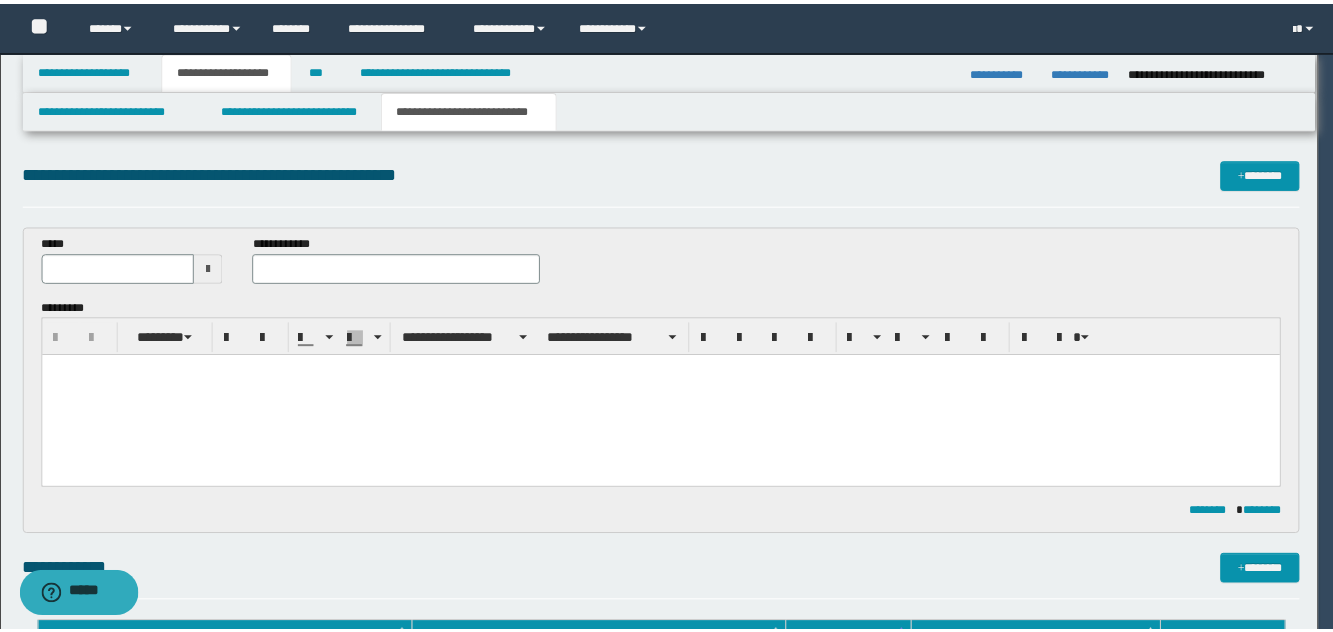 scroll, scrollTop: 0, scrollLeft: 0, axis: both 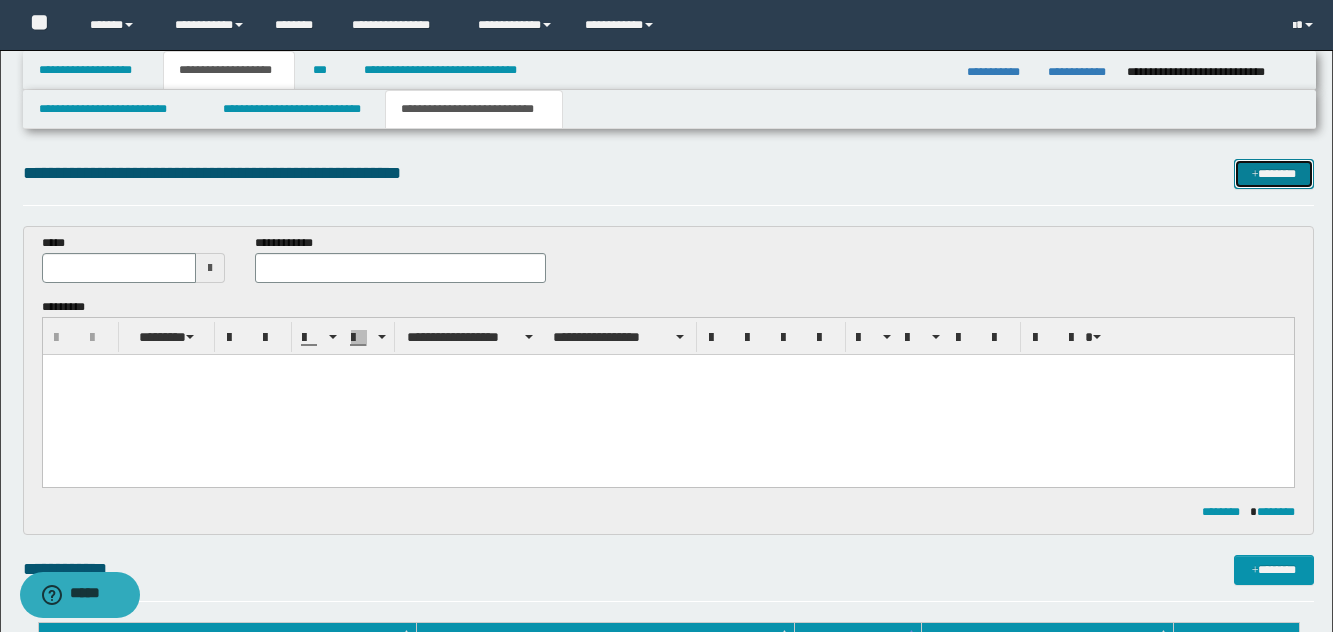 click on "*******" at bounding box center (1274, 174) 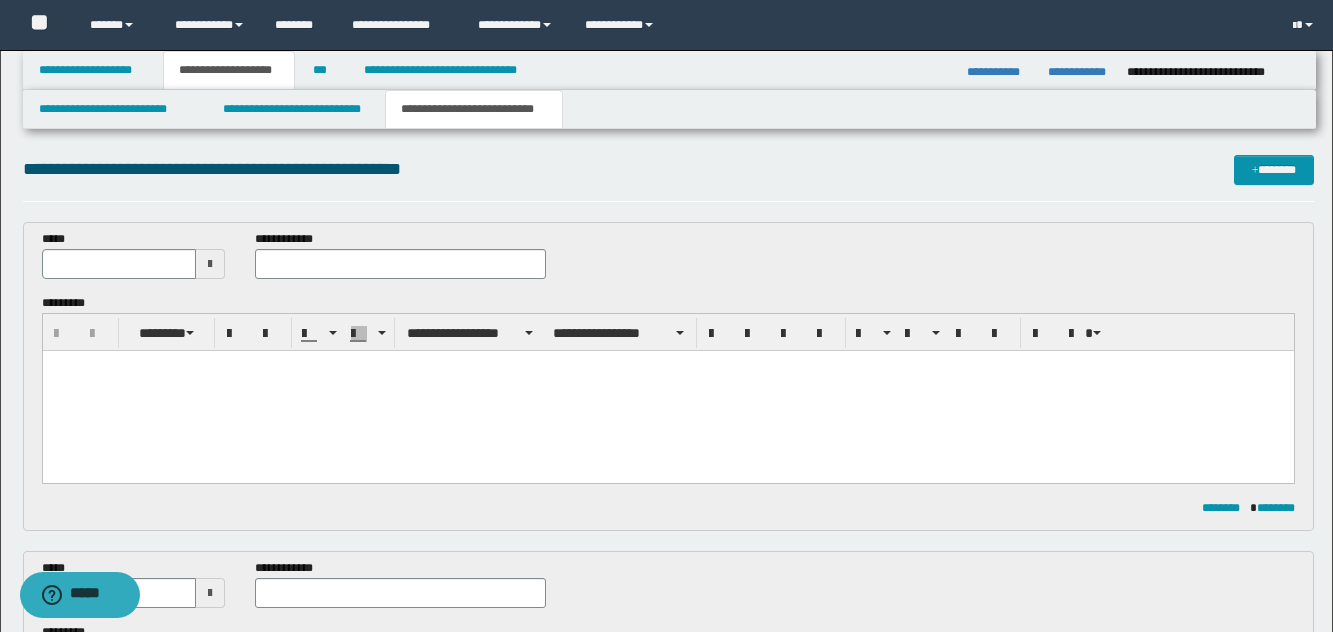 scroll, scrollTop: 0, scrollLeft: 0, axis: both 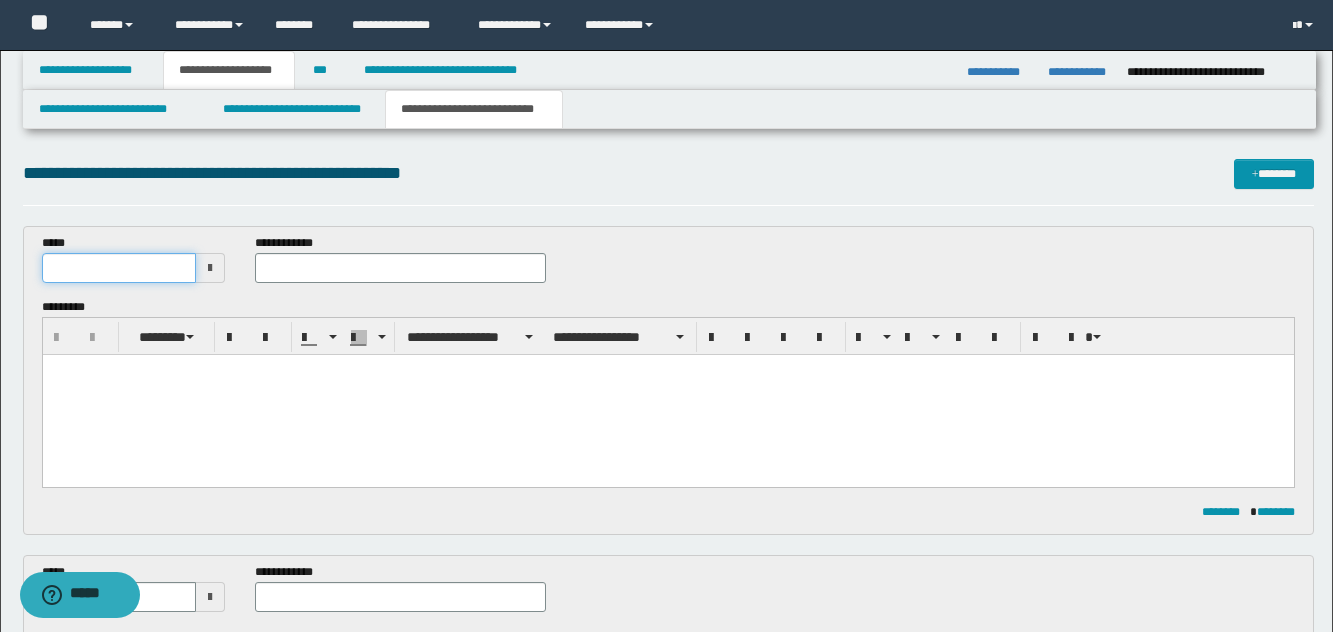 click at bounding box center [119, 268] 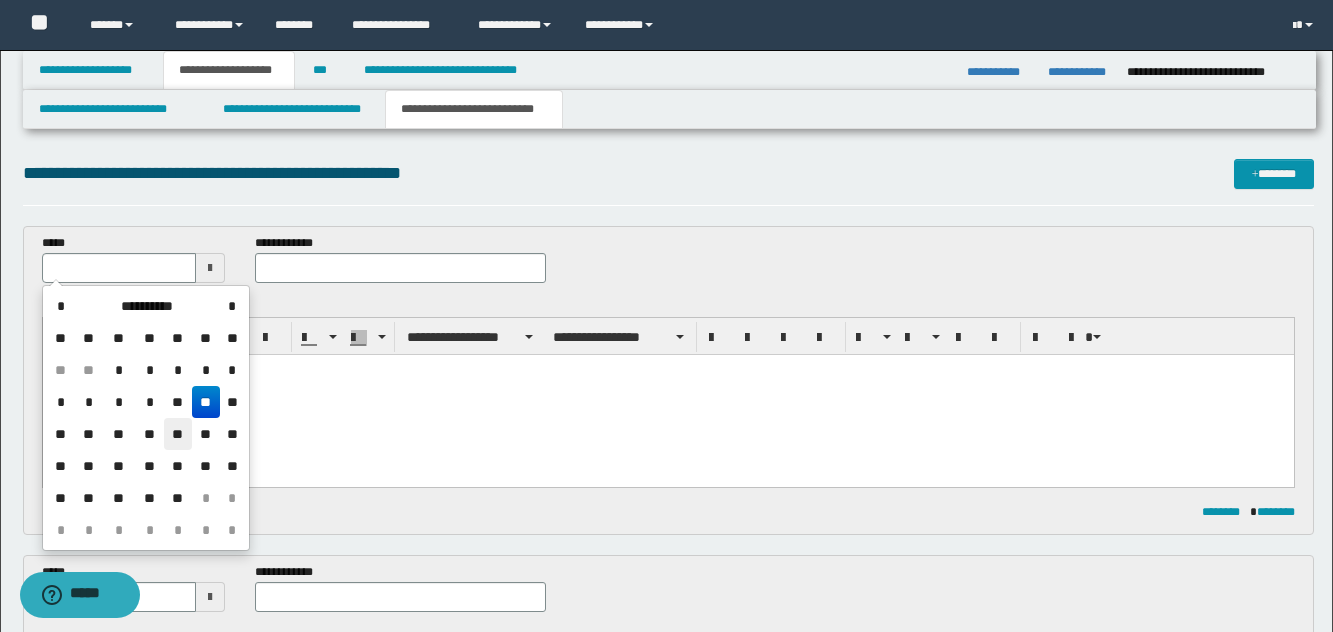 click on "**" at bounding box center [178, 434] 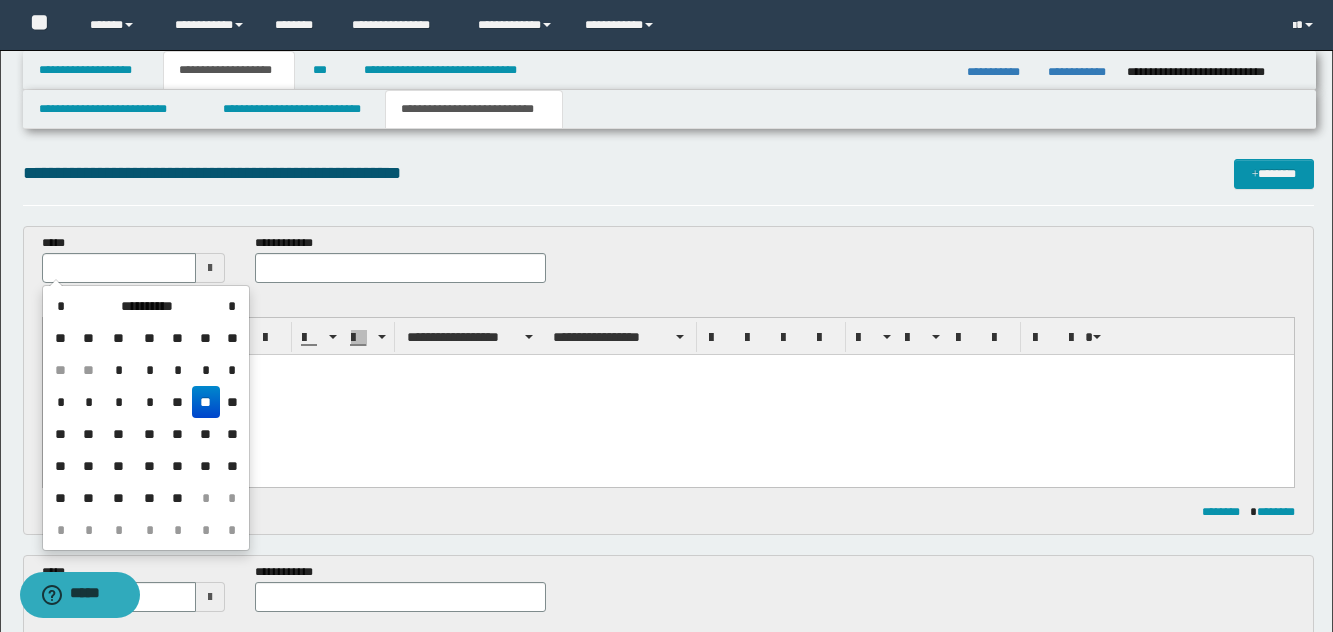 type on "**********" 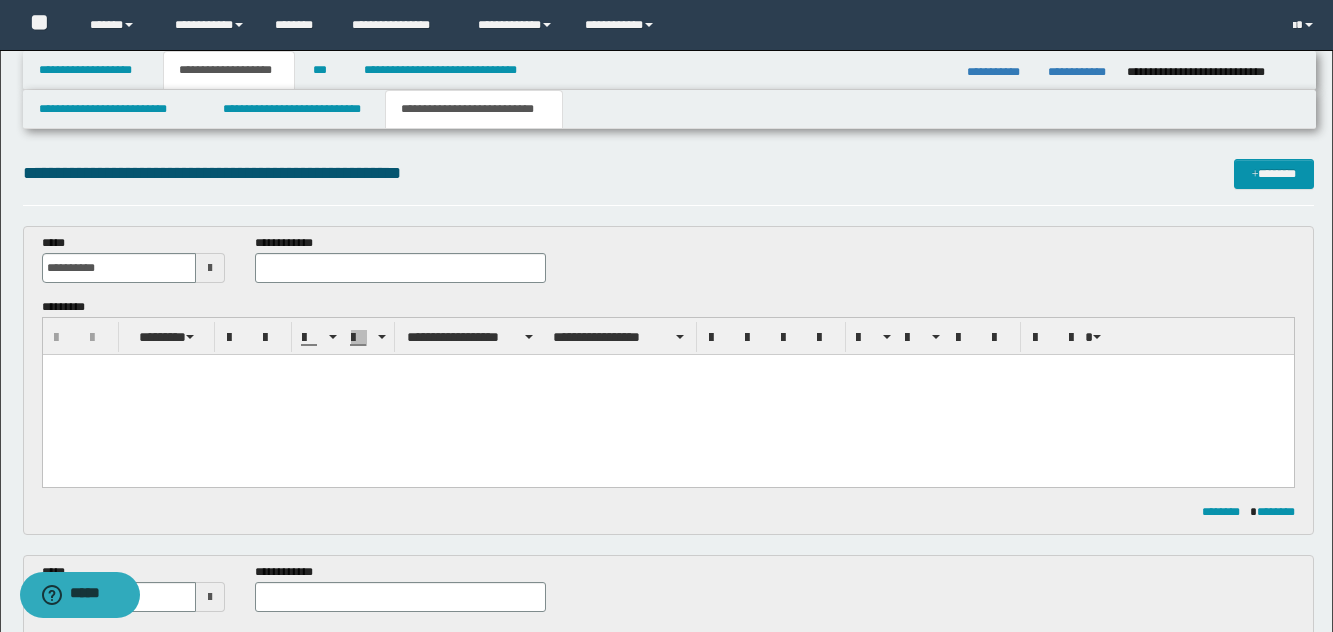 scroll, scrollTop: 100, scrollLeft: 0, axis: vertical 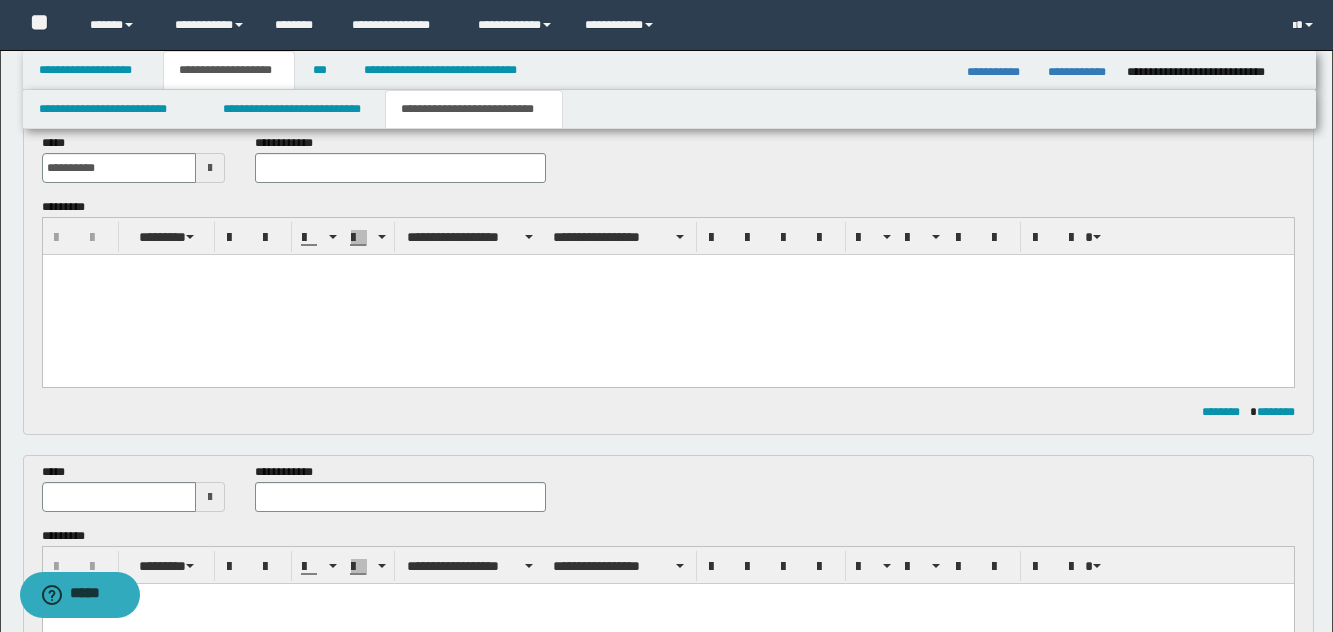 click at bounding box center (210, 497) 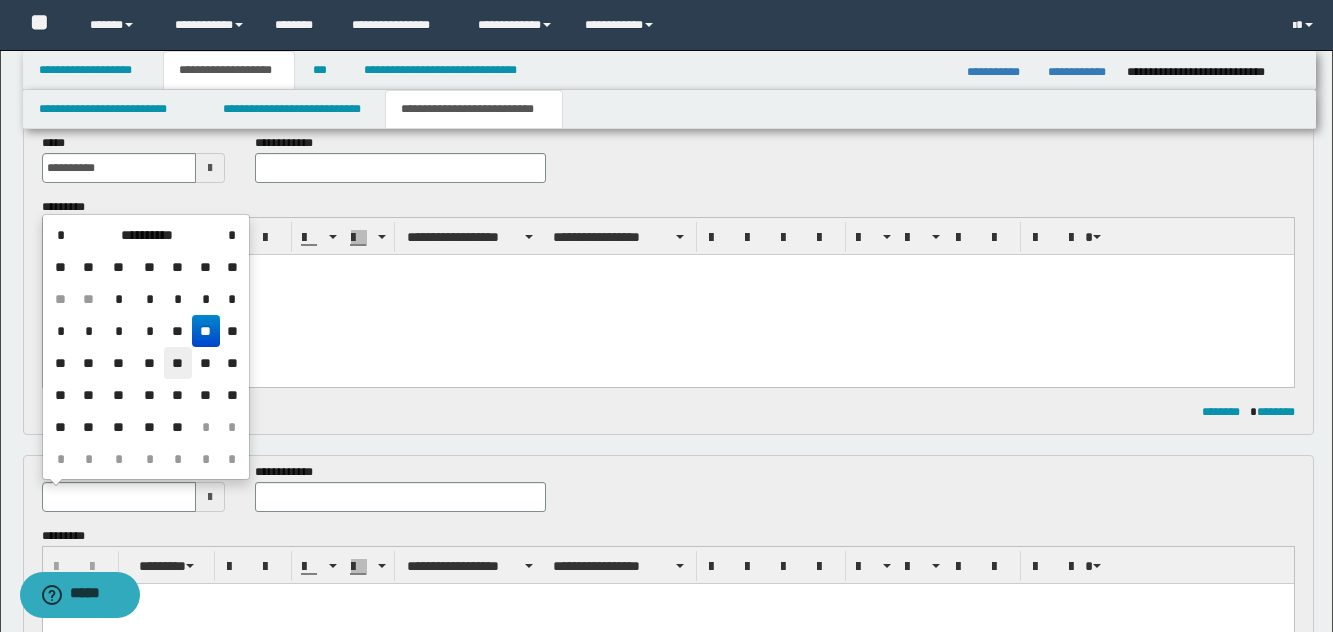 drag, startPoint x: 178, startPoint y: 363, endPoint x: 137, endPoint y: 105, distance: 261.23743 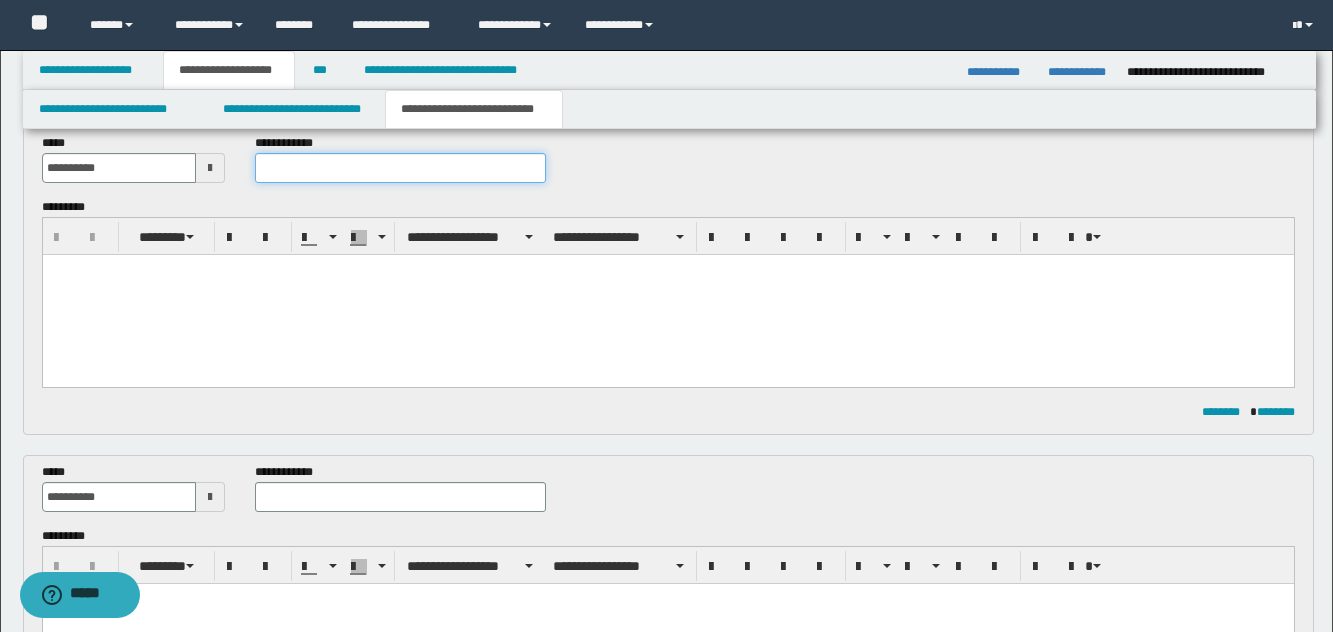 click at bounding box center (400, 168) 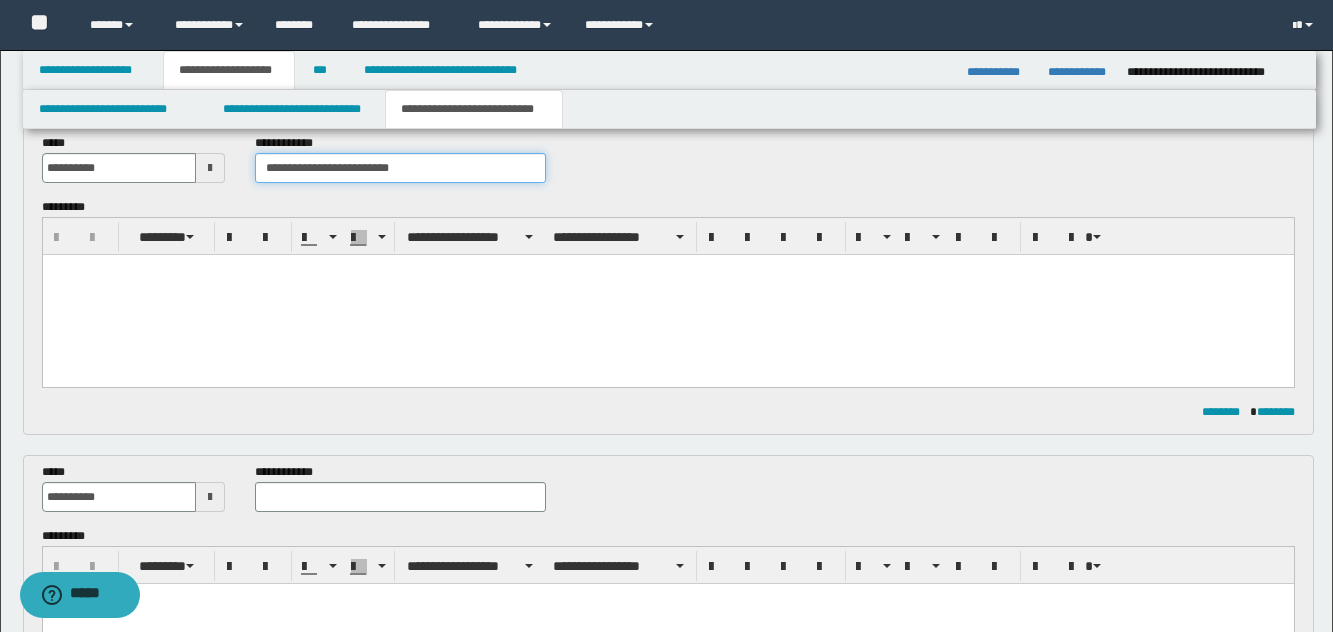 type on "**********" 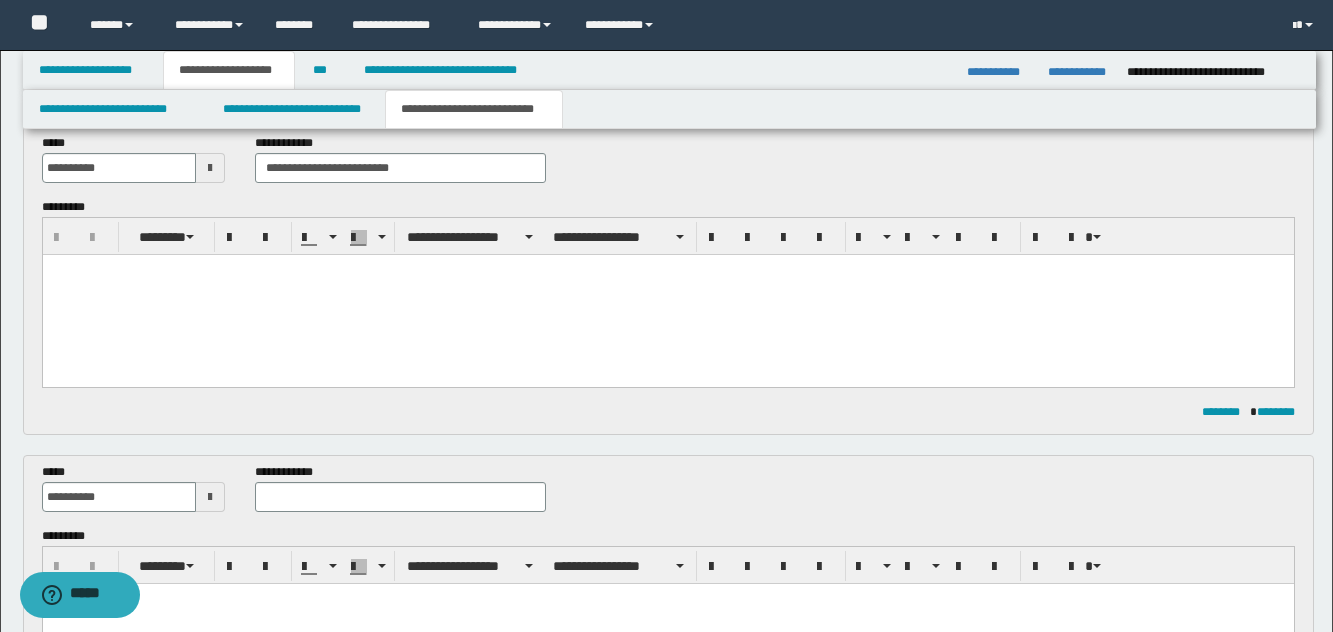 click at bounding box center (667, 295) 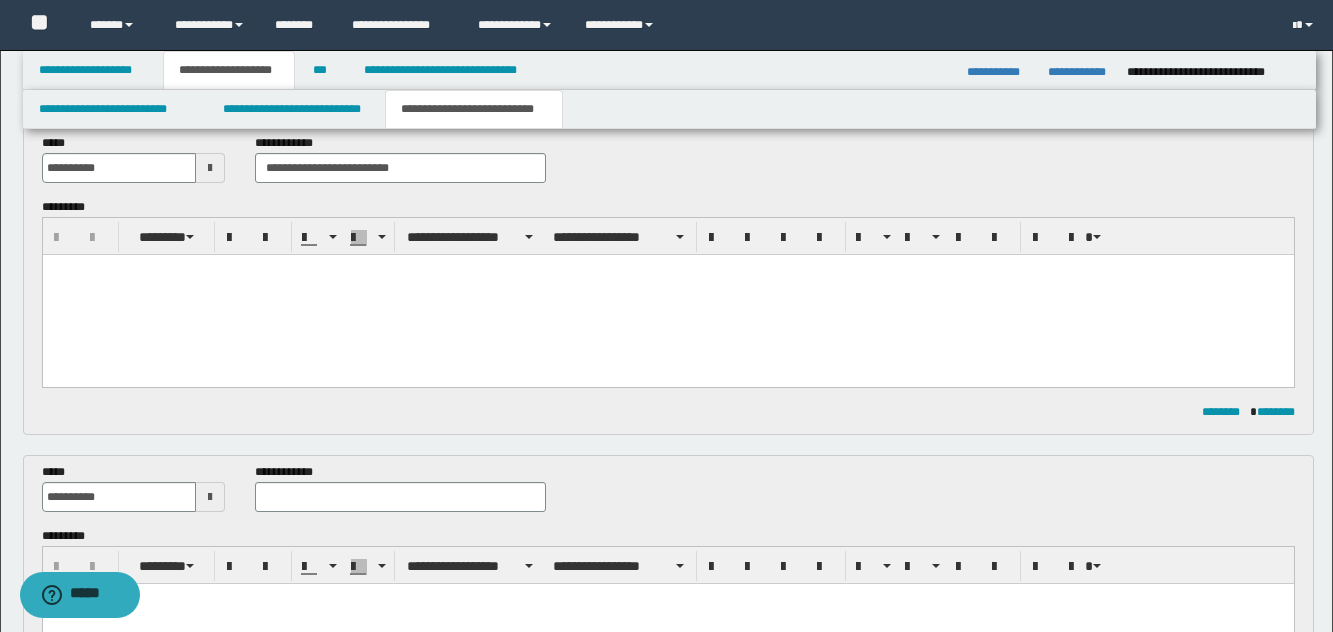 paste 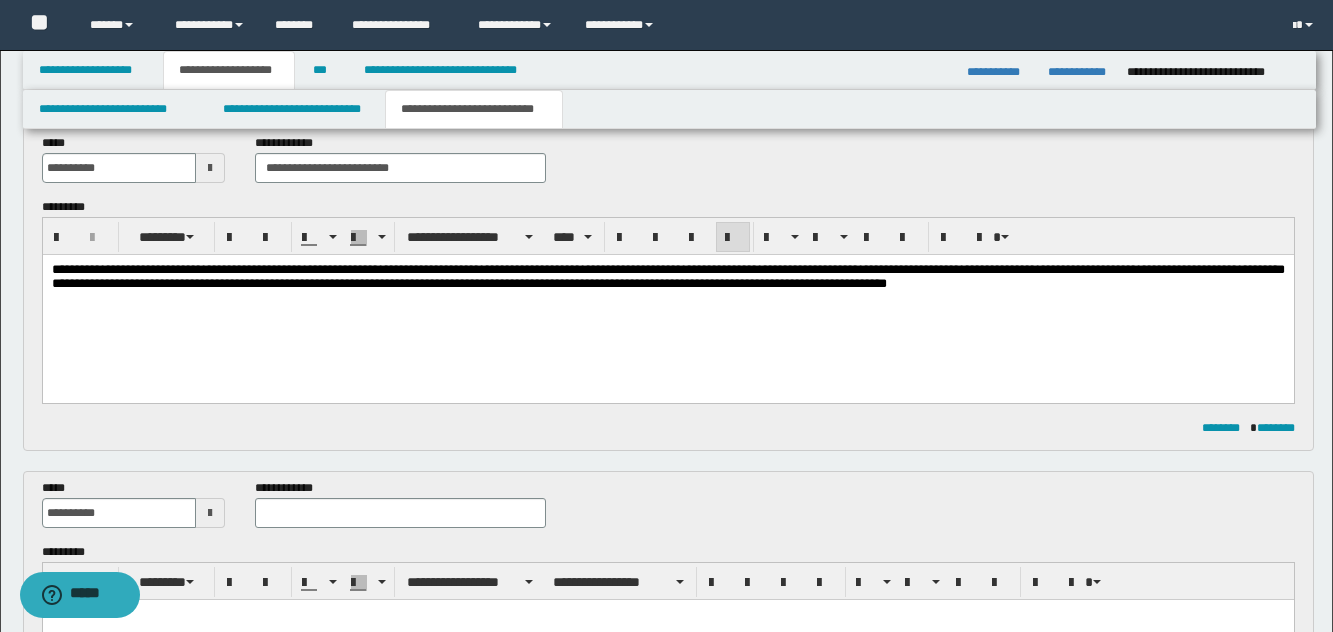 click on "**********" at bounding box center [667, 276] 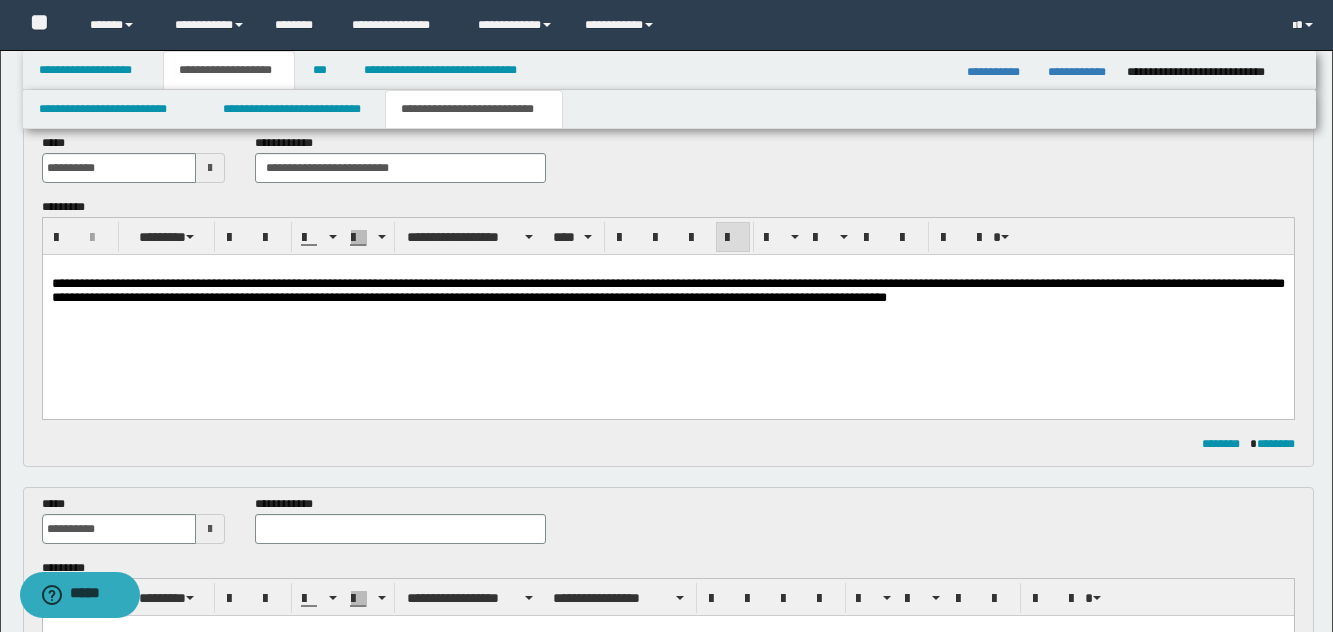click on "**********" at bounding box center [667, 309] 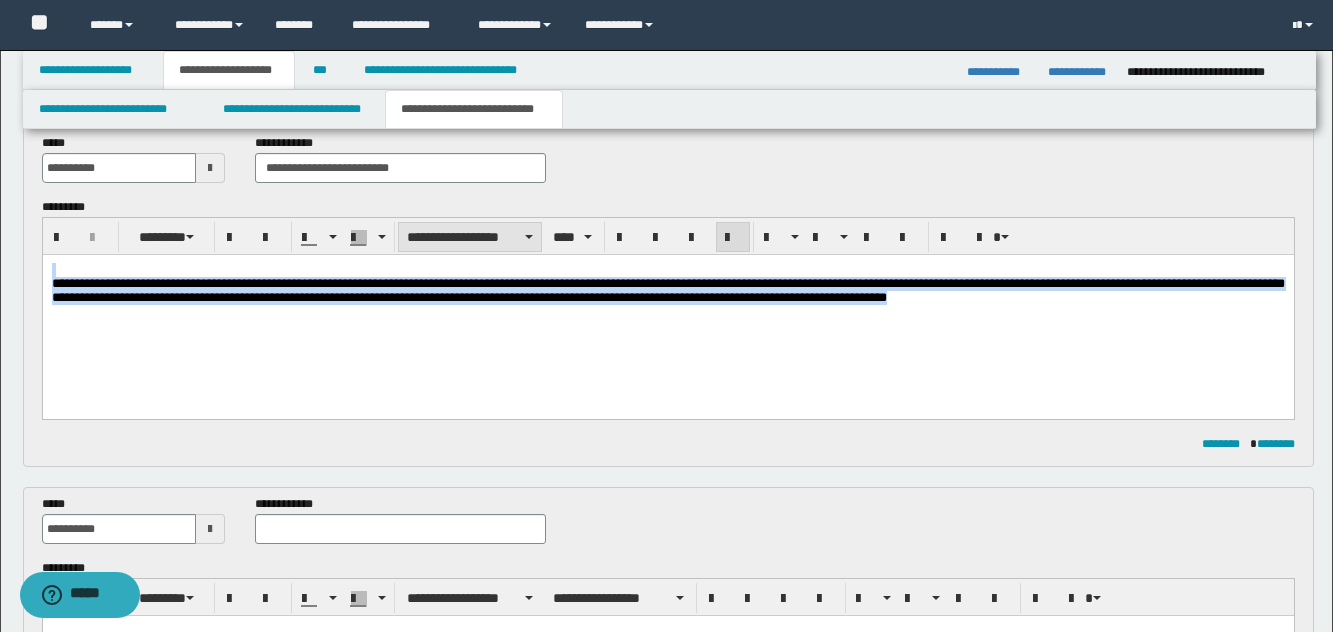 click on "**********" at bounding box center [470, 237] 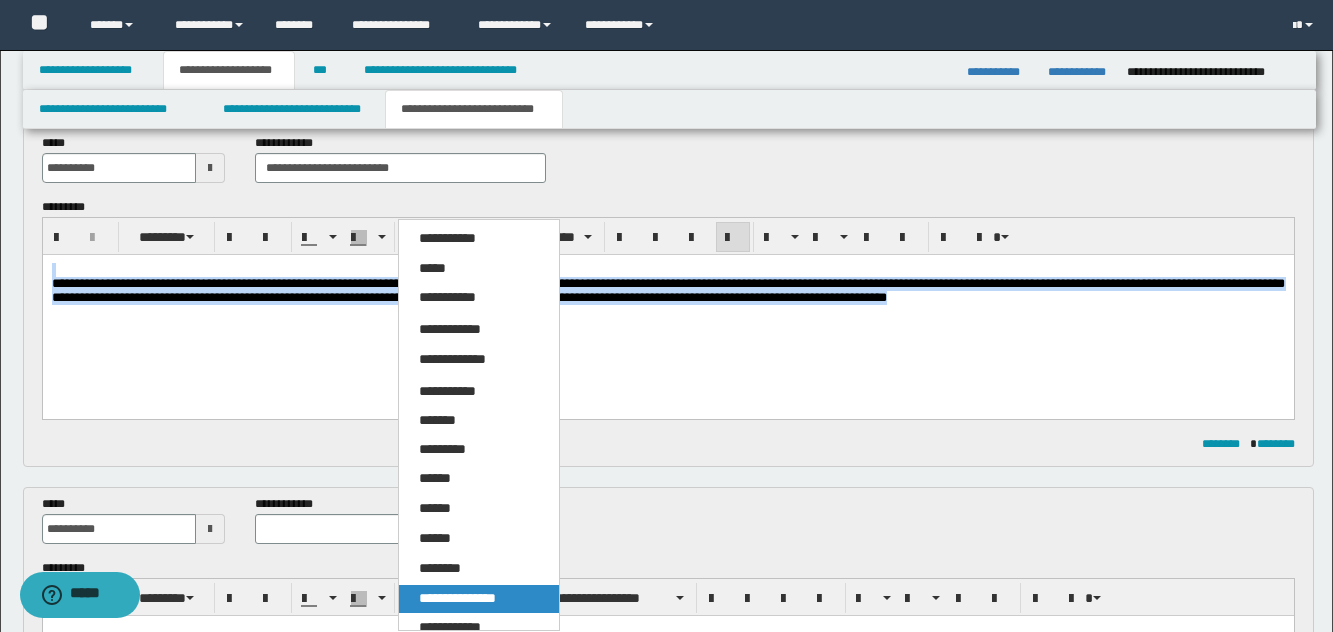 click on "**********" at bounding box center [479, 599] 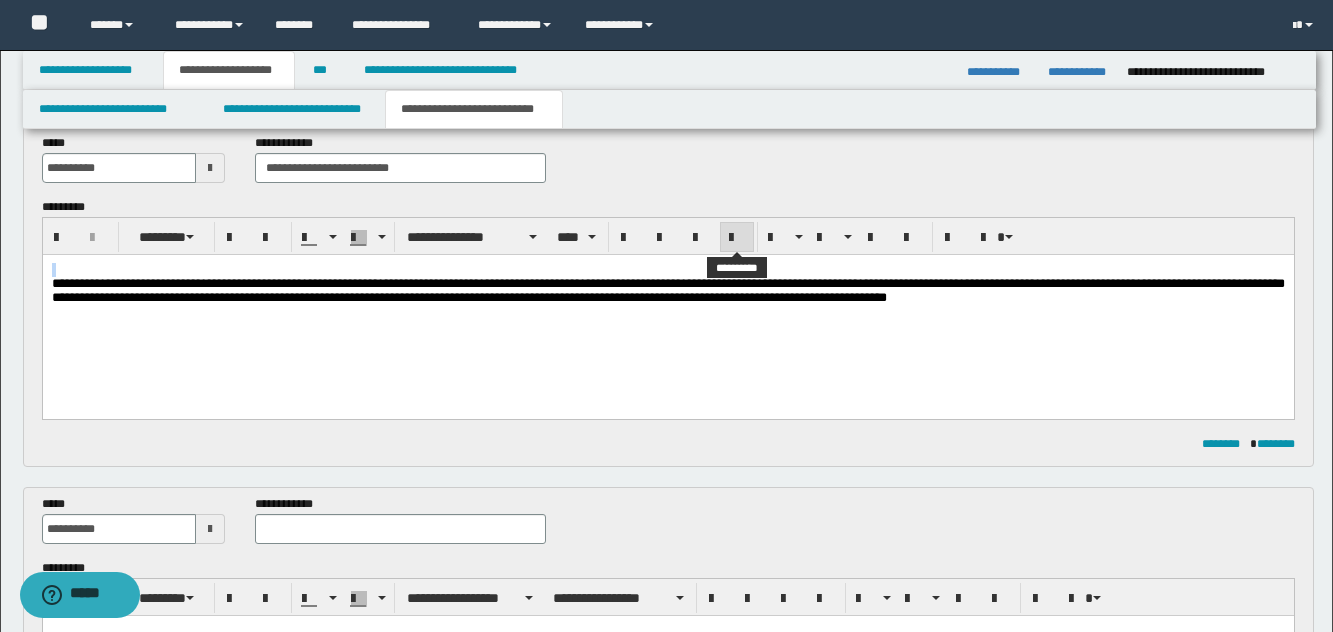 click at bounding box center (737, 238) 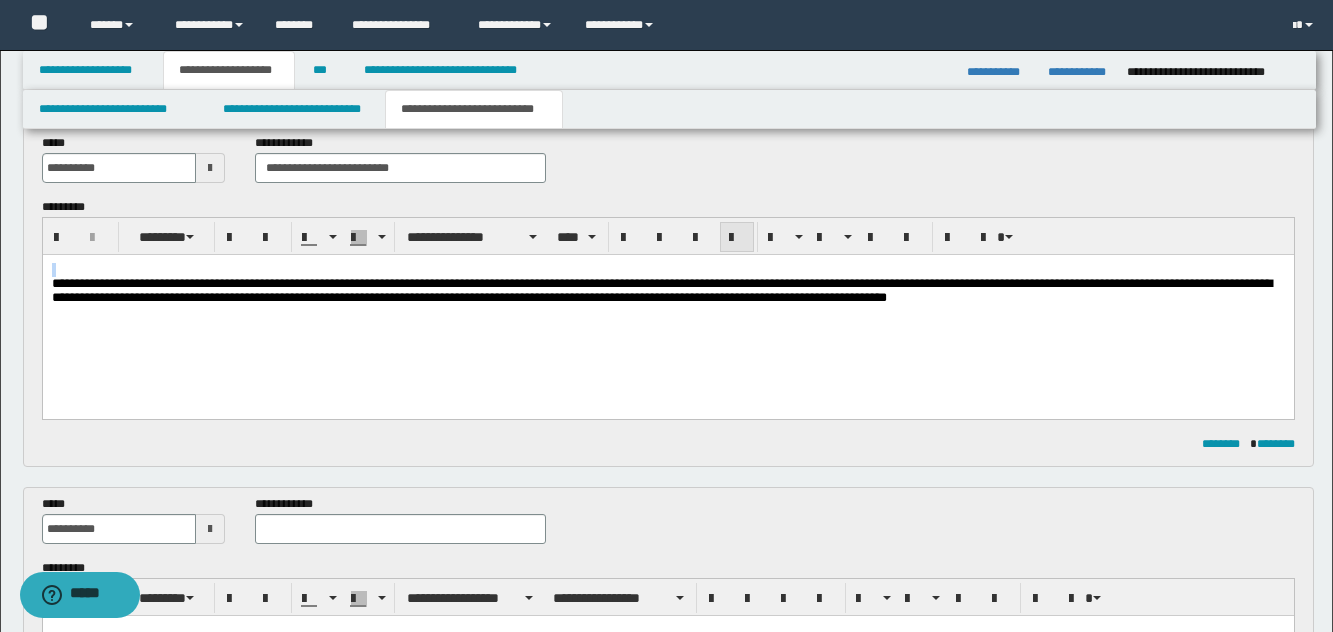 drag, startPoint x: 740, startPoint y: 236, endPoint x: 689, endPoint y: 8, distance: 233.63432 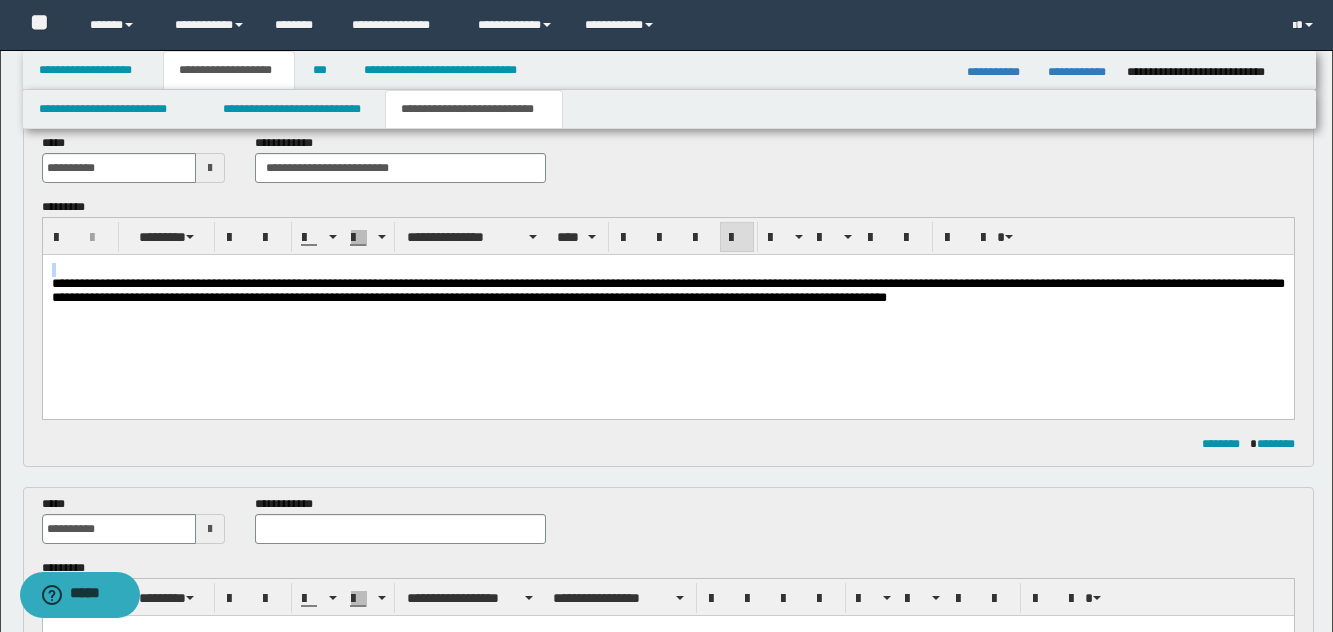 click on "**********" at bounding box center (667, 309) 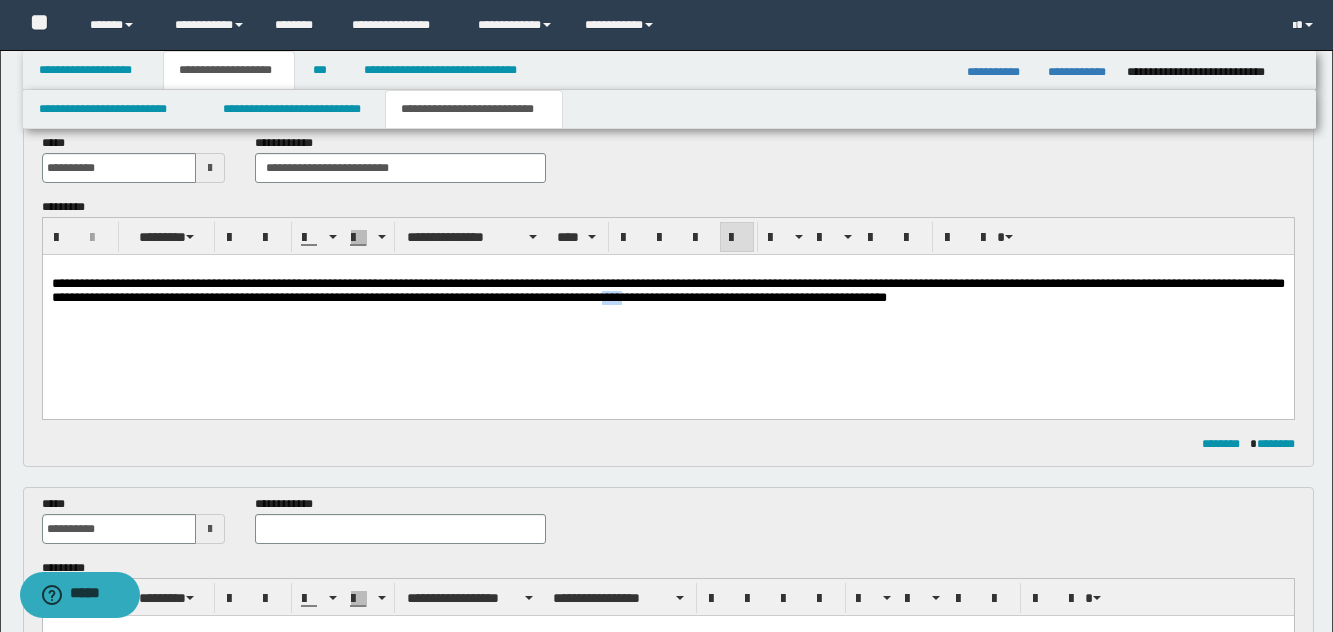 click on "**********" at bounding box center [667, 309] 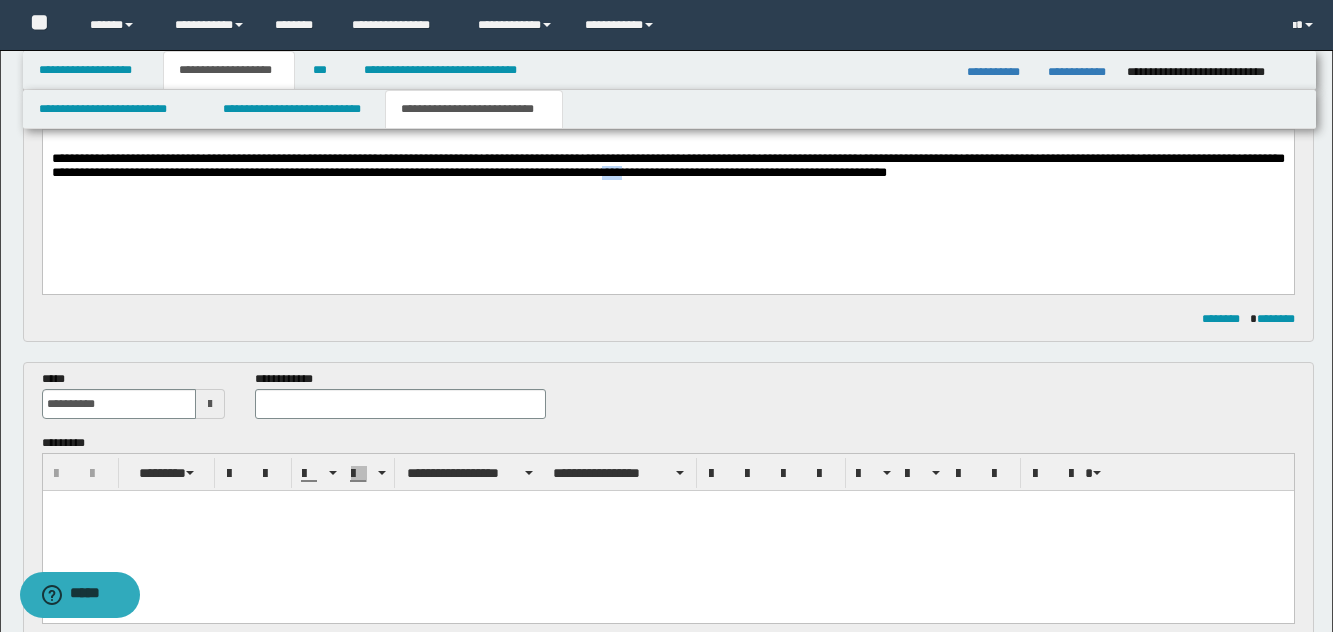 scroll, scrollTop: 300, scrollLeft: 0, axis: vertical 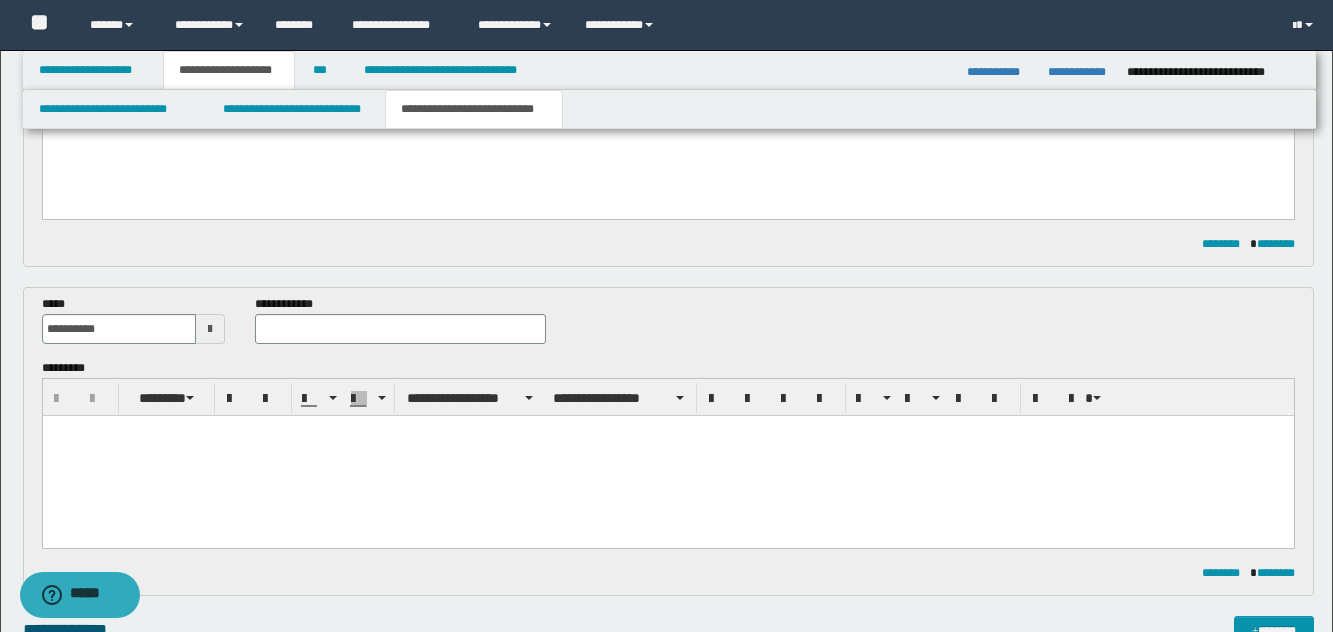 click at bounding box center [400, 329] 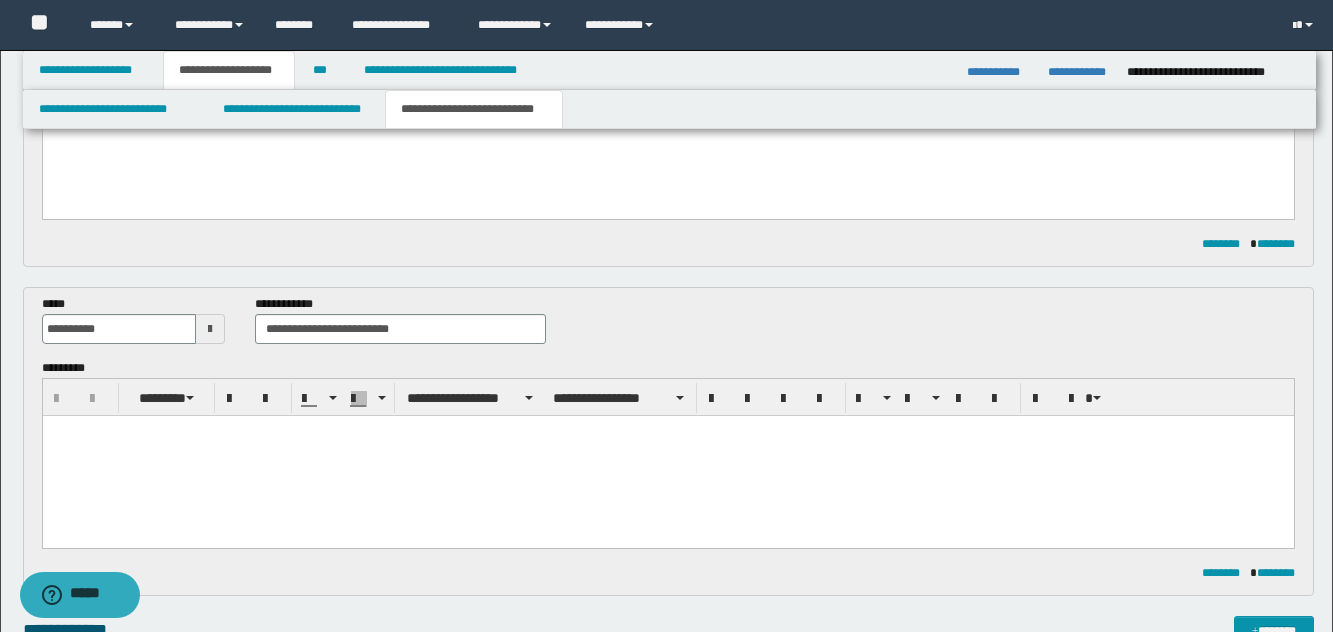 type on "**********" 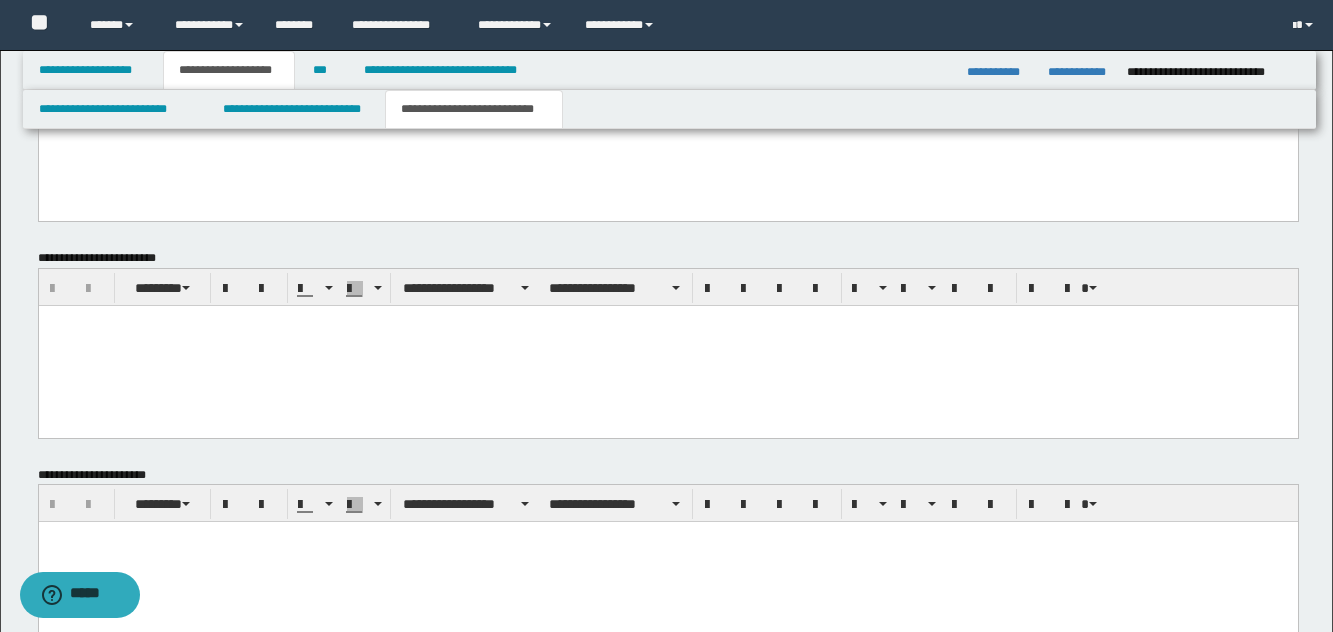 scroll, scrollTop: 1247, scrollLeft: 0, axis: vertical 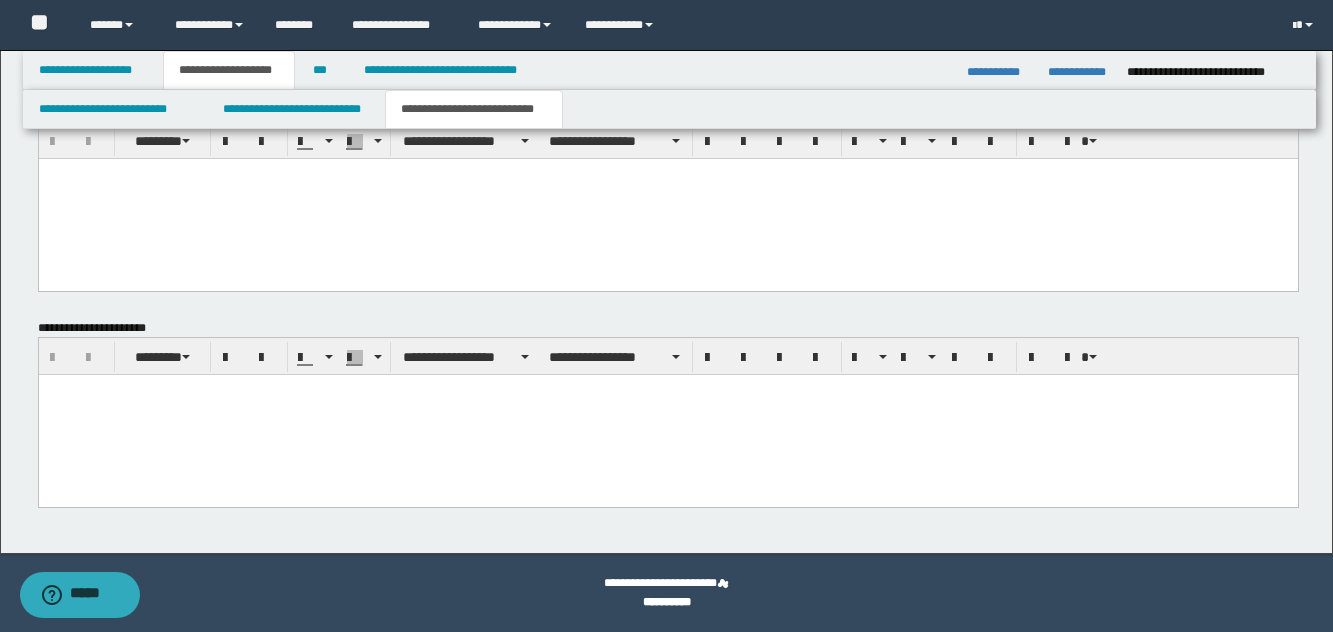 click at bounding box center [667, 415] 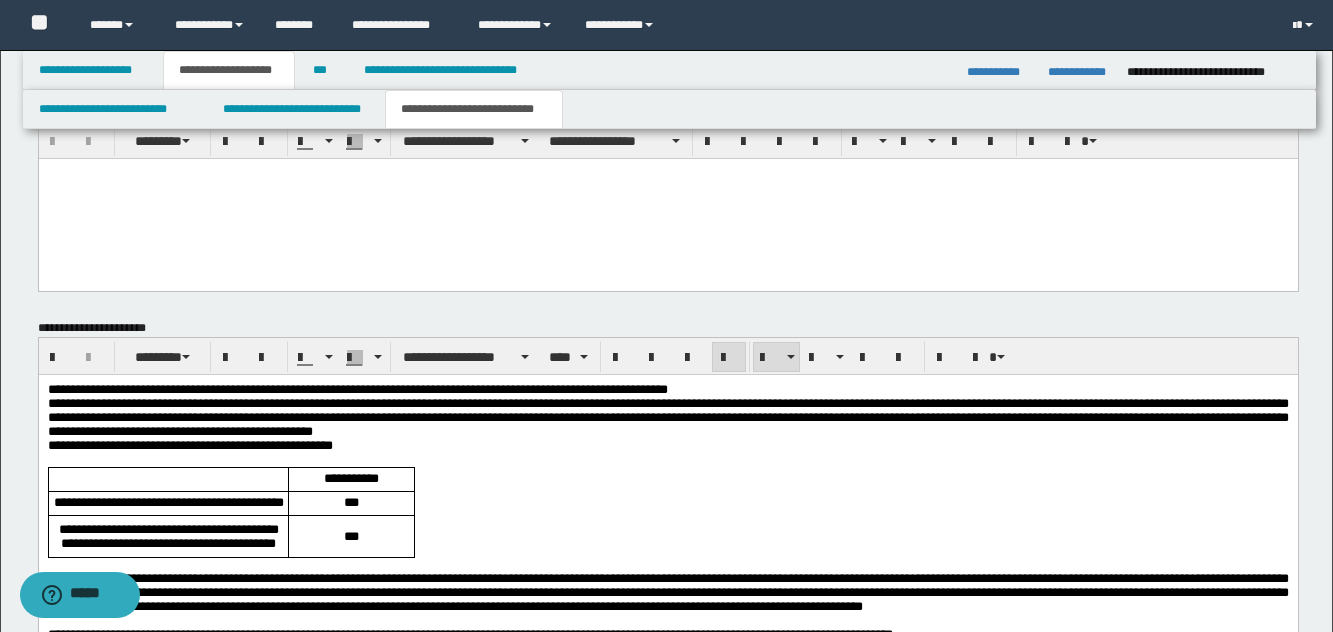 click on "**********" at bounding box center [357, 389] 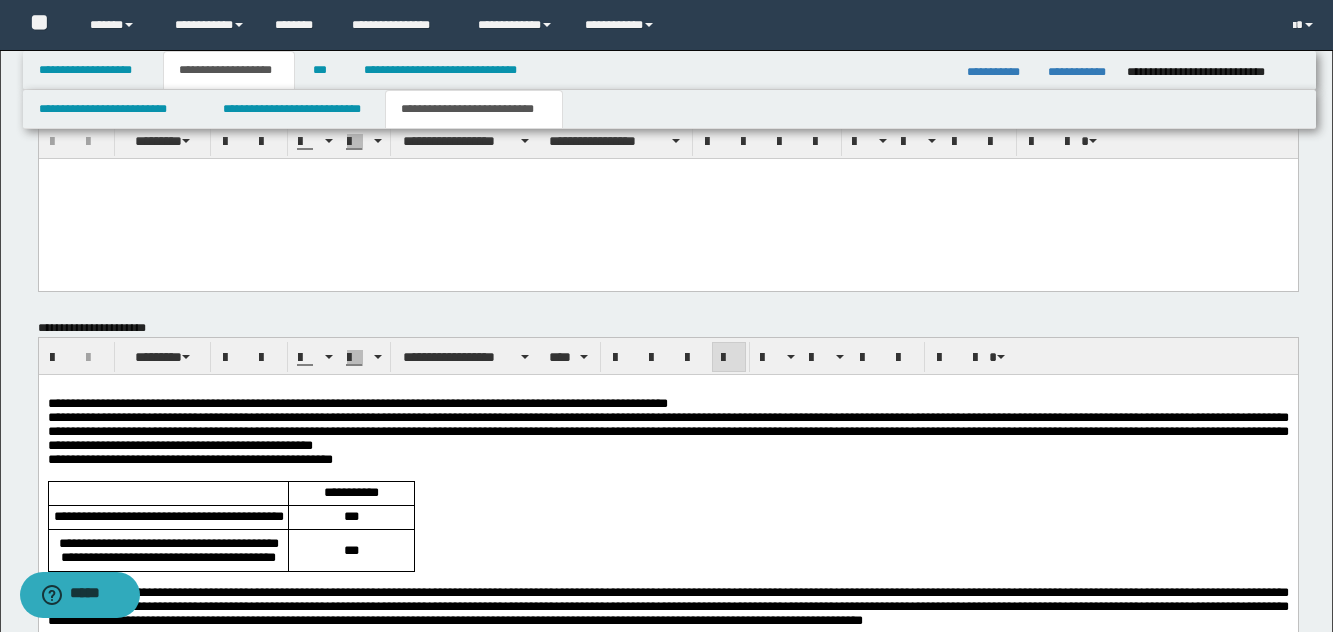 click on "**********" at bounding box center [667, 404] 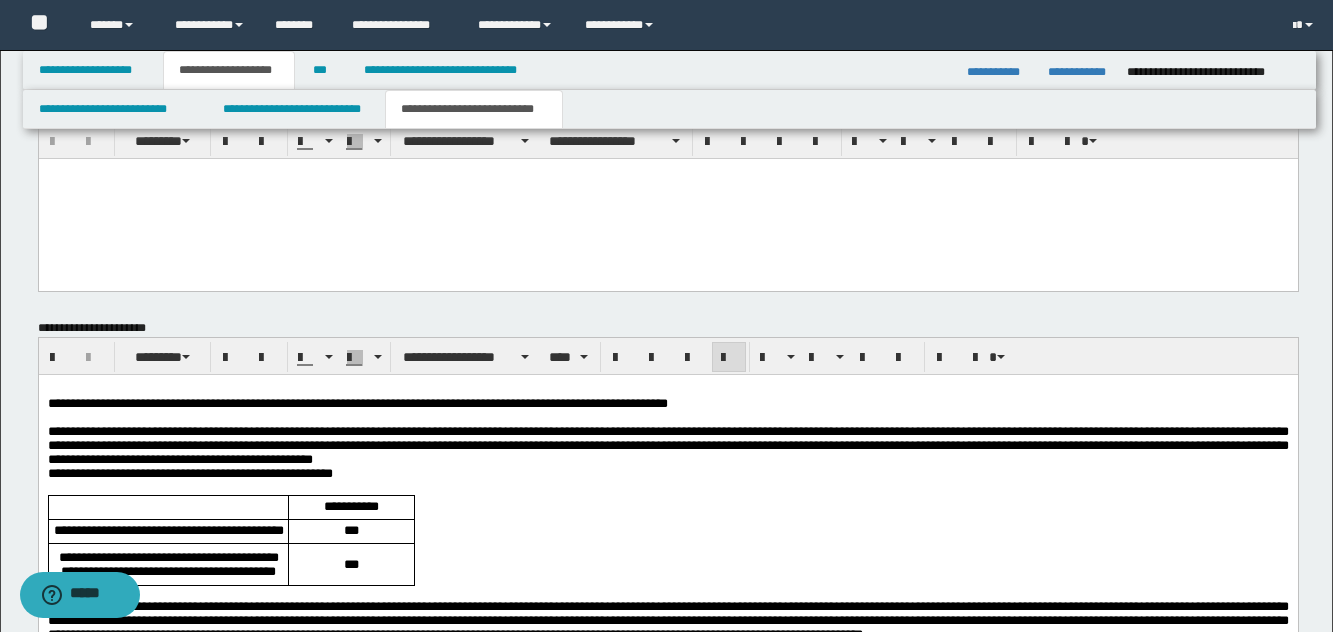 click on "**********" at bounding box center [667, 474] 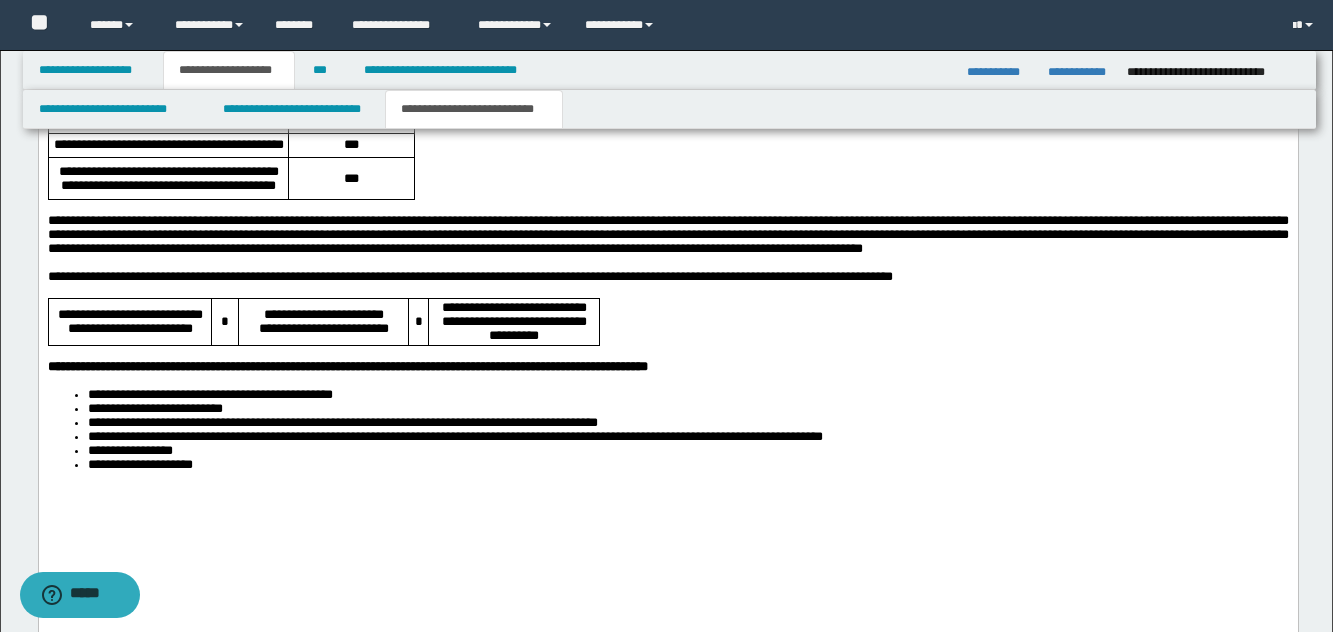scroll, scrollTop: 1799, scrollLeft: 0, axis: vertical 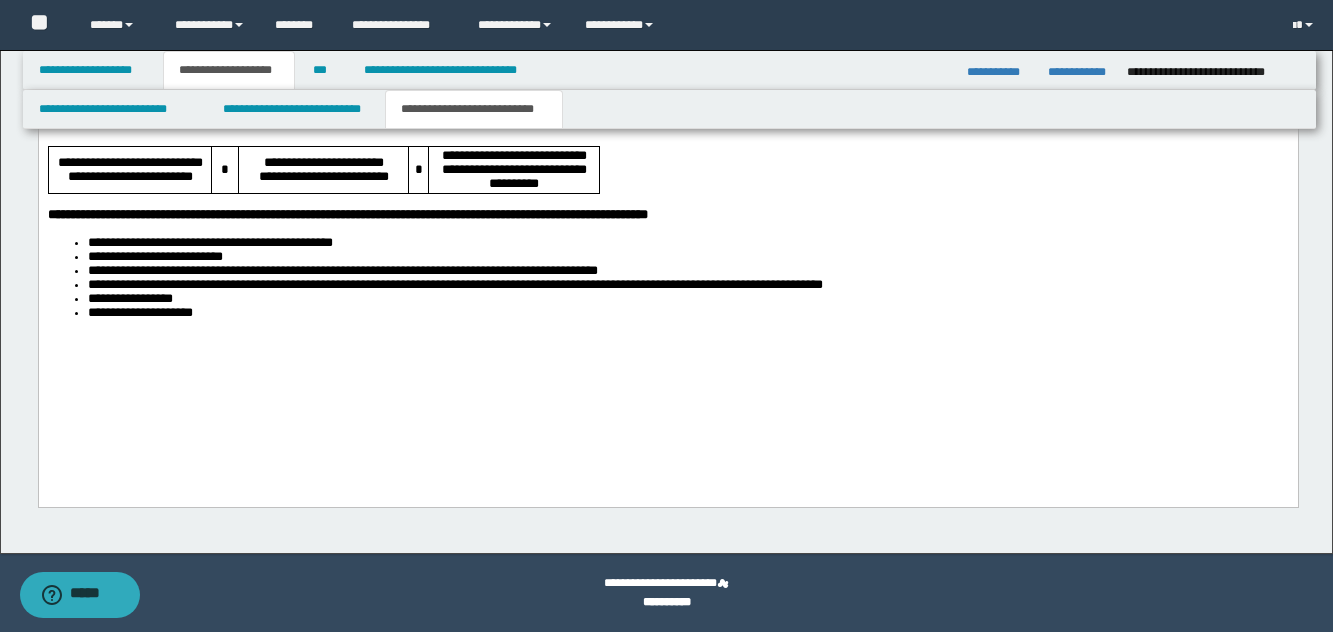 click on "**********" at bounding box center [667, 108] 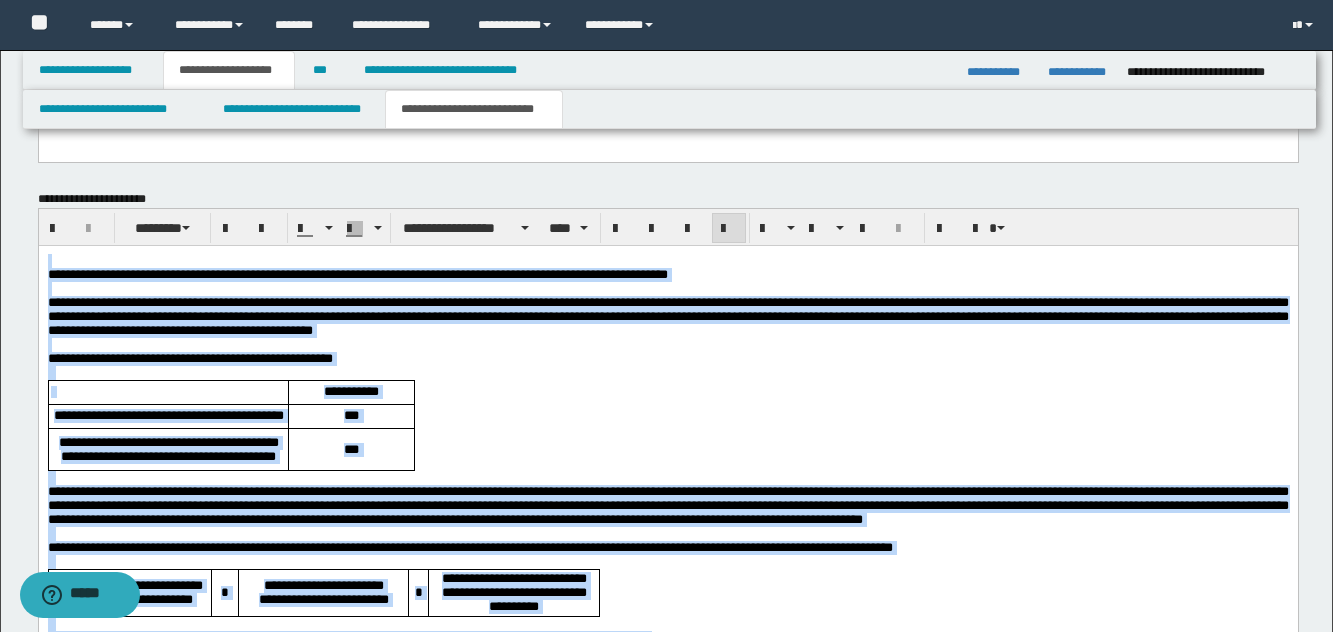 scroll, scrollTop: 1299, scrollLeft: 0, axis: vertical 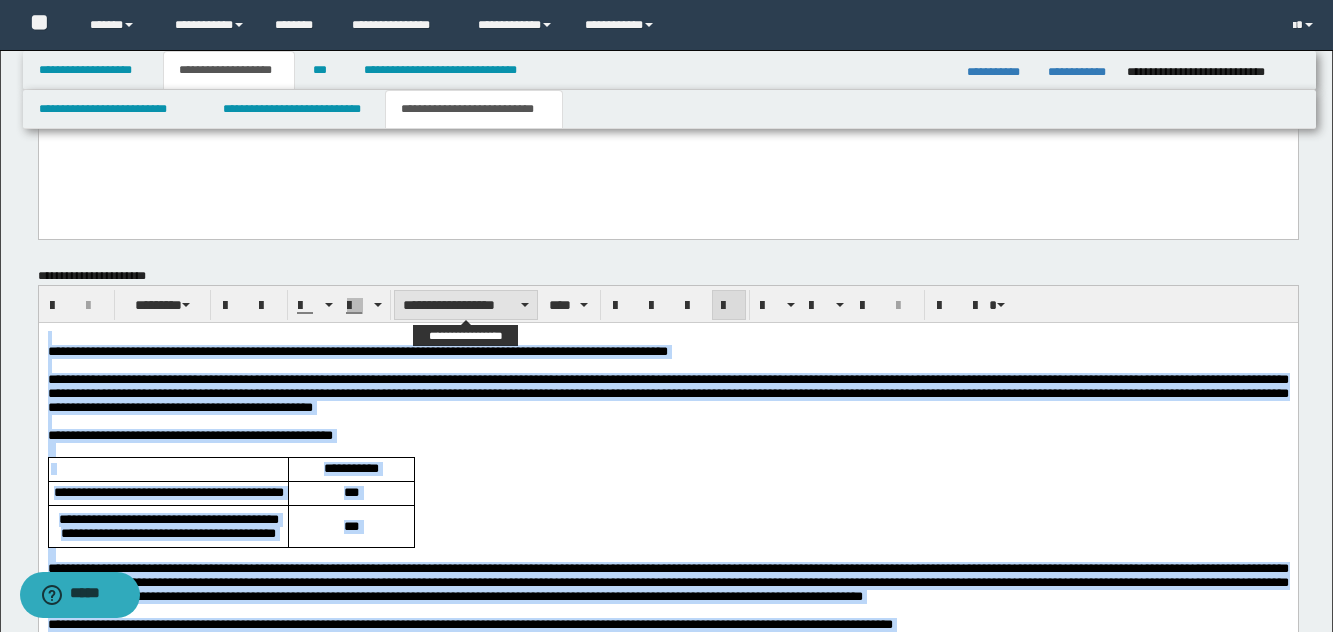 click on "**********" at bounding box center (466, 305) 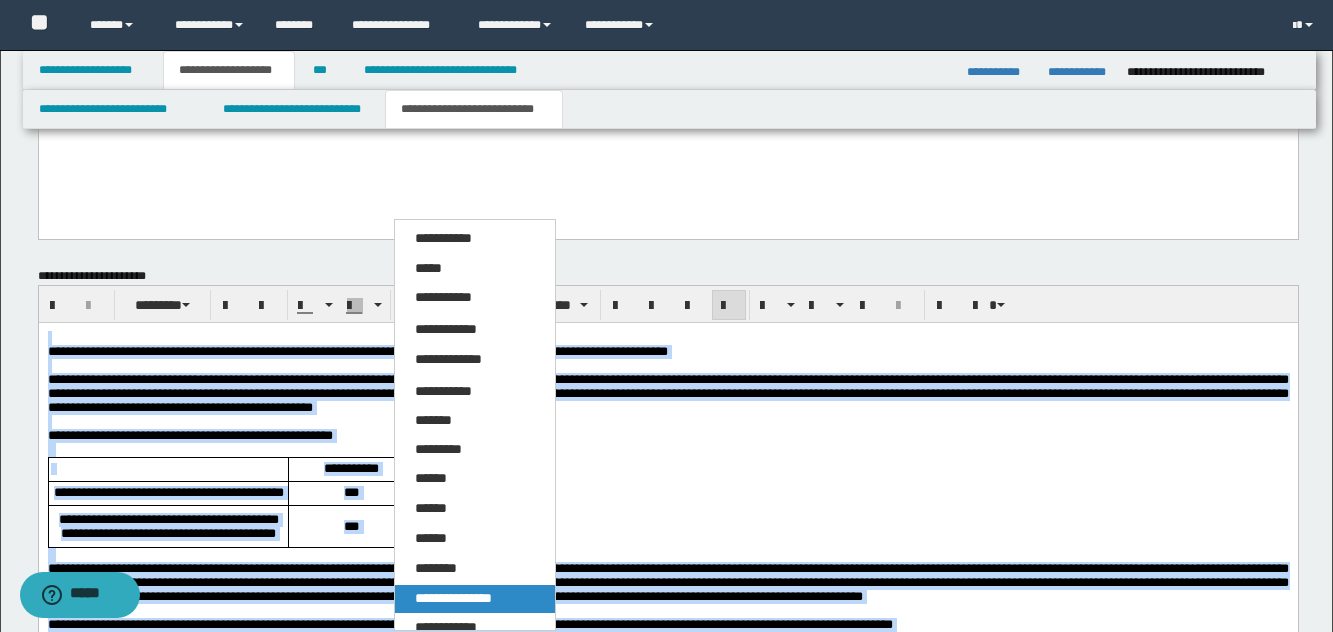 drag, startPoint x: 462, startPoint y: 604, endPoint x: 503, endPoint y: 186, distance: 420.00595 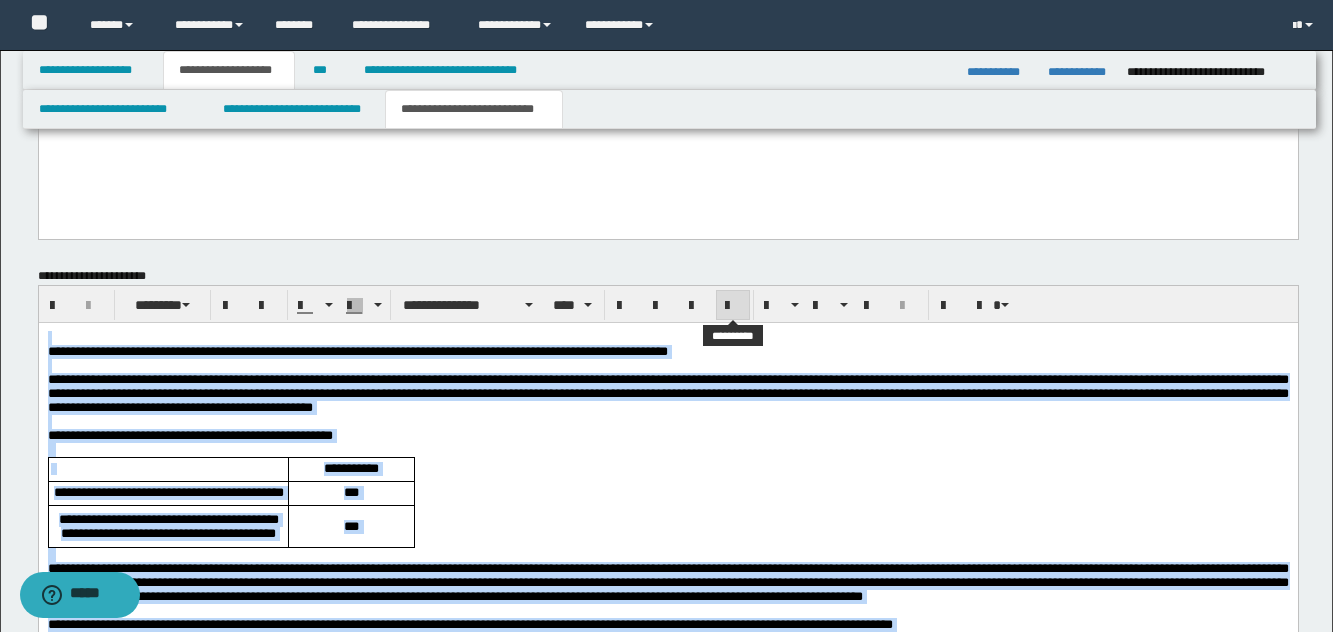 click at bounding box center [733, 306] 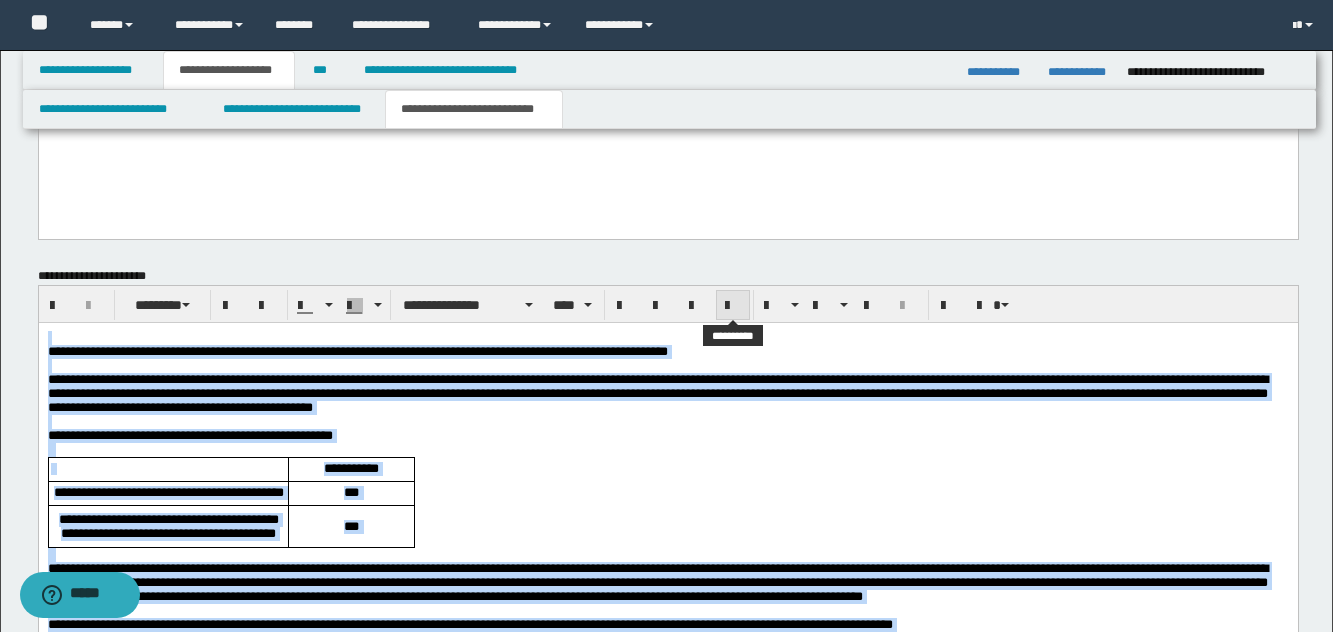 click at bounding box center (733, 306) 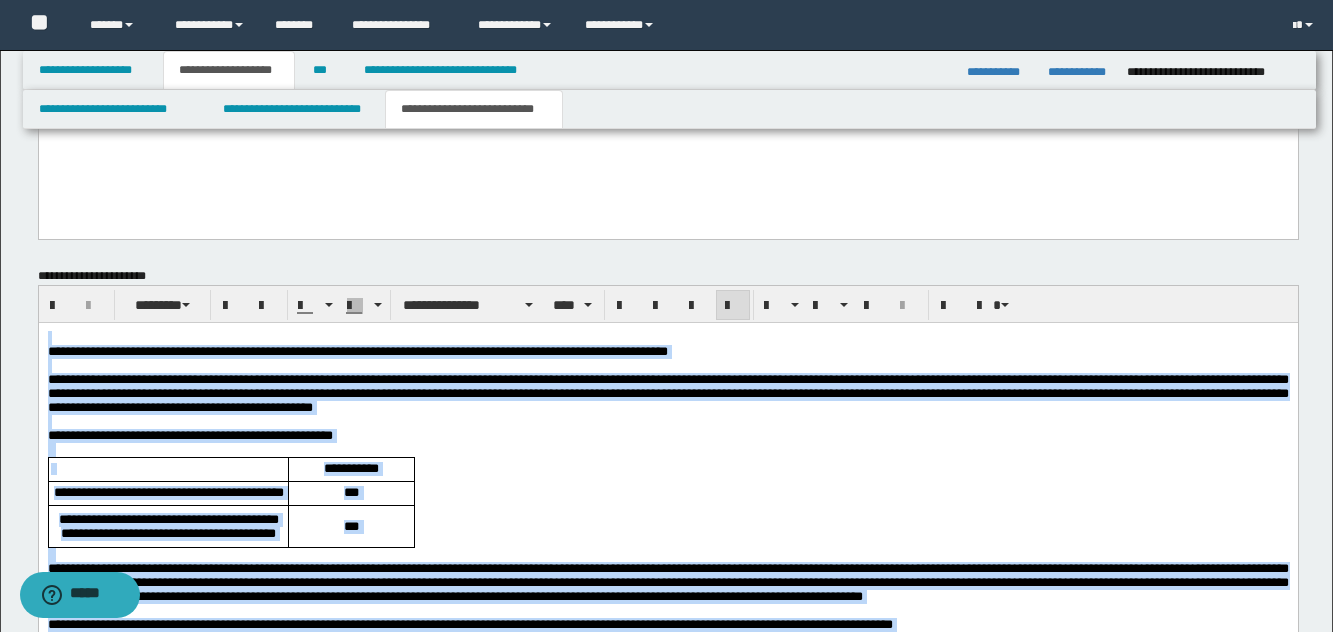 drag, startPoint x: 729, startPoint y: 355, endPoint x: 727, endPoint y: 402, distance: 47.042534 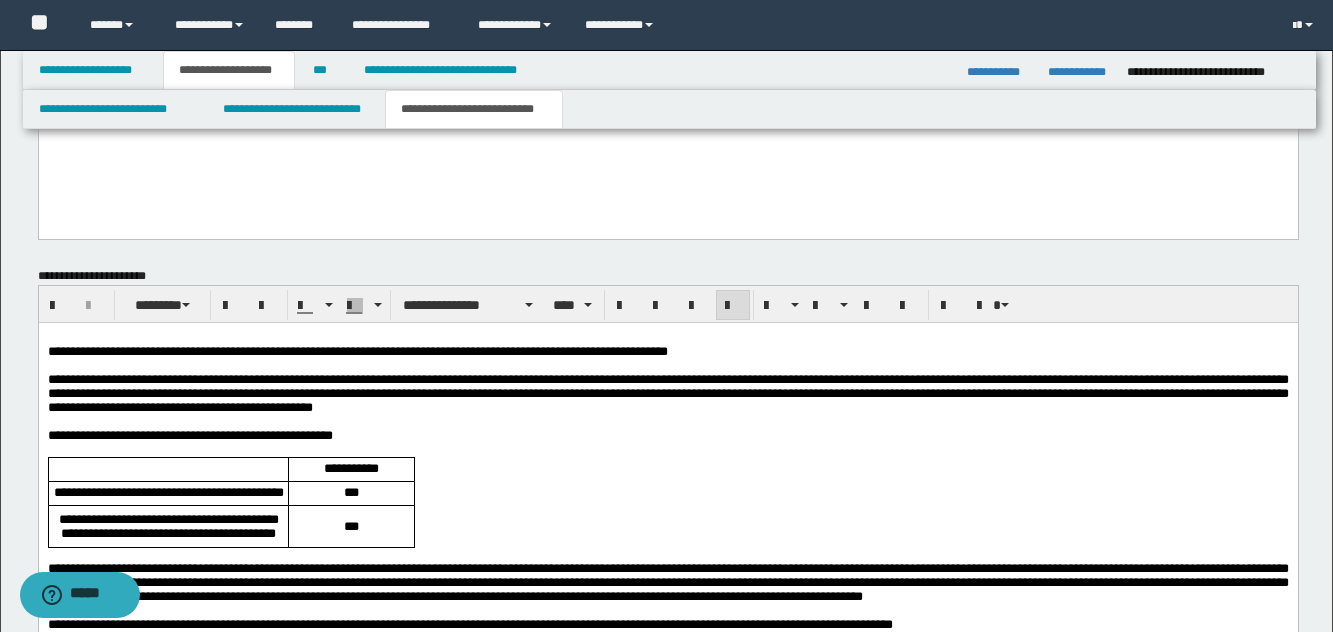 click on "**********" at bounding box center (667, 436) 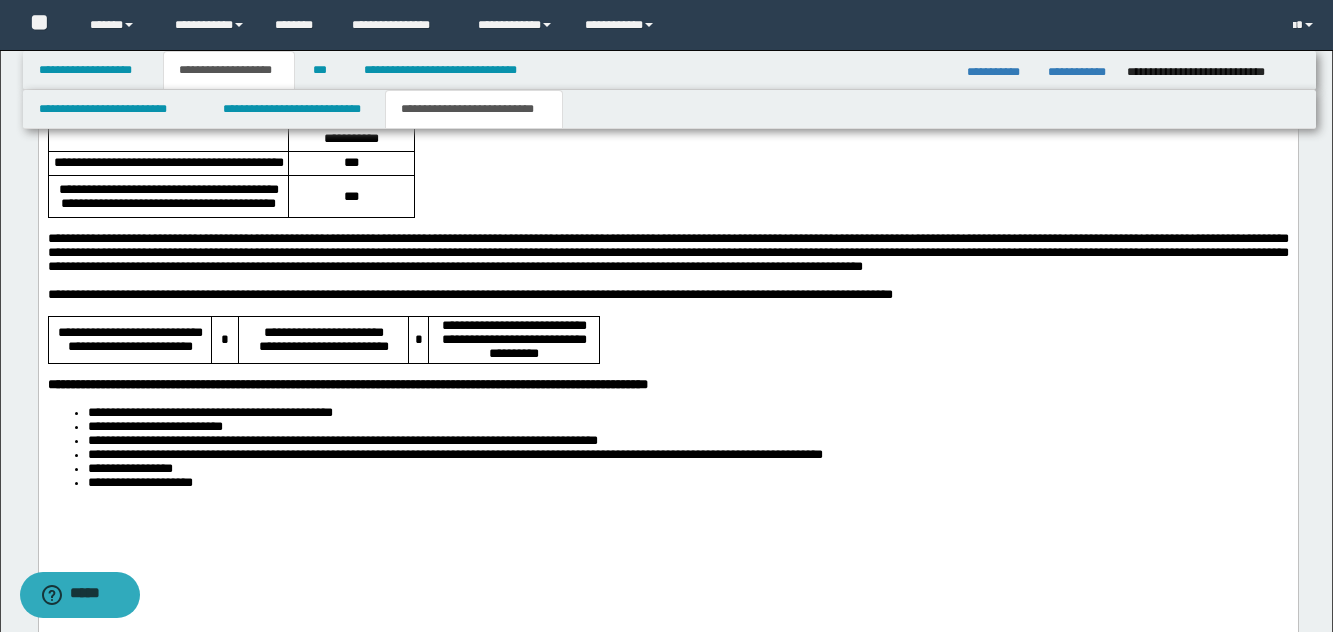 scroll, scrollTop: 1799, scrollLeft: 0, axis: vertical 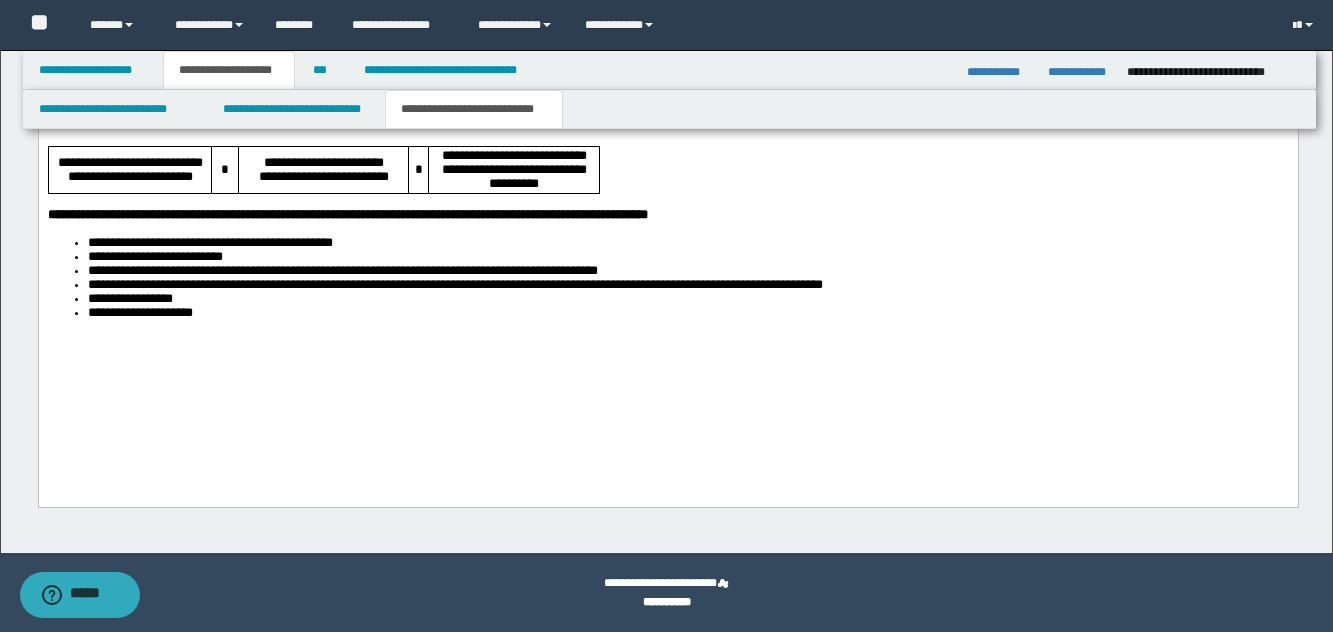 click on "**********" at bounding box center [667, 108] 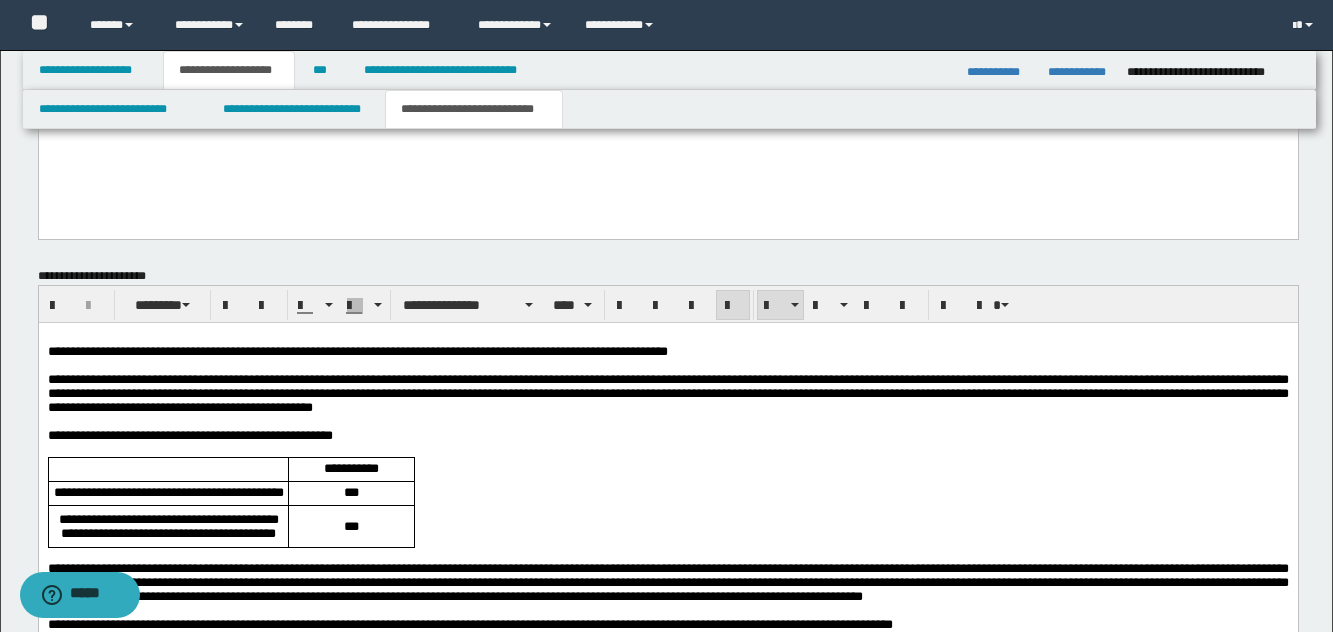 click on "**********" at bounding box center (667, 393) 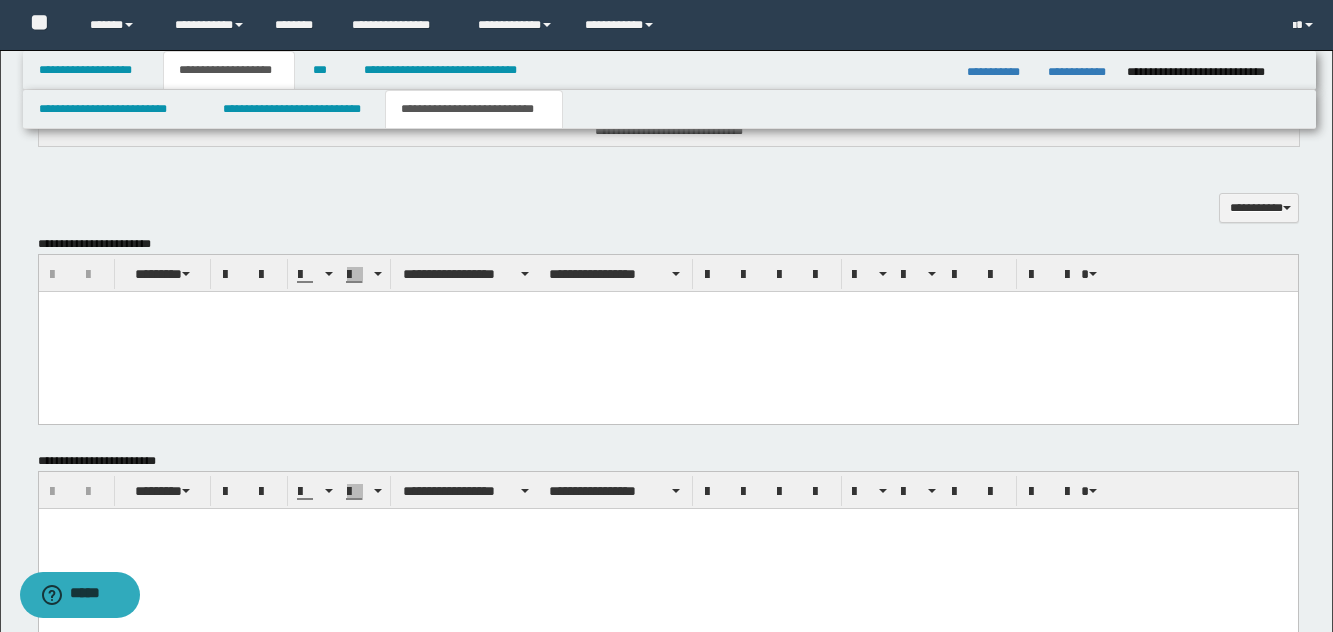 scroll, scrollTop: 799, scrollLeft: 0, axis: vertical 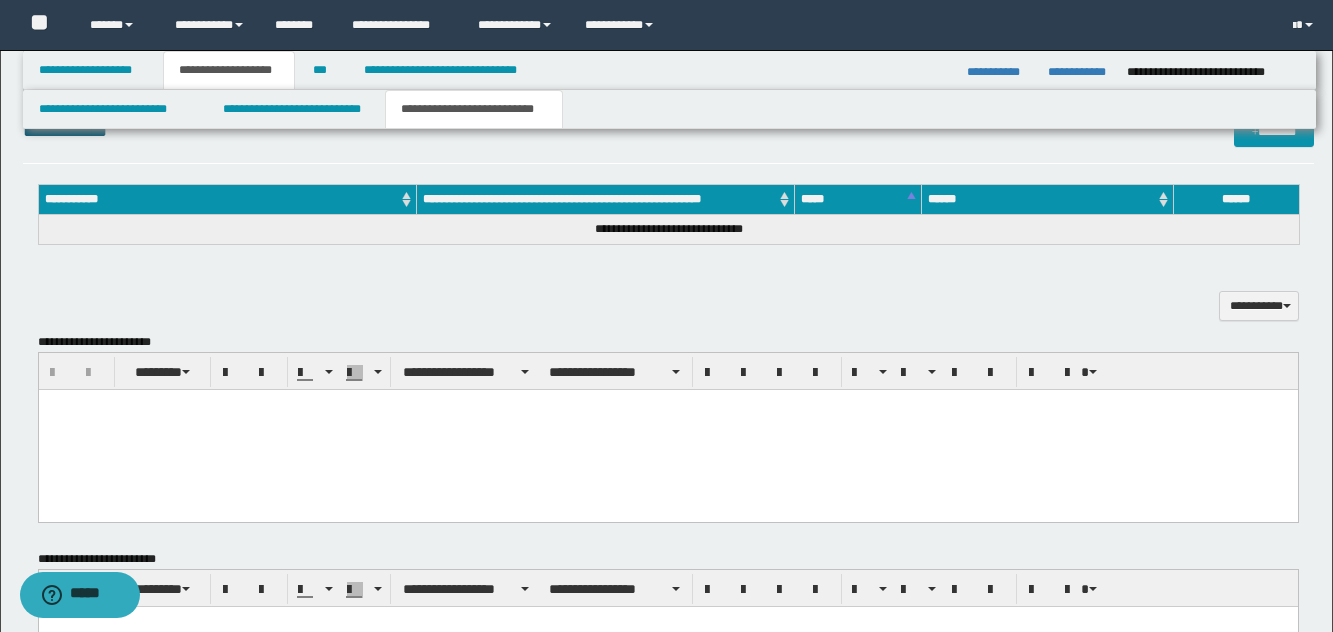 click at bounding box center [667, 429] 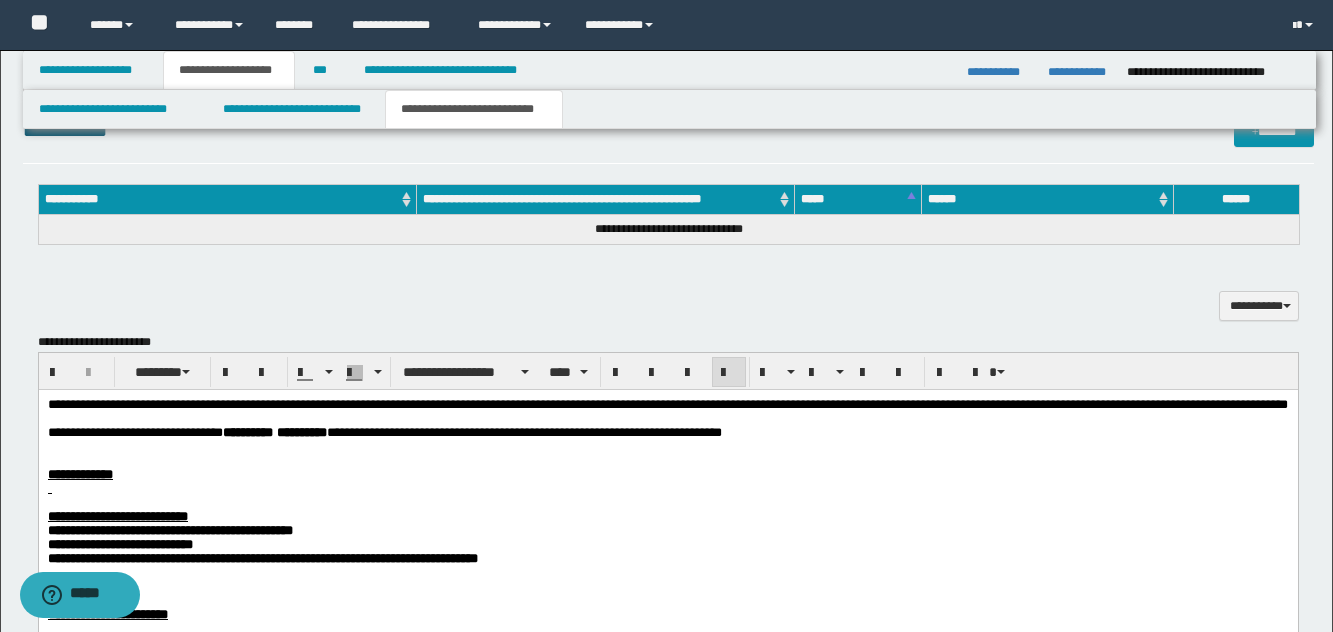 click on "**********" at bounding box center (667, 403) 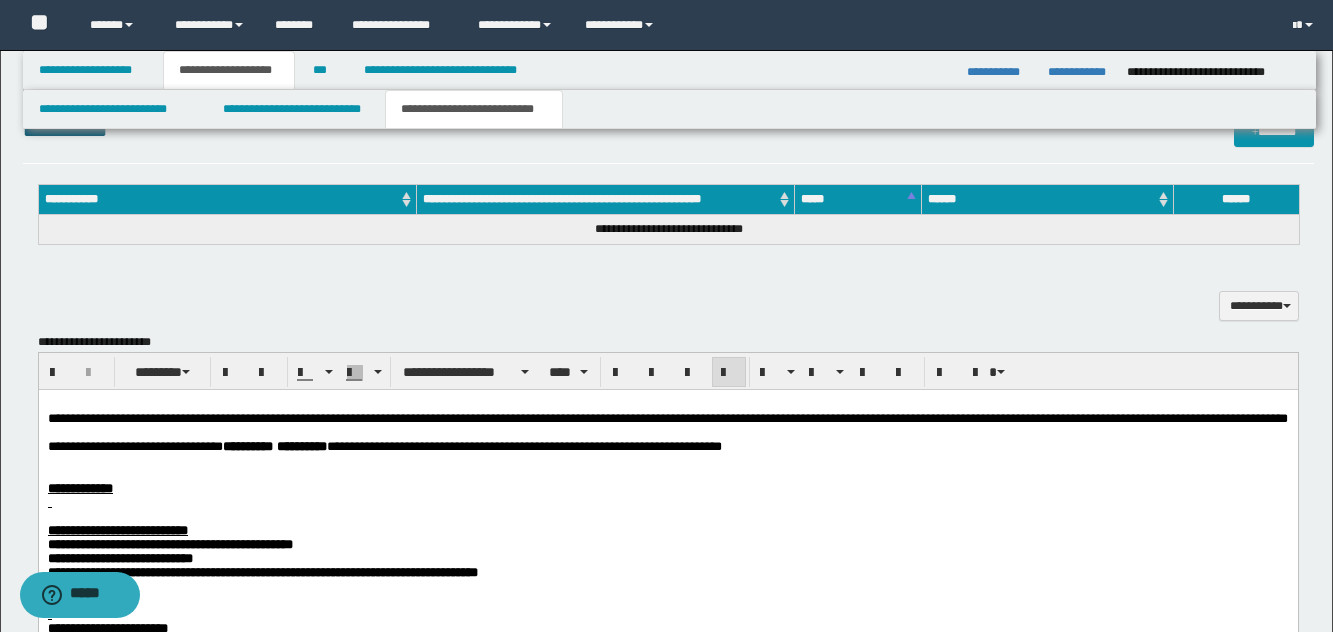 click at bounding box center [667, 460] 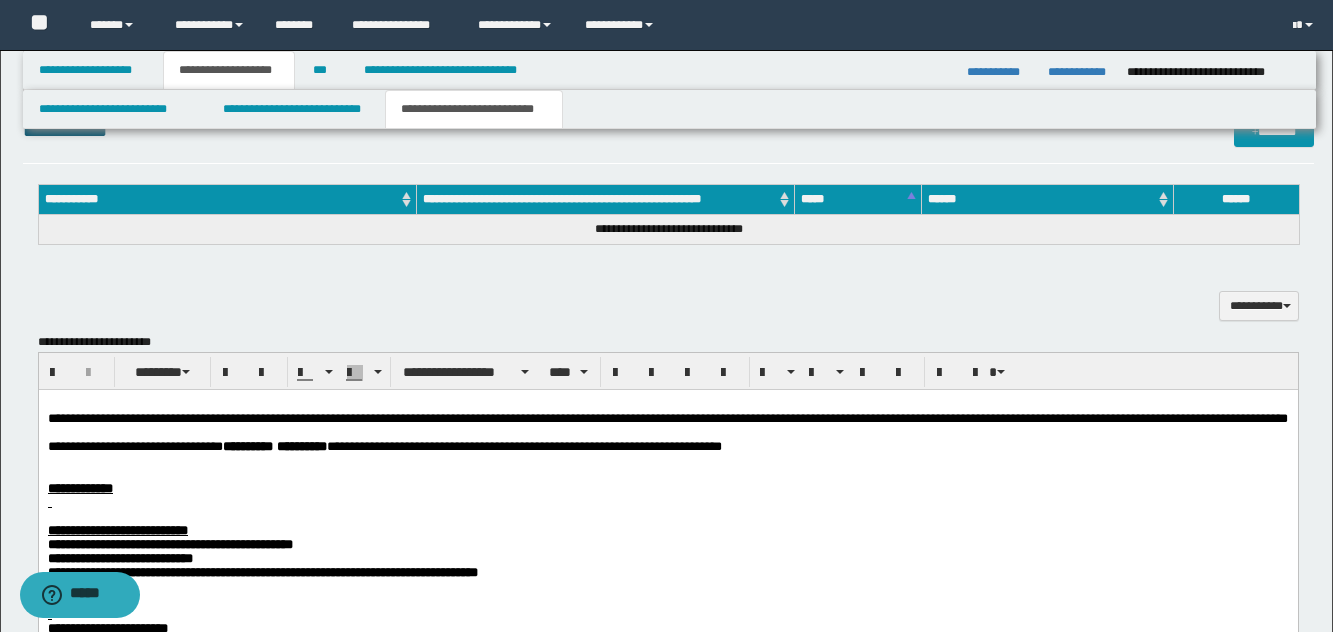 scroll, scrollTop: 999, scrollLeft: 0, axis: vertical 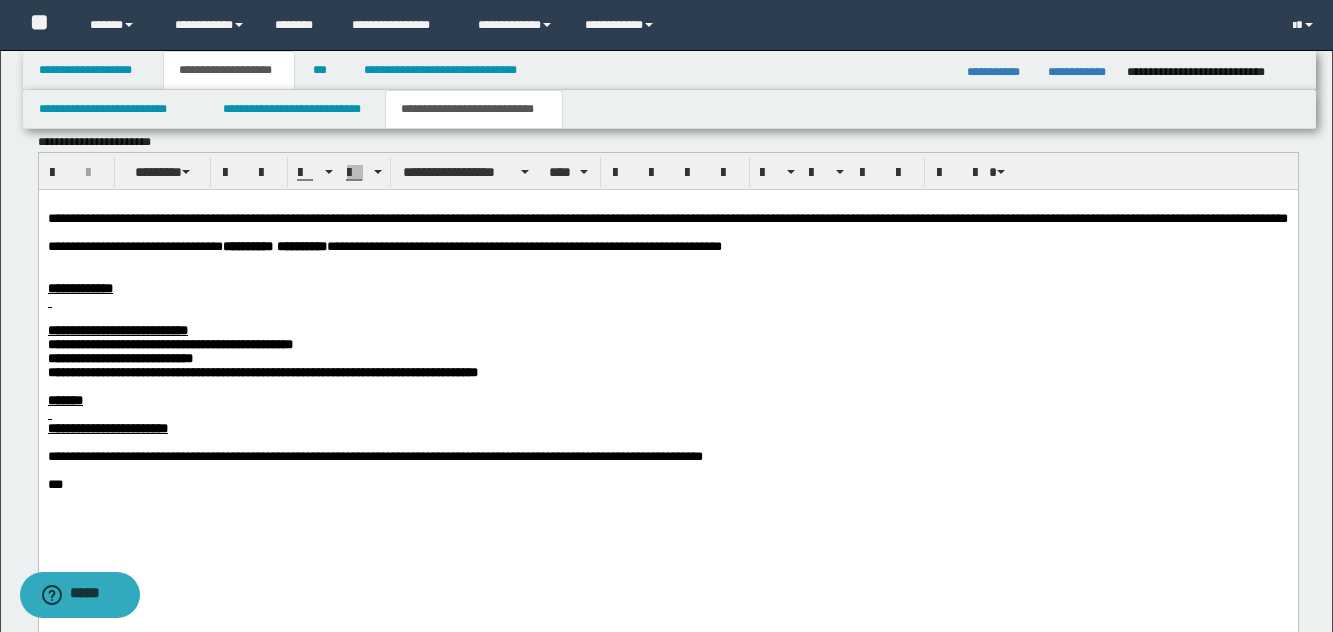 click on "*******" at bounding box center (667, 400) 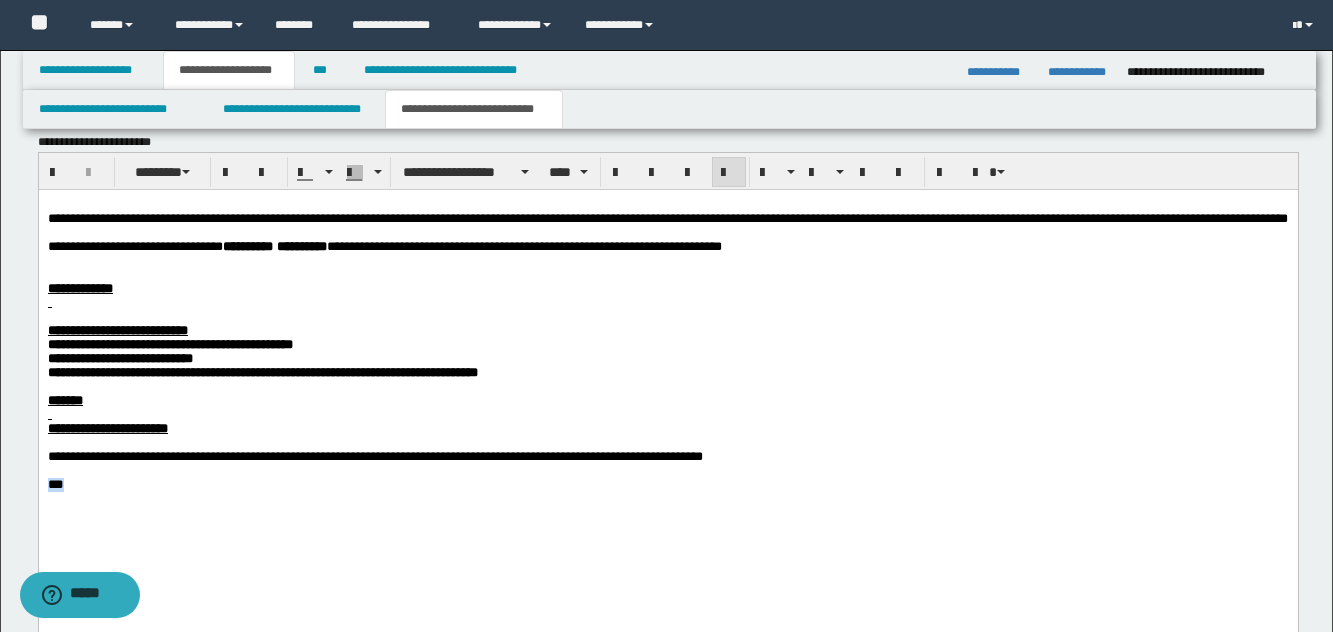 drag, startPoint x: 79, startPoint y: 542, endPoint x: 13, endPoint y: 544, distance: 66.0303 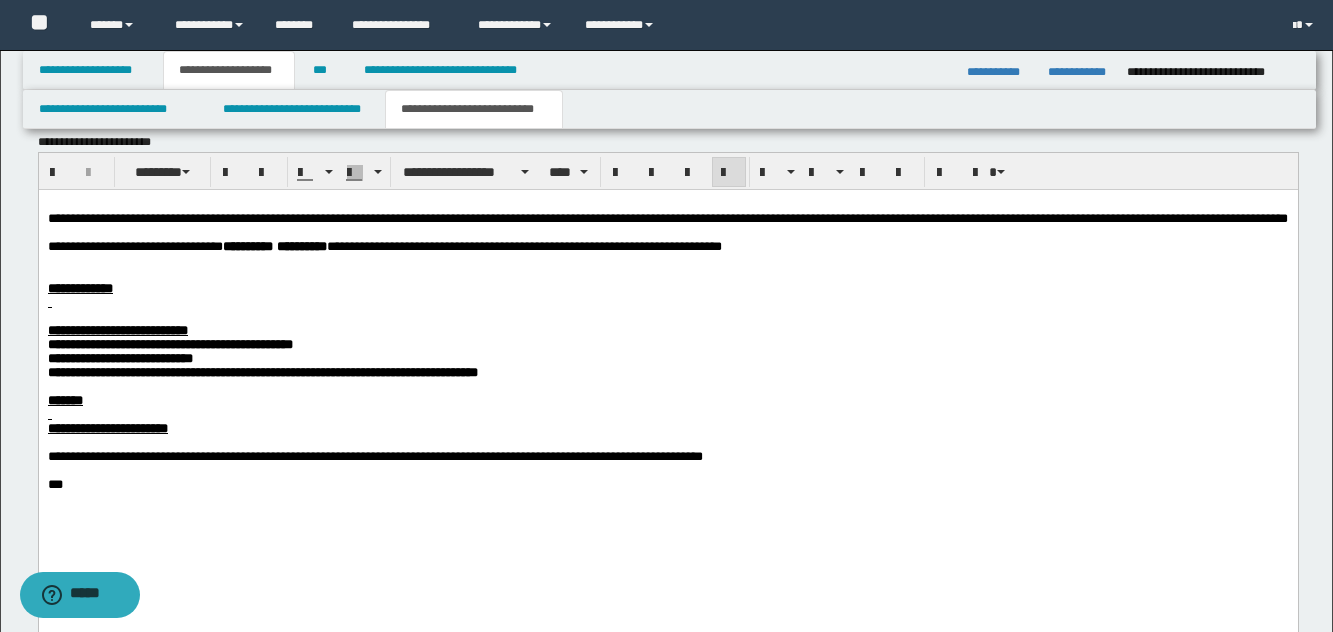scroll, scrollTop: 1299, scrollLeft: 0, axis: vertical 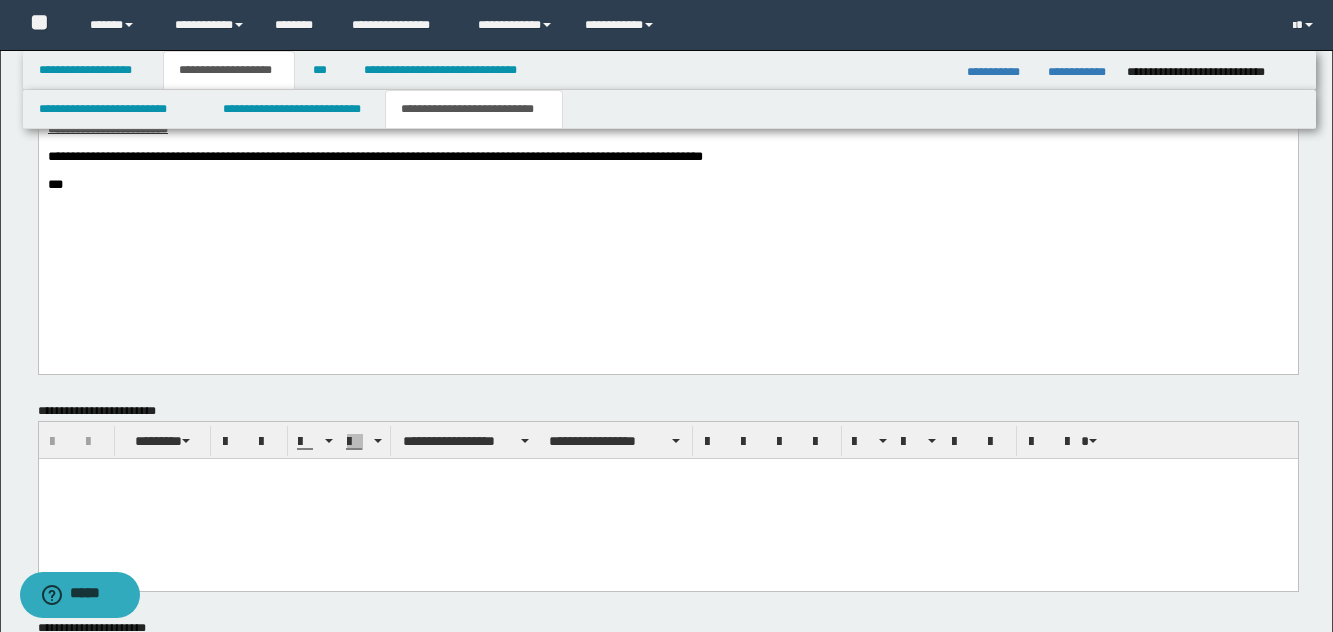 click on "**********" at bounding box center (667, 77) 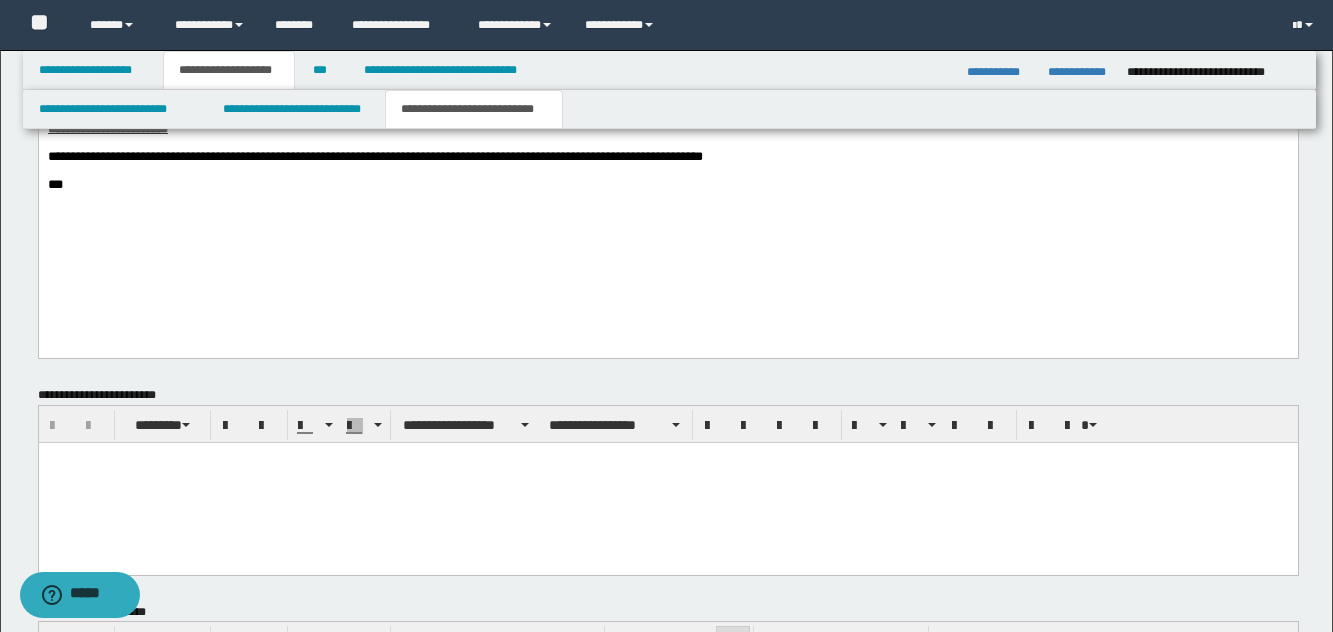 click on "**********" at bounding box center (667, 70) 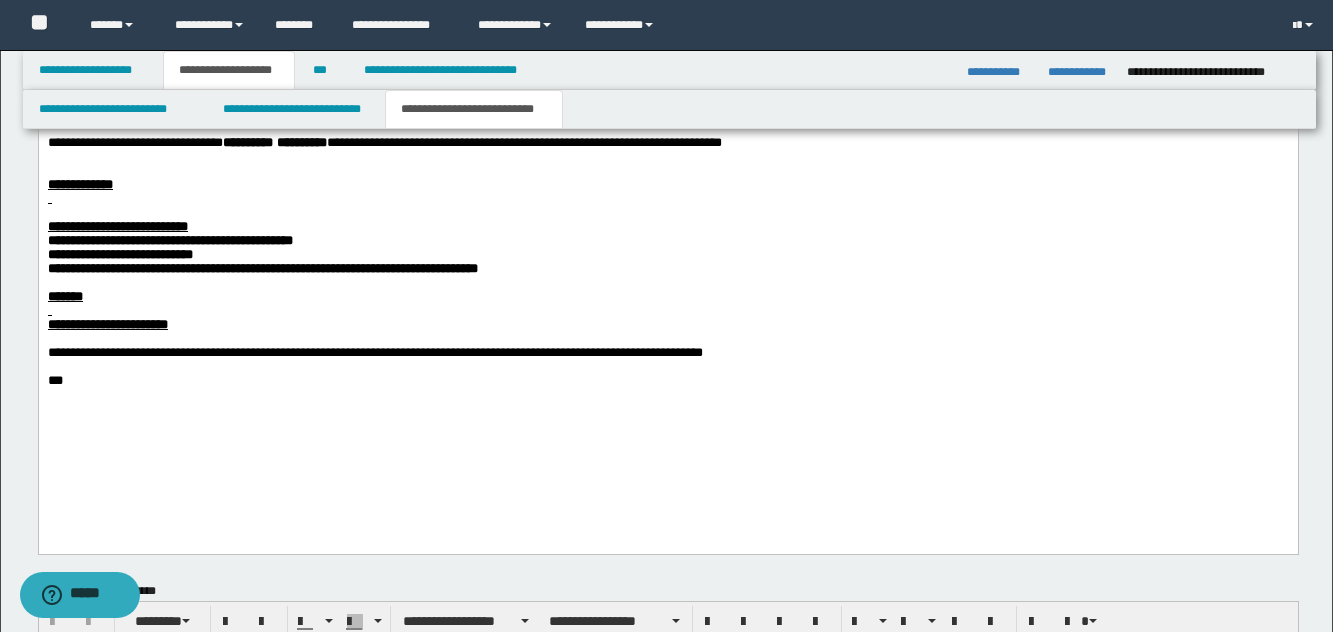 scroll, scrollTop: 999, scrollLeft: 0, axis: vertical 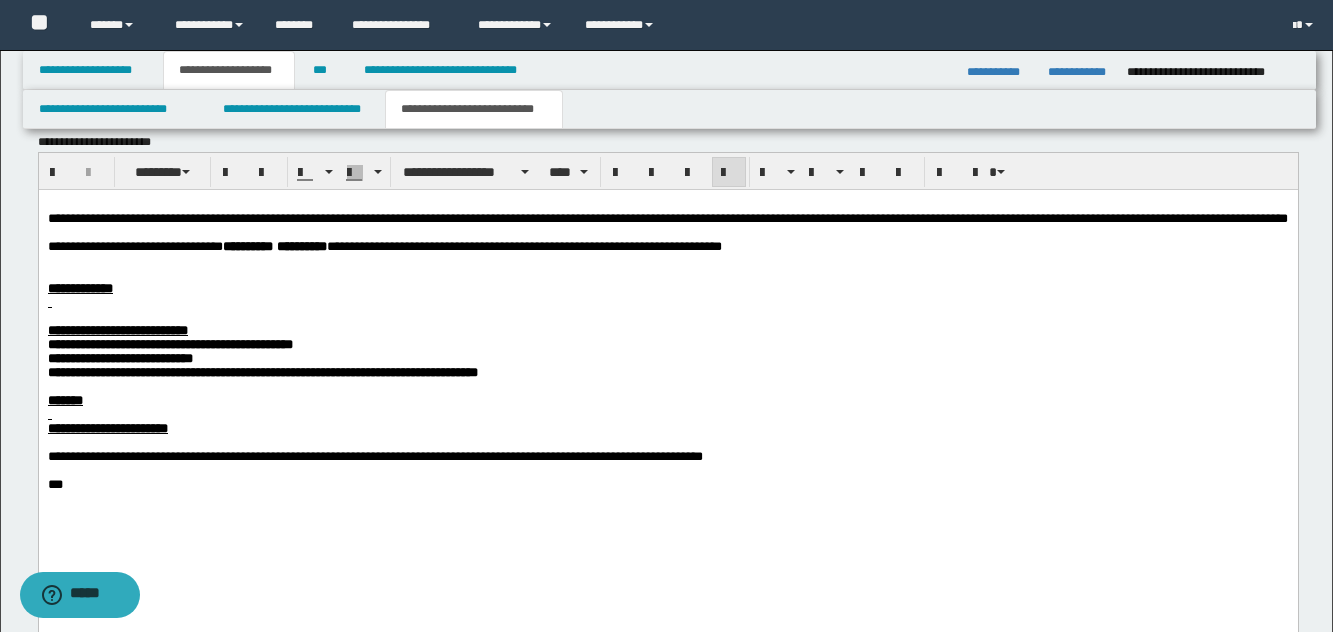 click on "**********" at bounding box center [667, 372] 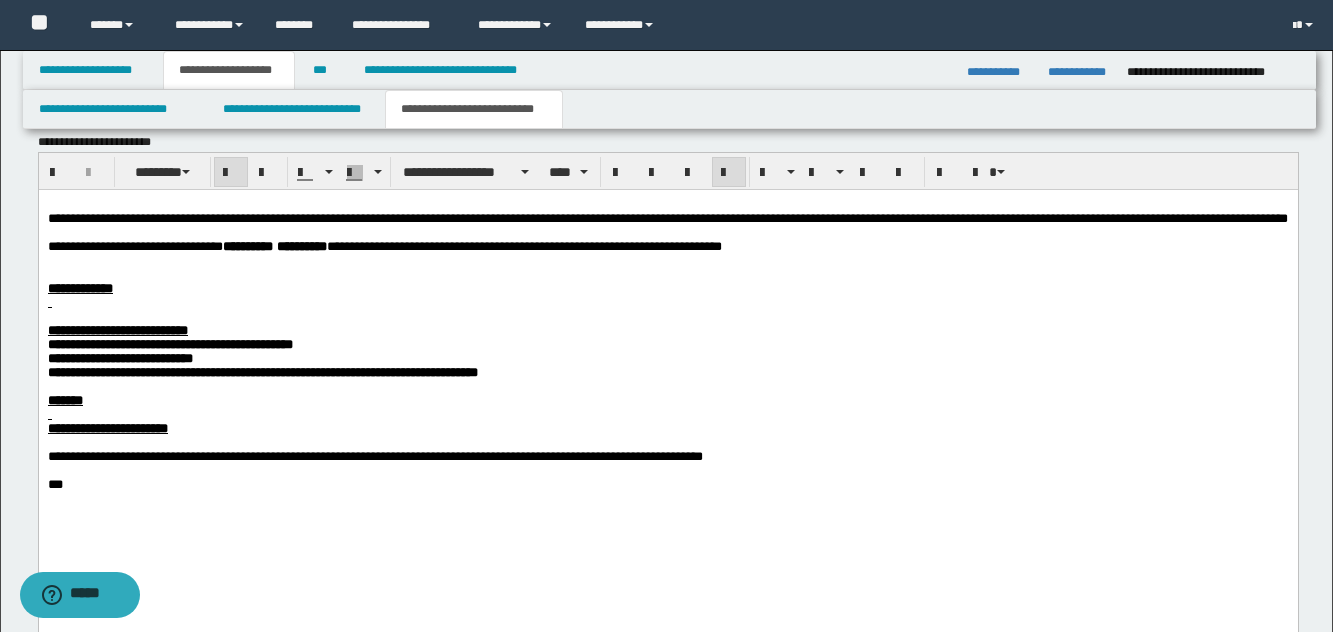 drag, startPoint x: 797, startPoint y: 311, endPoint x: 806, endPoint y: 267, distance: 44.911022 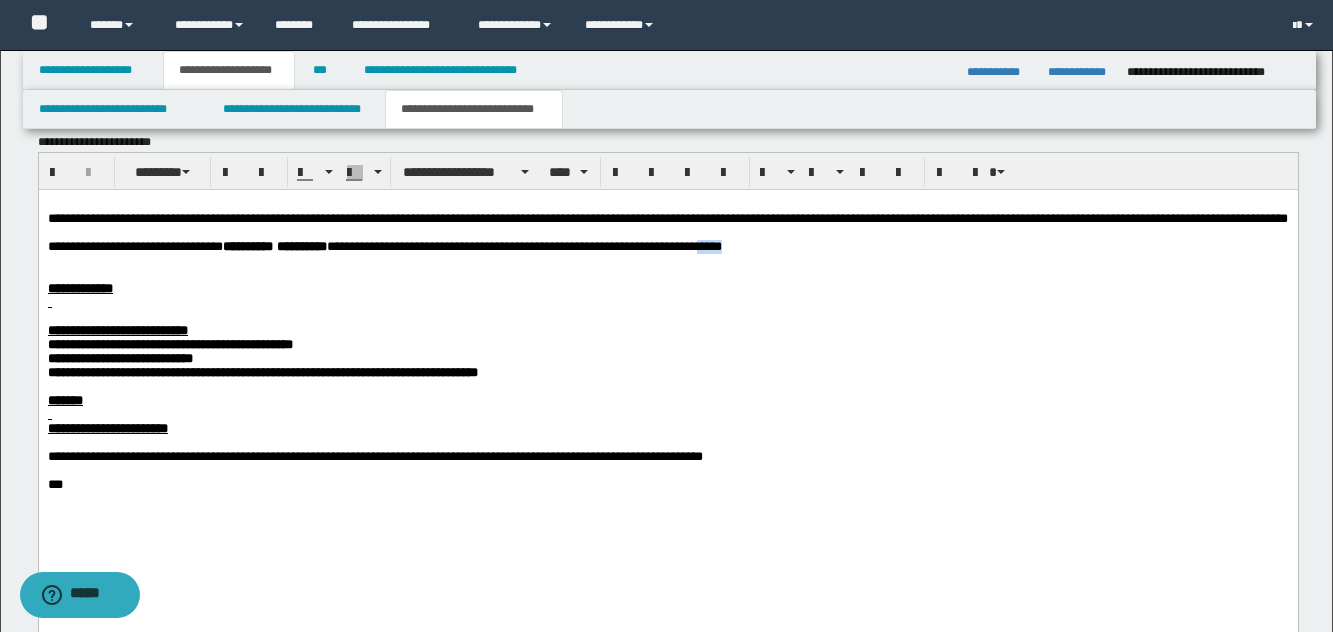 drag, startPoint x: 792, startPoint y: 270, endPoint x: 845, endPoint y: 273, distance: 53.08484 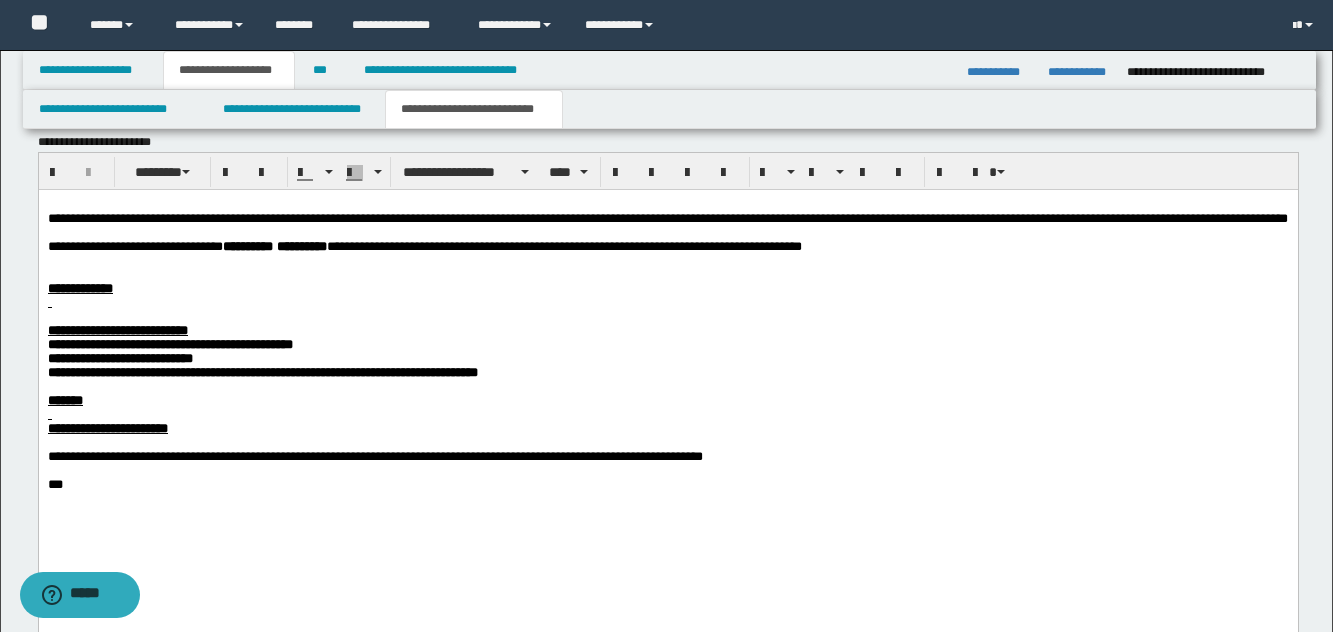 click on "**********" at bounding box center (667, 288) 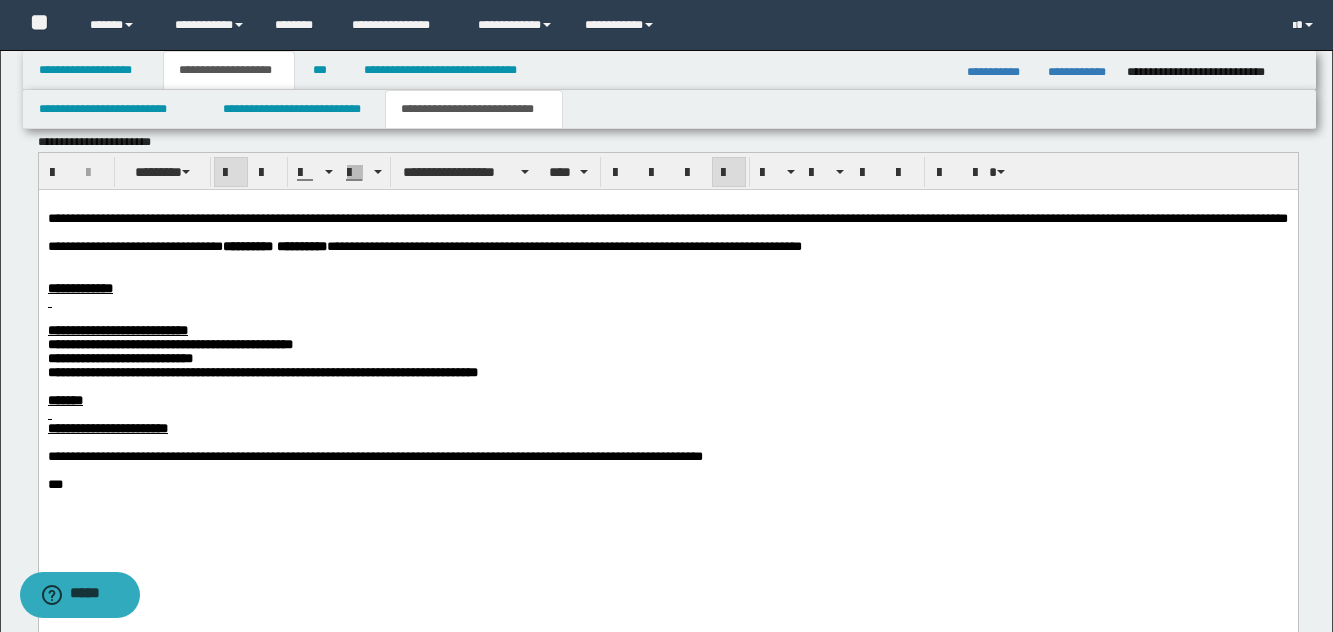 click on "**********" at bounding box center [667, 369] 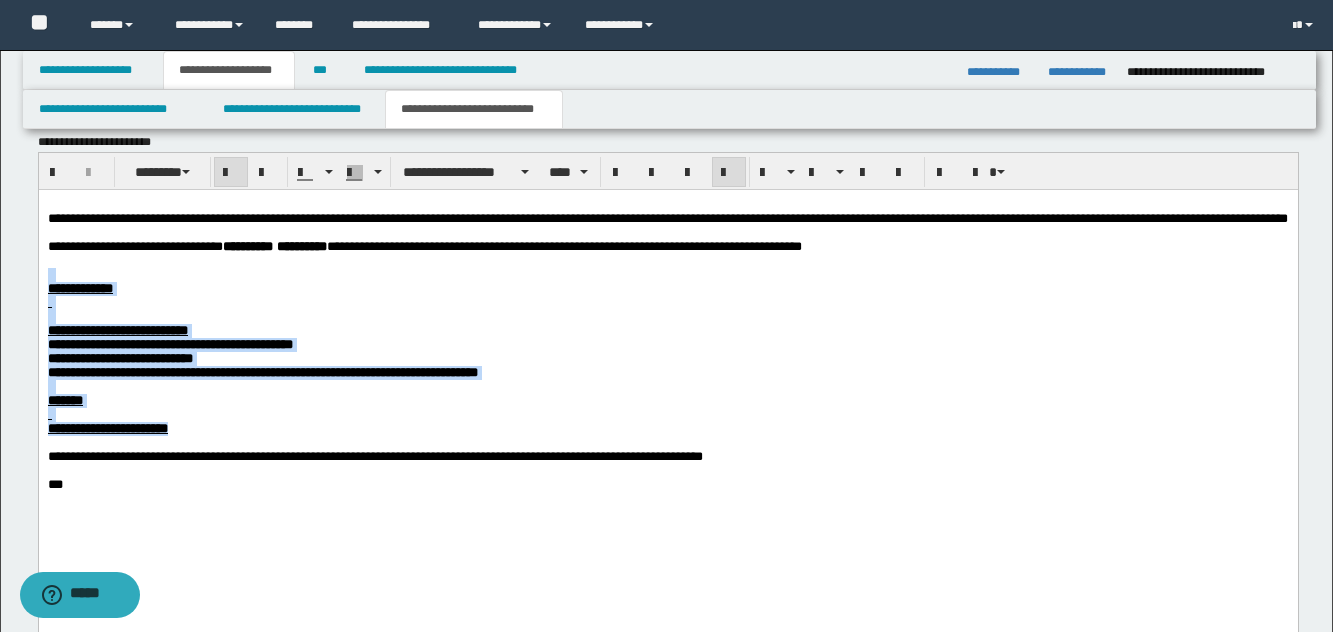 drag, startPoint x: 264, startPoint y: 476, endPoint x: 47, endPoint y: 307, distance: 275.04544 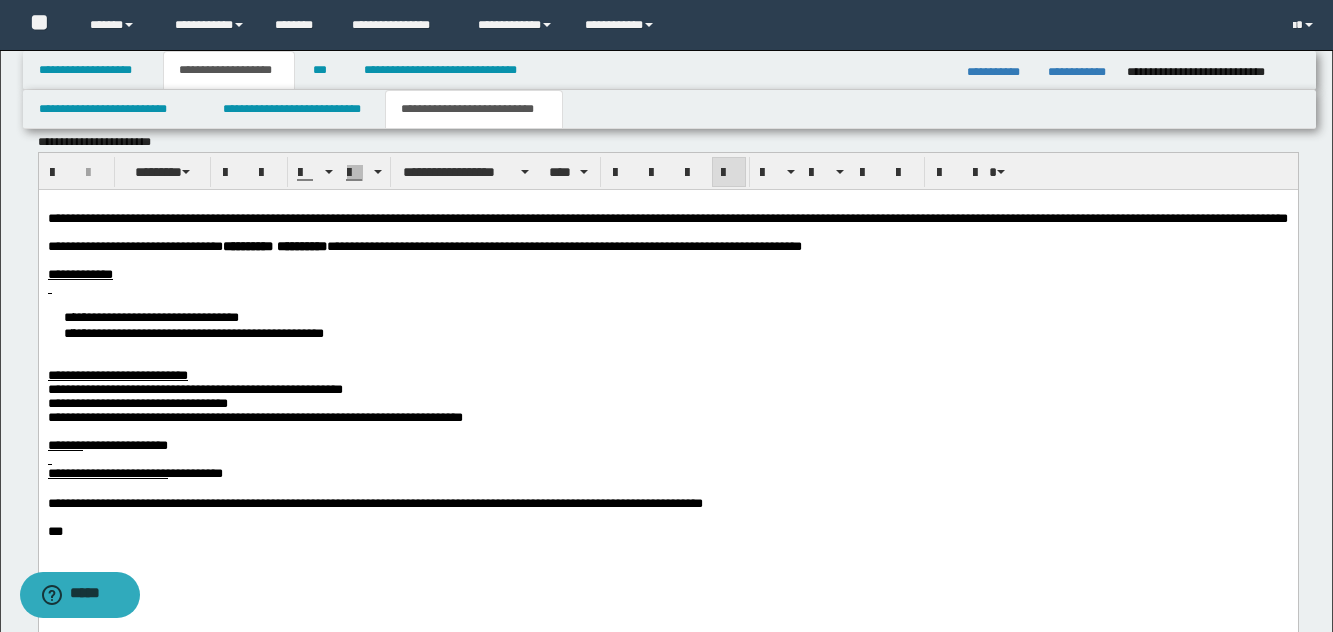 click on "**********" at bounding box center [667, 324] 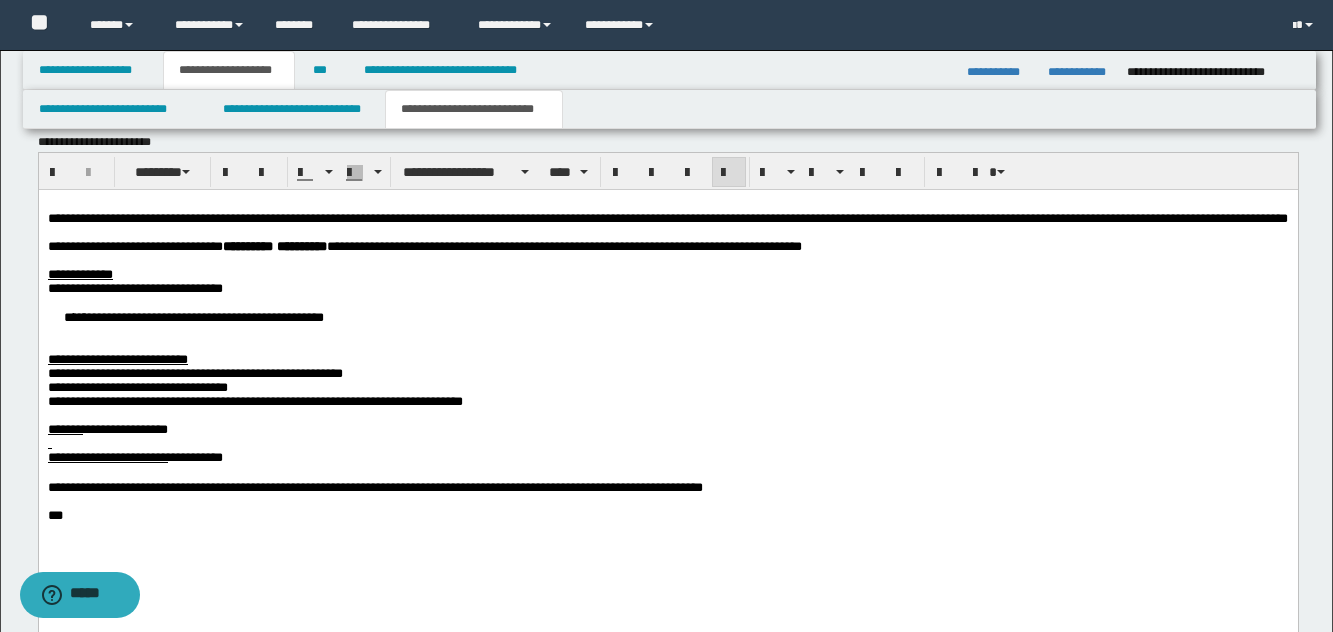 click on "**********" at bounding box center (667, 316) 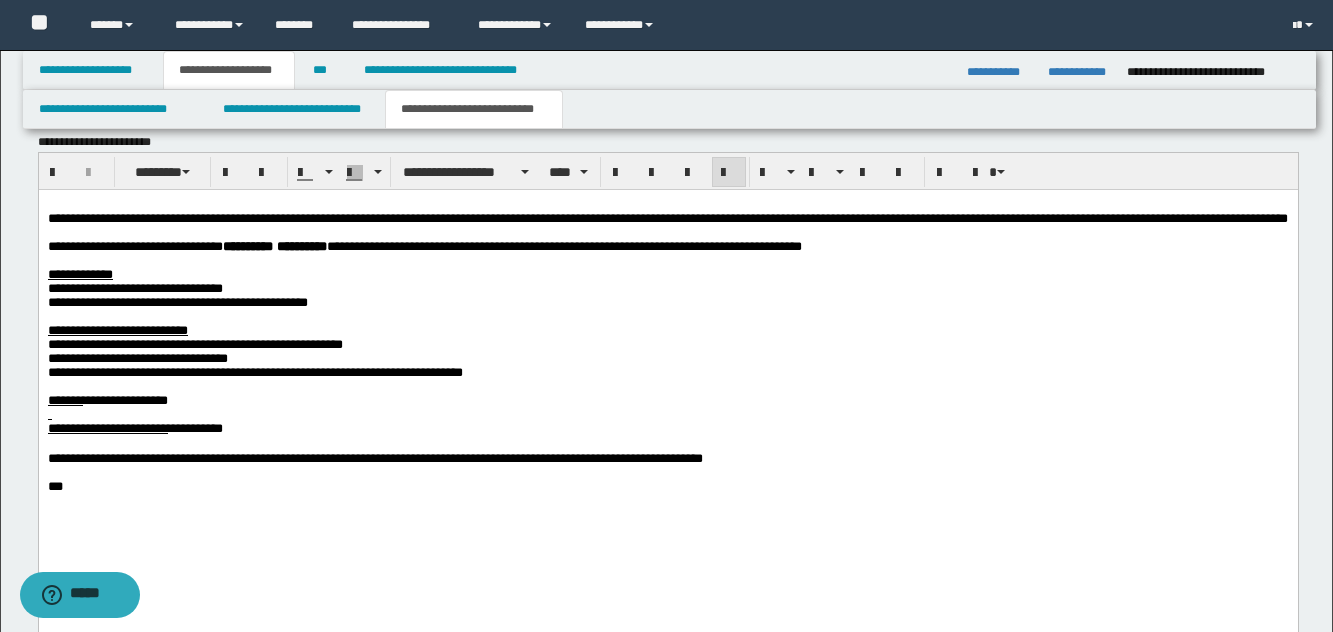 click on "**********" at bounding box center (117, 329) 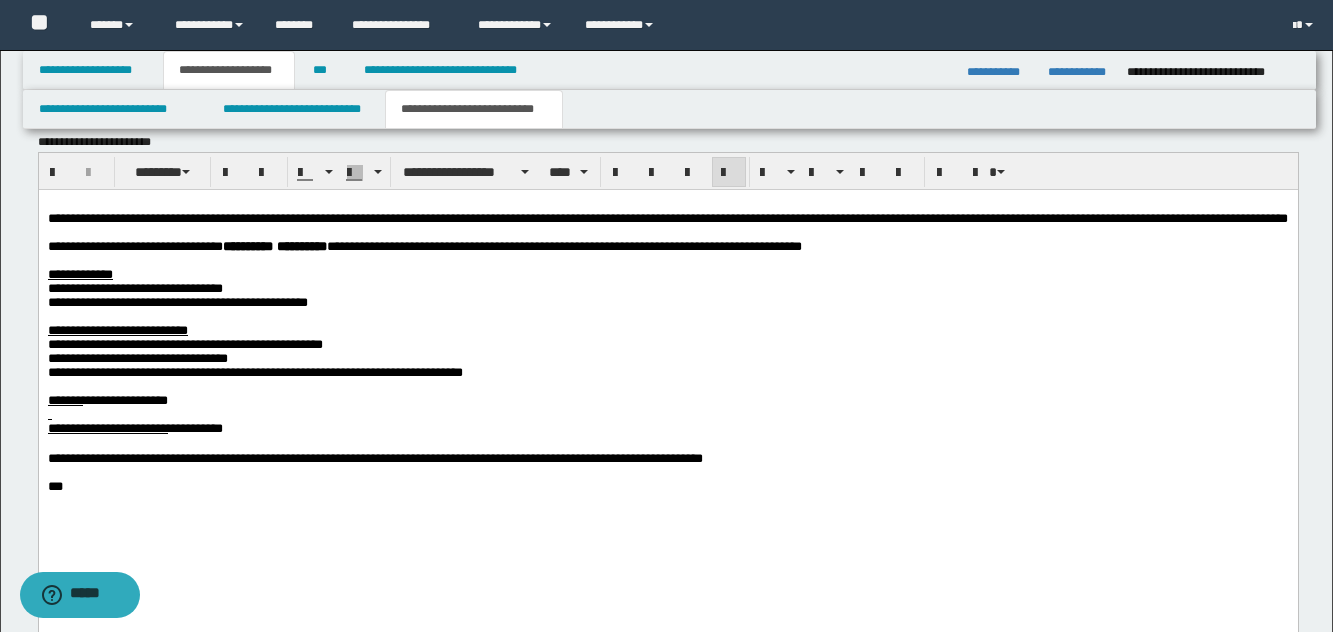 click on "**********" at bounding box center [254, 371] 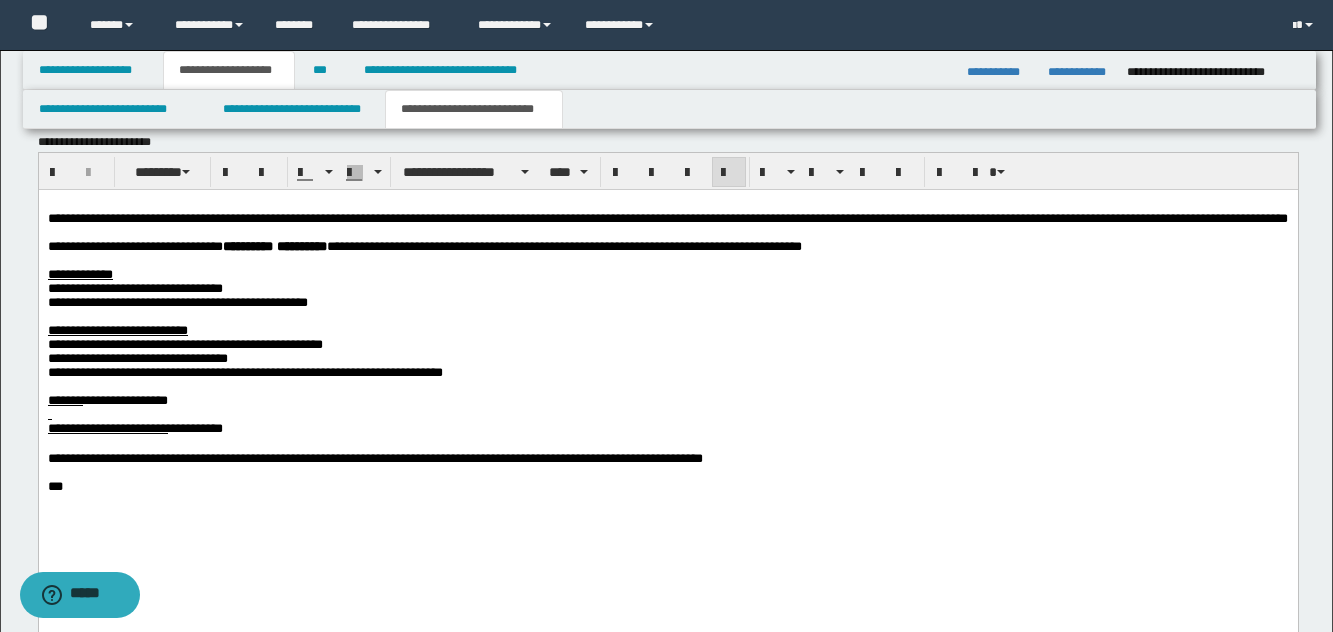 drag, startPoint x: 198, startPoint y: 455, endPoint x: 206, endPoint y: 474, distance: 20.615528 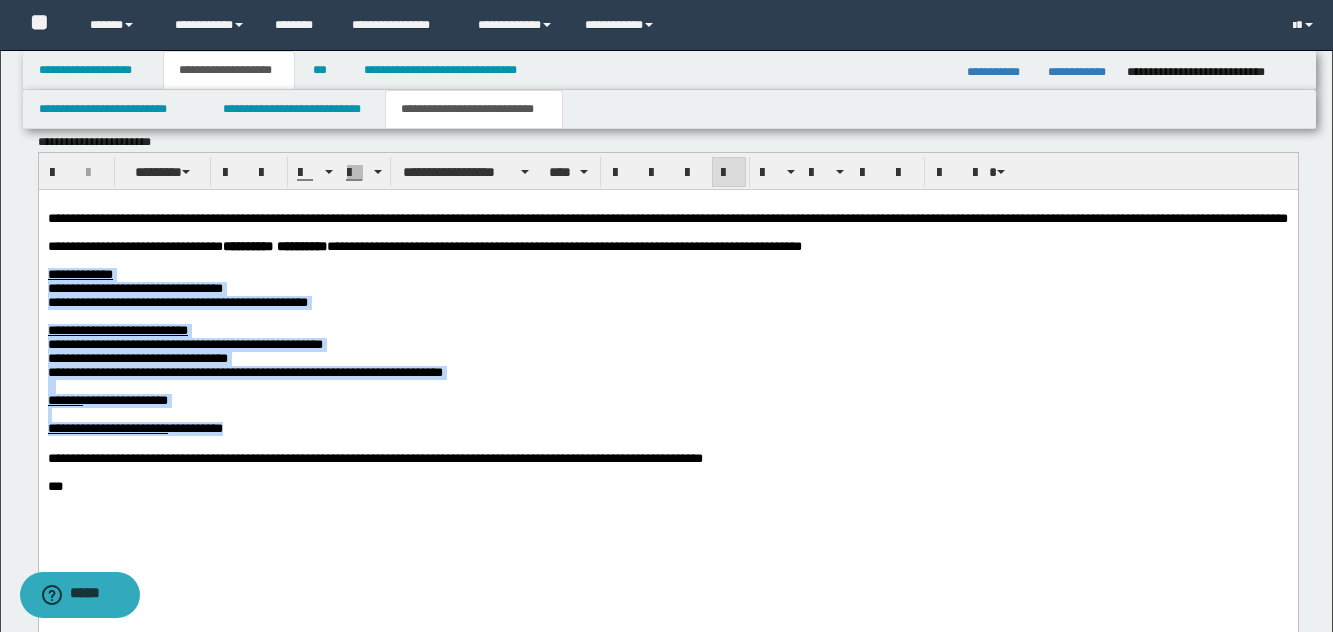 drag, startPoint x: 305, startPoint y: 482, endPoint x: 28, endPoint y: 294, distance: 334.77307 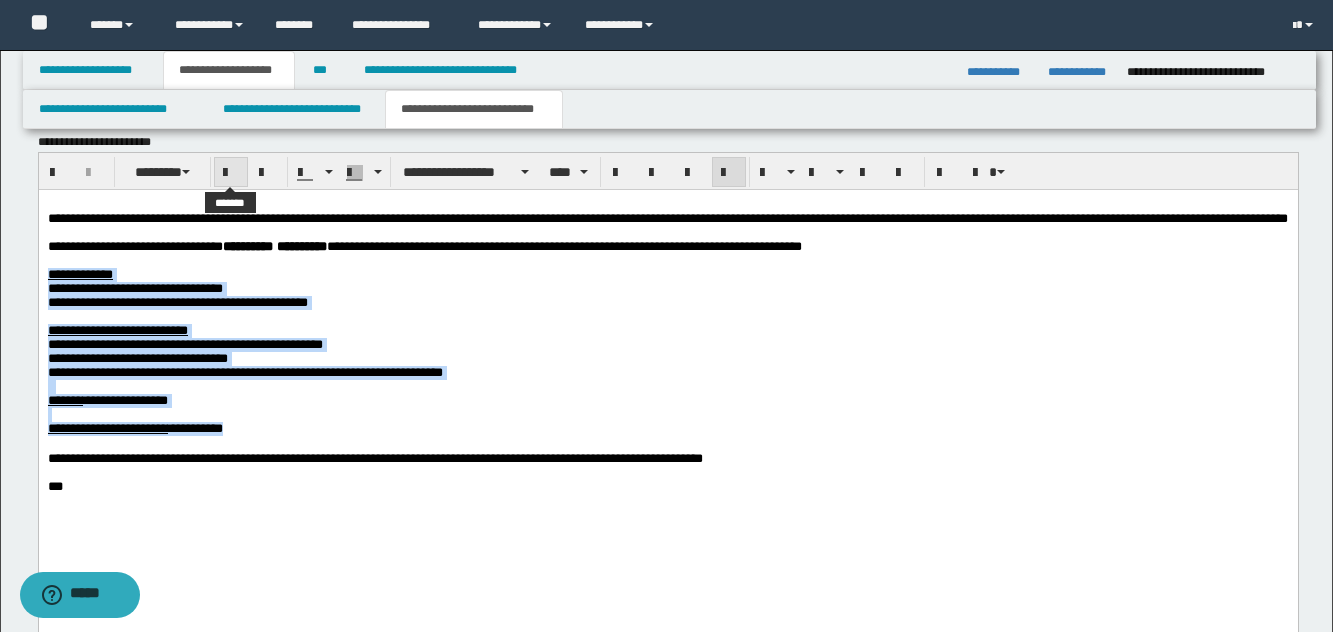 click at bounding box center (231, 173) 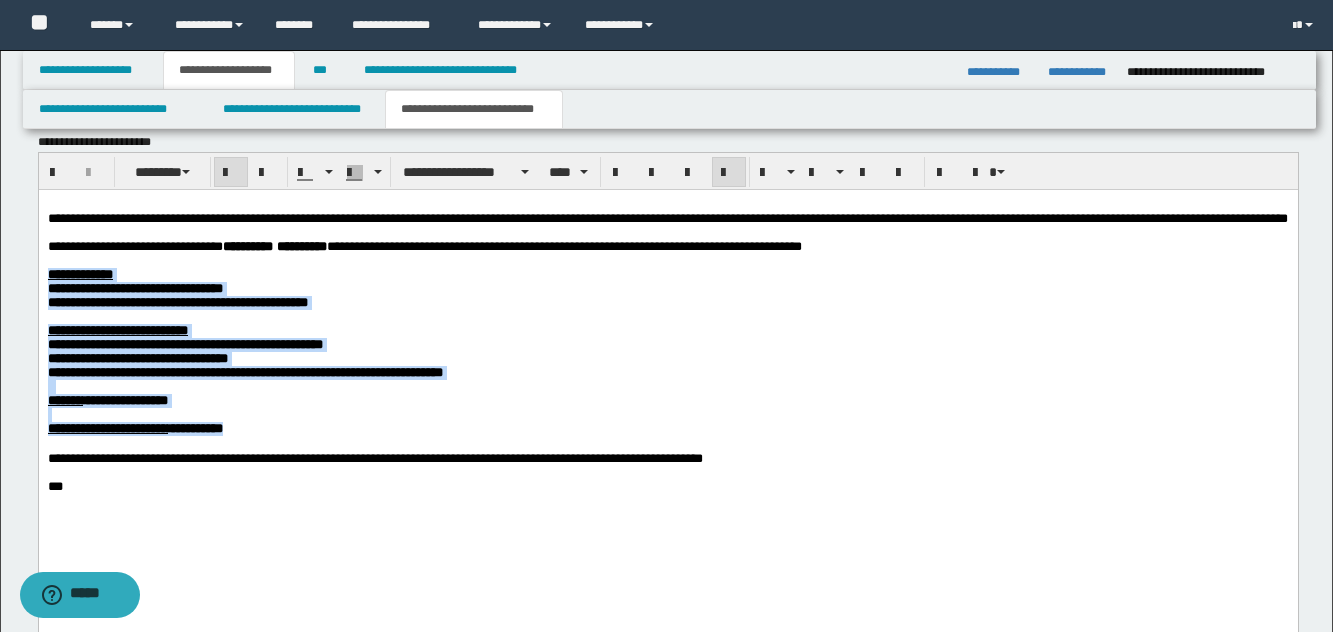 click at bounding box center (667, 316) 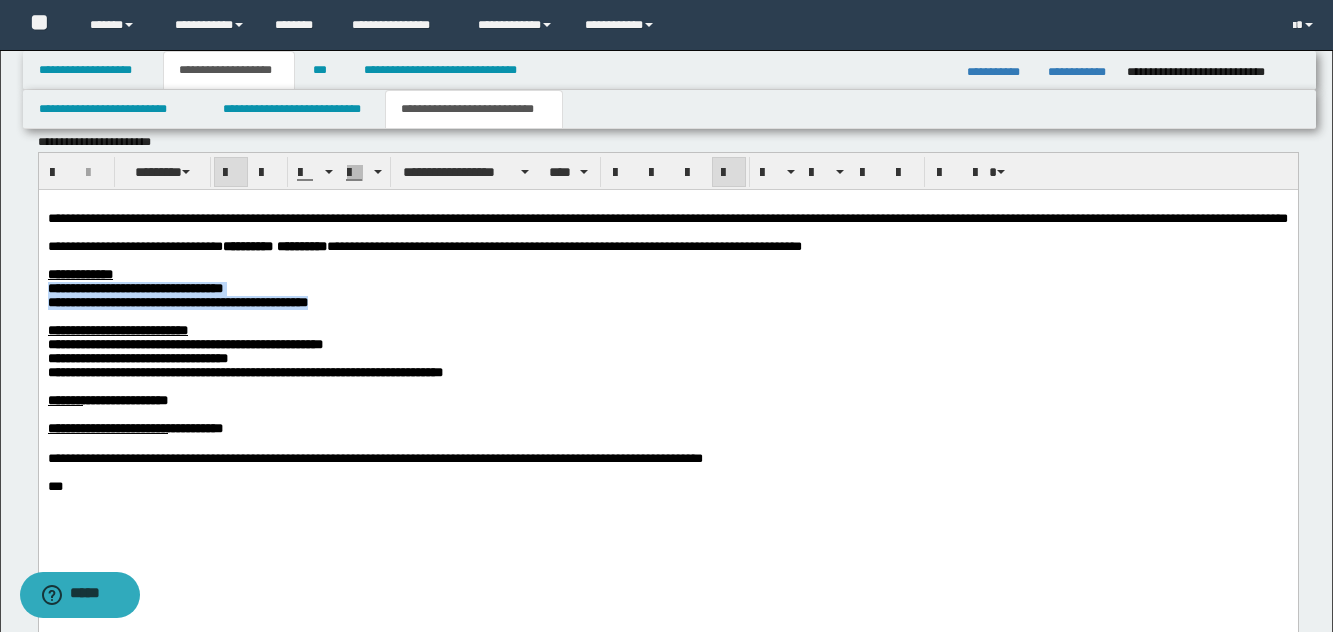 drag, startPoint x: 448, startPoint y: 332, endPoint x: 388, endPoint y: 289, distance: 73.817345 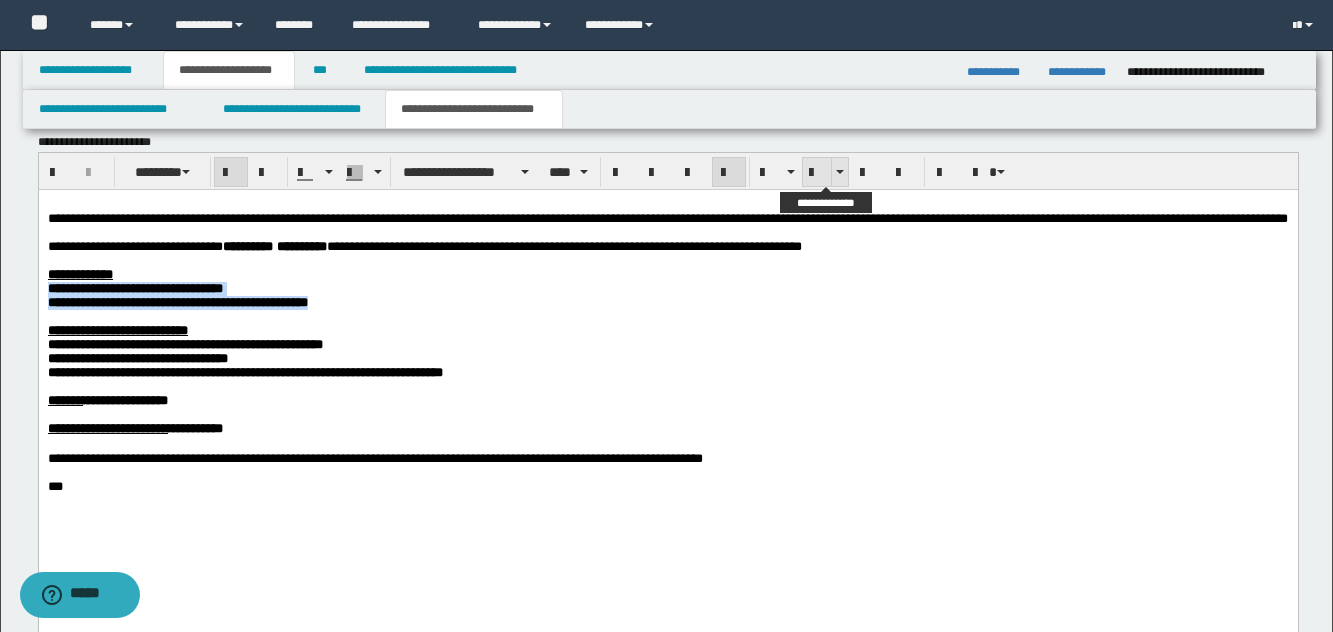 click at bounding box center [817, 172] 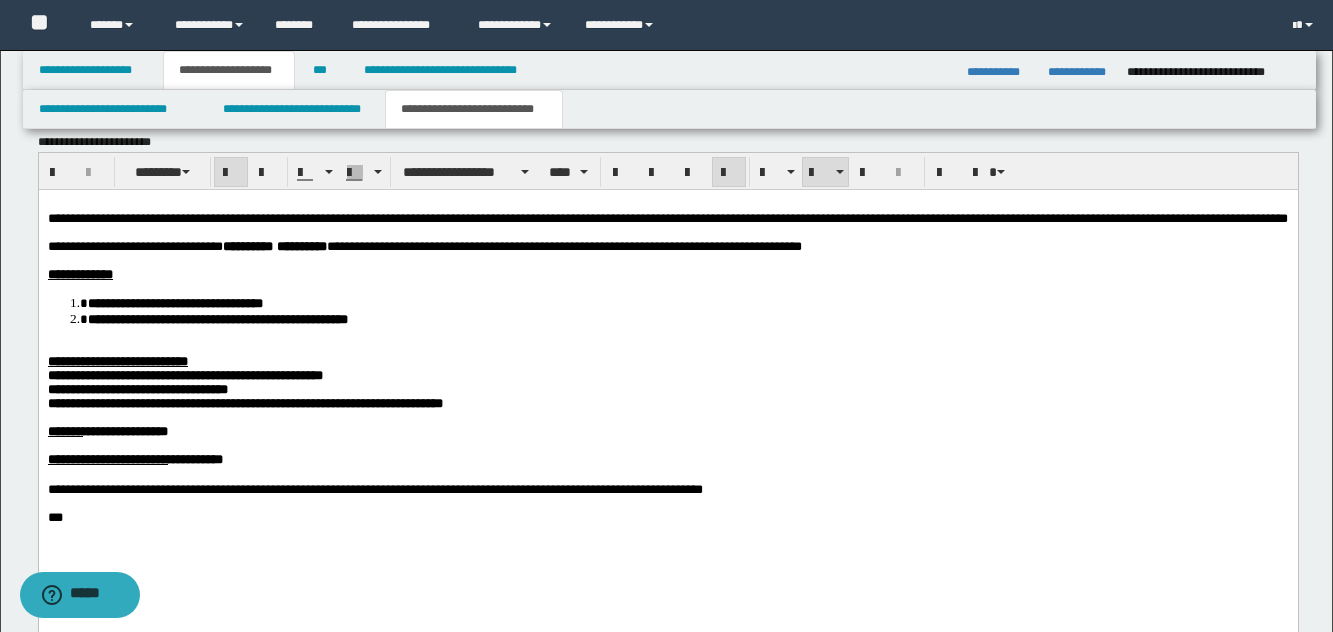 click on "**********" at bounding box center (117, 360) 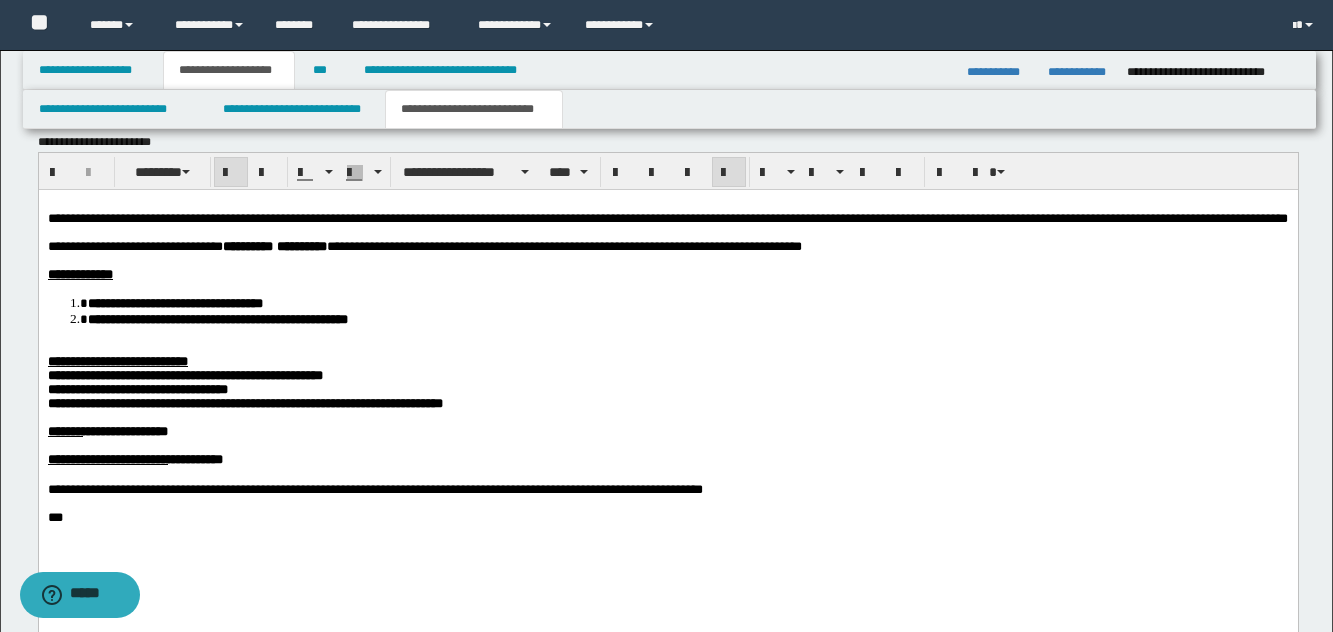 click on "**********" at bounding box center (117, 360) 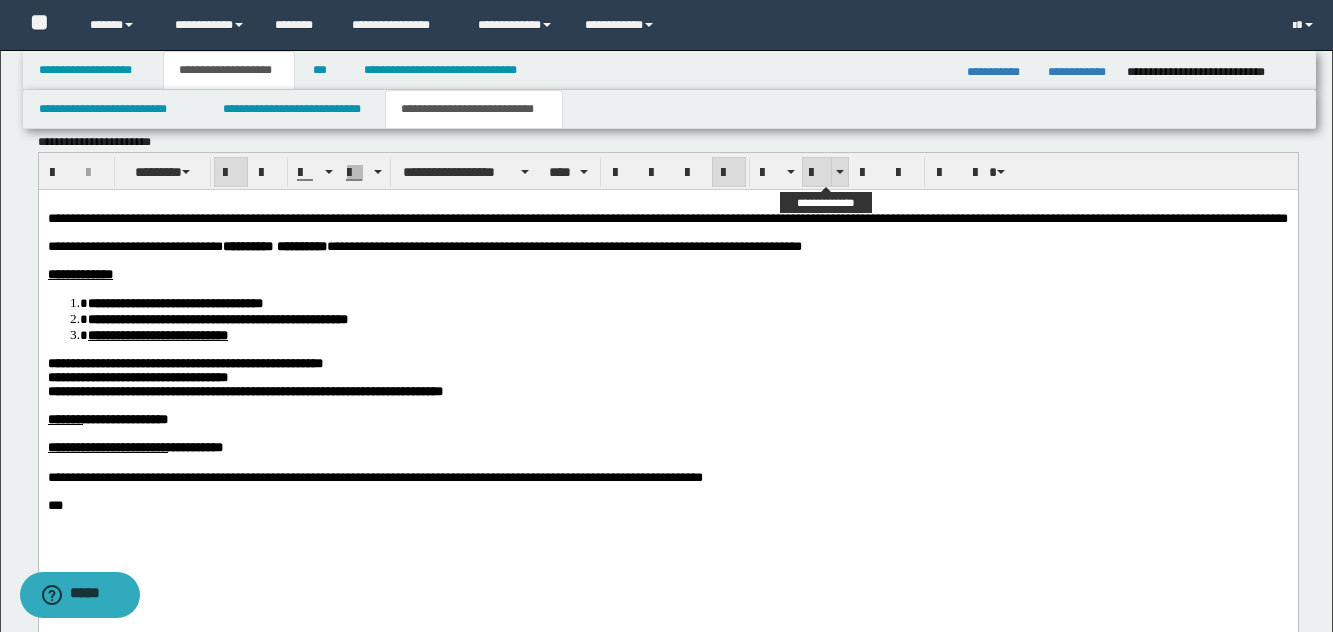 drag, startPoint x: 816, startPoint y: 168, endPoint x: 206, endPoint y: 189, distance: 610.3614 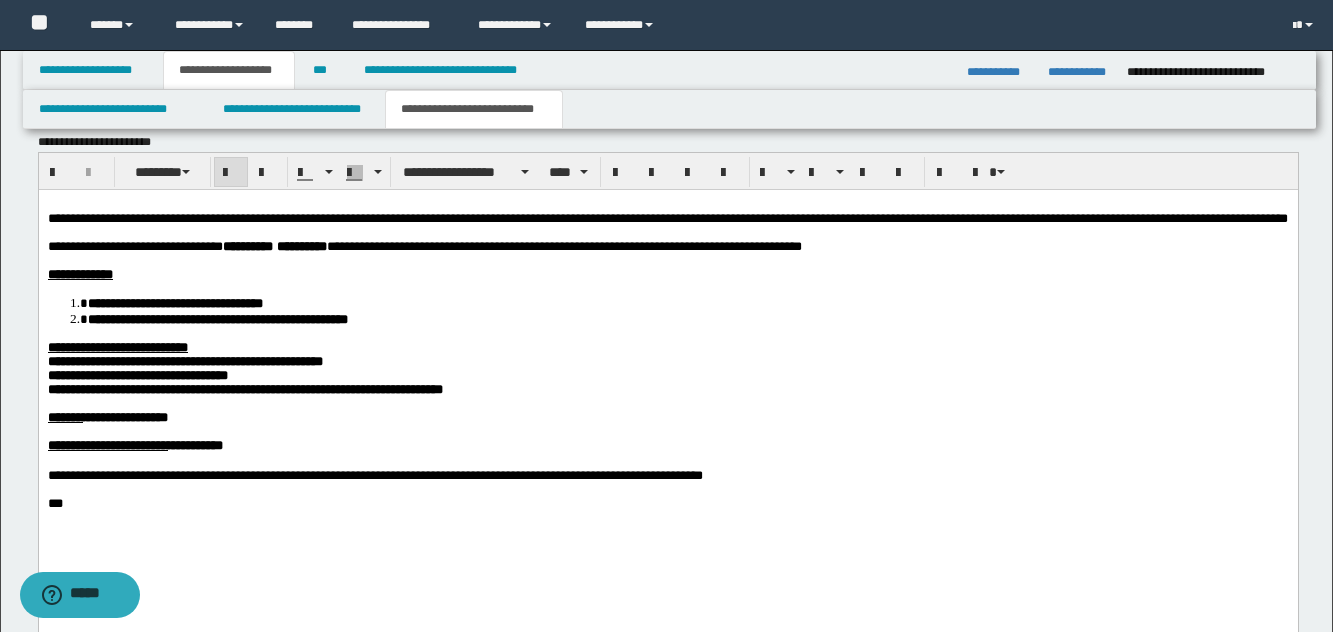 drag, startPoint x: 215, startPoint y: 417, endPoint x: 246, endPoint y: 399, distance: 35.846897 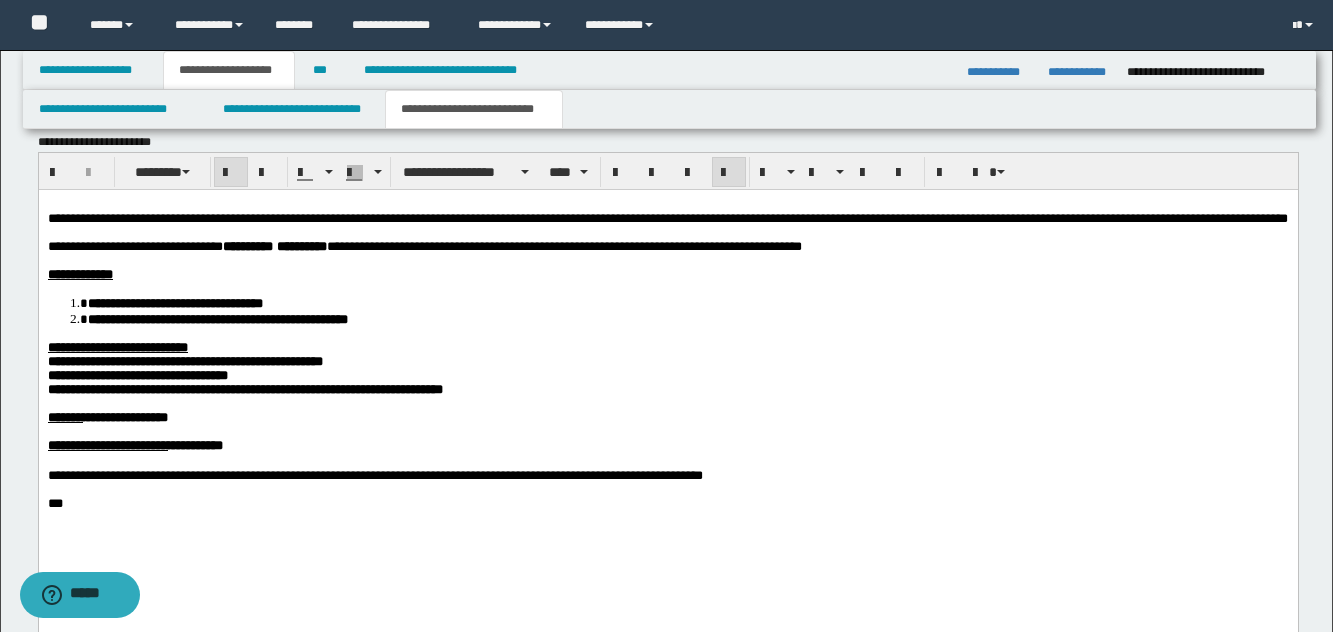 click on "**********" at bounding box center [184, 360] 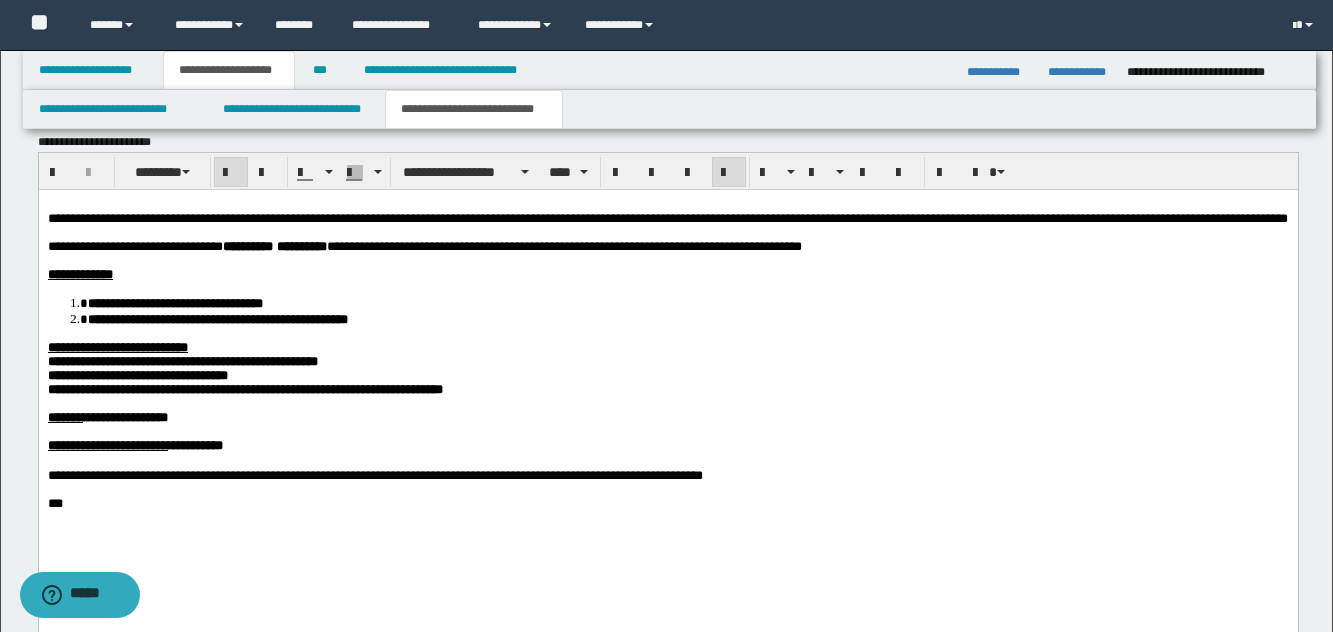 click on "**********" at bounding box center [137, 374] 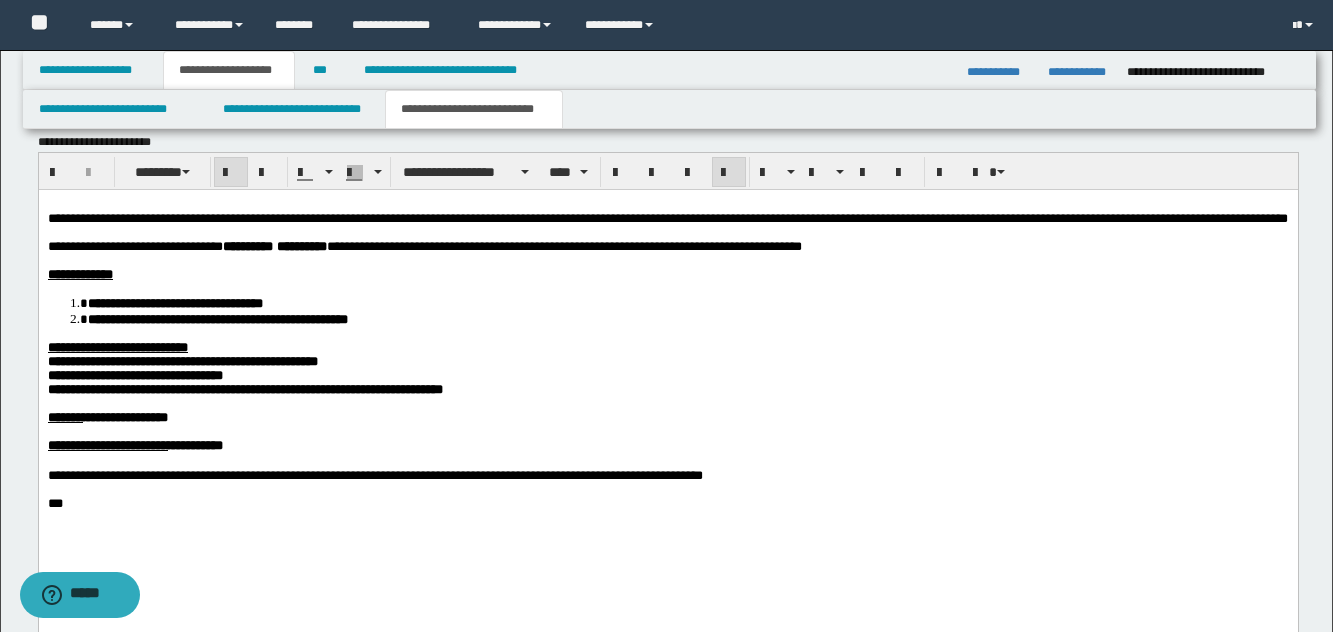 click at bounding box center [667, 403] 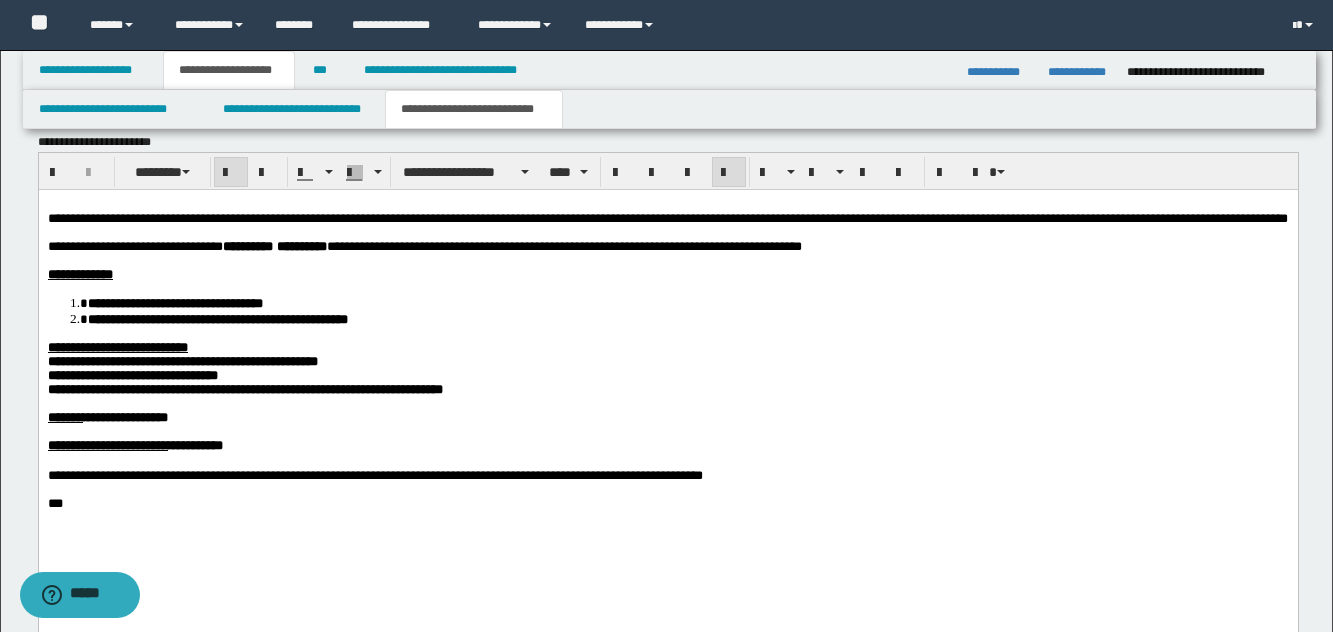 drag, startPoint x: 276, startPoint y: 409, endPoint x: 276, endPoint y: 425, distance: 16 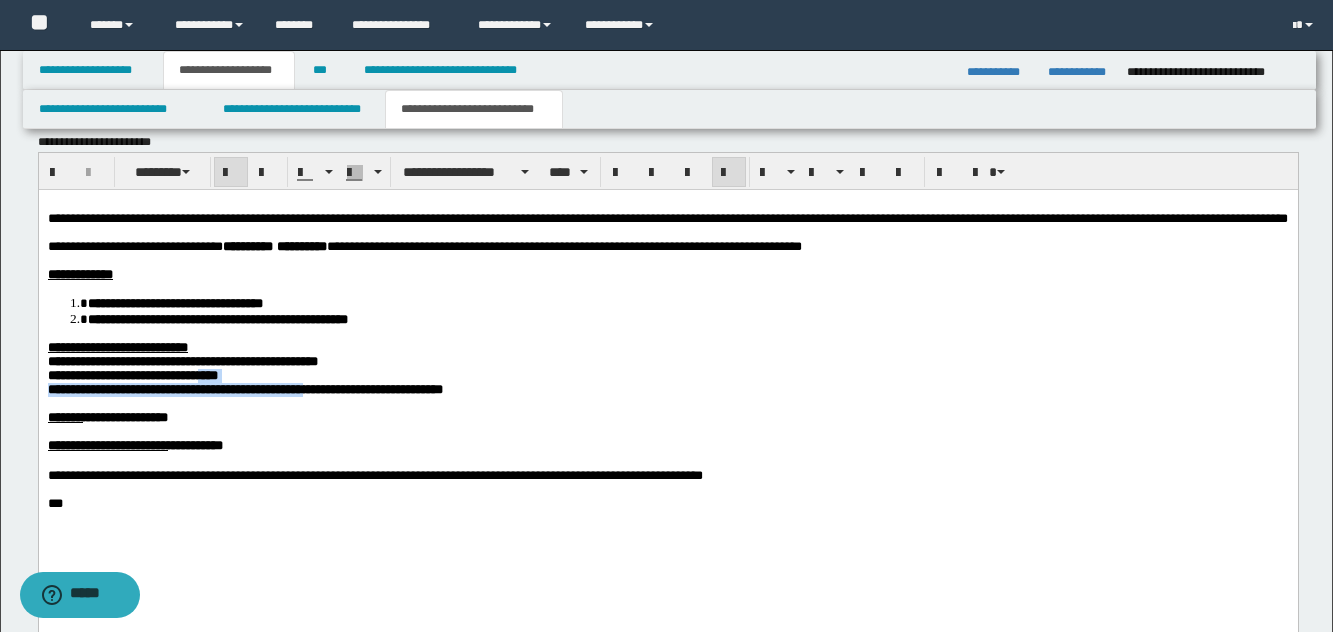 click on "**********" at bounding box center [244, 388] 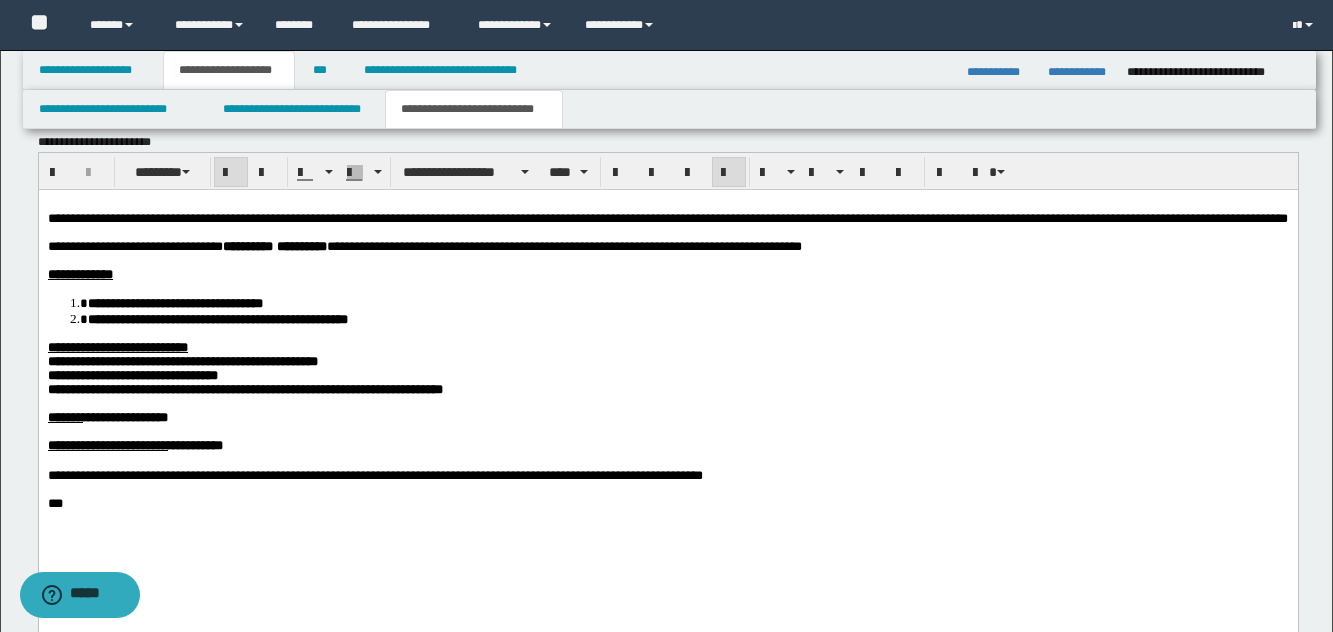 click on "**********" at bounding box center (244, 388) 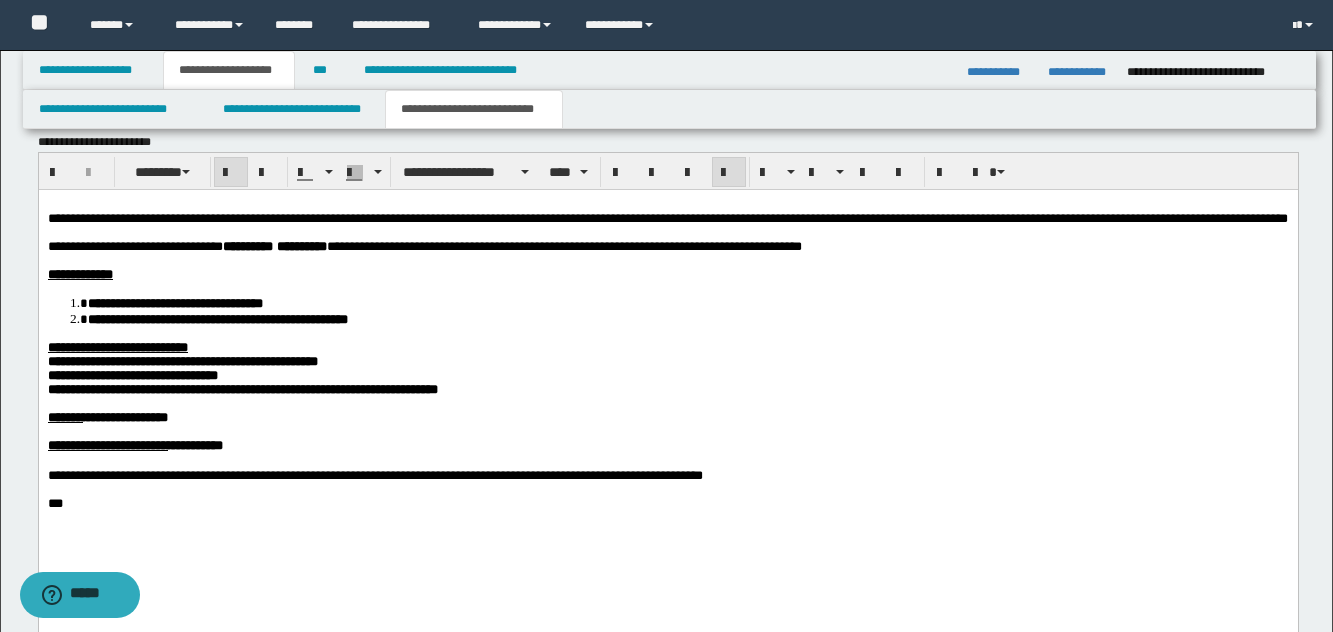 click on "**********" at bounding box center [182, 360] 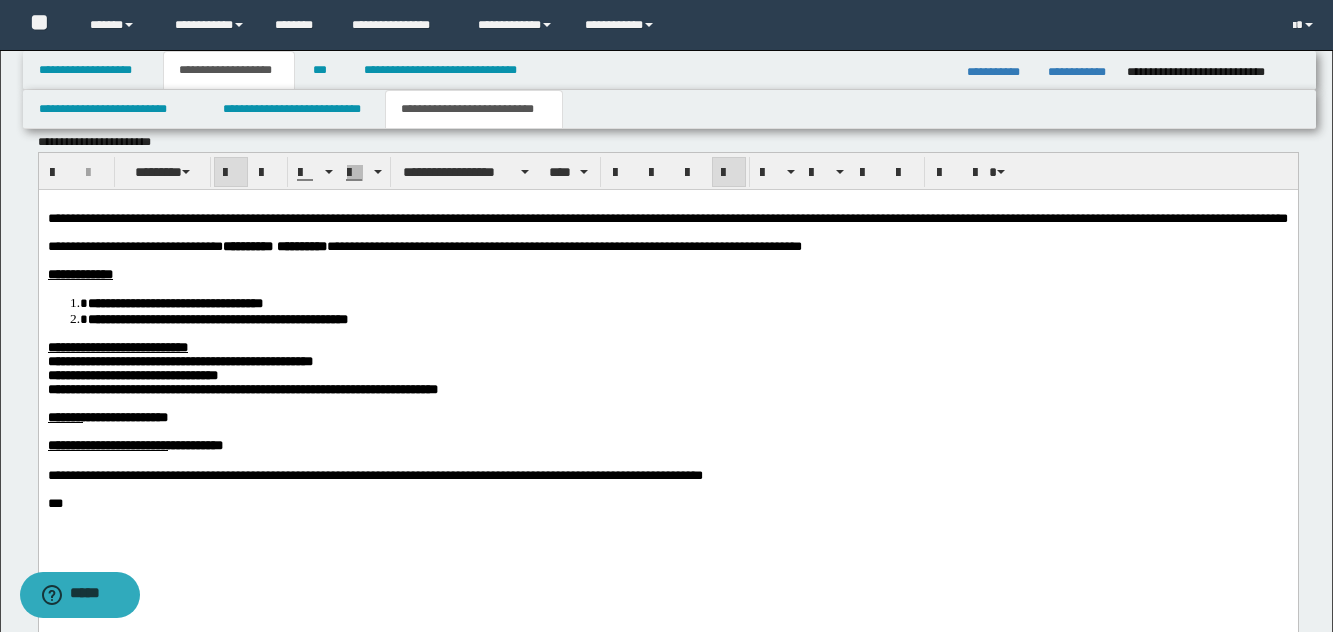click on "**********" at bounding box center [132, 374] 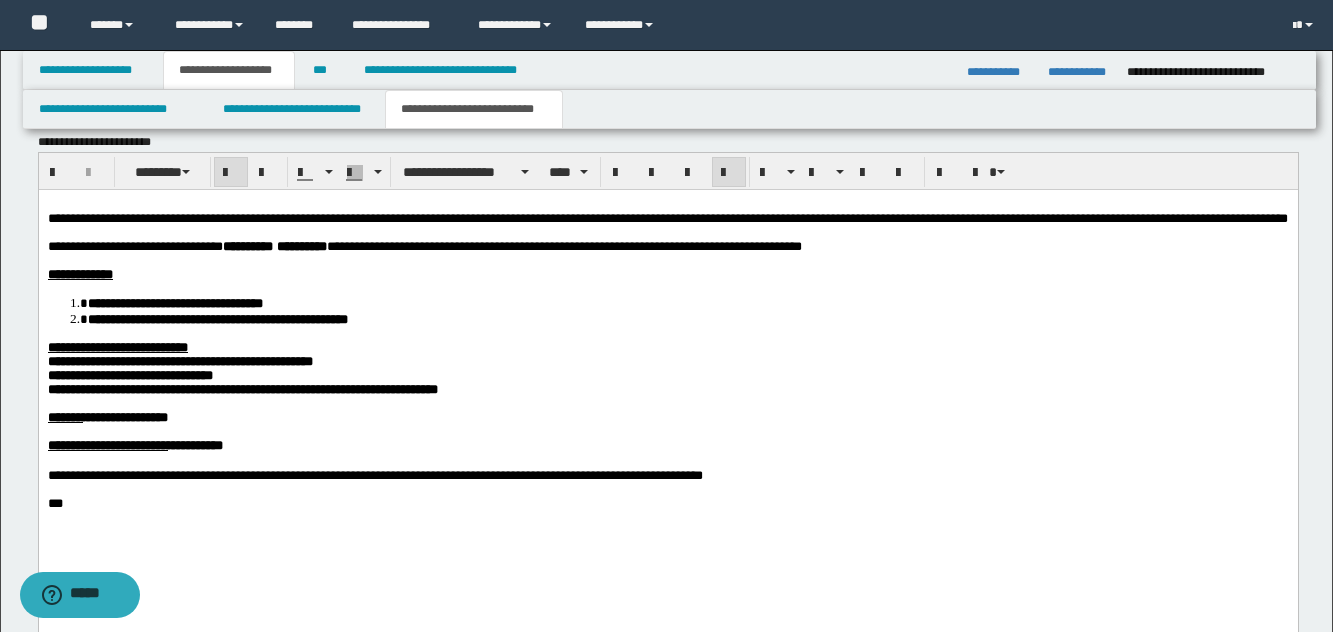 drag, startPoint x: 273, startPoint y: 434, endPoint x: 283, endPoint y: 441, distance: 12.206555 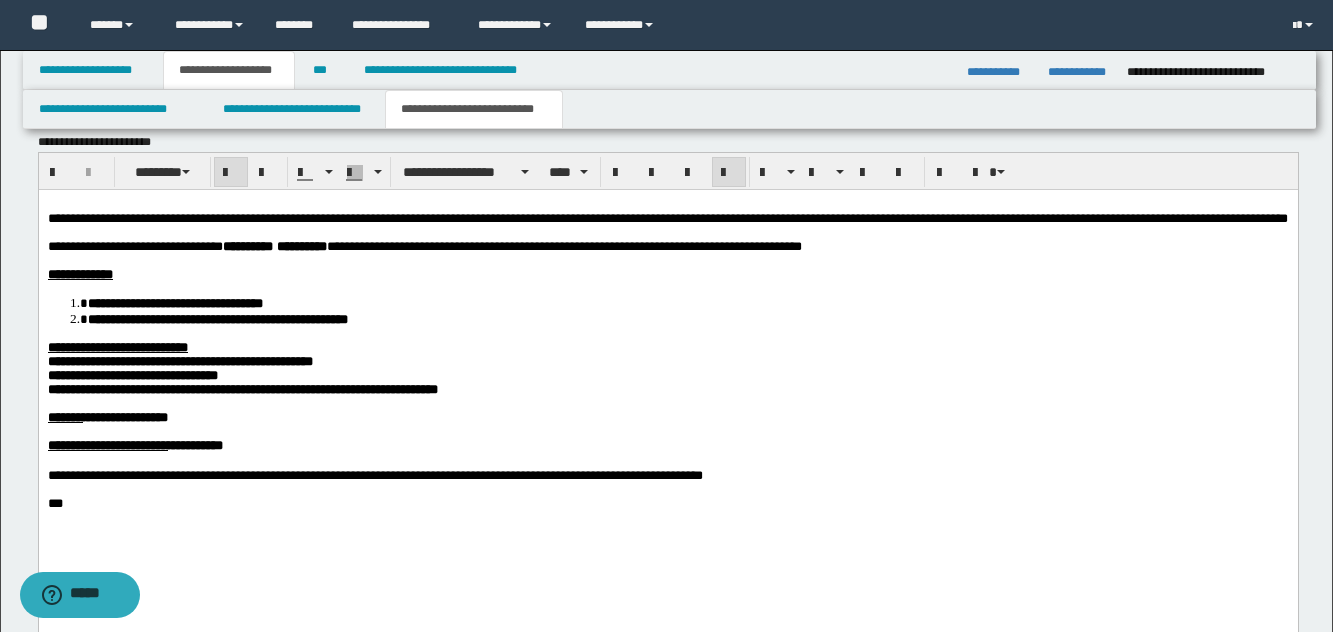 click on "**********" at bounding box center (179, 360) 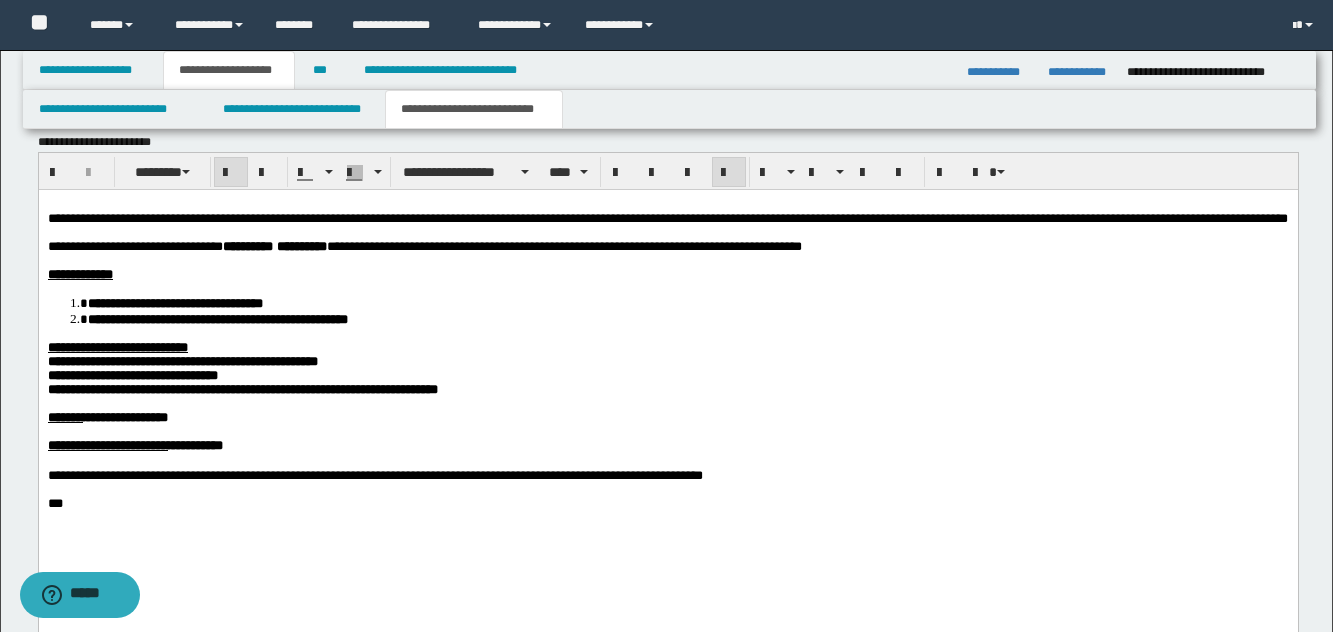 click on "**********" at bounding box center (242, 388) 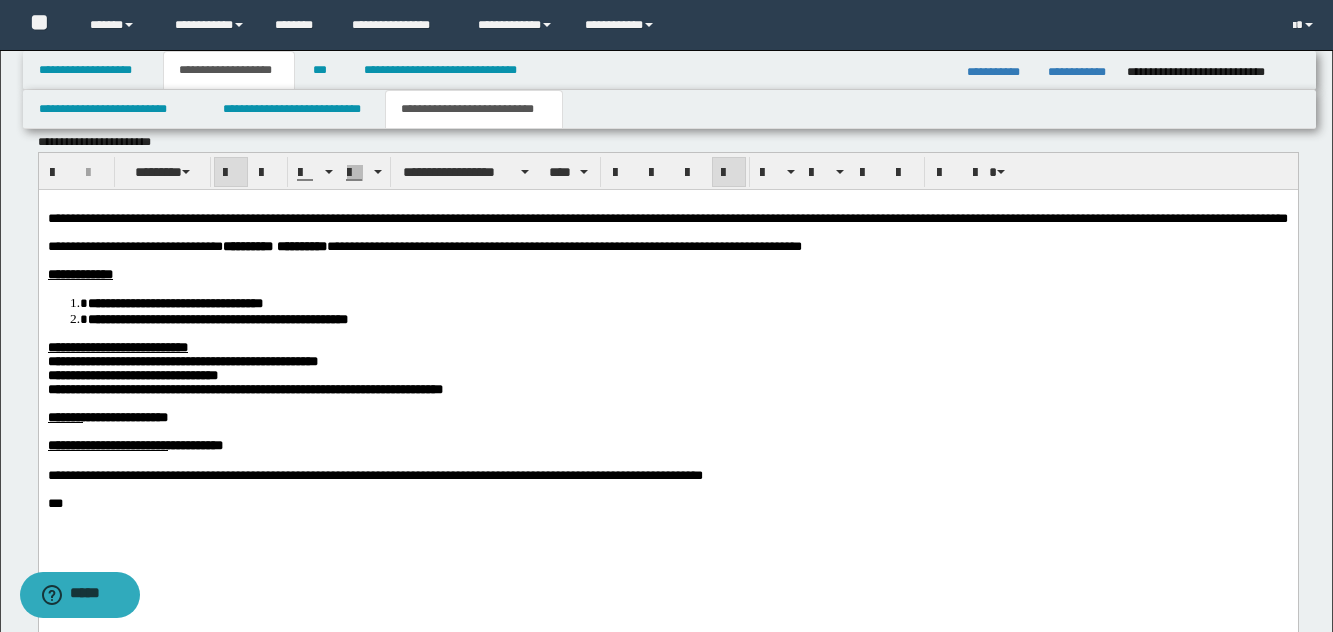 click at bounding box center [667, 403] 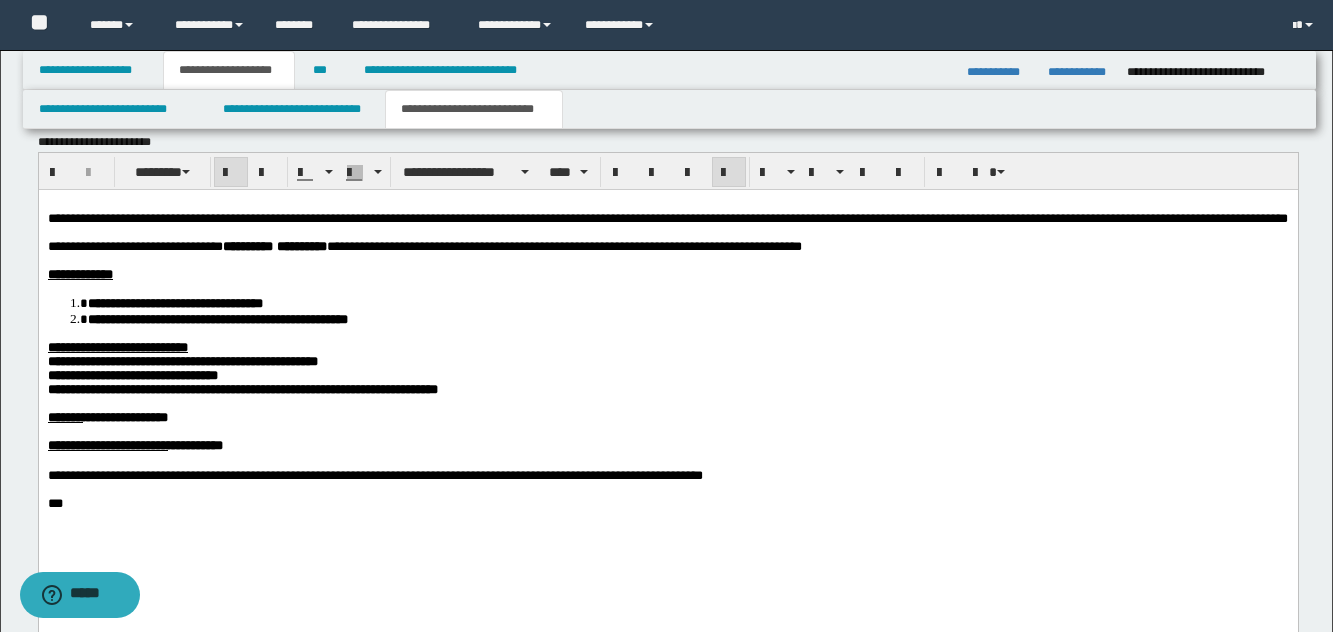 click at bounding box center (667, 403) 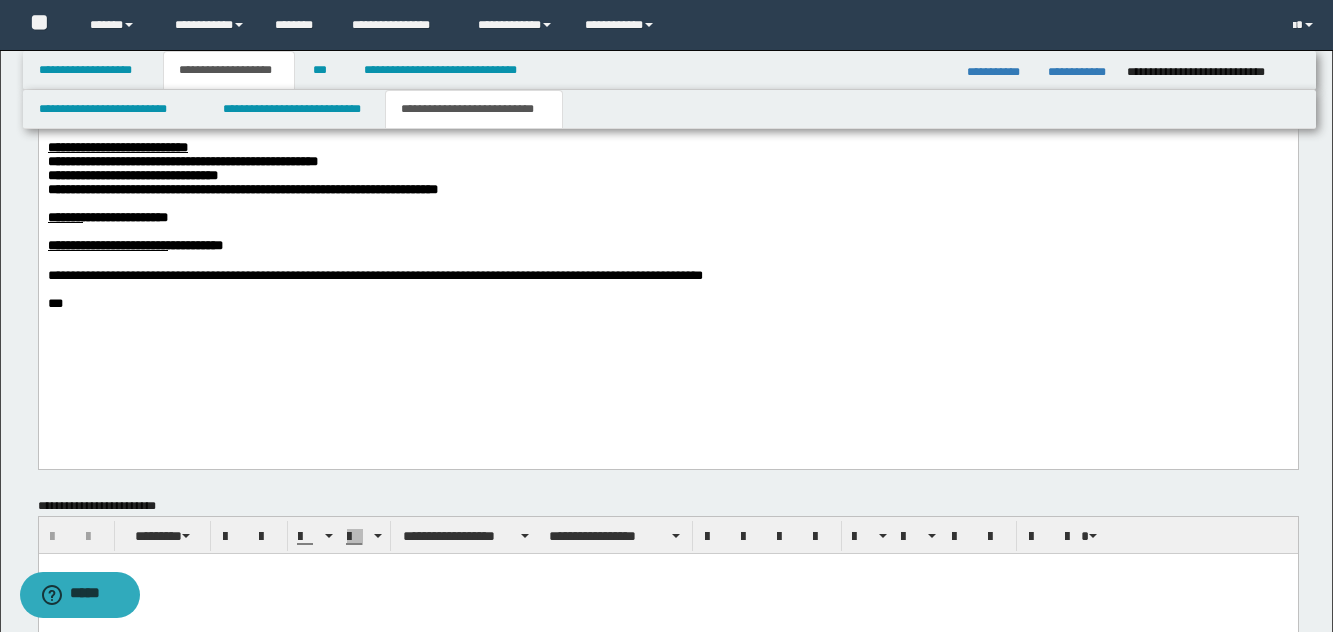 click on "**********" at bounding box center (667, 179) 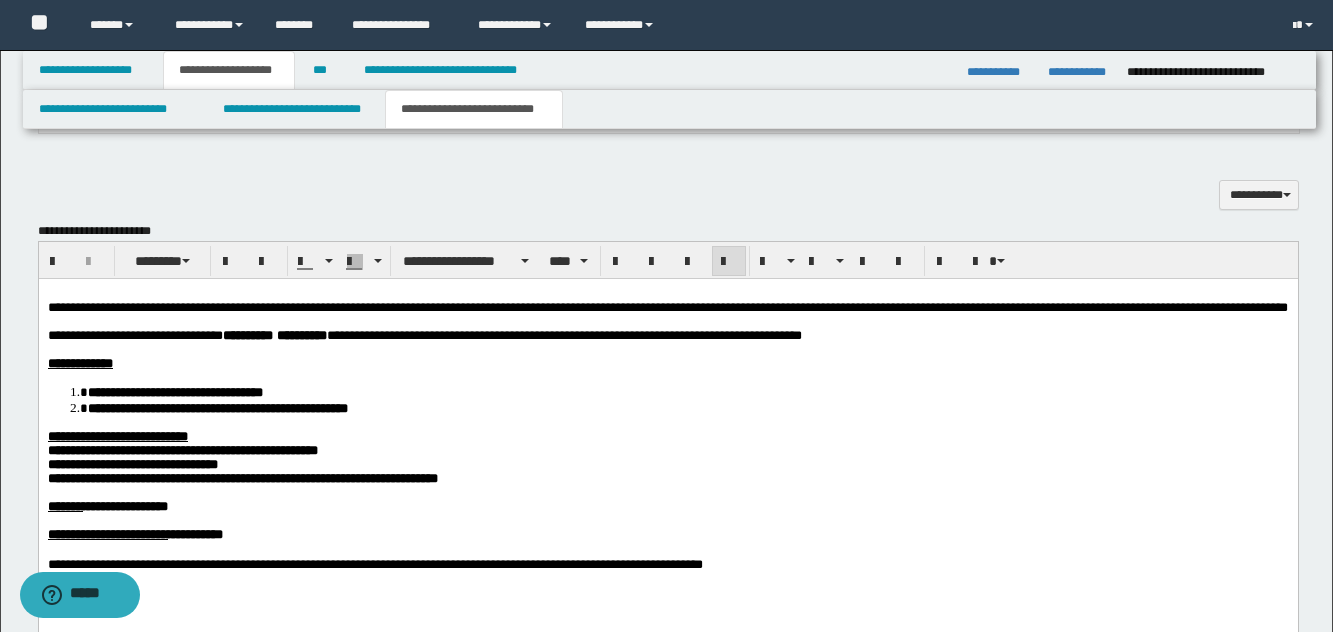 scroll, scrollTop: 899, scrollLeft: 0, axis: vertical 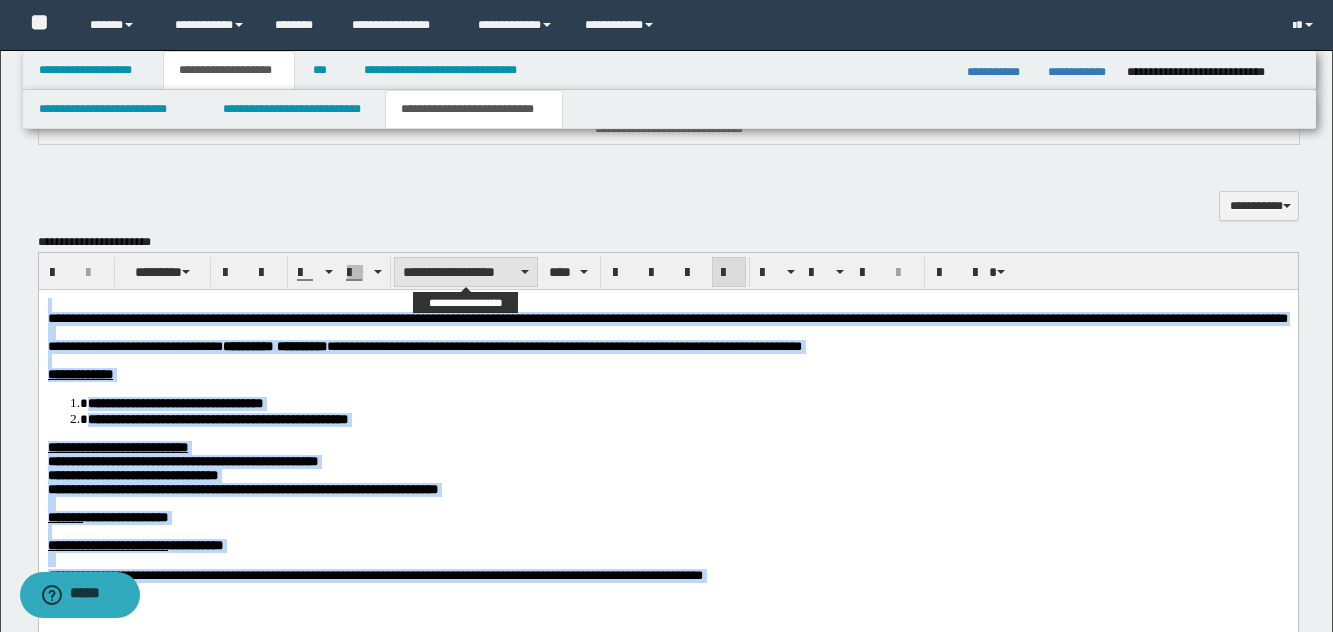 click on "**********" at bounding box center (466, 272) 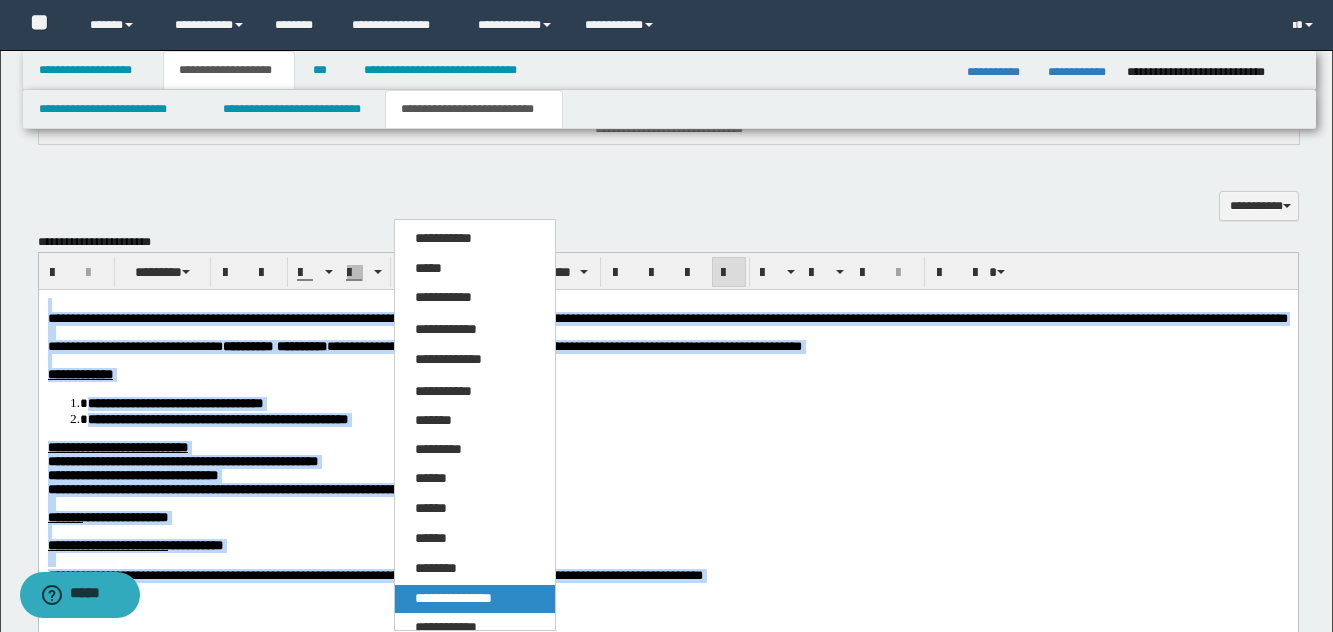 click on "**********" at bounding box center [453, 598] 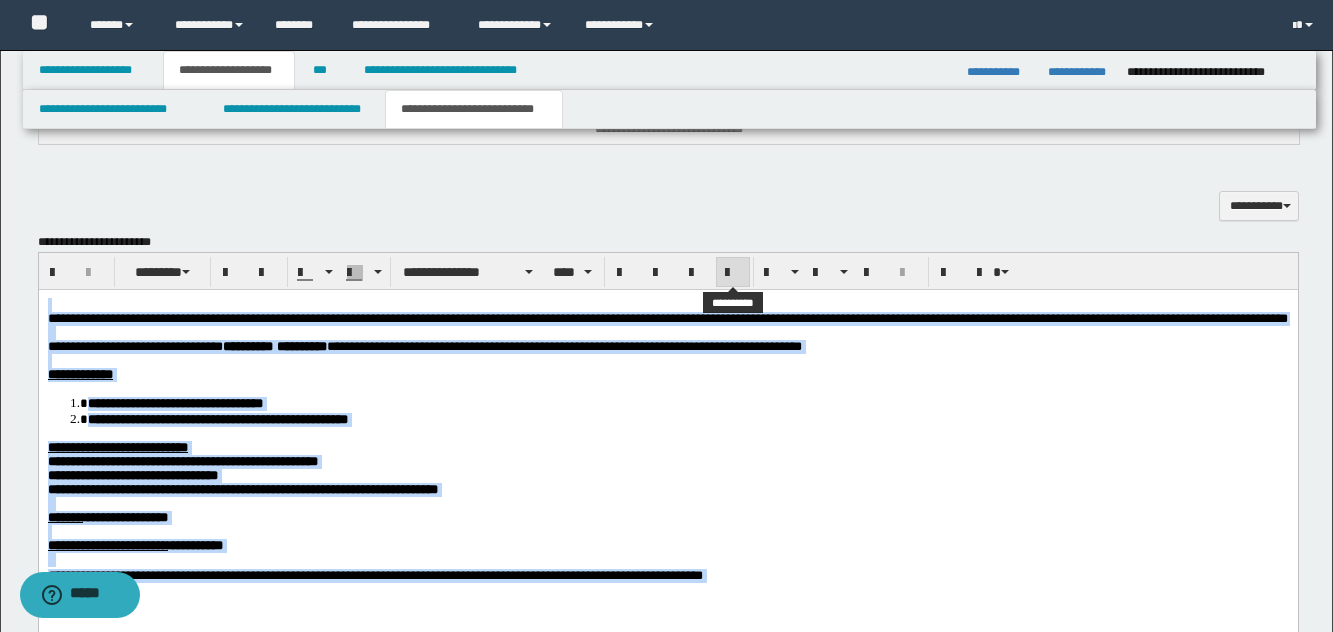click at bounding box center (733, 273) 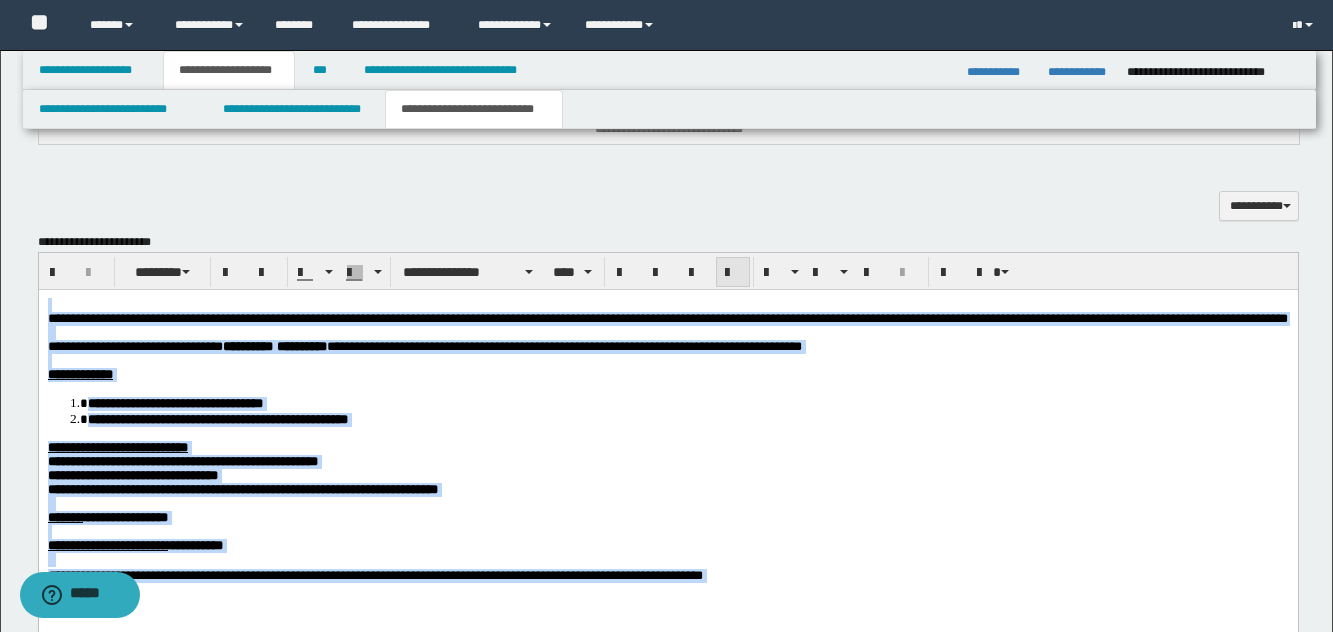 click at bounding box center [733, 273] 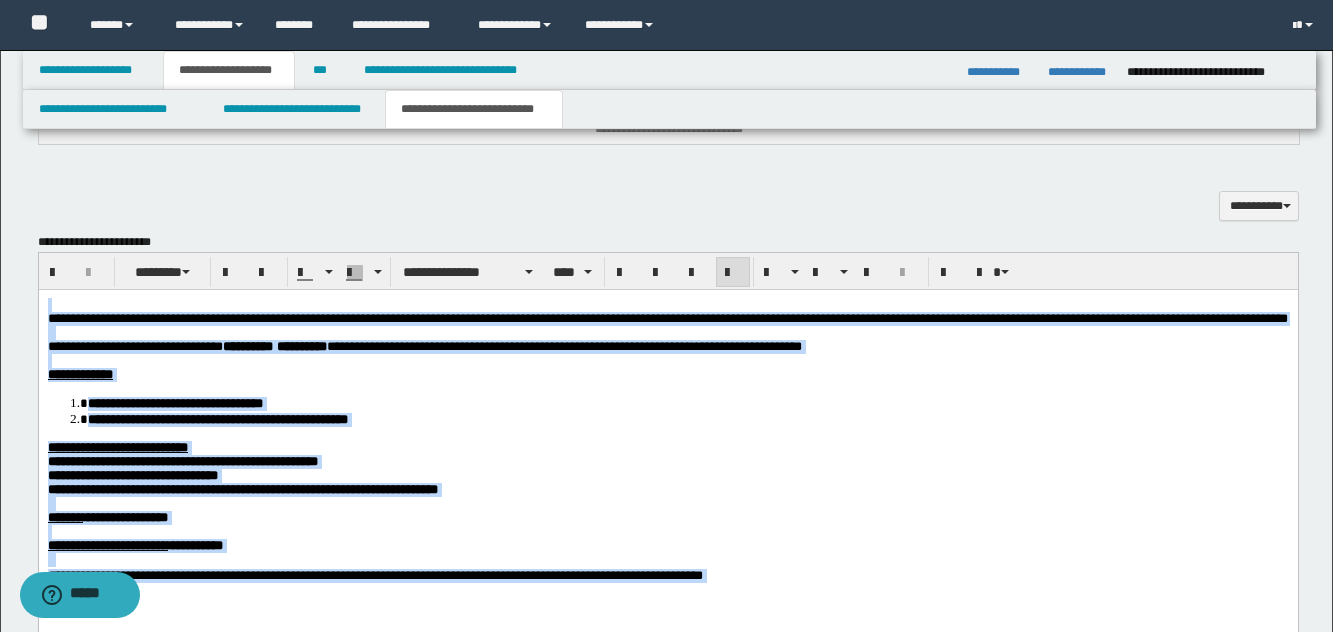 click on "**********" at bounding box center [667, 478] 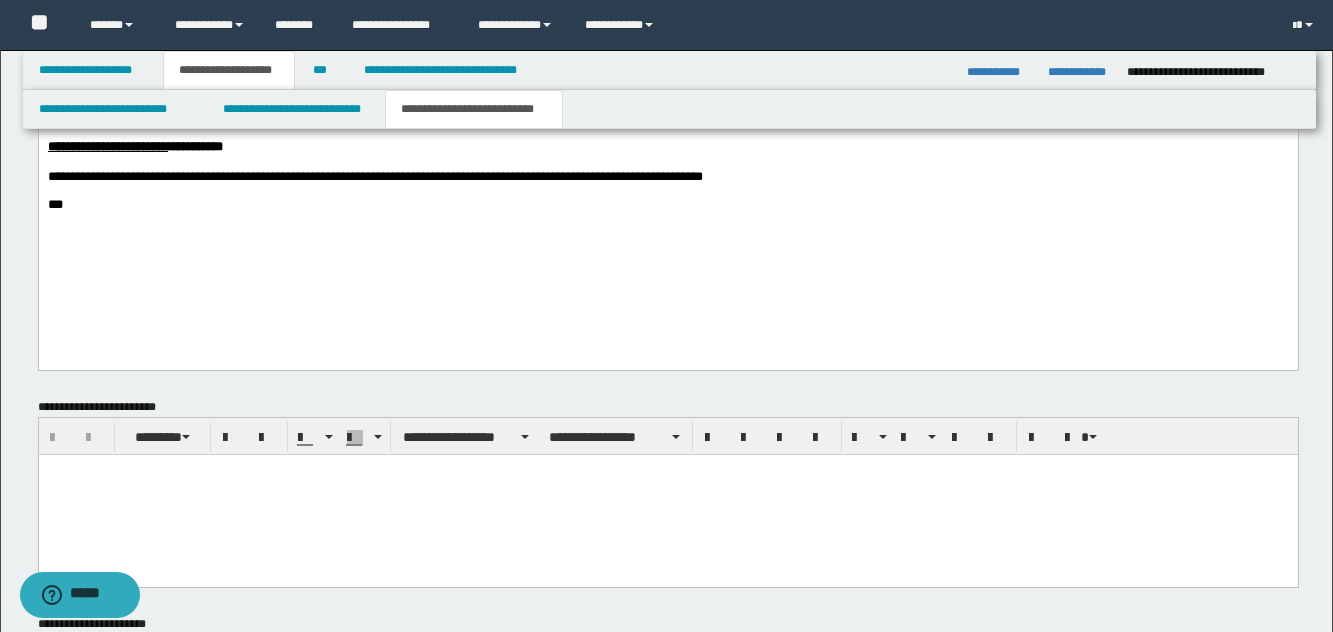 scroll, scrollTop: 1299, scrollLeft: 0, axis: vertical 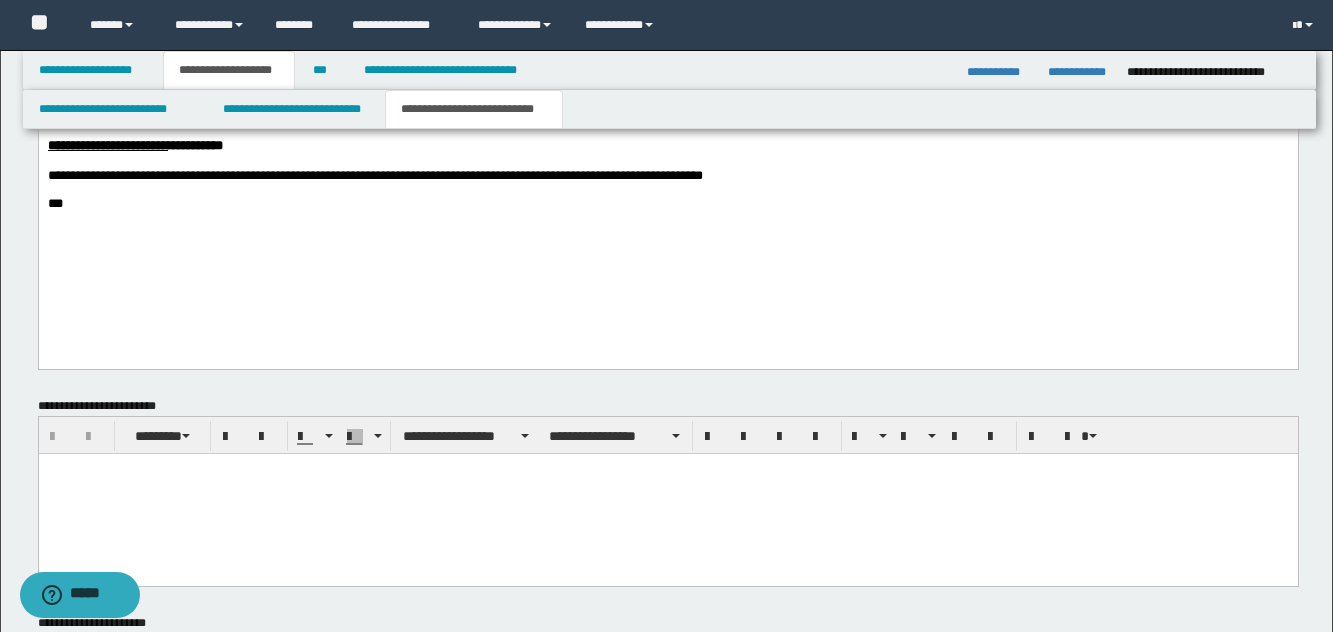 click on "**********" at bounding box center [667, 79] 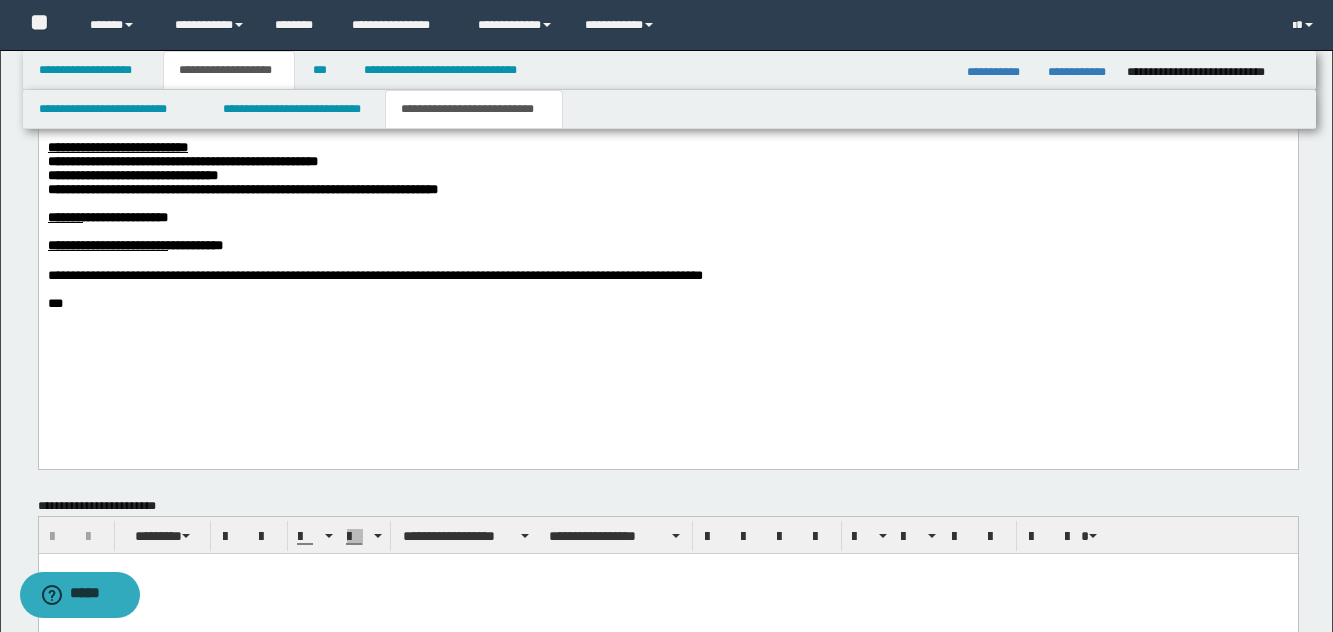 scroll, scrollTop: 999, scrollLeft: 0, axis: vertical 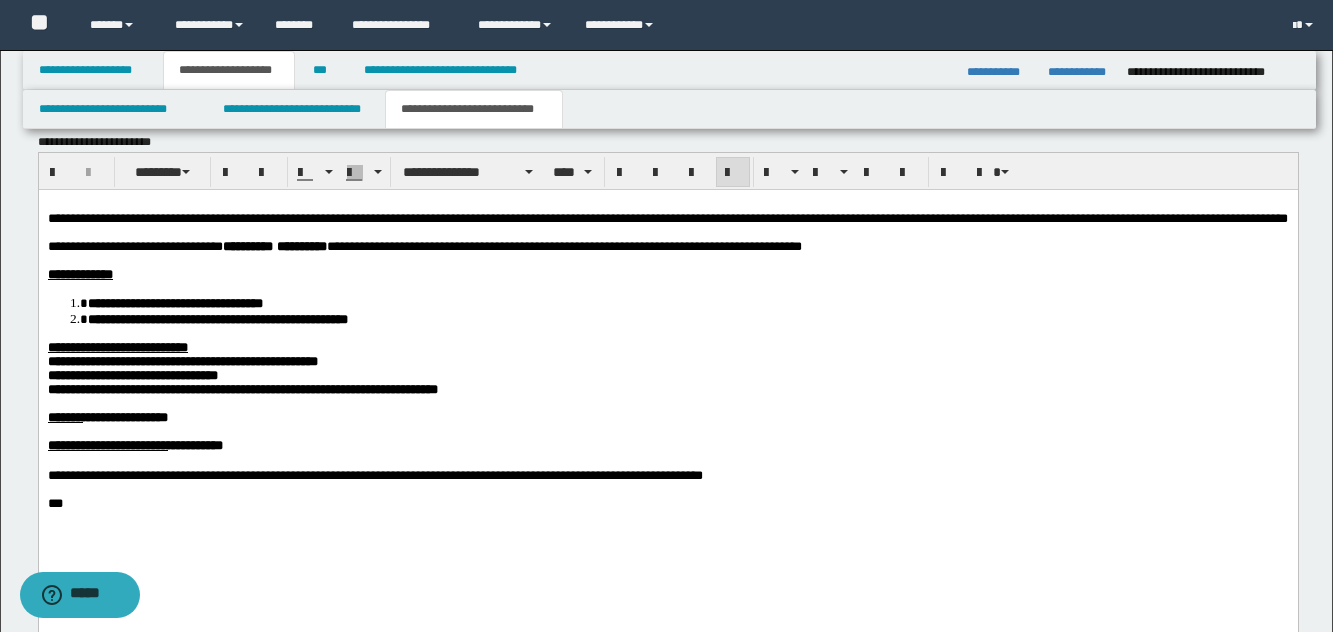 click at bounding box center (667, 431) 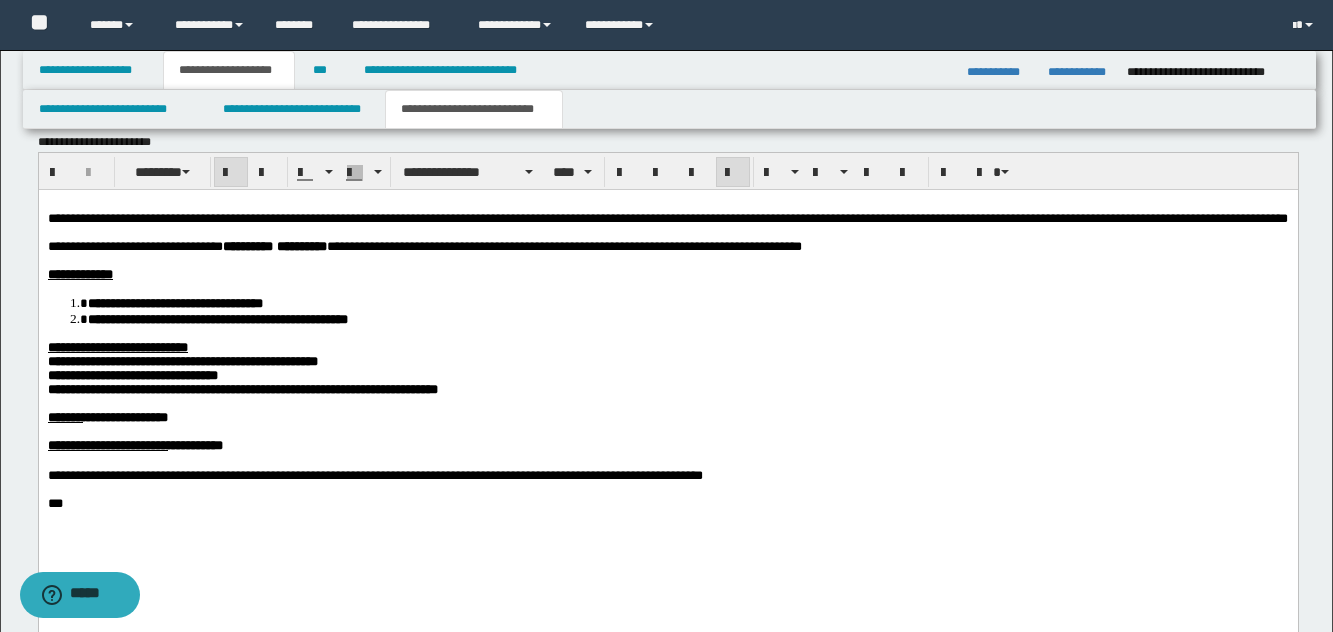 click on "**********" at bounding box center (667, 445) 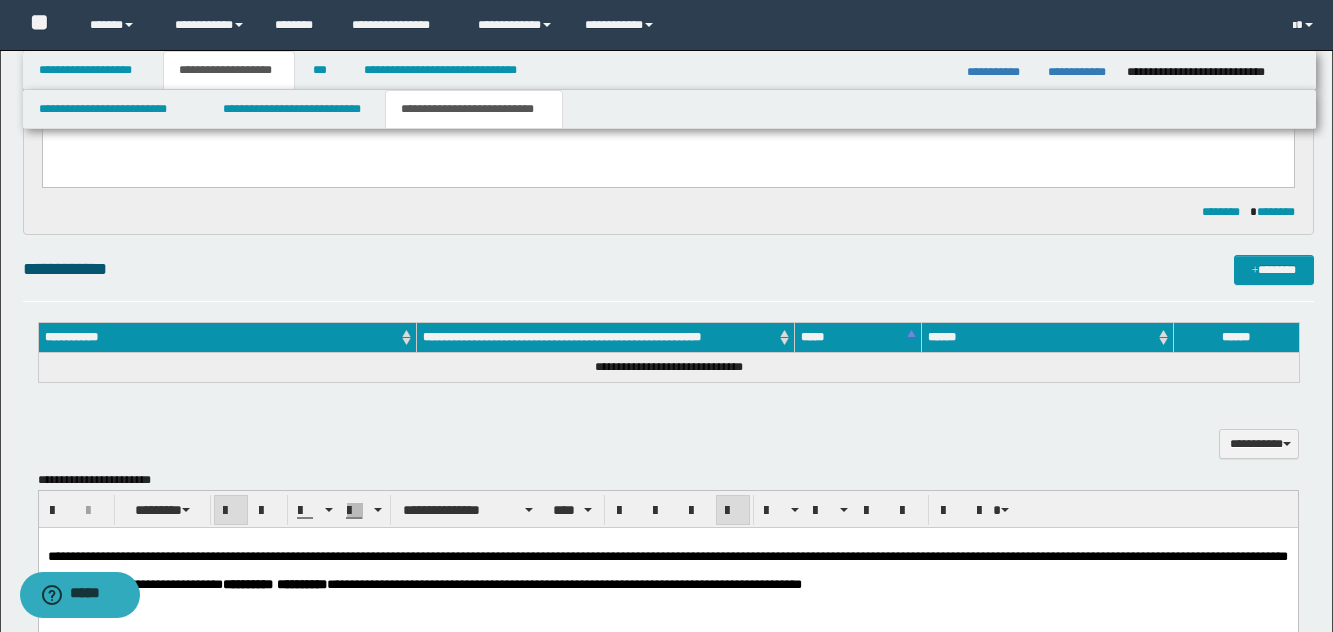 scroll, scrollTop: 499, scrollLeft: 0, axis: vertical 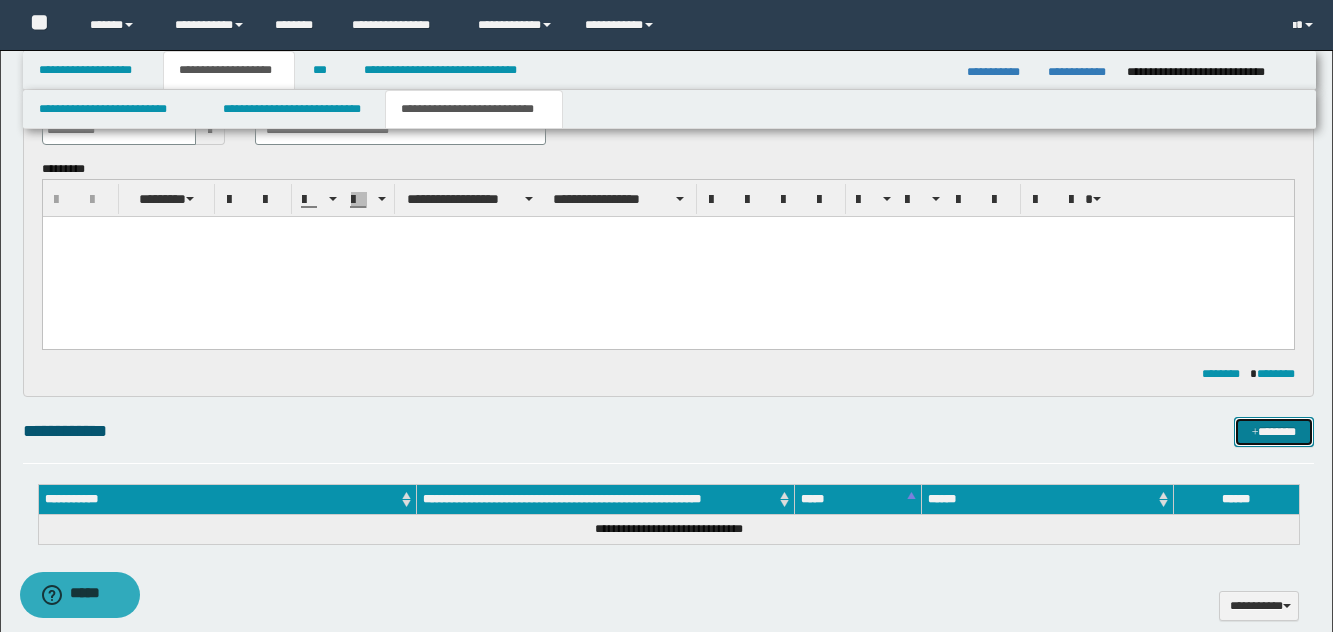 drag, startPoint x: 1254, startPoint y: 427, endPoint x: 1186, endPoint y: 470, distance: 80.454956 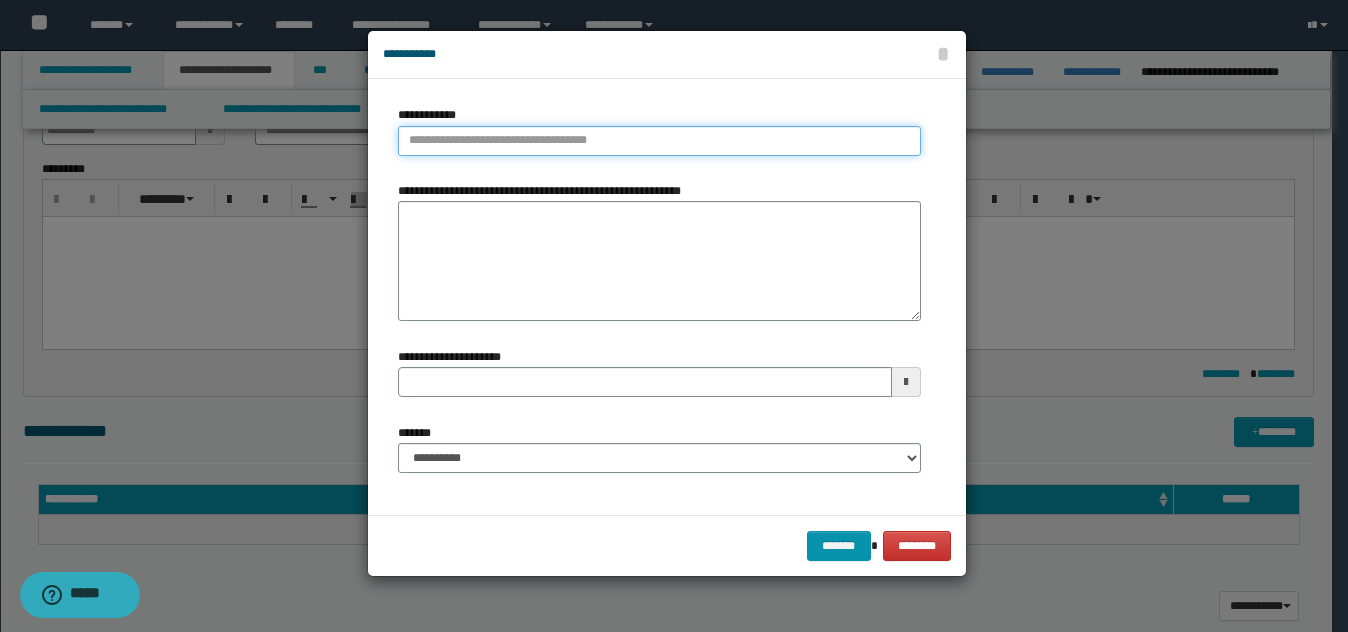 click on "**********" at bounding box center [659, 141] 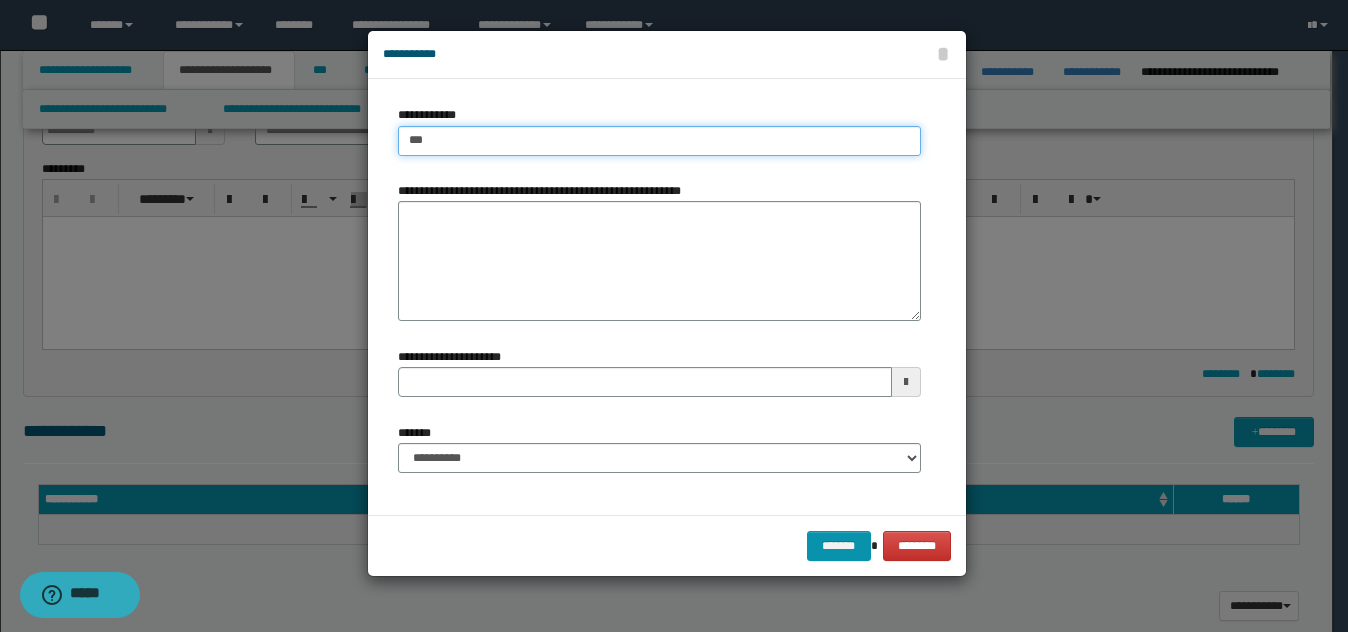 type on "****" 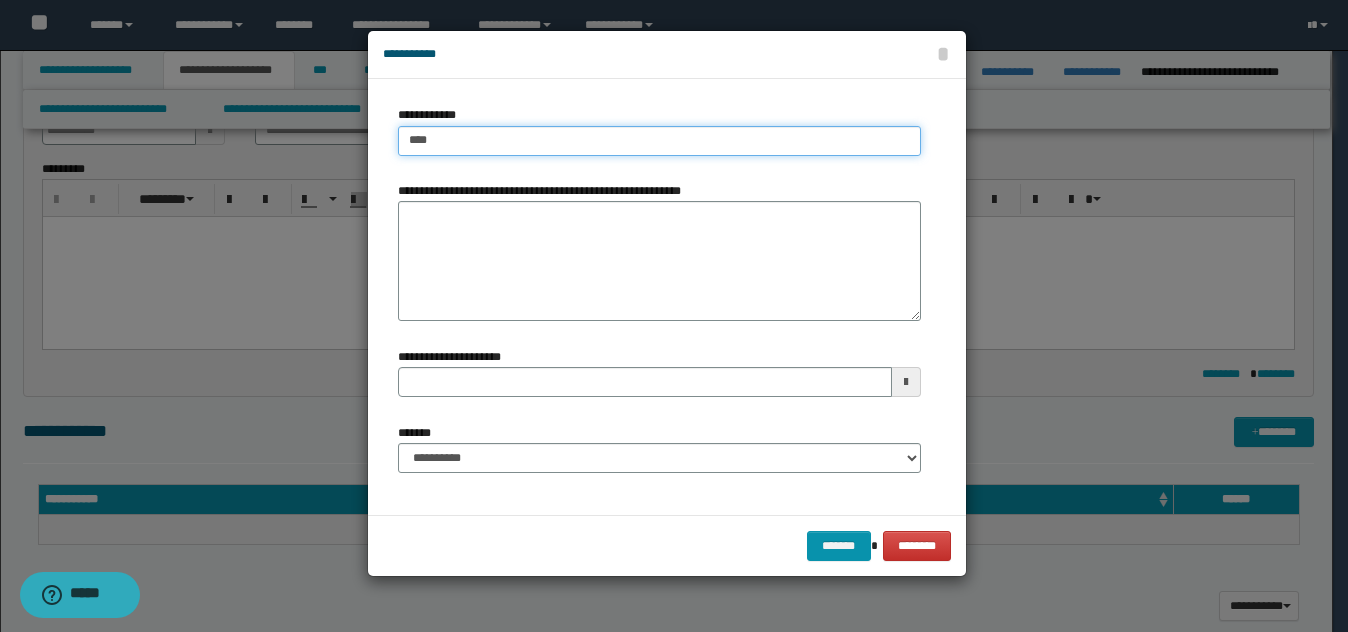 type on "****" 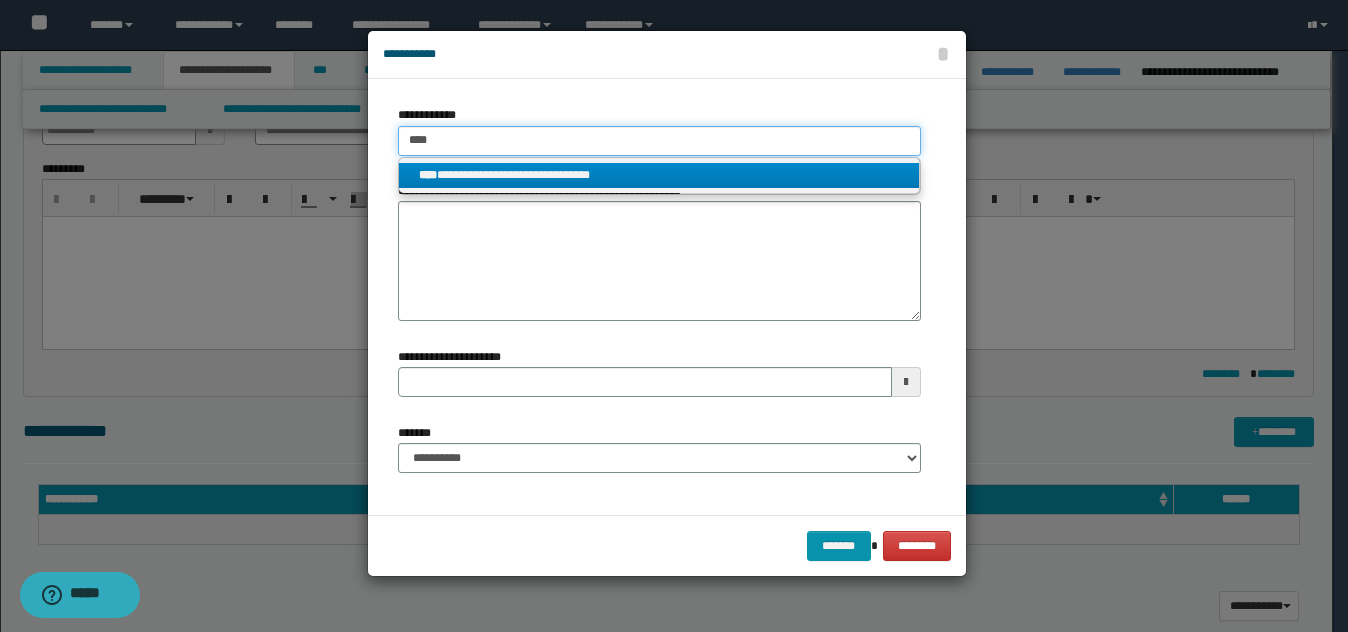 type on "****" 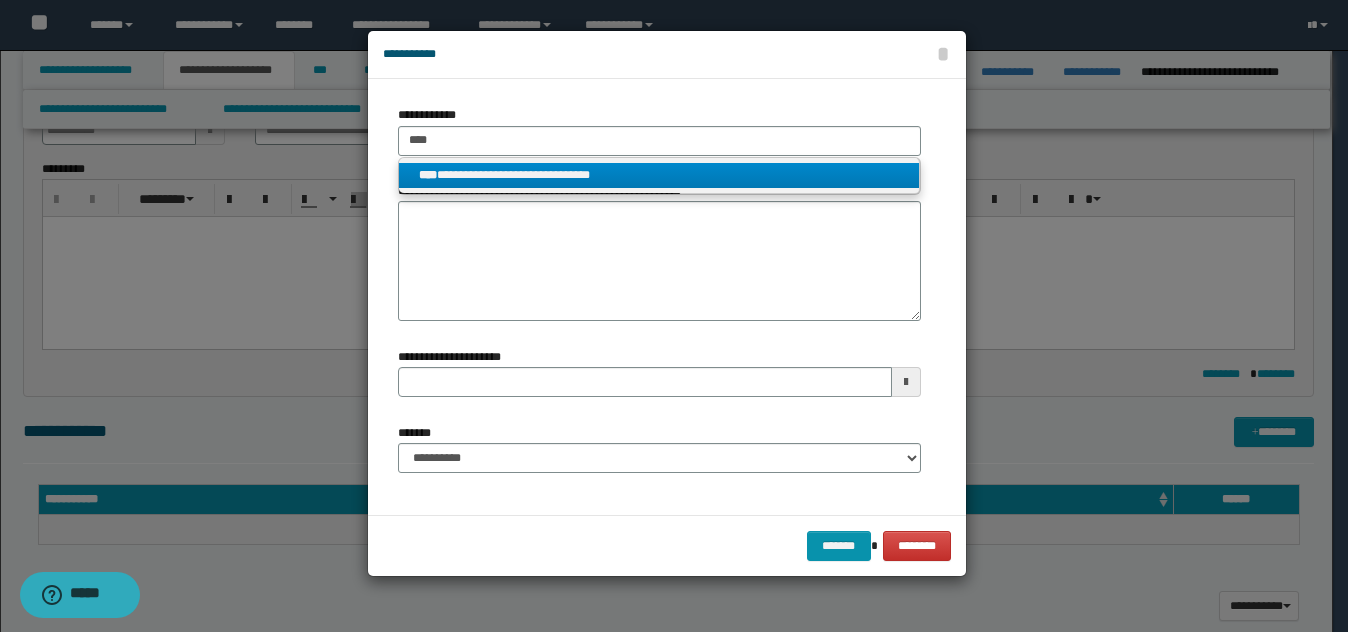 click on "**********" at bounding box center (659, 175) 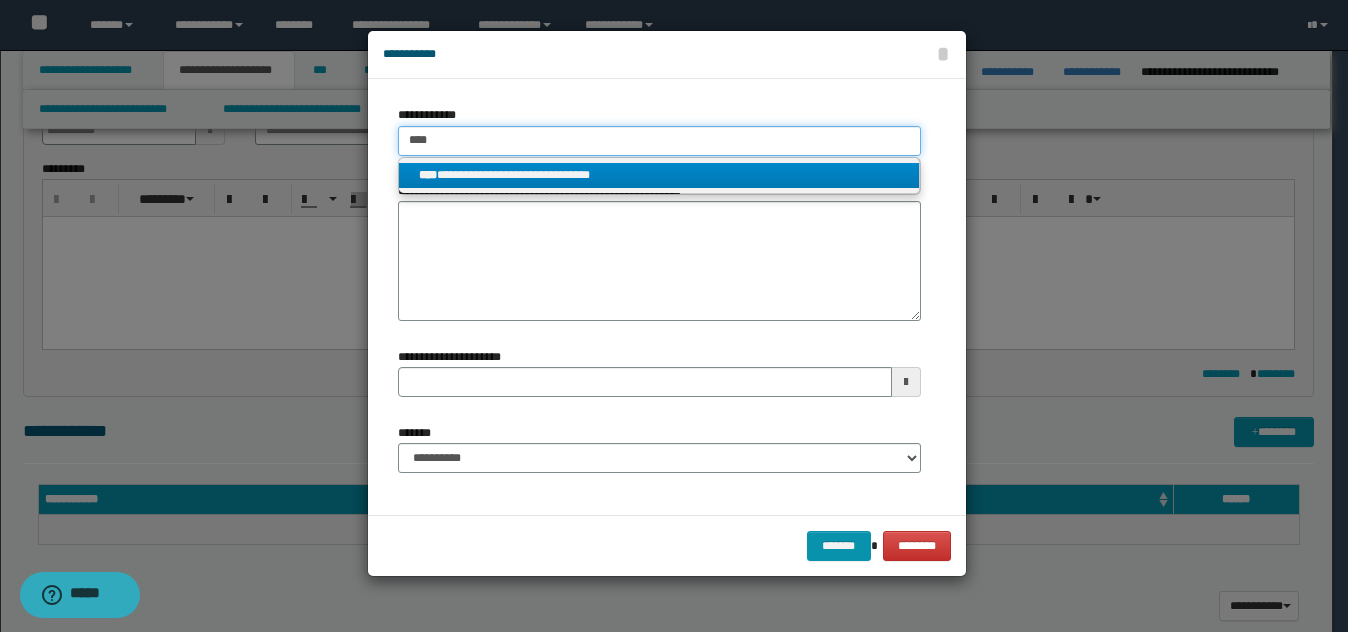 type 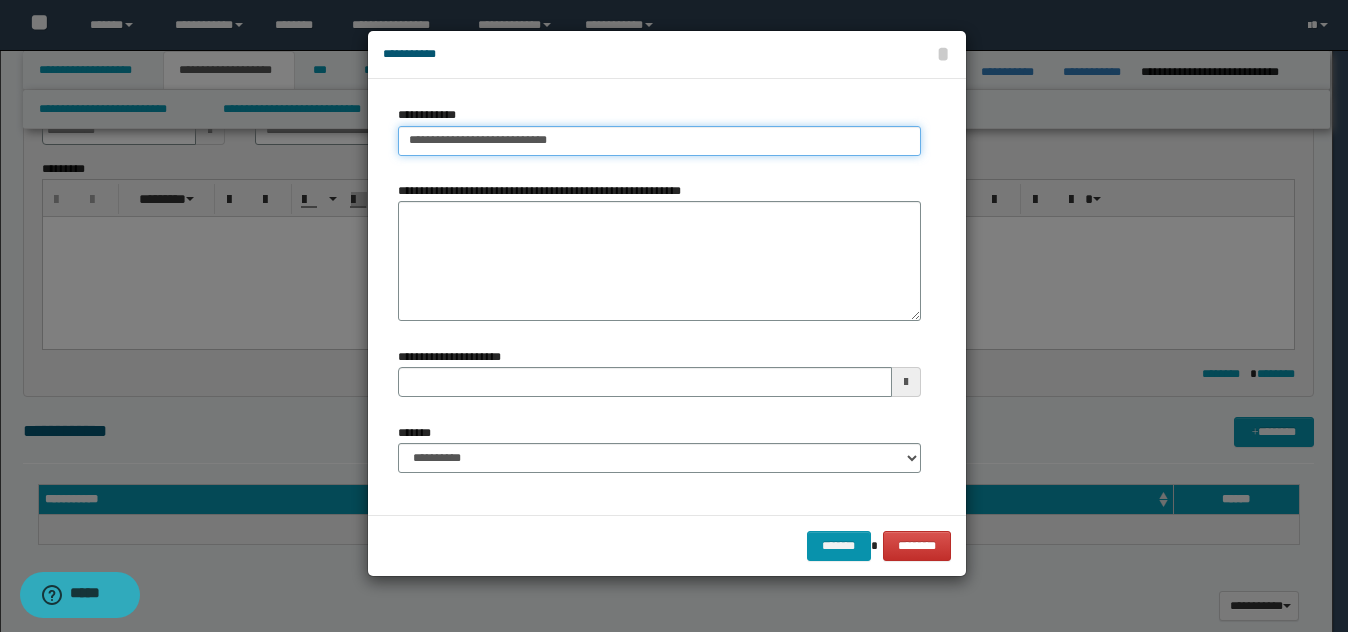 type on "**********" 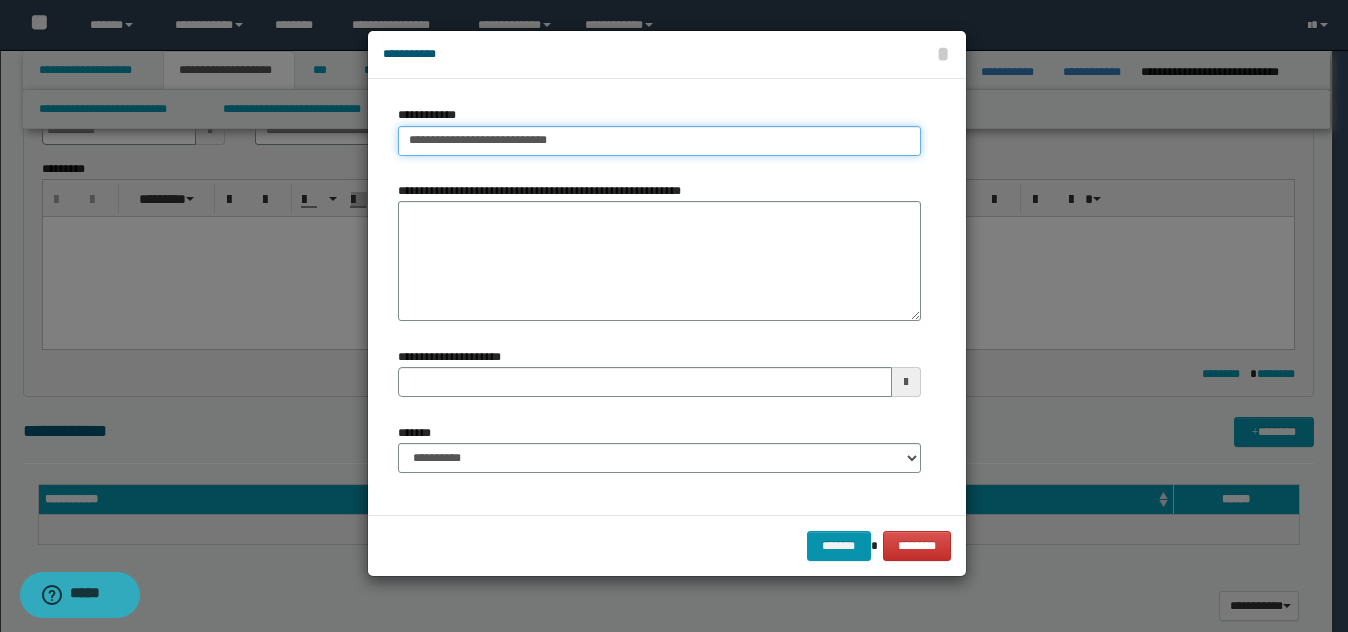 type on "**********" 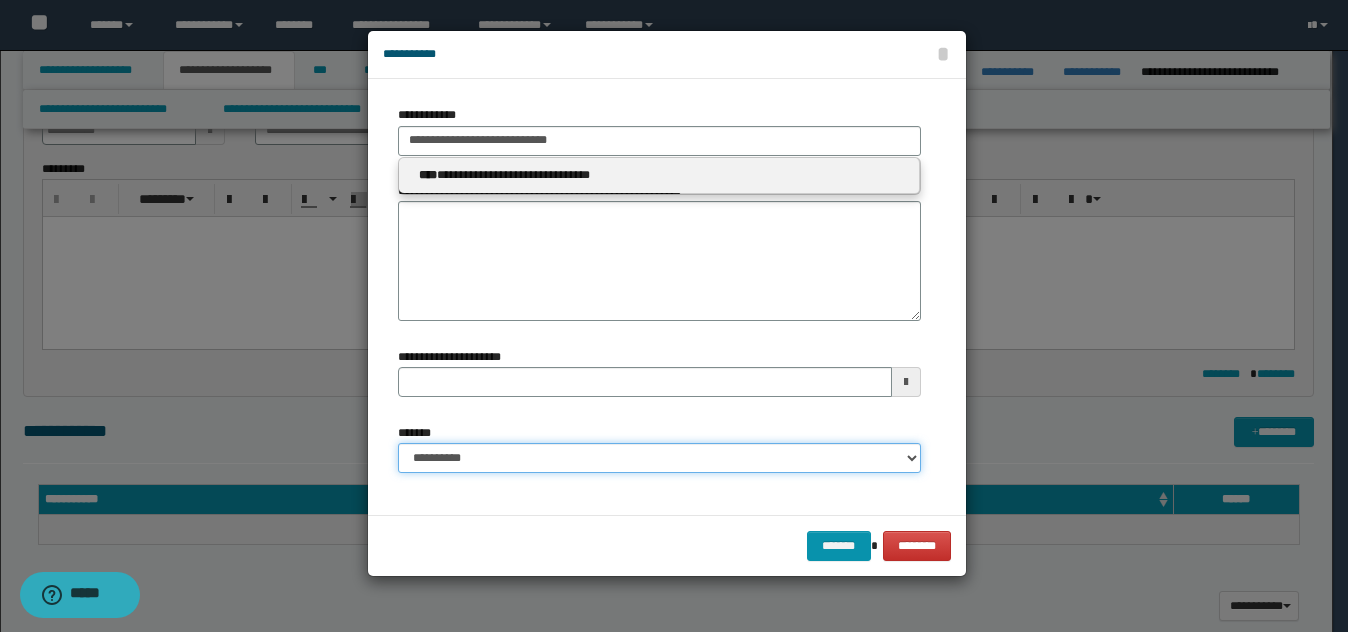 type 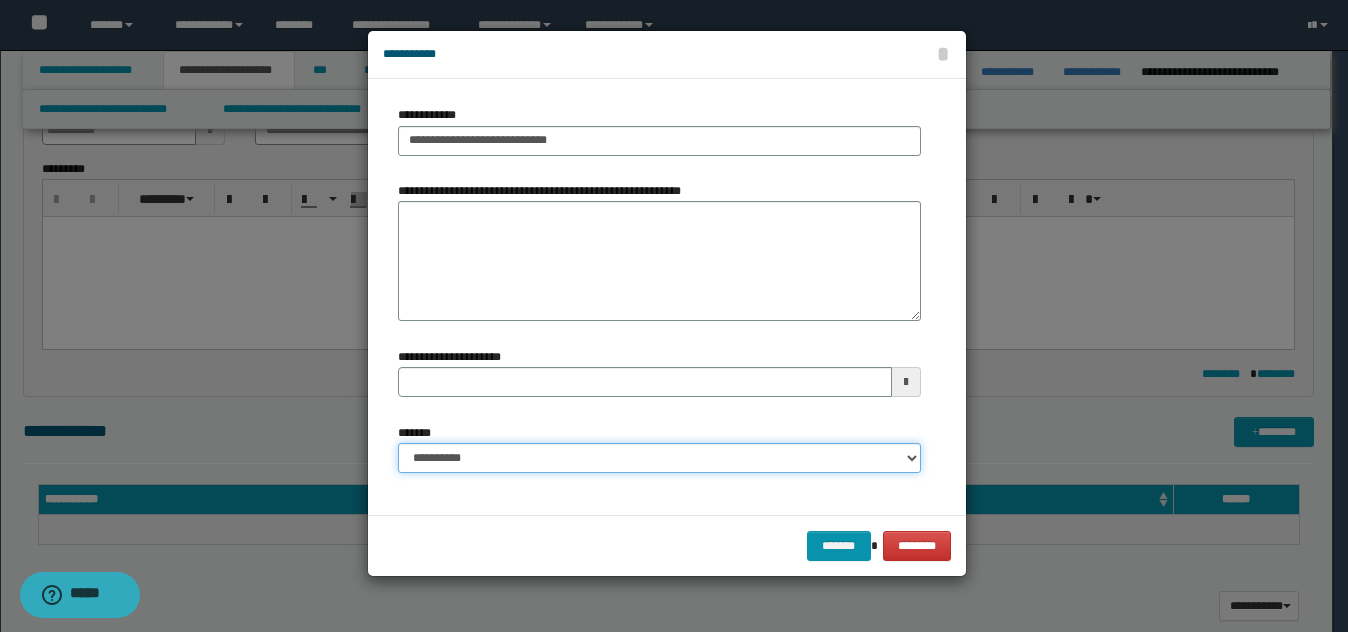 click on "**********" at bounding box center [659, 458] 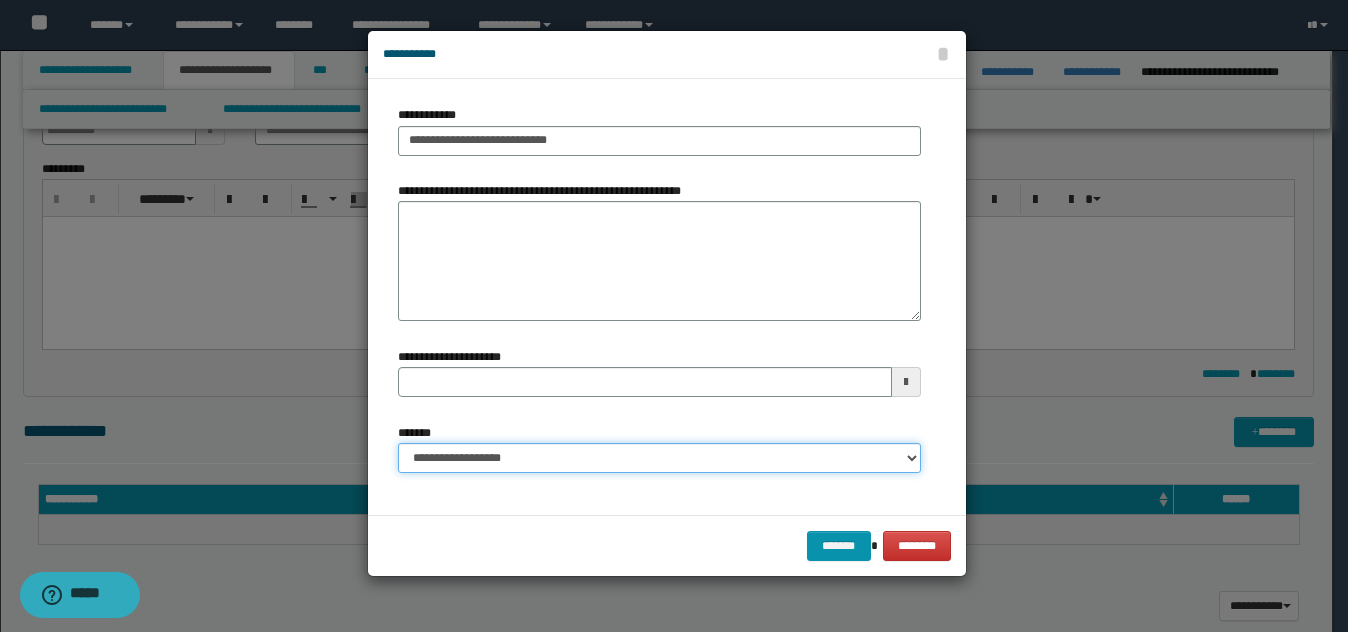 type 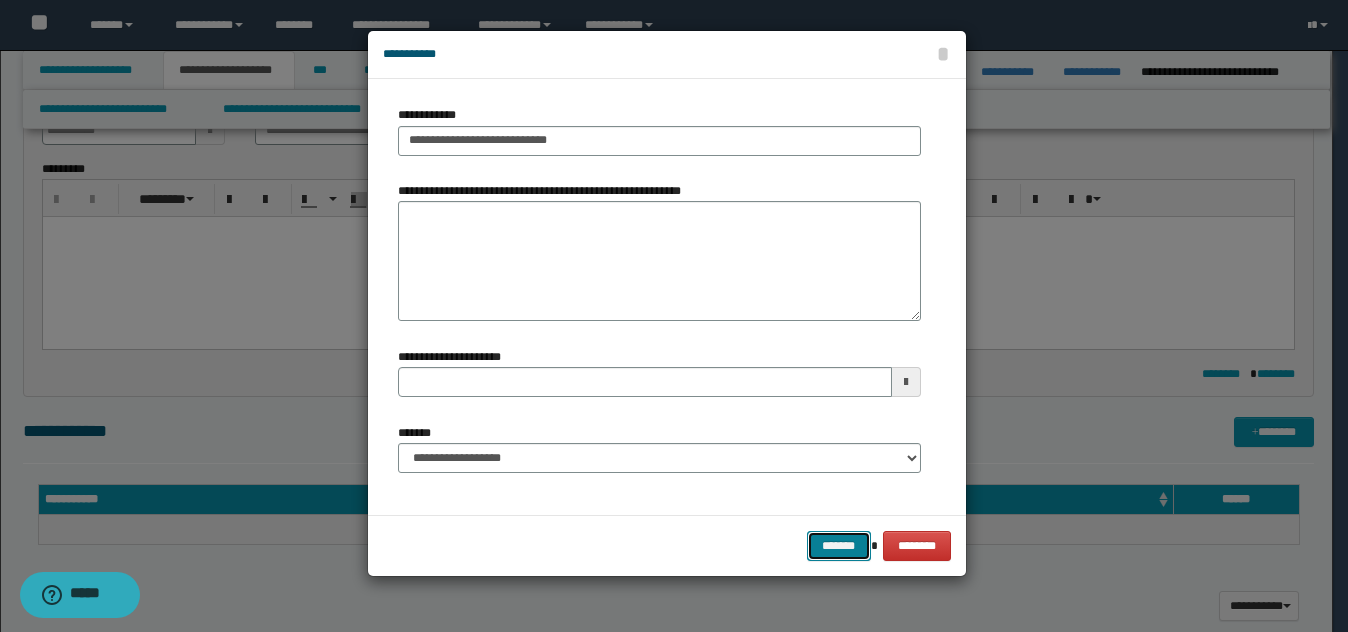 drag, startPoint x: 843, startPoint y: 540, endPoint x: 879, endPoint y: 541, distance: 36.013885 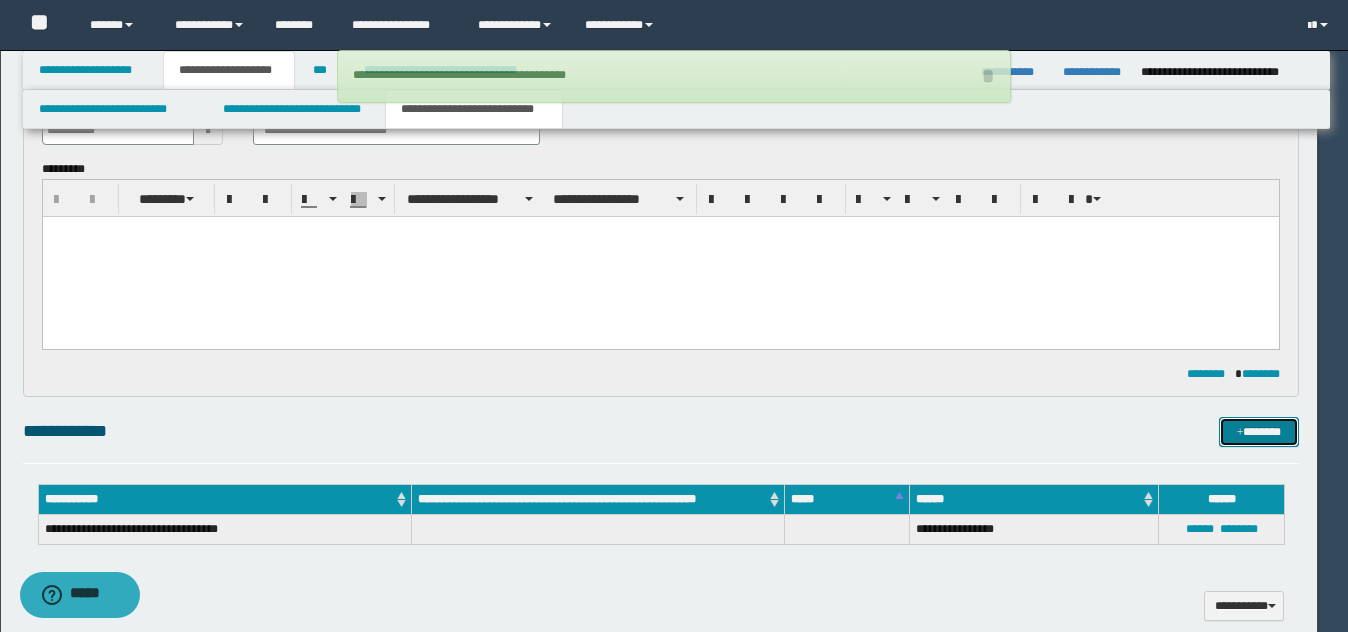 type 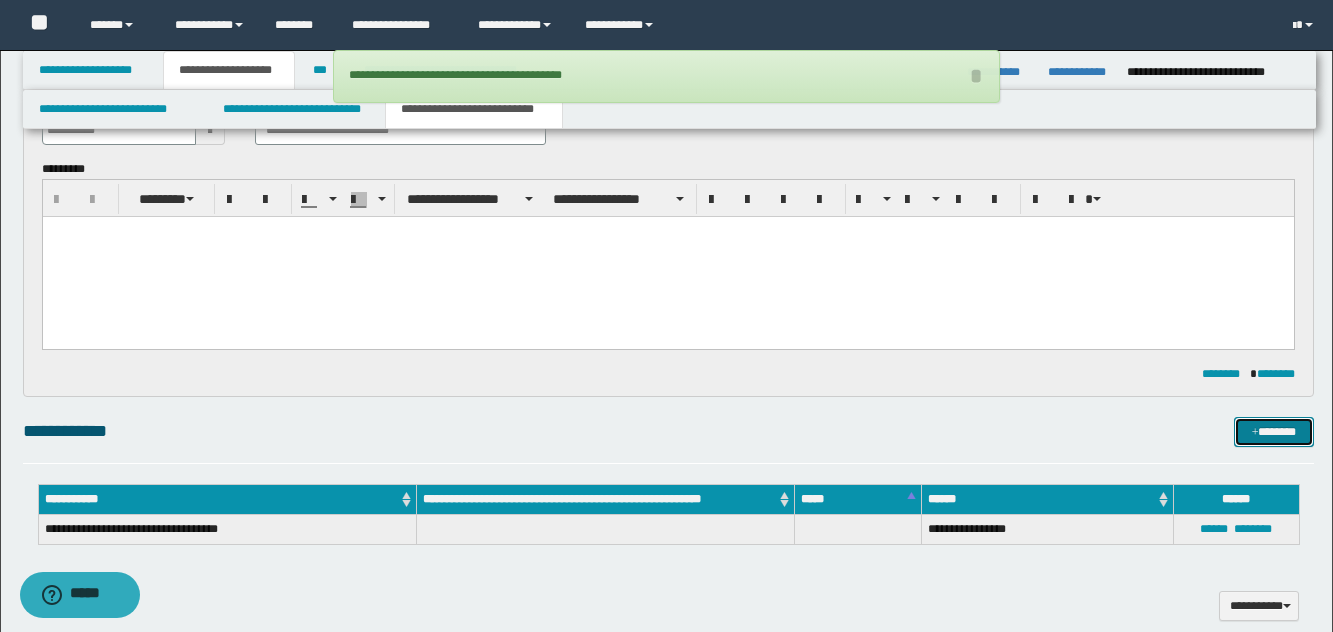 click on "*******" at bounding box center (1274, 432) 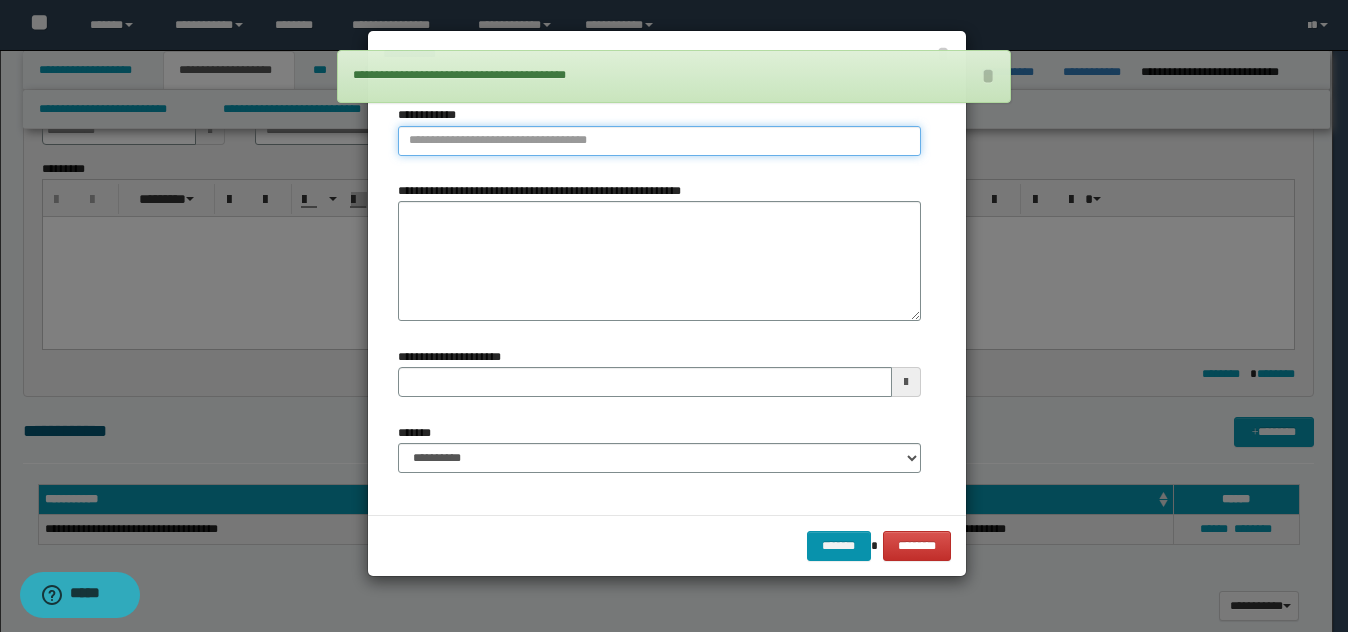 type on "**********" 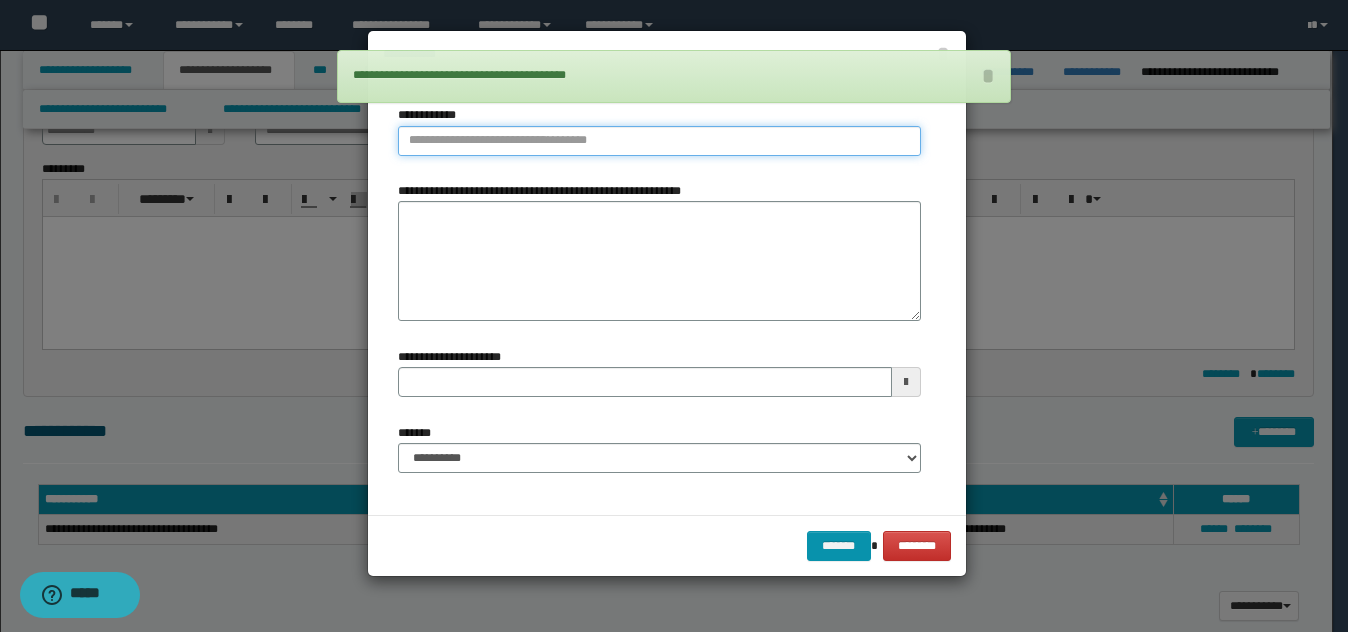 drag, startPoint x: 585, startPoint y: 136, endPoint x: 579, endPoint y: 125, distance: 12.529964 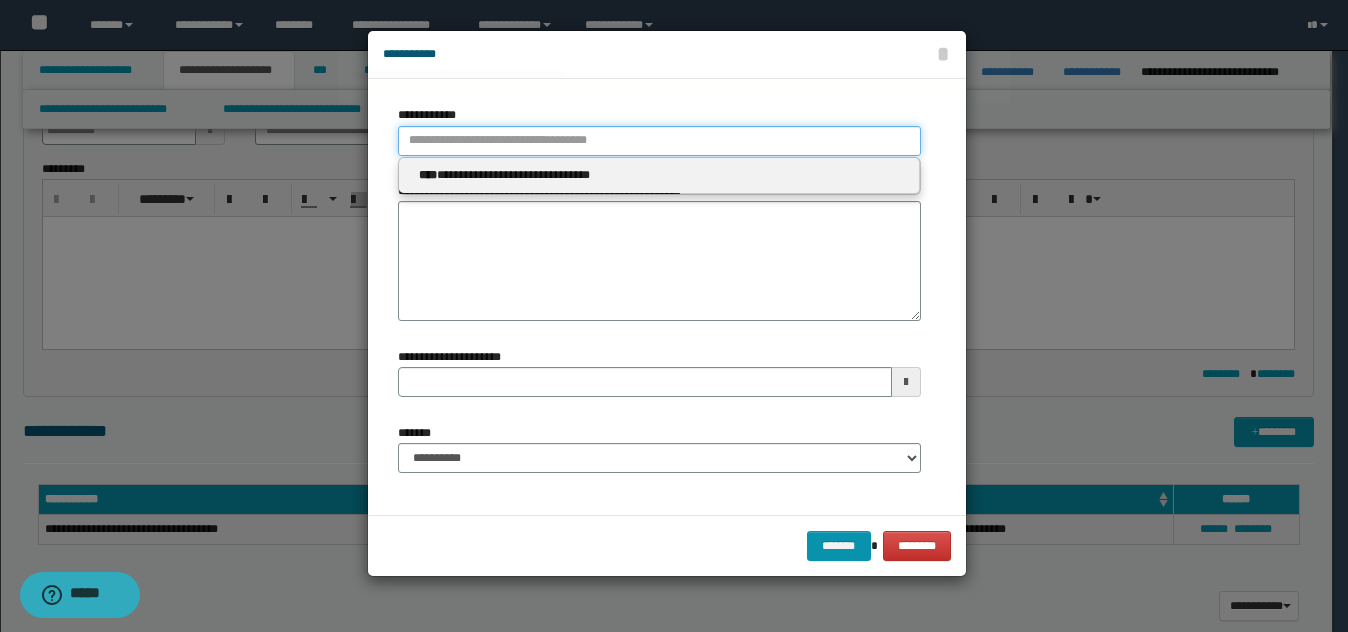 type 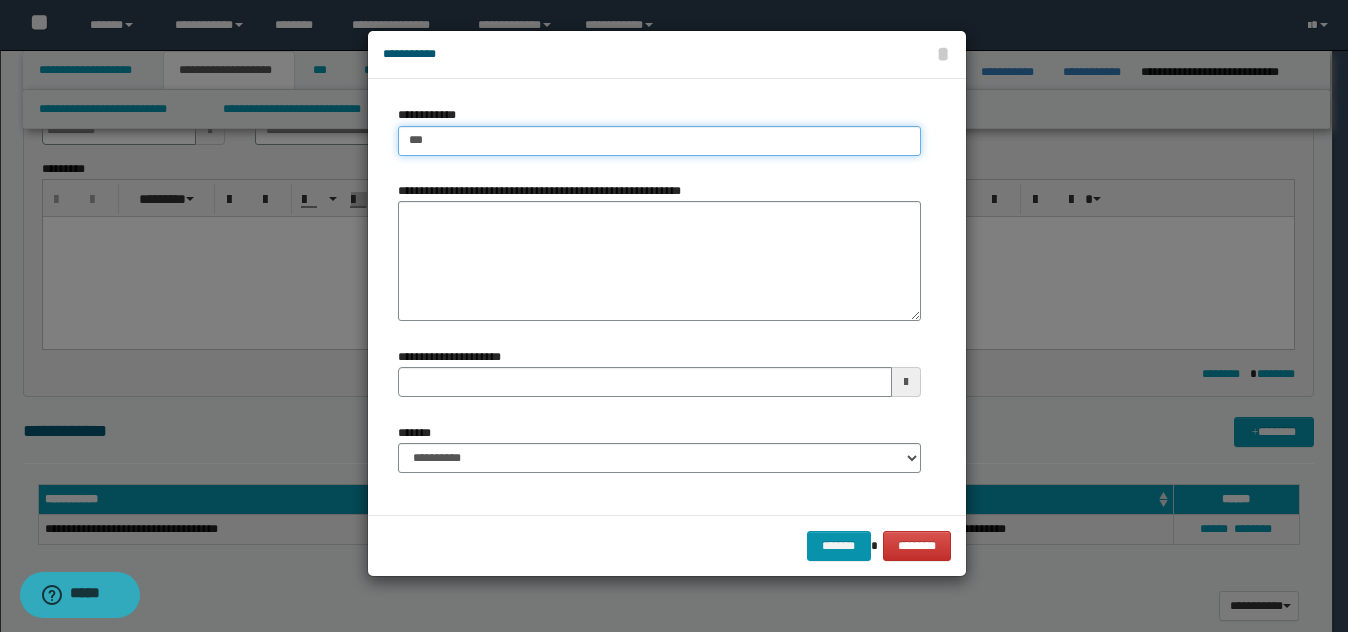 type on "****" 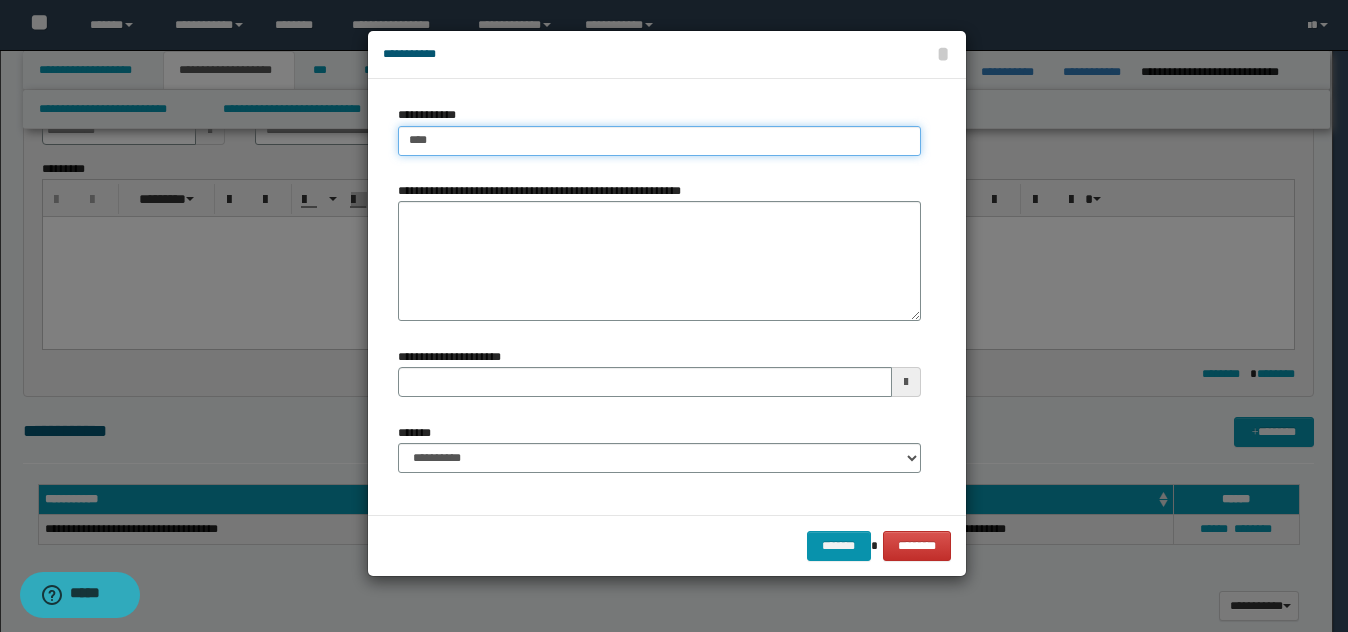 type on "****" 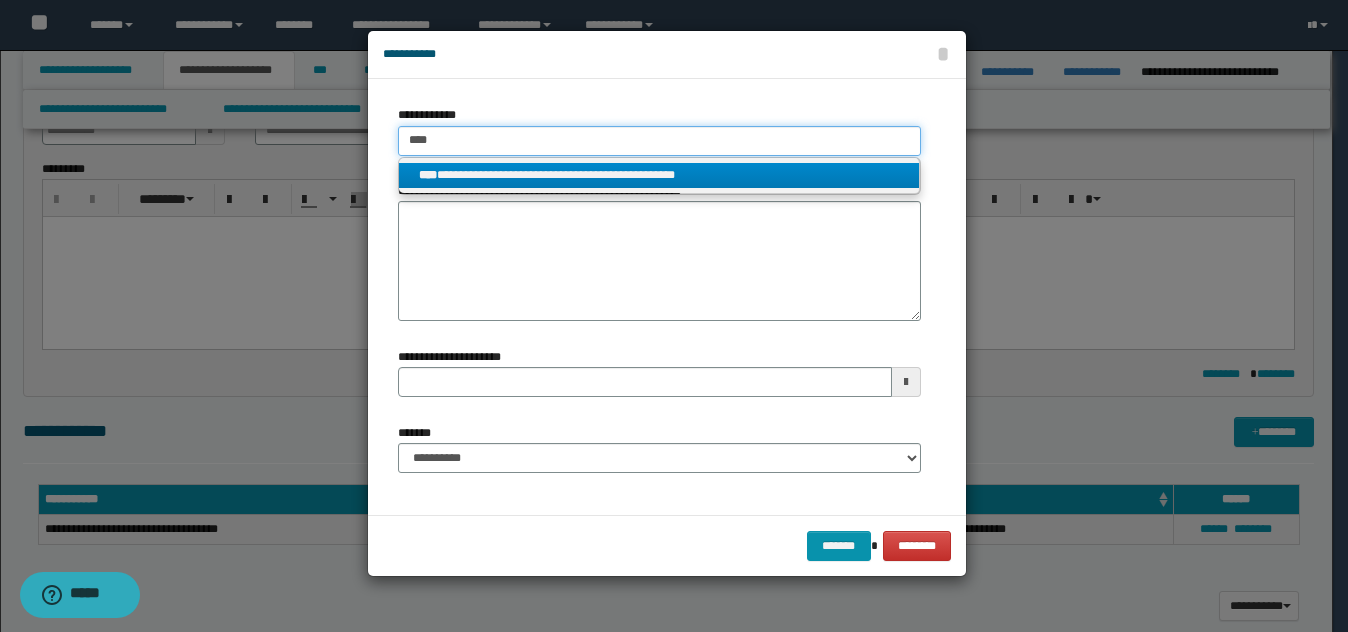 type on "****" 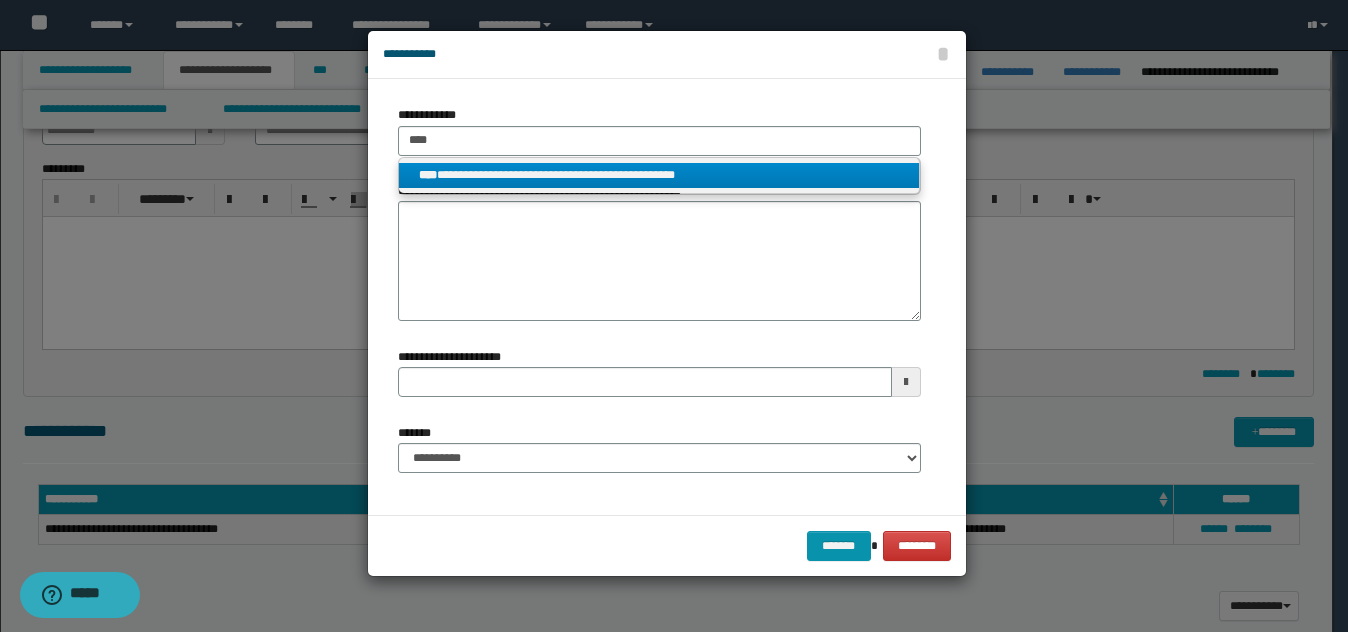 click on "**********" at bounding box center [659, 175] 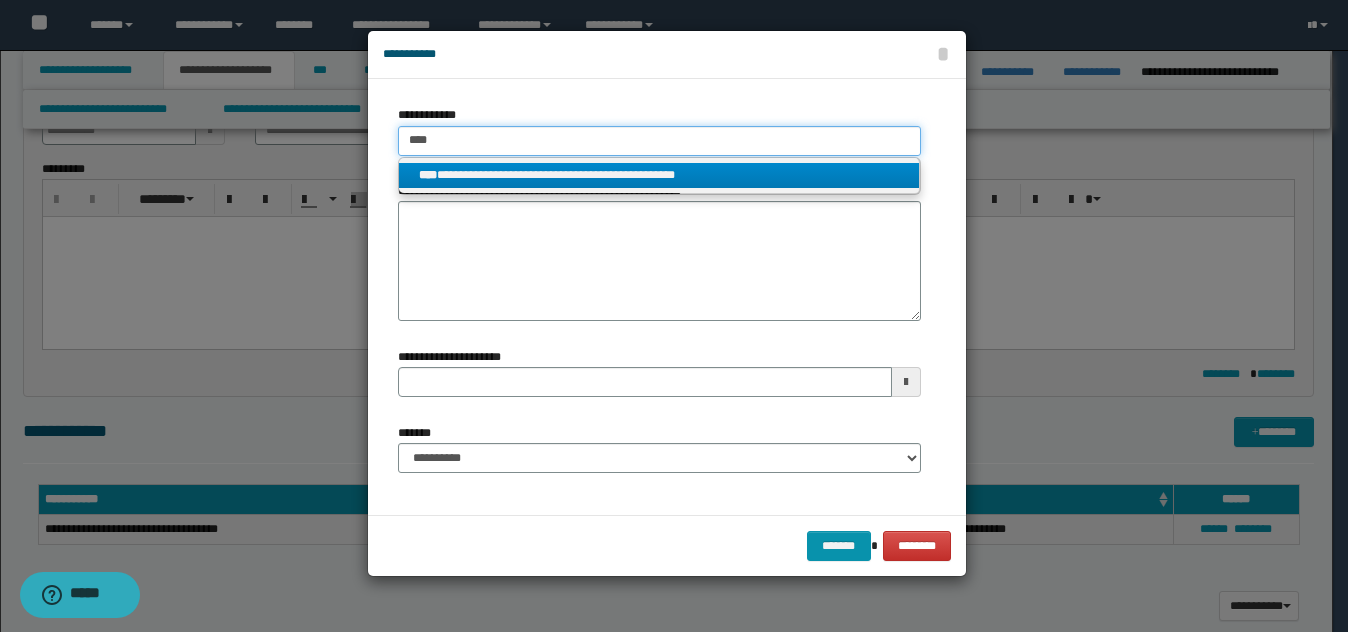 type 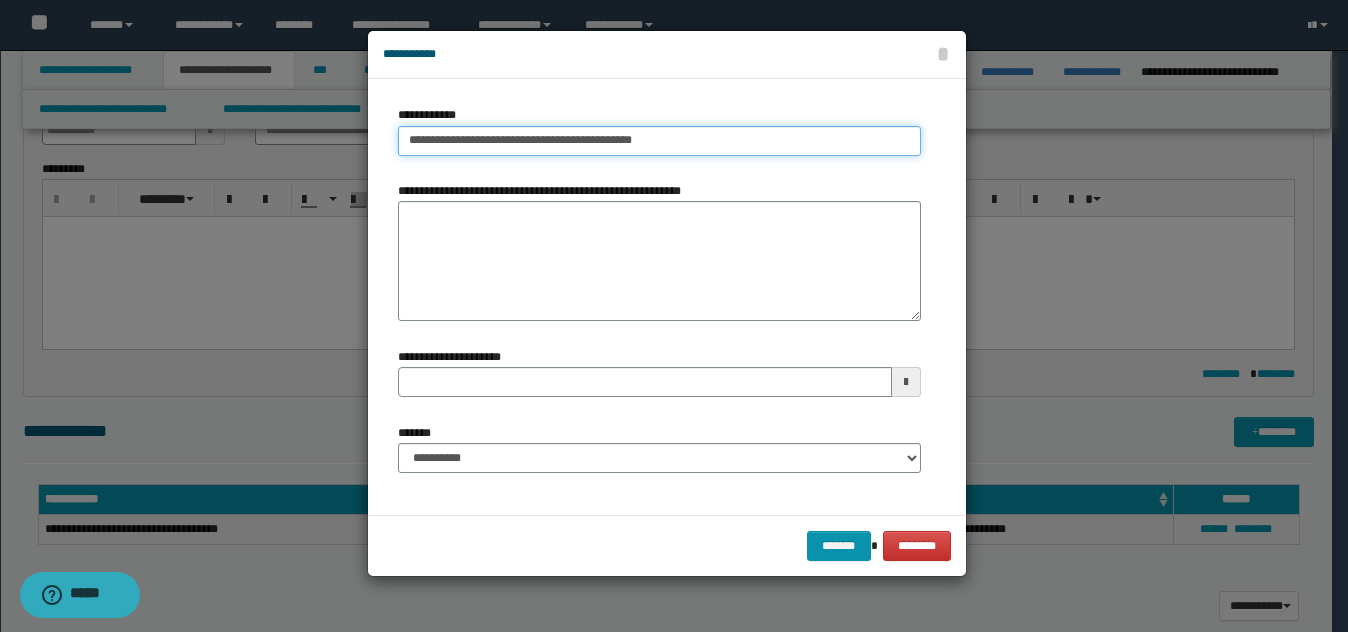 type on "**********" 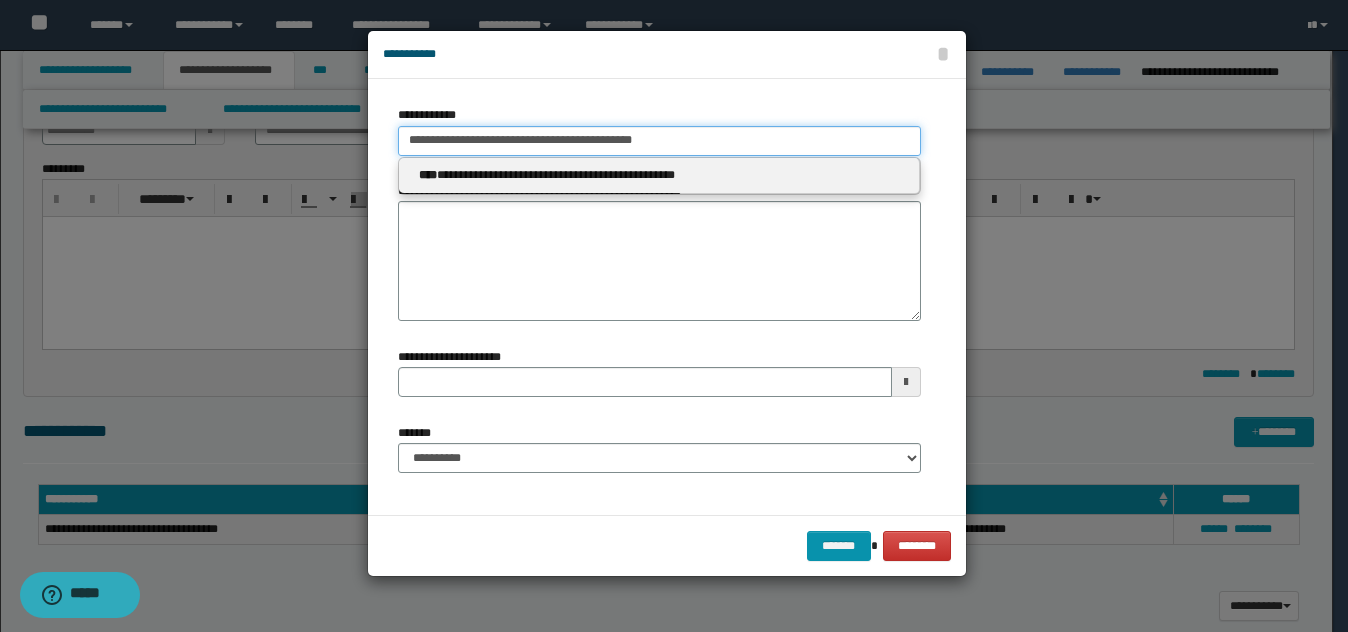 type 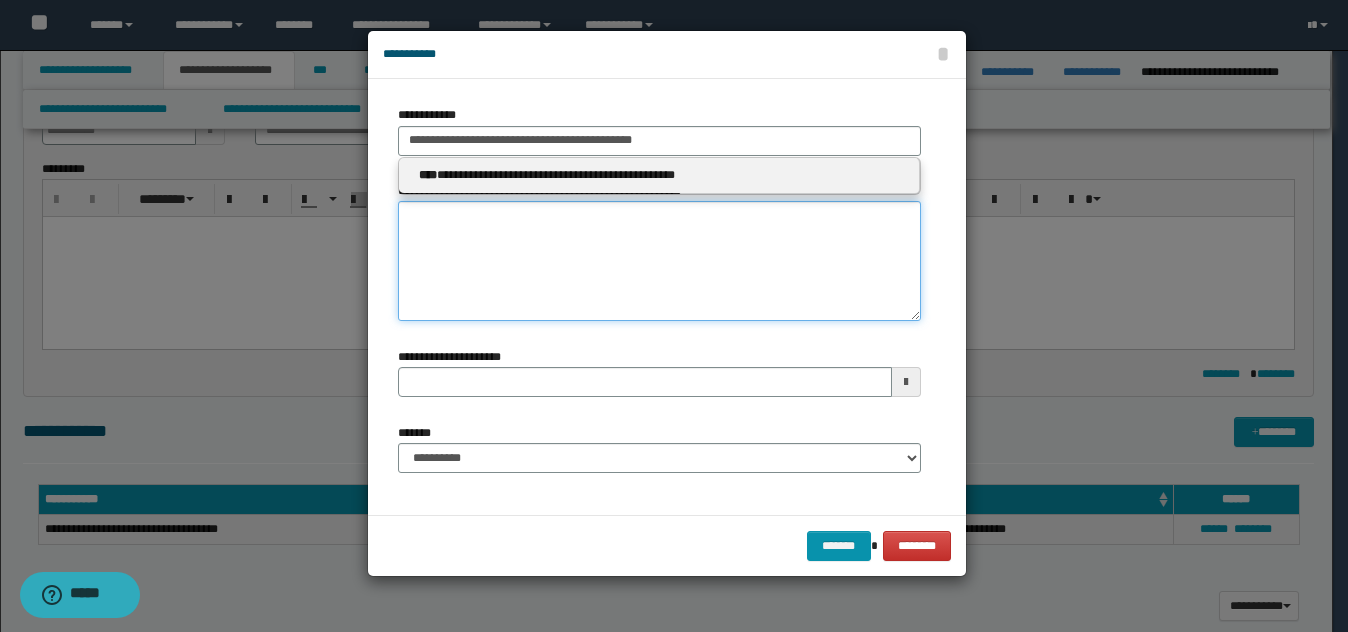 type 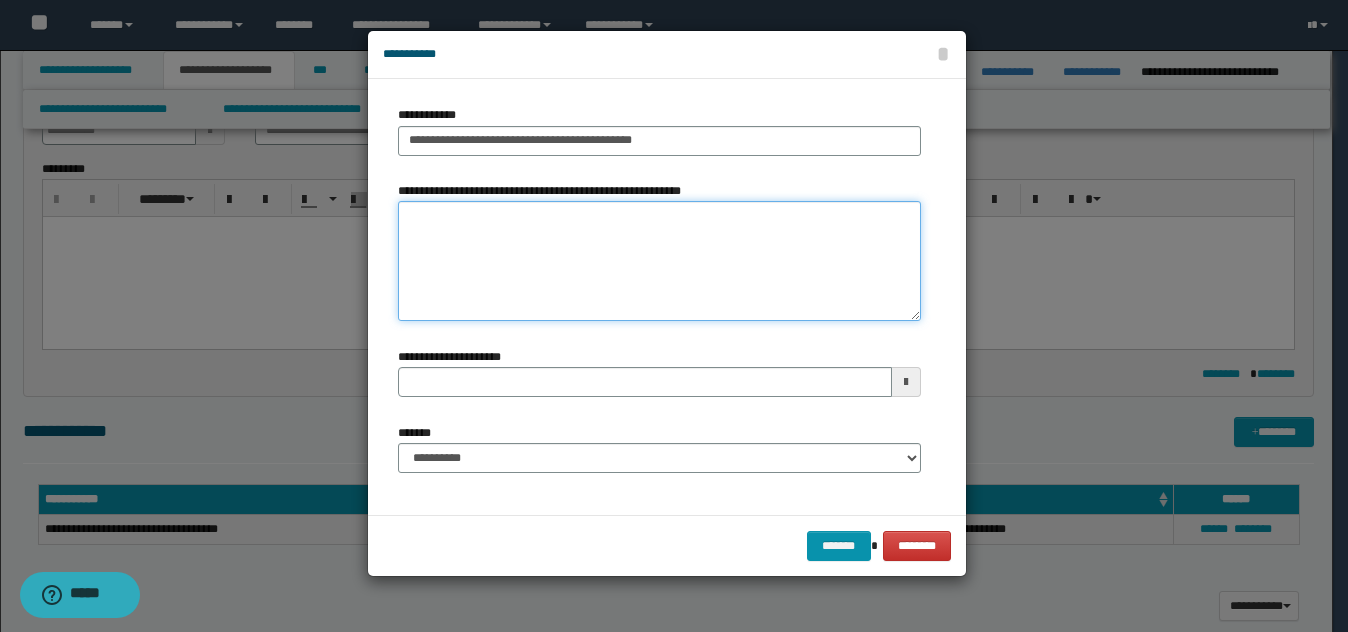 click on "**********" at bounding box center [659, 261] 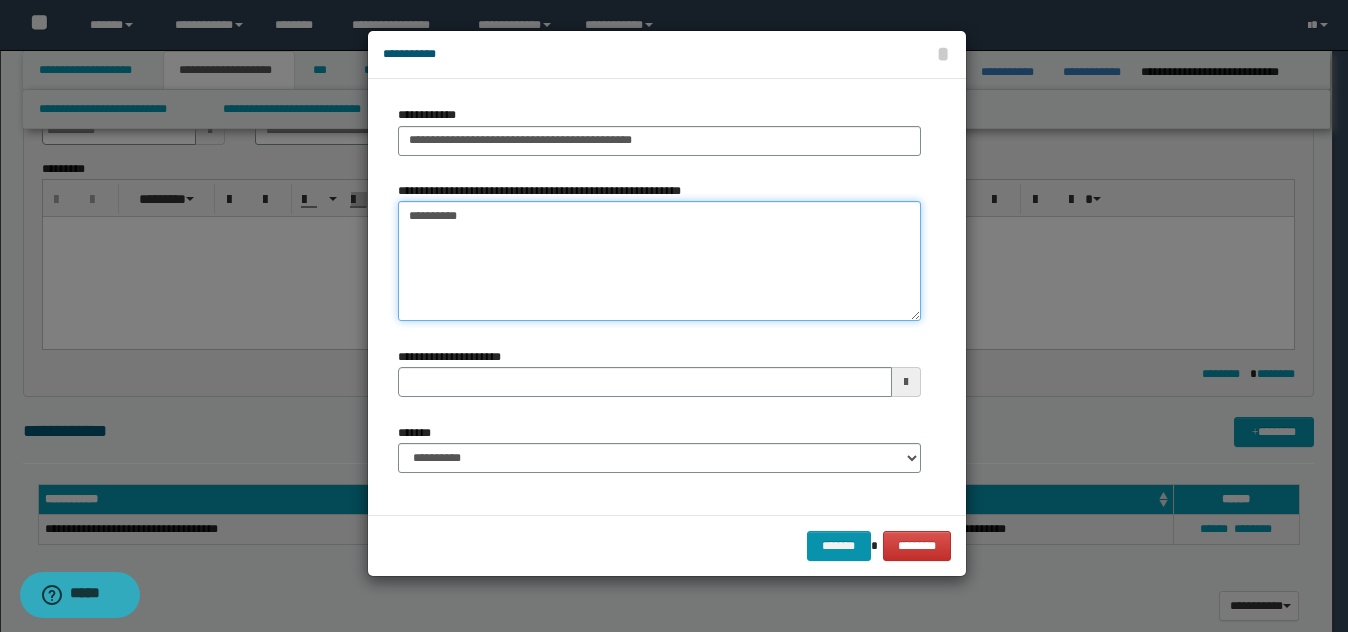 type on "*********" 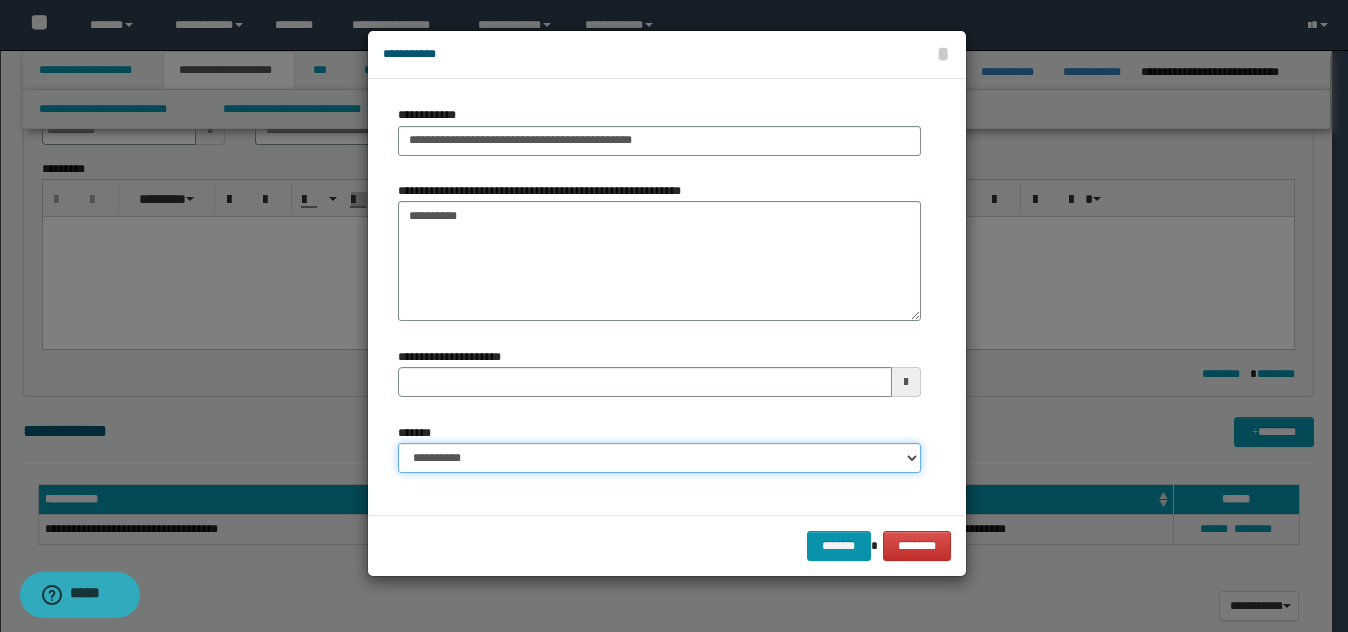 drag, startPoint x: 494, startPoint y: 463, endPoint x: 492, endPoint y: 444, distance: 19.104973 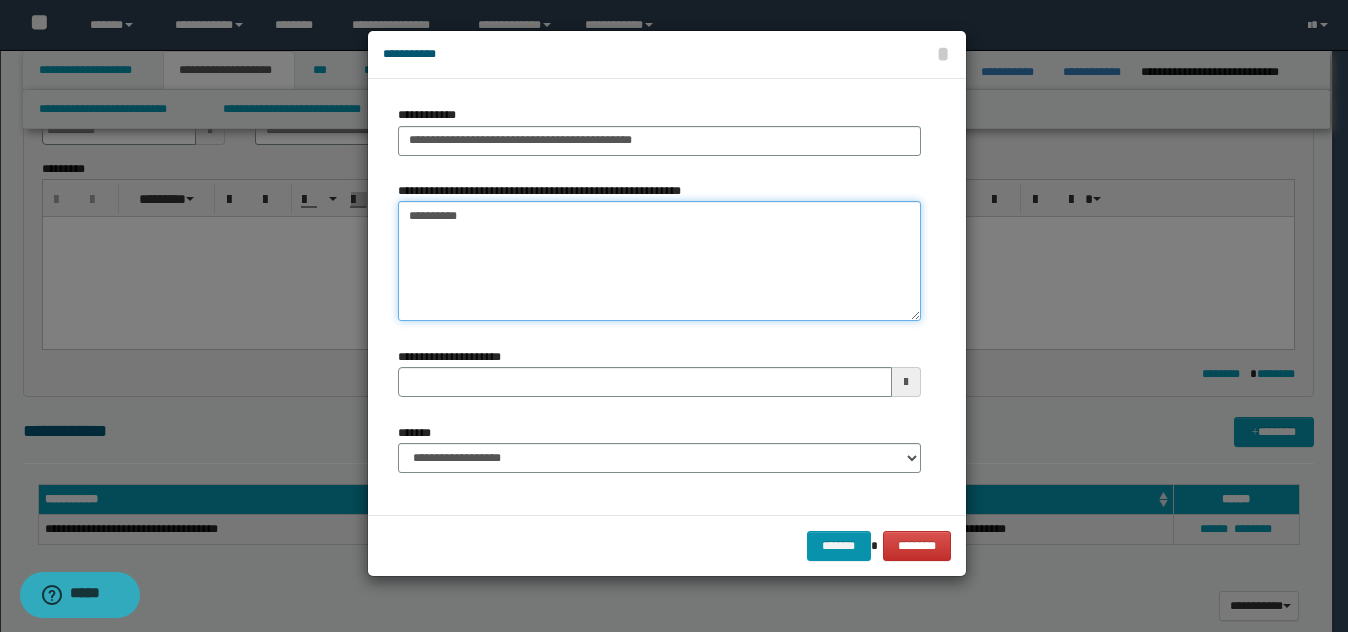 click on "*********" at bounding box center [659, 261] 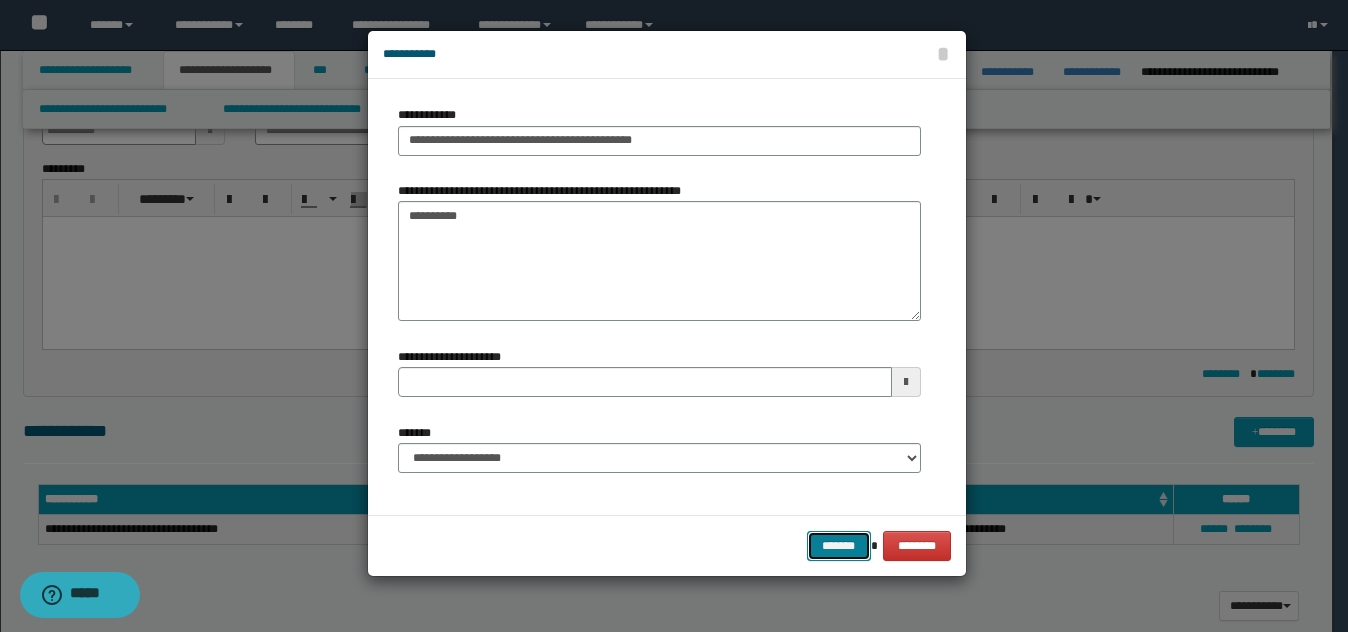 click on "*******" at bounding box center [839, 546] 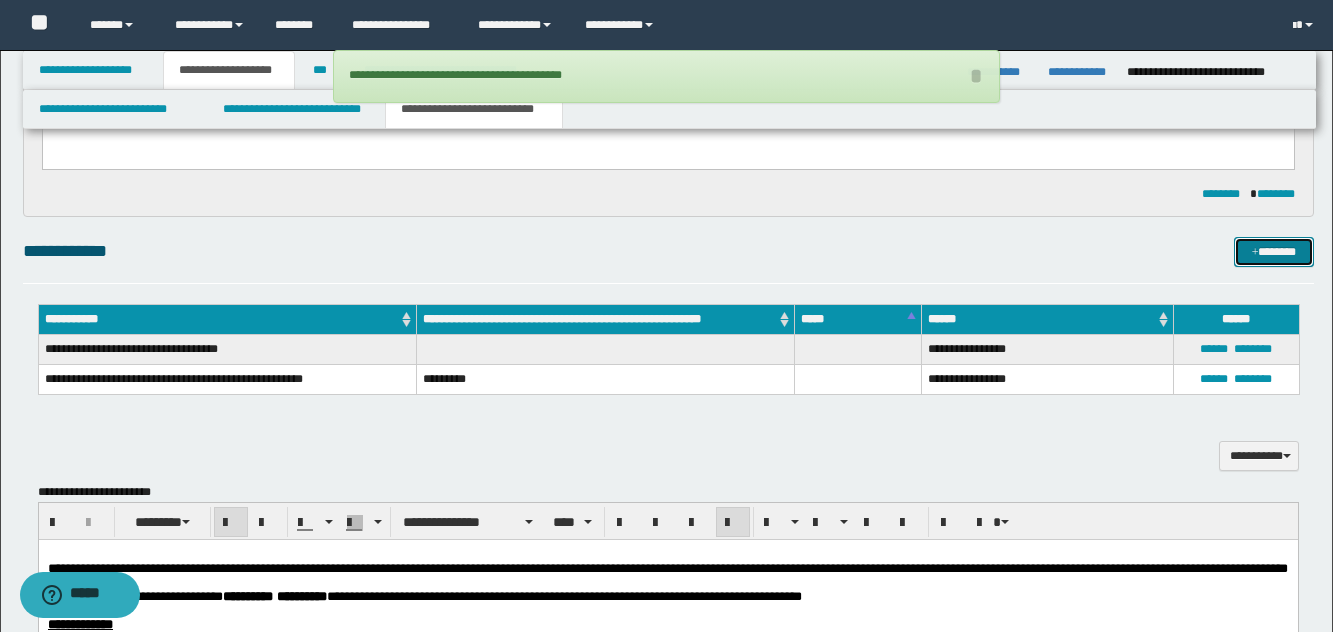 scroll, scrollTop: 699, scrollLeft: 0, axis: vertical 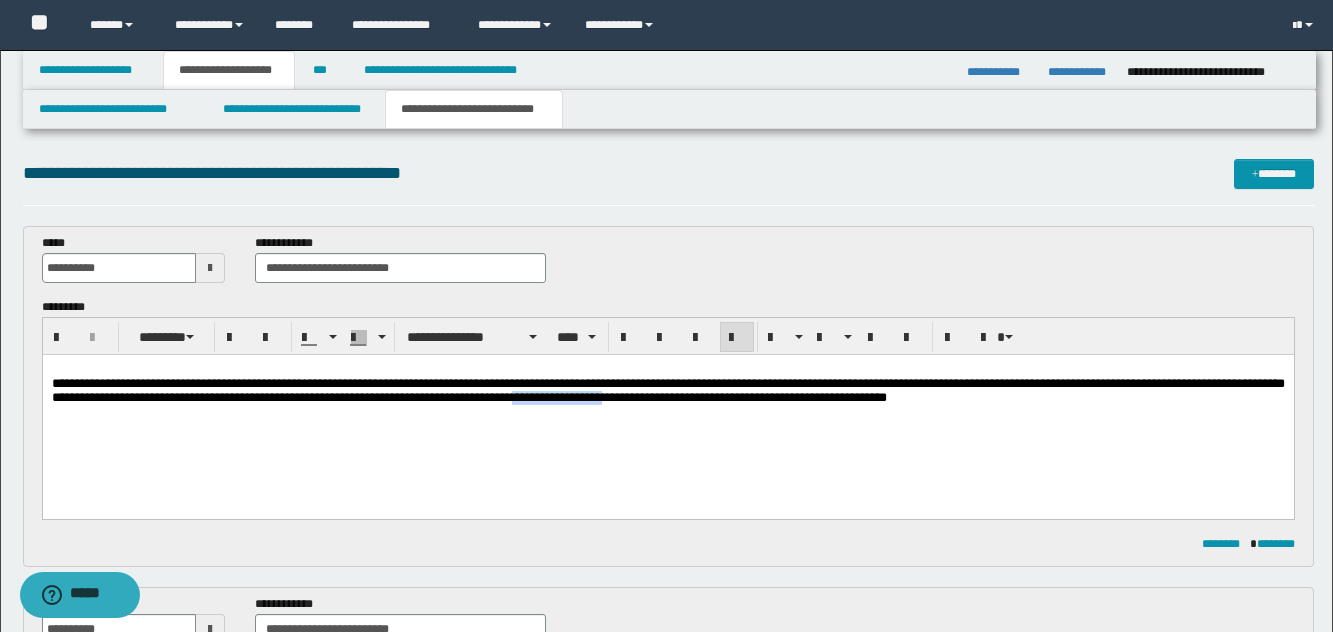 drag, startPoint x: 652, startPoint y: 806, endPoint x: 610, endPoint y: 450, distance: 358.46896 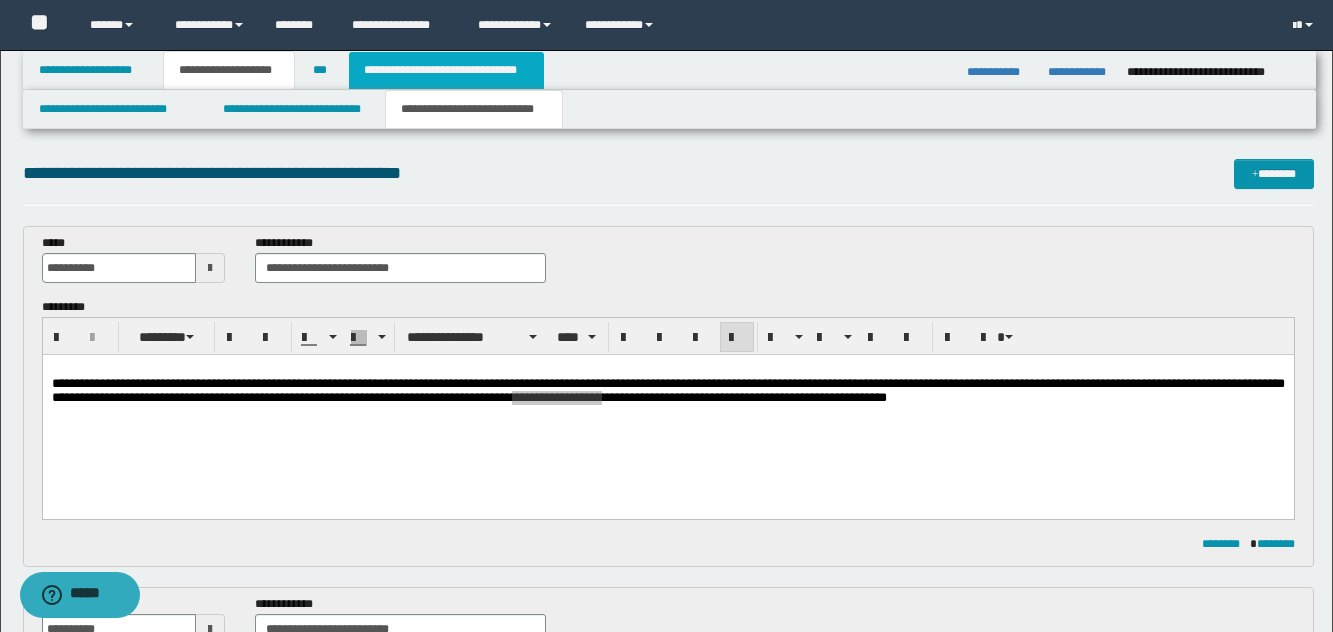 click on "**********" at bounding box center (446, 70) 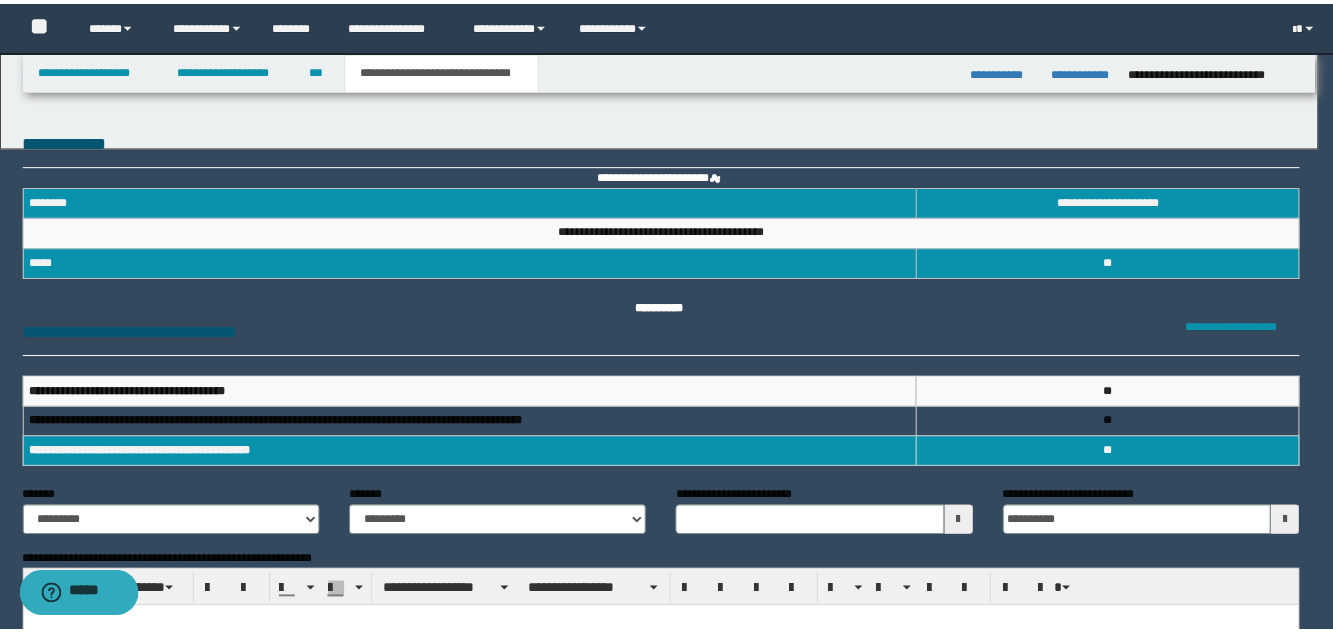 scroll, scrollTop: 0, scrollLeft: 0, axis: both 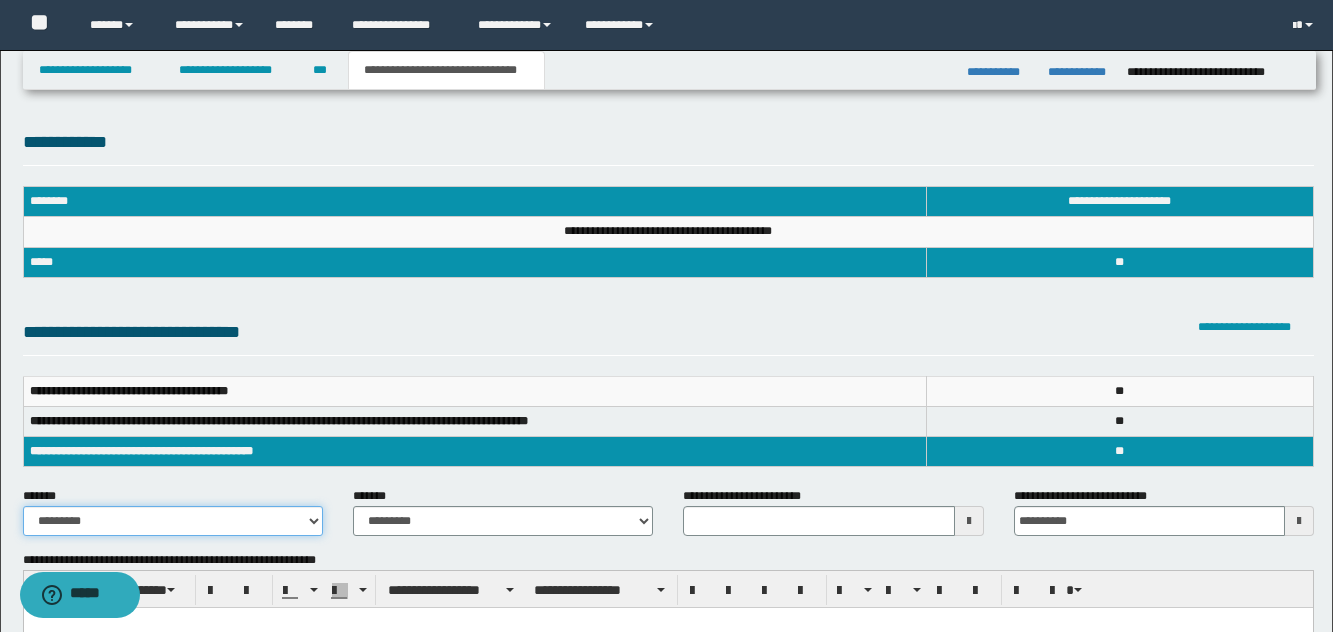 click on "**********" at bounding box center [173, 521] 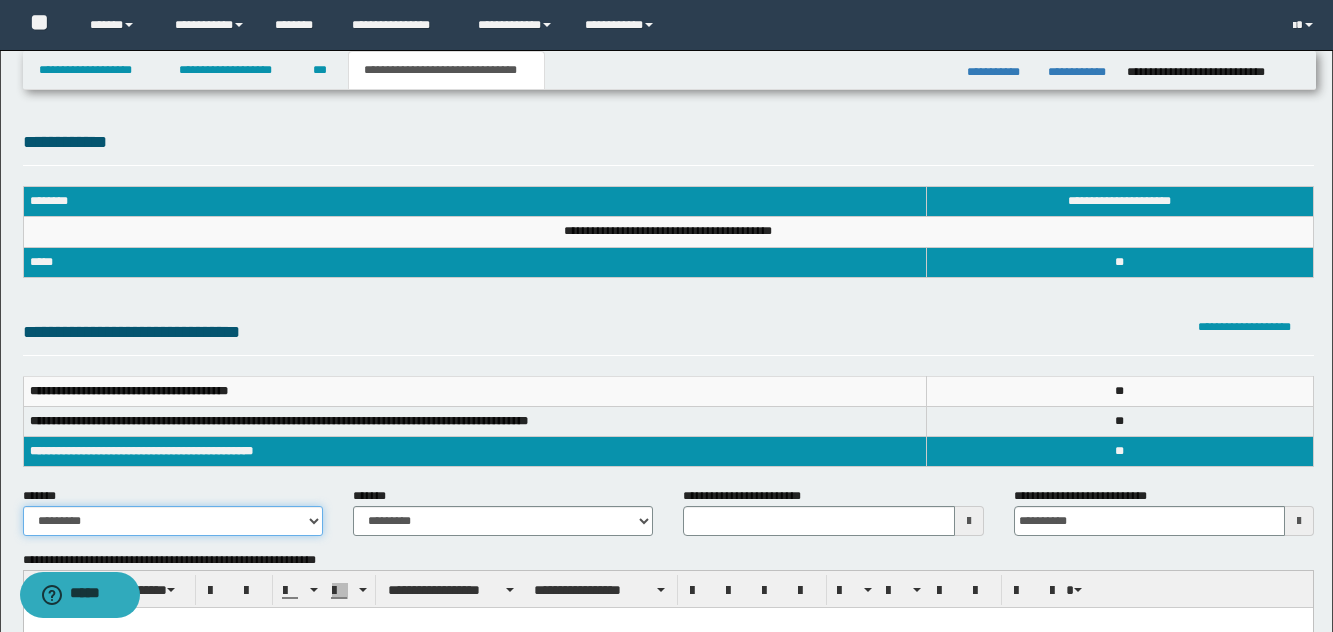 select on "*" 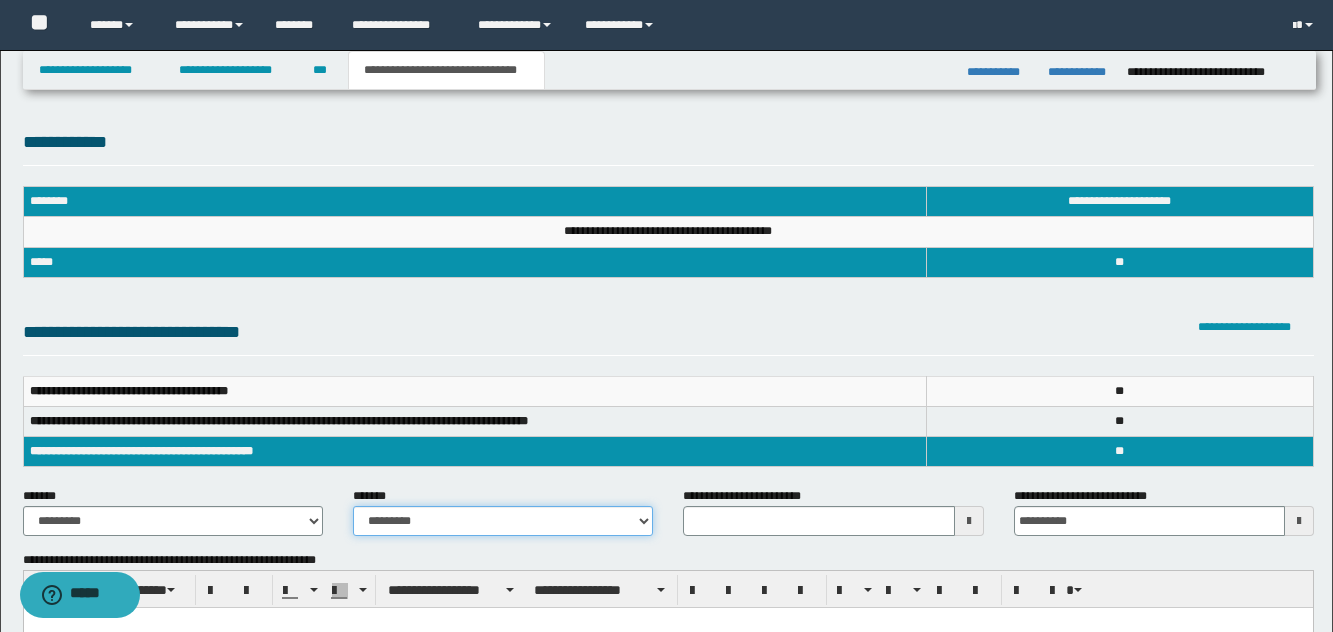 click on "**********" at bounding box center [503, 521] 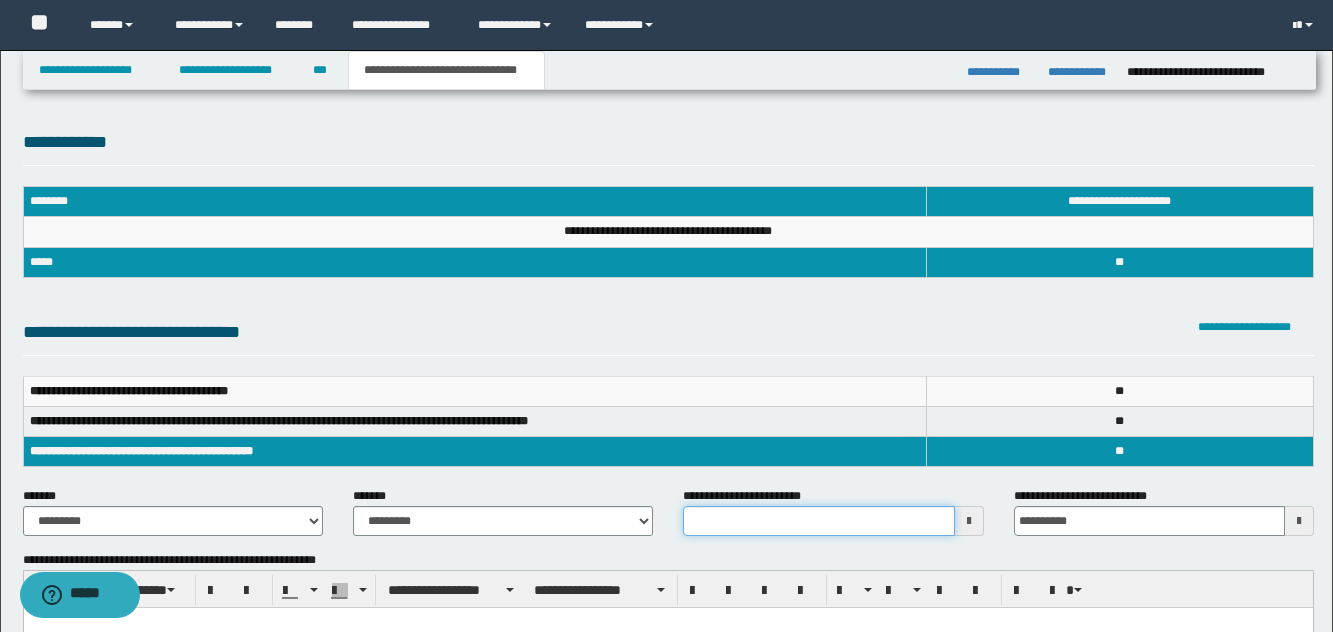 click on "**********" at bounding box center [818, 521] 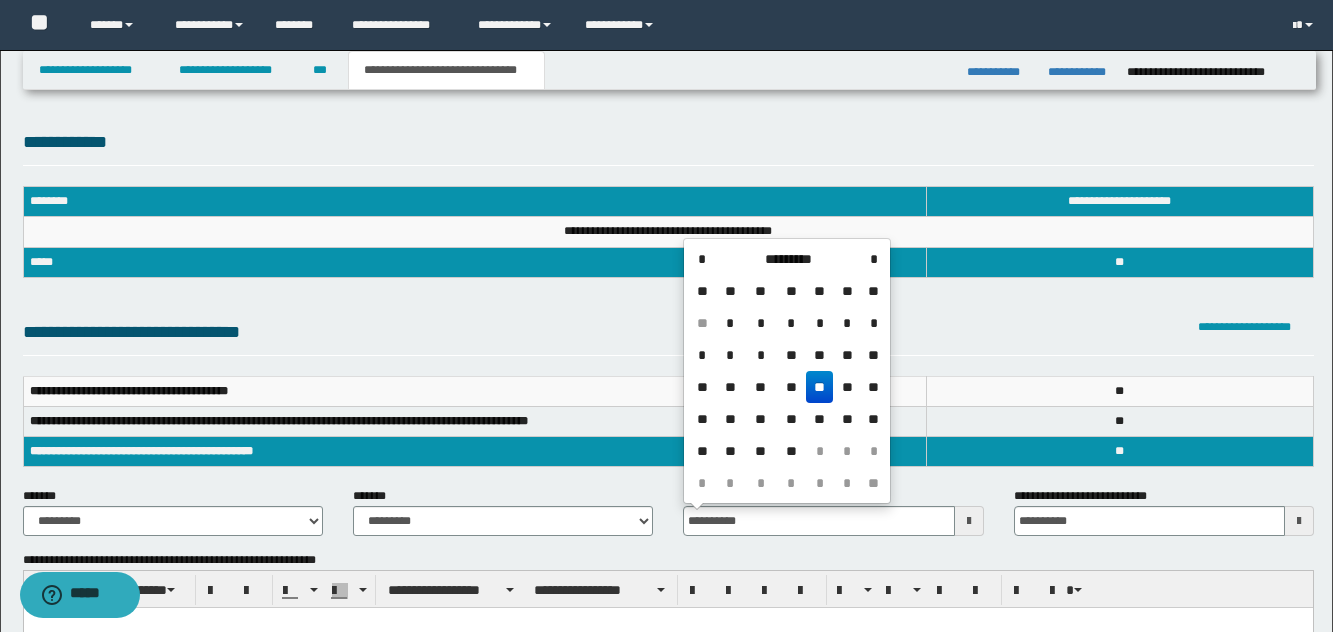 click on "**" at bounding box center [820, 387] 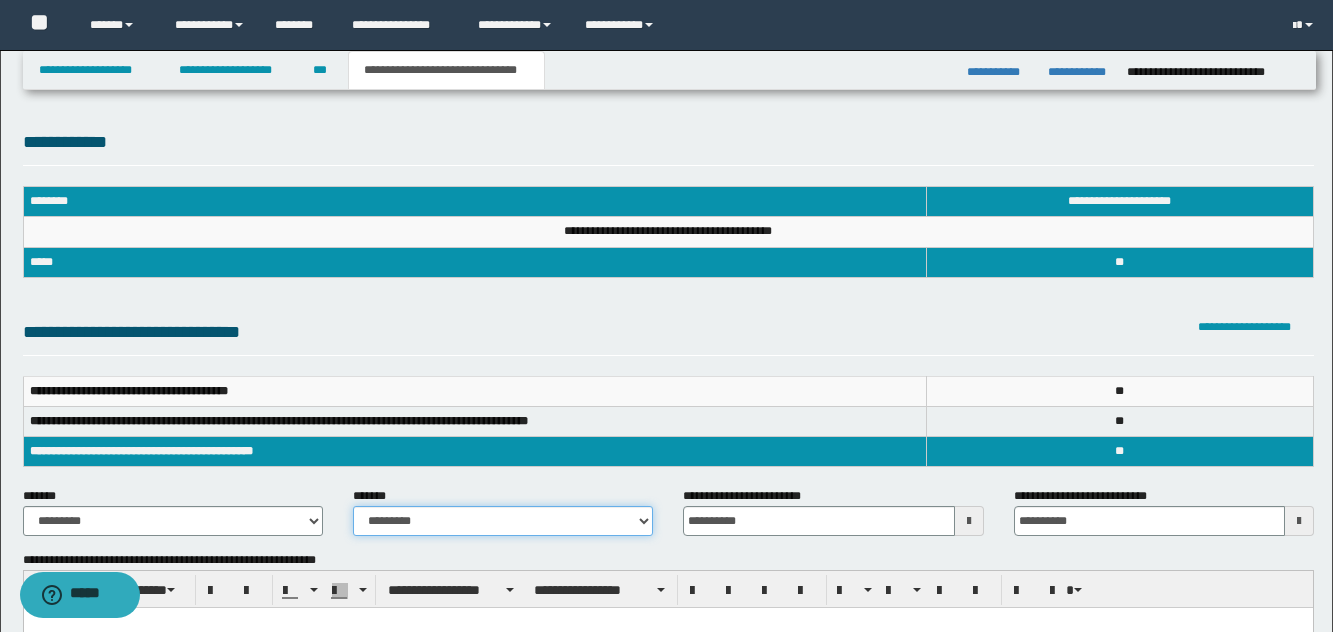 click on "**********" at bounding box center [503, 521] 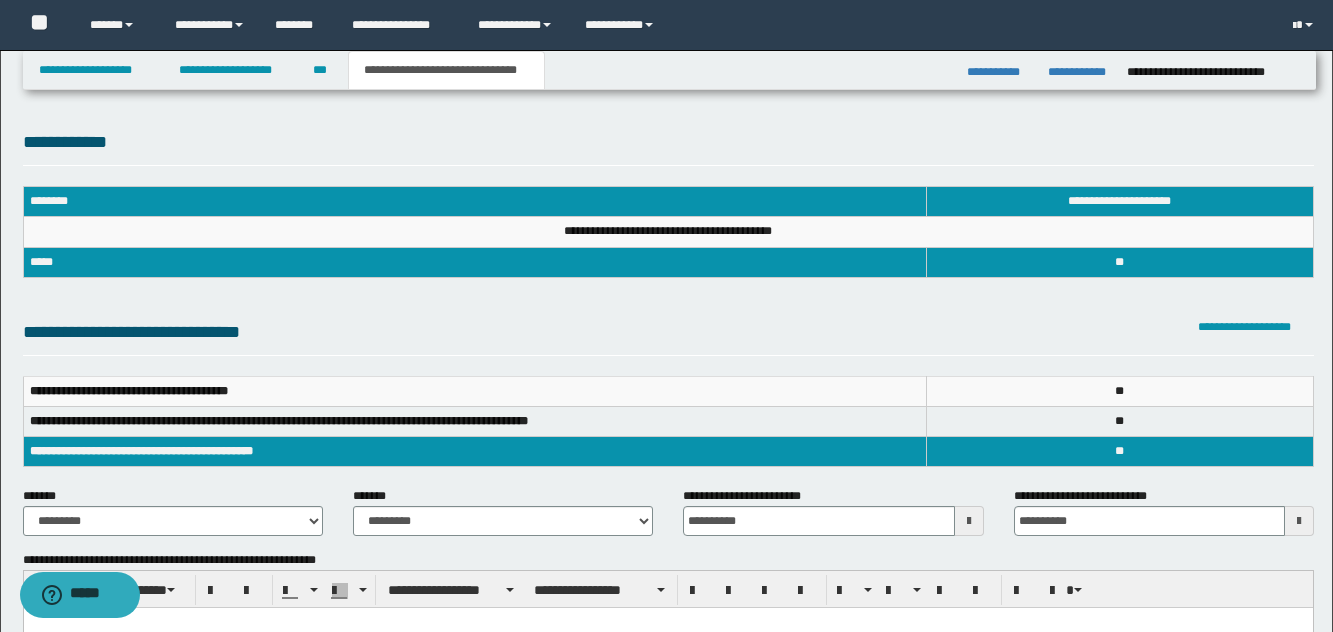 click on "**********" at bounding box center [503, 519] 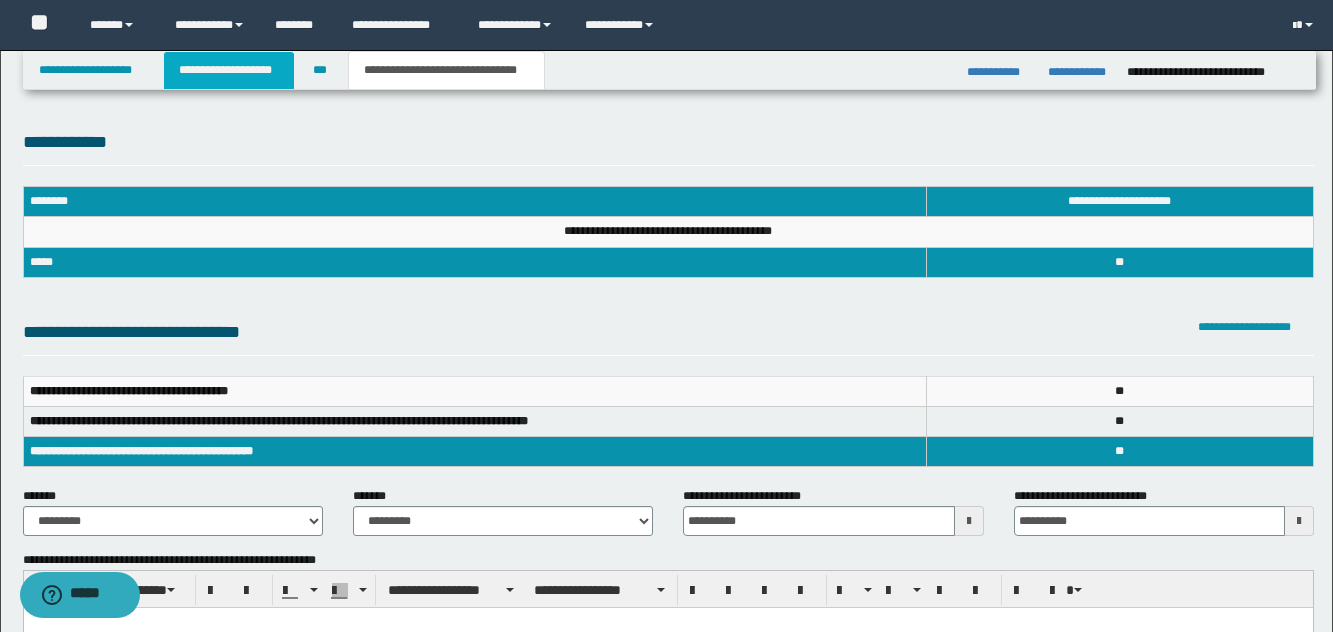 click on "**********" at bounding box center [229, 70] 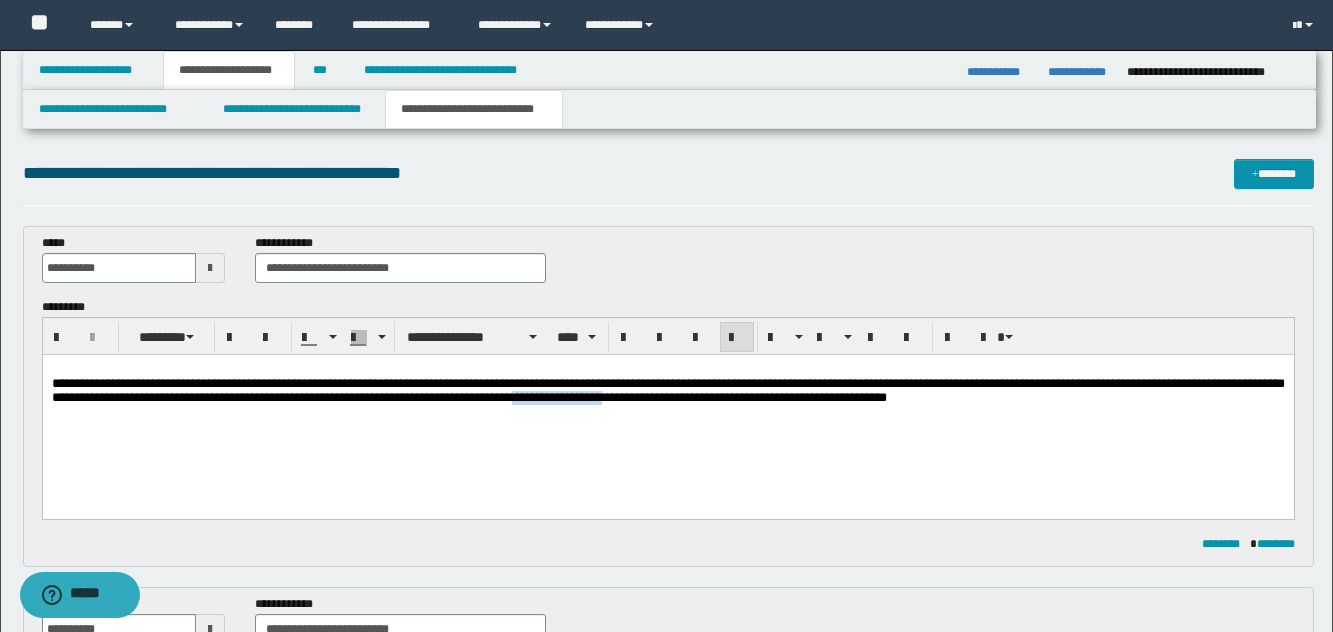 click on "**********" at bounding box center [667, 409] 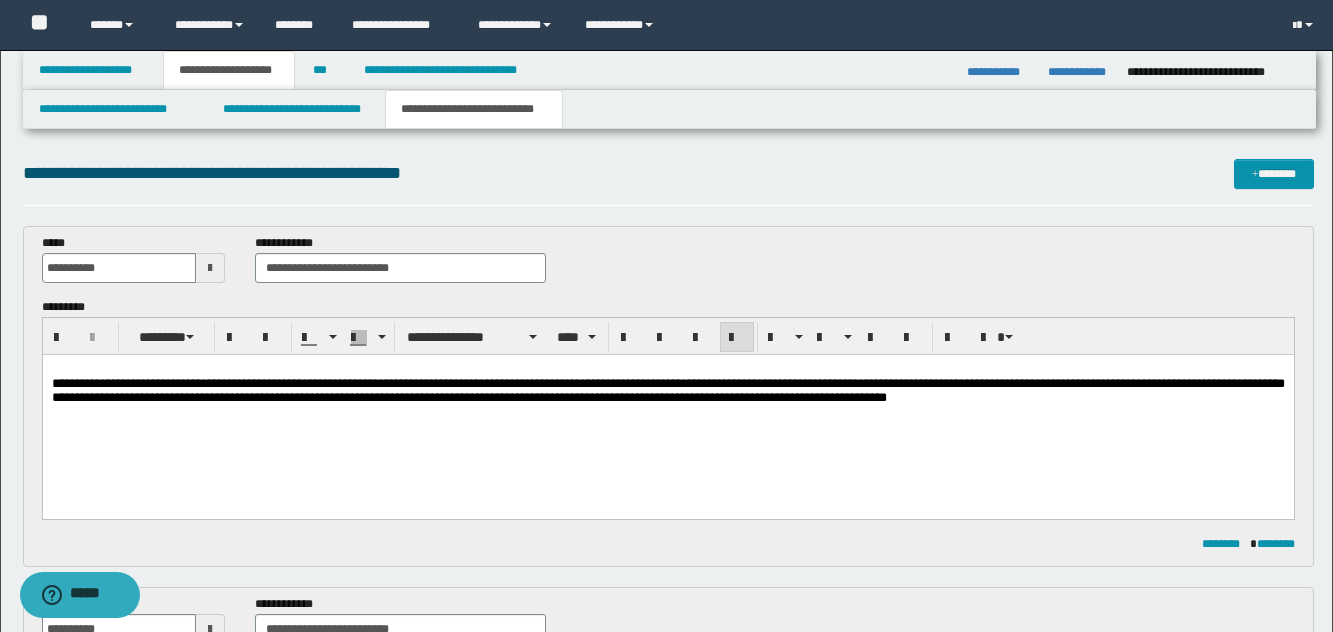 click on "**********" at bounding box center [667, 409] 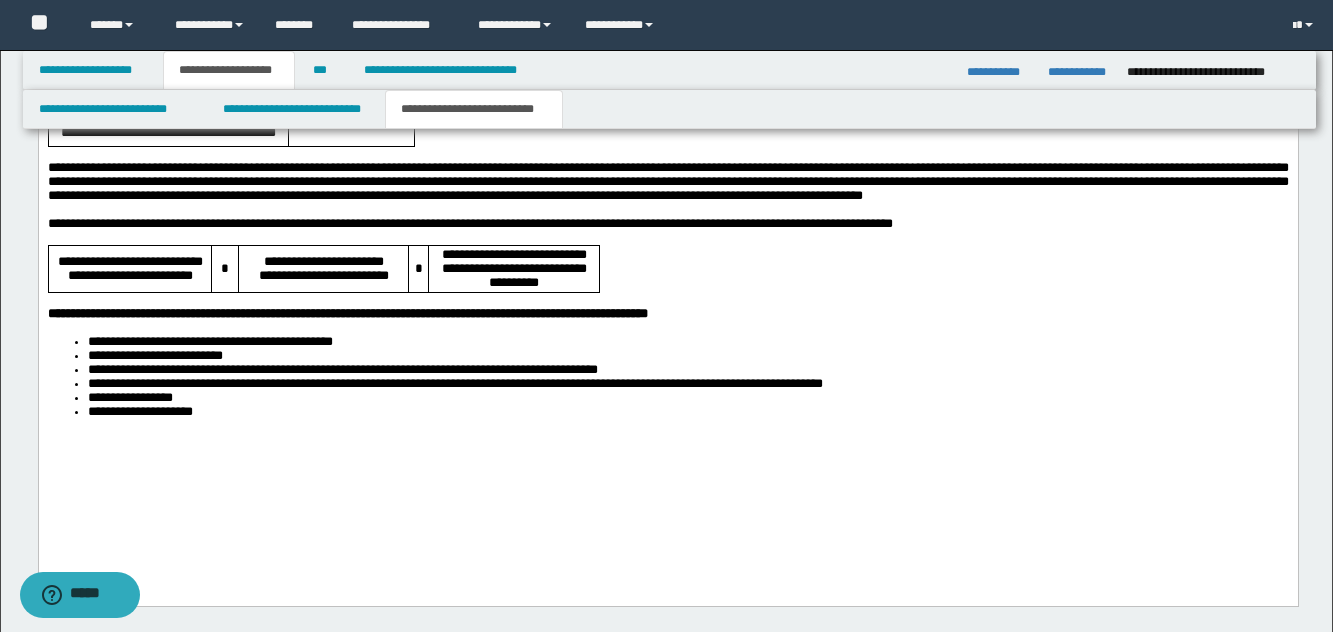 scroll, scrollTop: 2176, scrollLeft: 0, axis: vertical 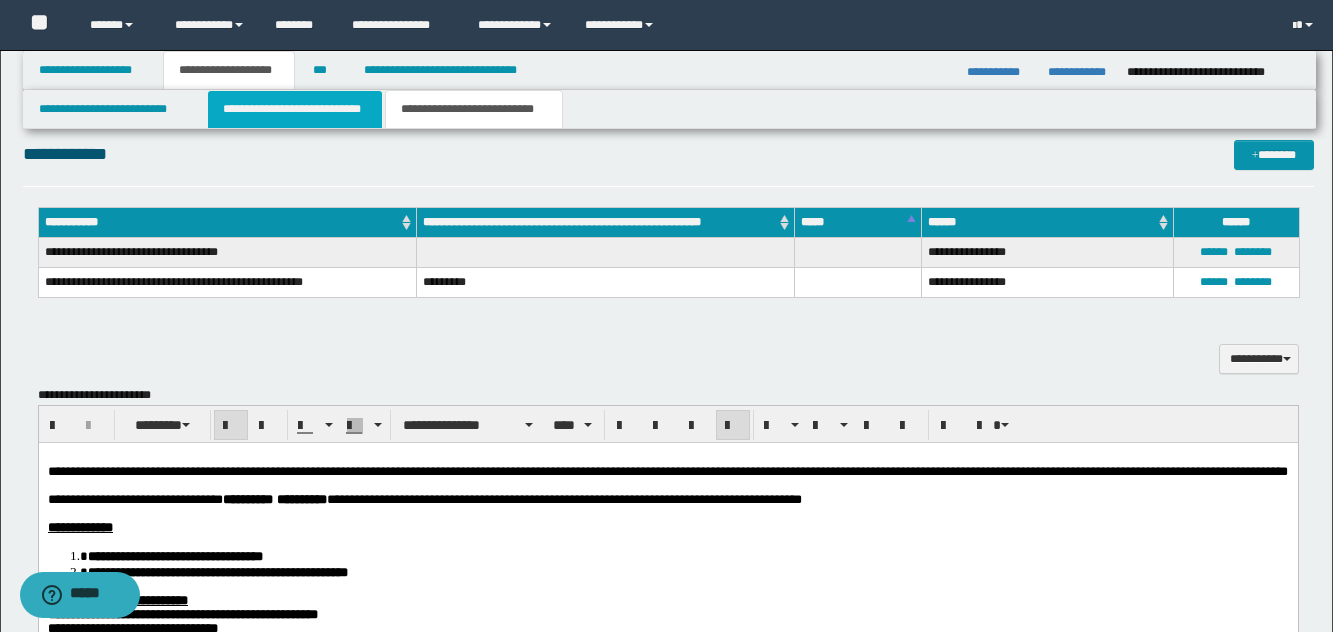 click on "**********" at bounding box center (295, 109) 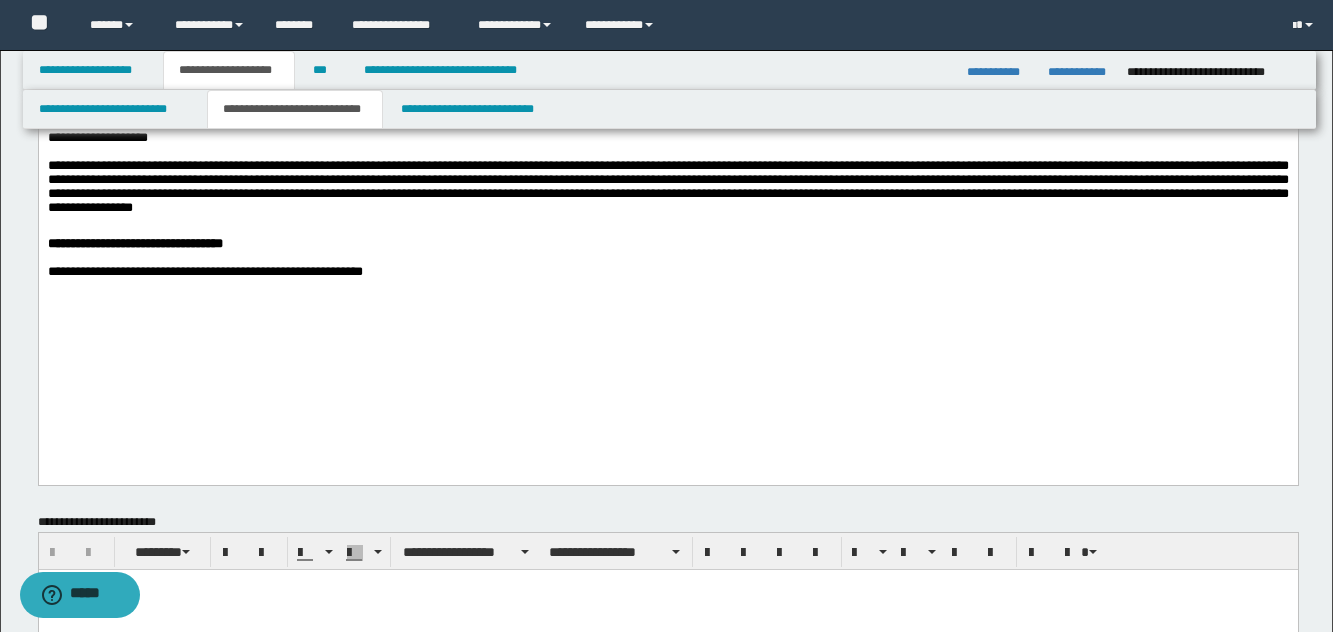 click on "**********" at bounding box center [667, -112] 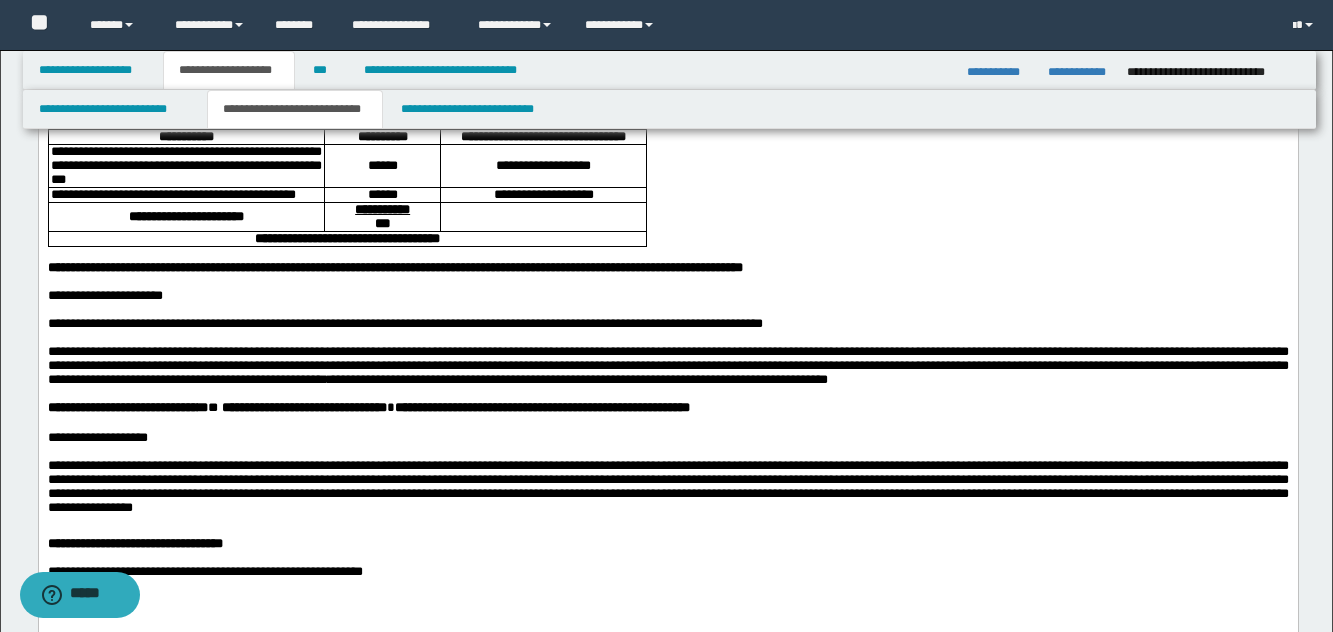 click on "**********" at bounding box center (404, 323) 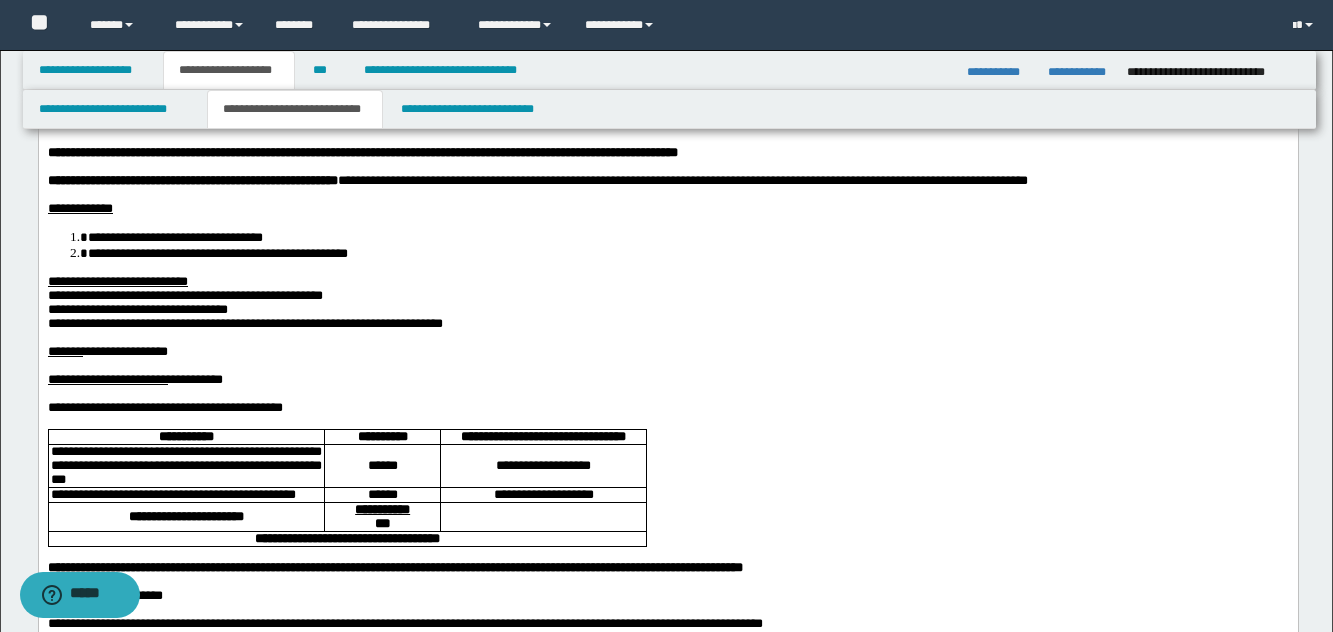 scroll, scrollTop: 0, scrollLeft: 0, axis: both 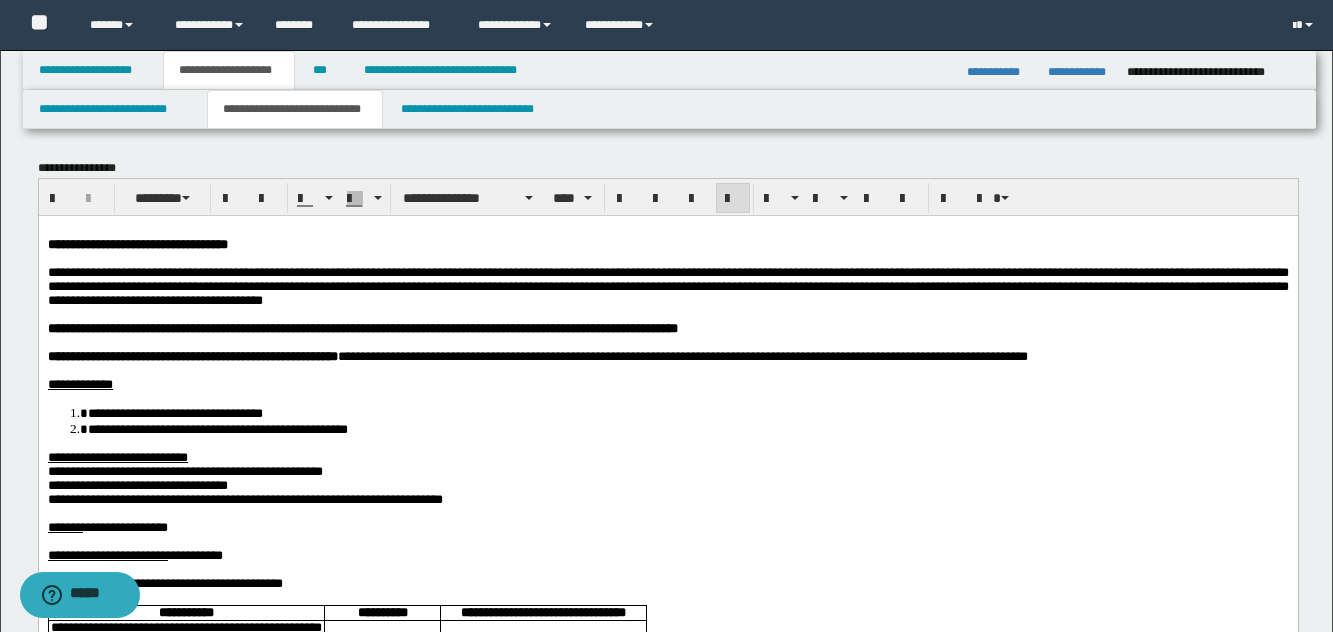 click at bounding box center [667, 370] 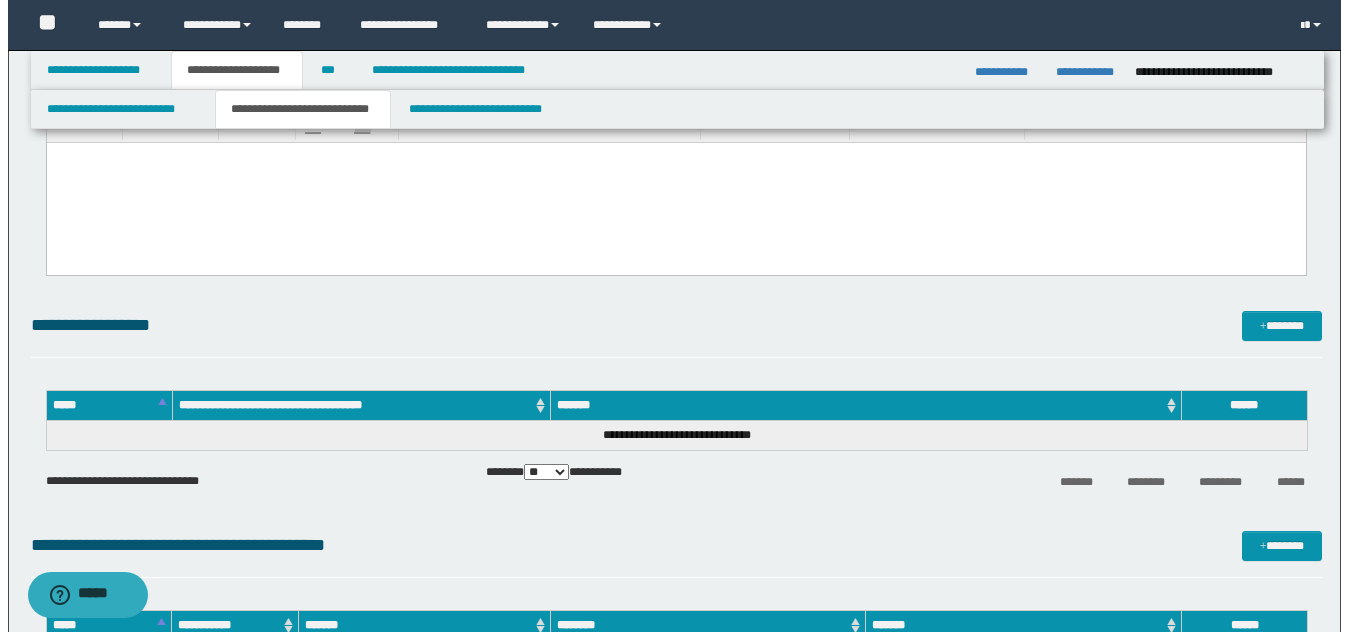 scroll, scrollTop: 1300, scrollLeft: 0, axis: vertical 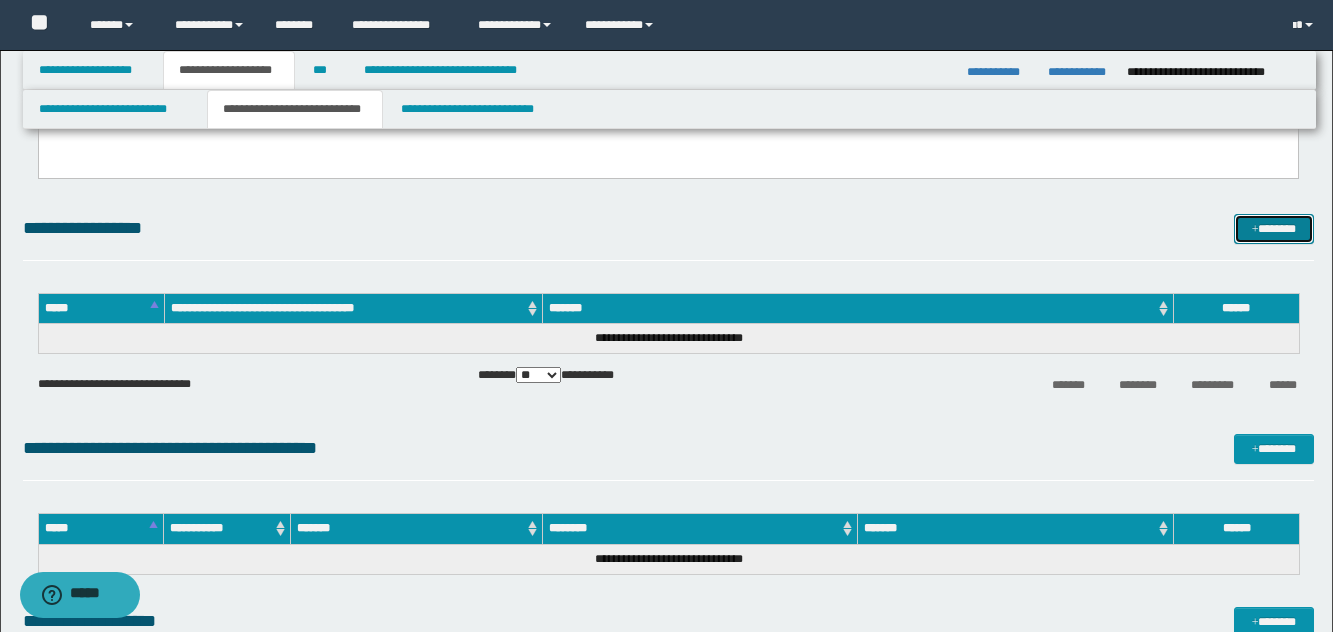 click on "*******" at bounding box center (1274, 229) 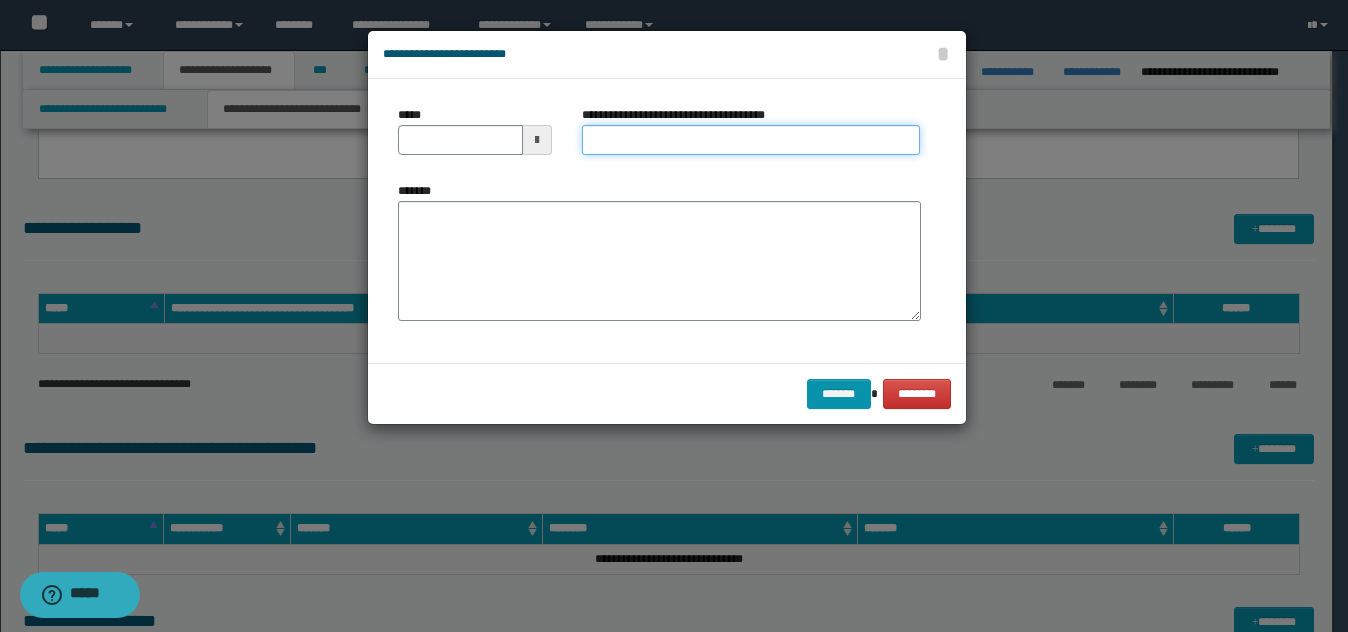 drag, startPoint x: 647, startPoint y: 151, endPoint x: 672, endPoint y: 160, distance: 26.57066 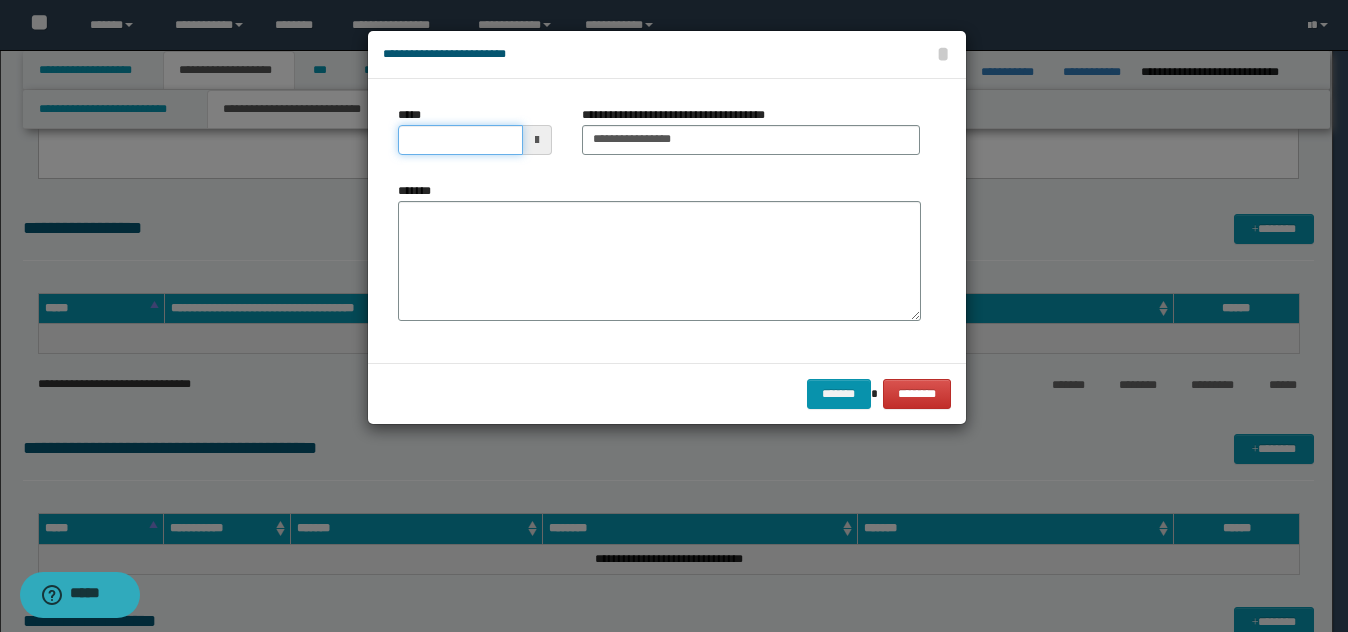 click on "*****" at bounding box center (460, 140) 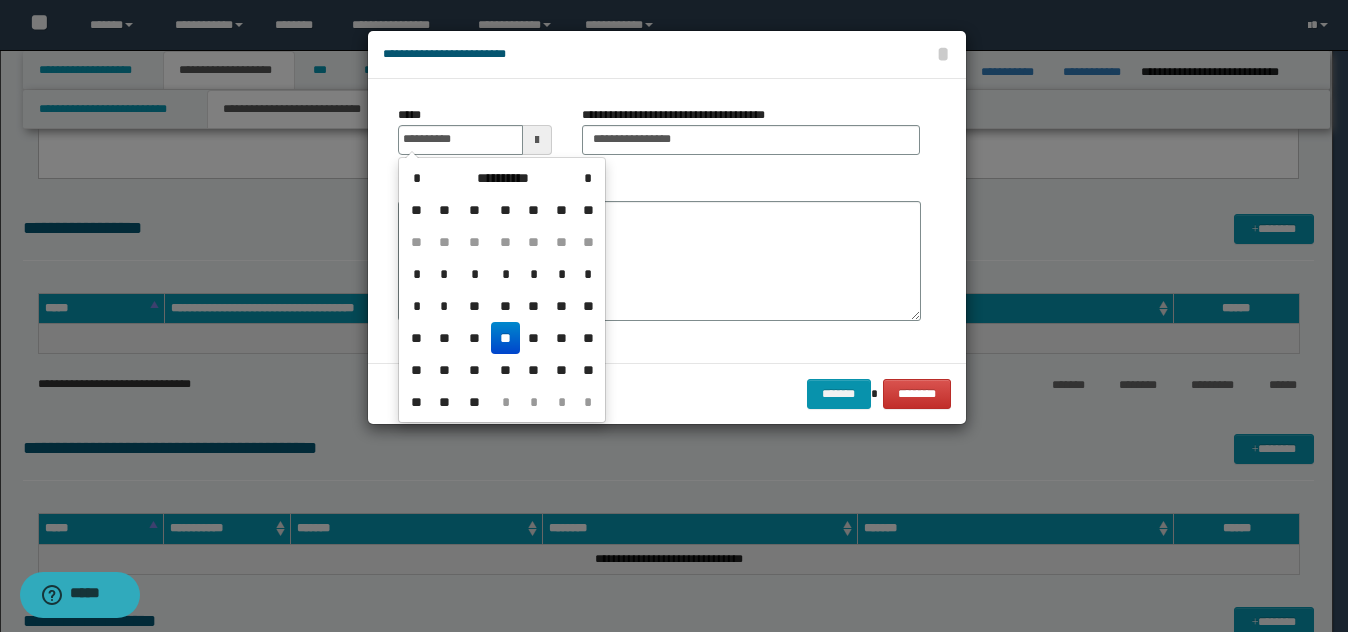 drag, startPoint x: 506, startPoint y: 329, endPoint x: 603, endPoint y: 235, distance: 135.07405 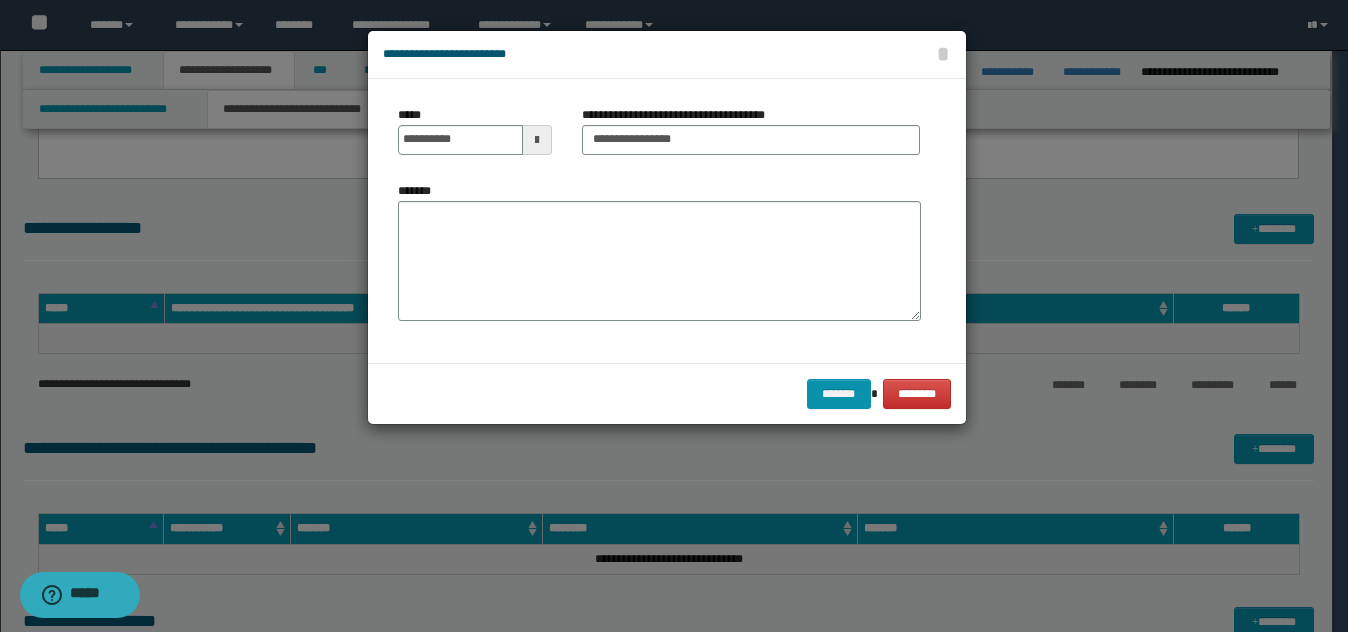click on "**********" at bounding box center (659, 221) 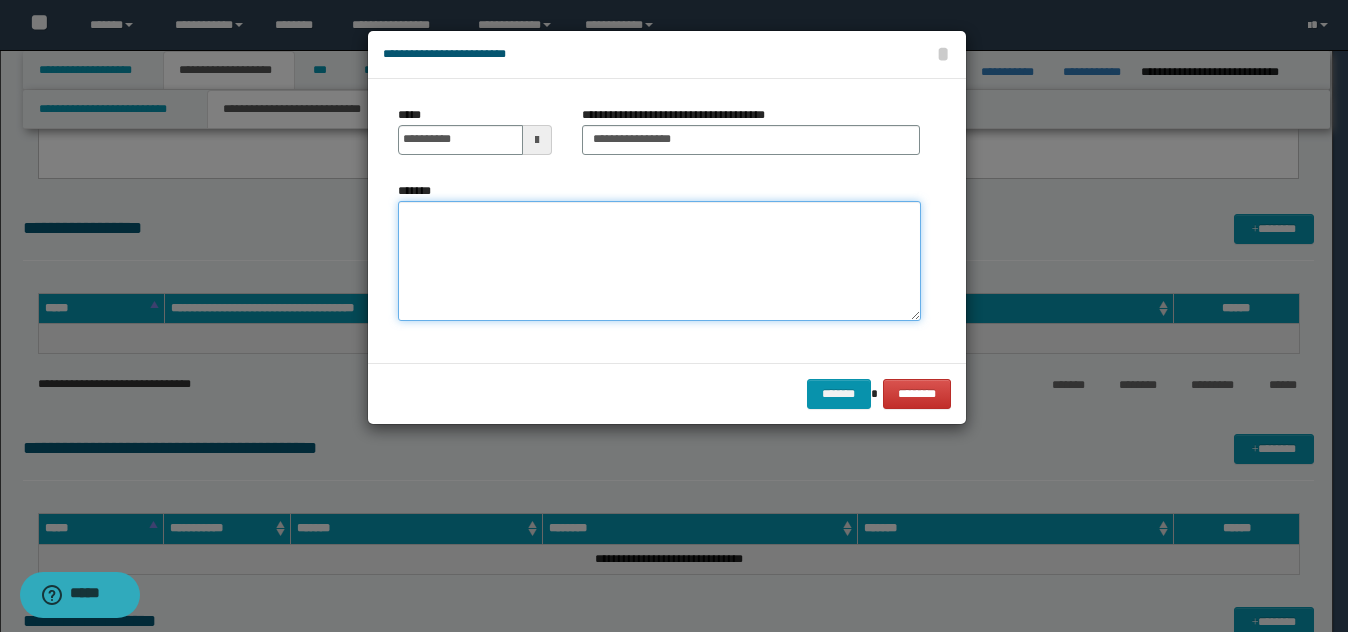 click on "*******" at bounding box center [659, 261] 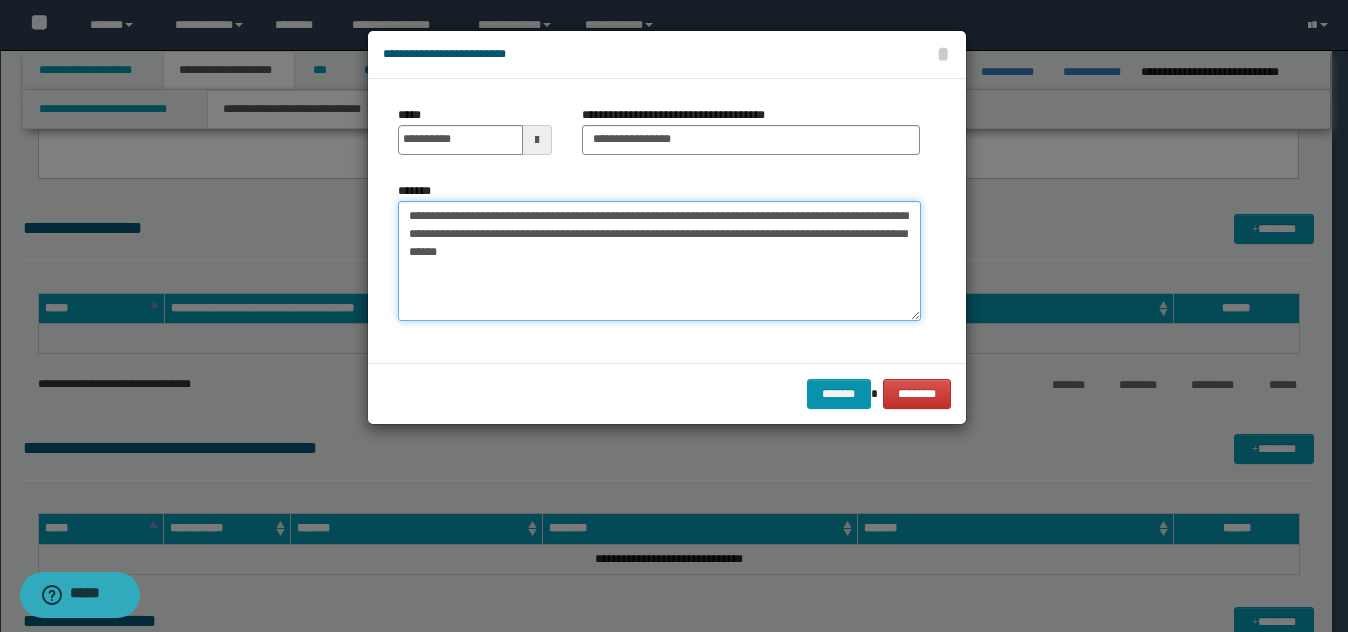 click on "**********" at bounding box center [659, 261] 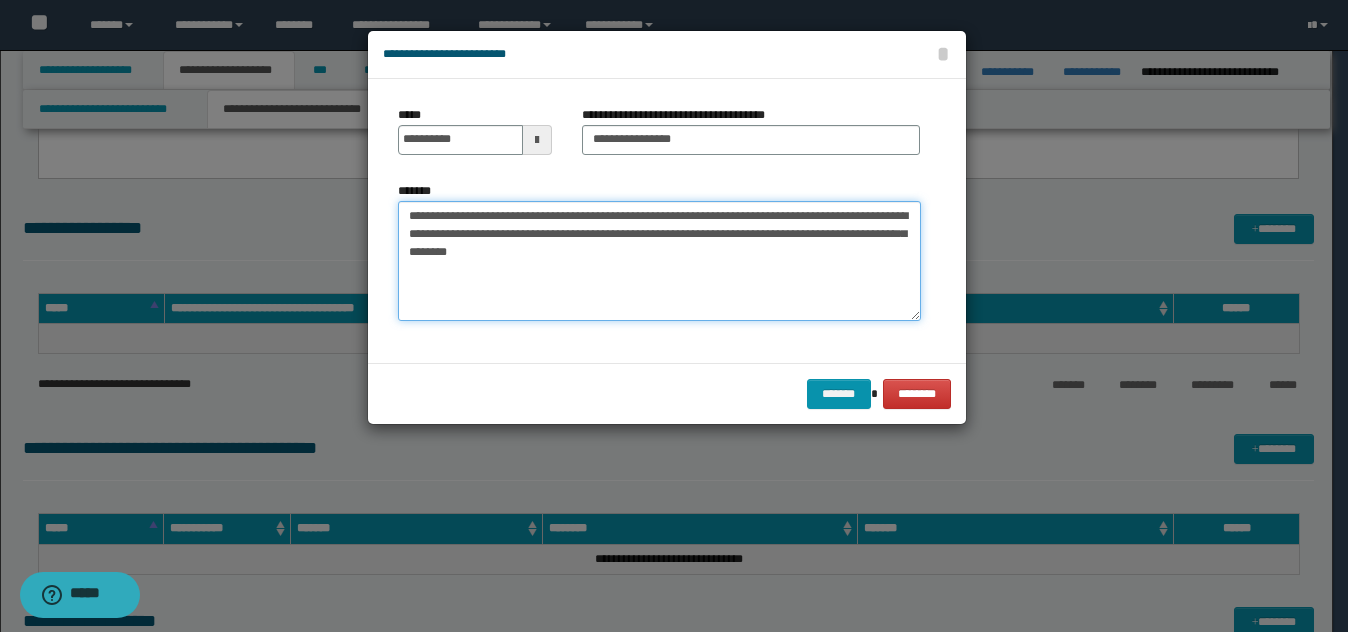 click on "**********" at bounding box center [659, 261] 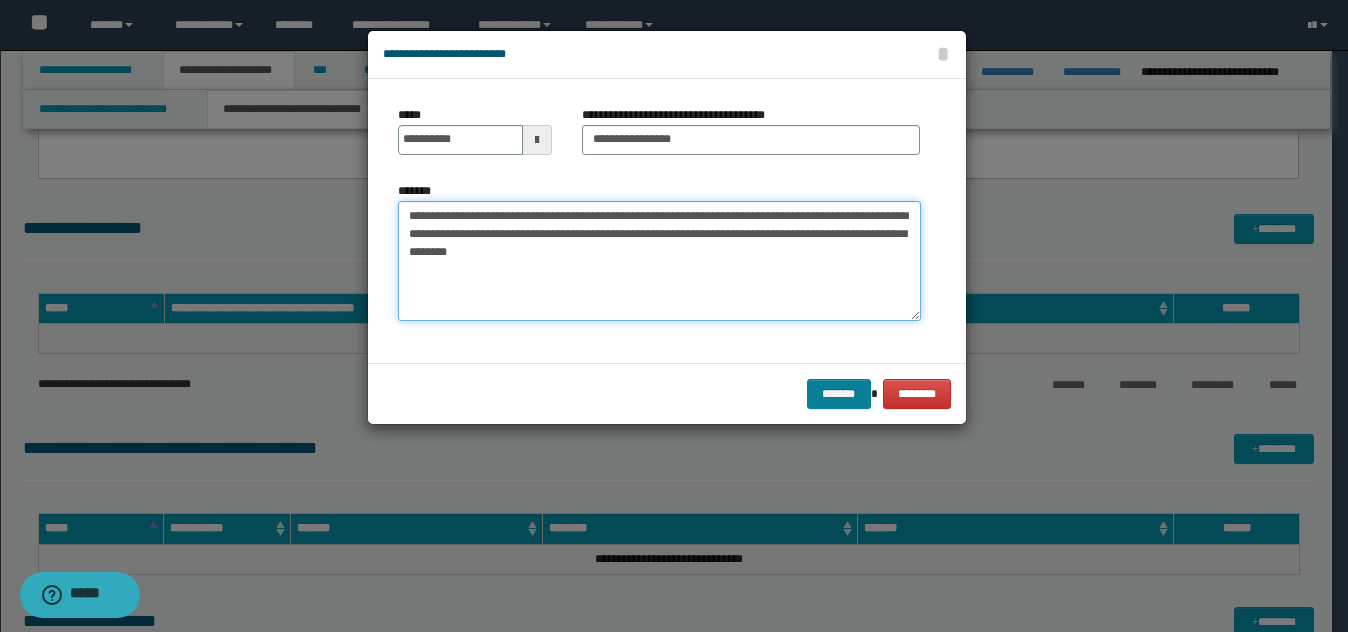 type on "**********" 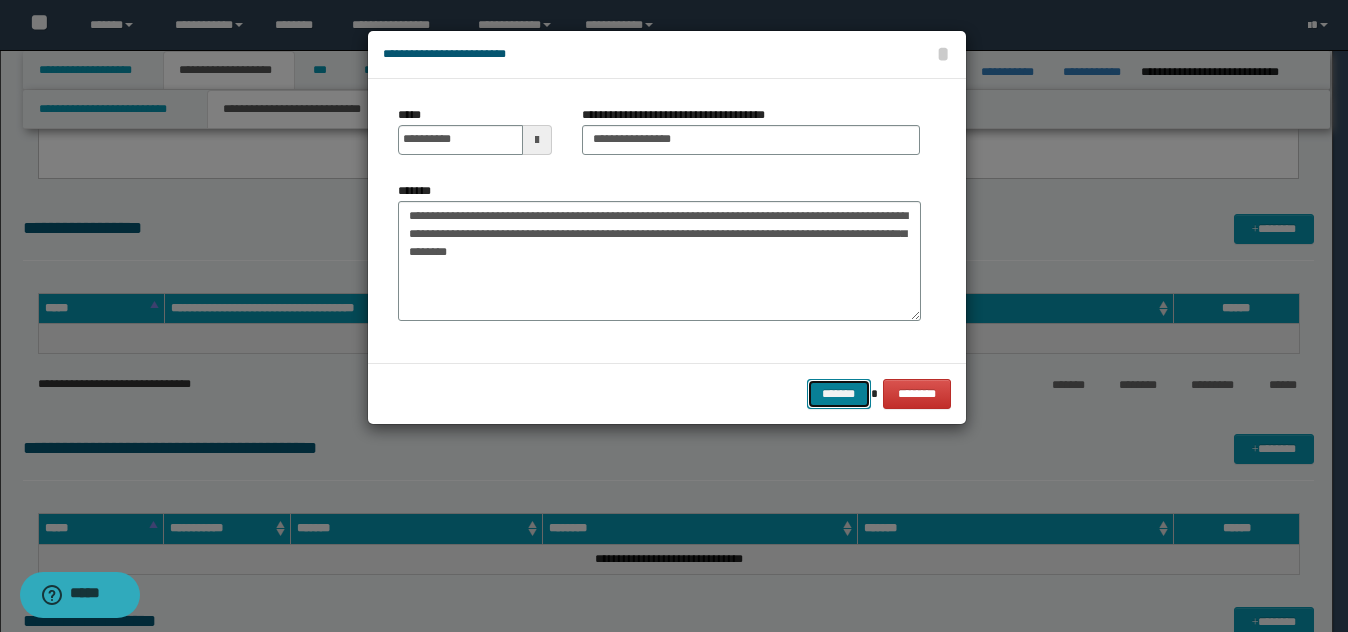 click on "*******" at bounding box center [839, 394] 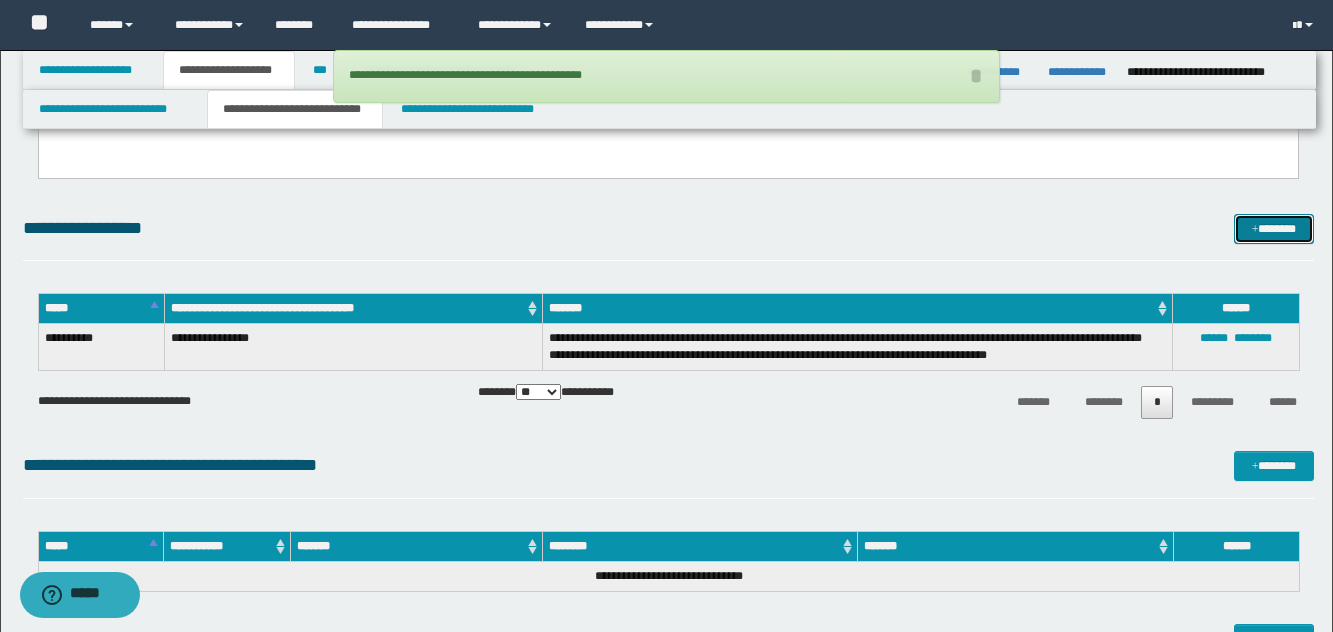 click on "*******" at bounding box center [1274, 229] 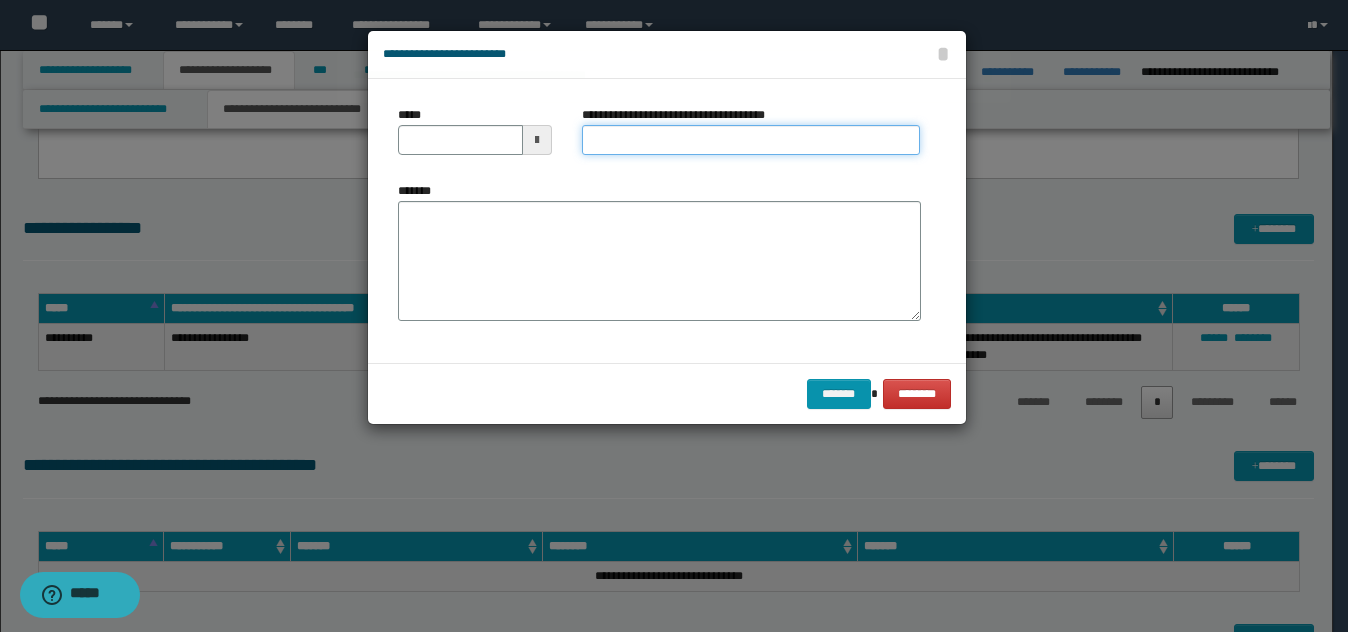 drag, startPoint x: 728, startPoint y: 134, endPoint x: 728, endPoint y: 149, distance: 15 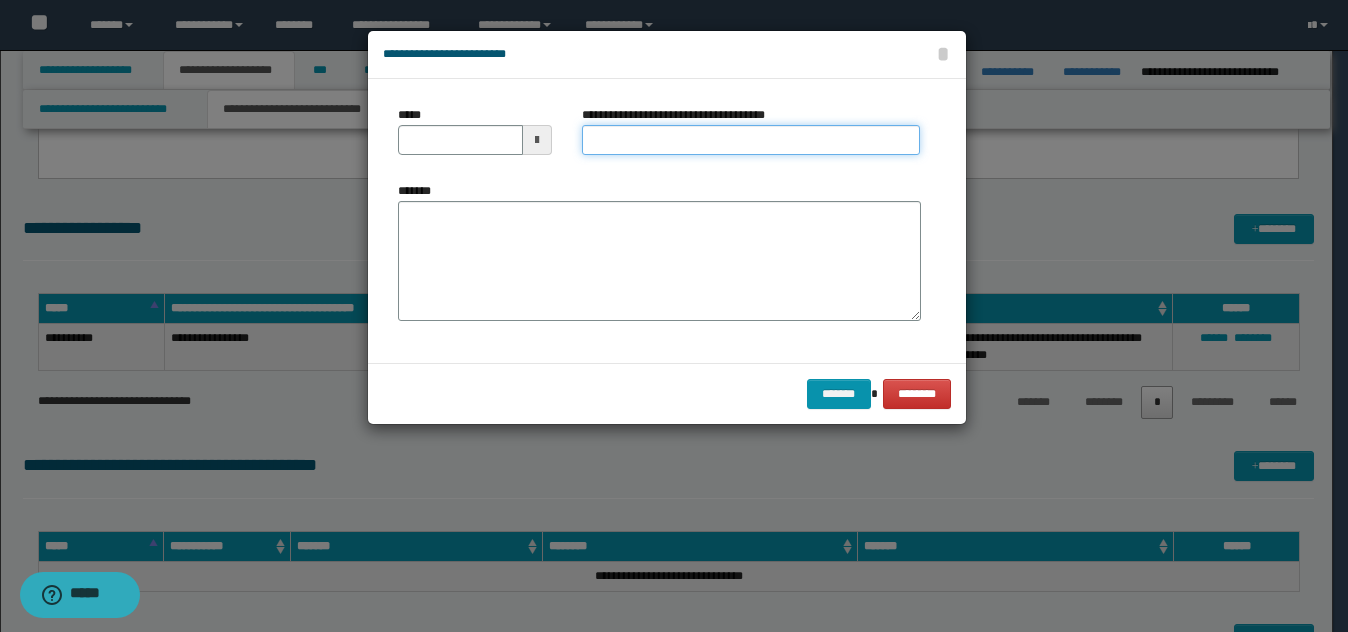 type on "**********" 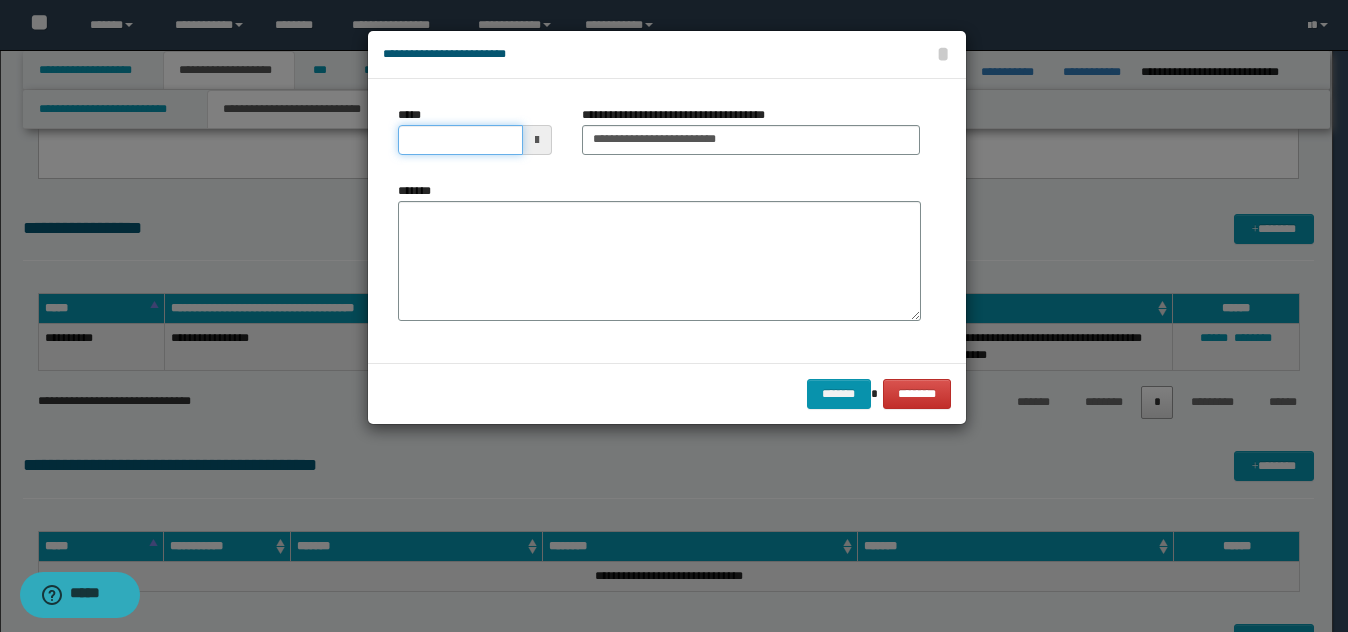 click on "*****" at bounding box center (460, 140) 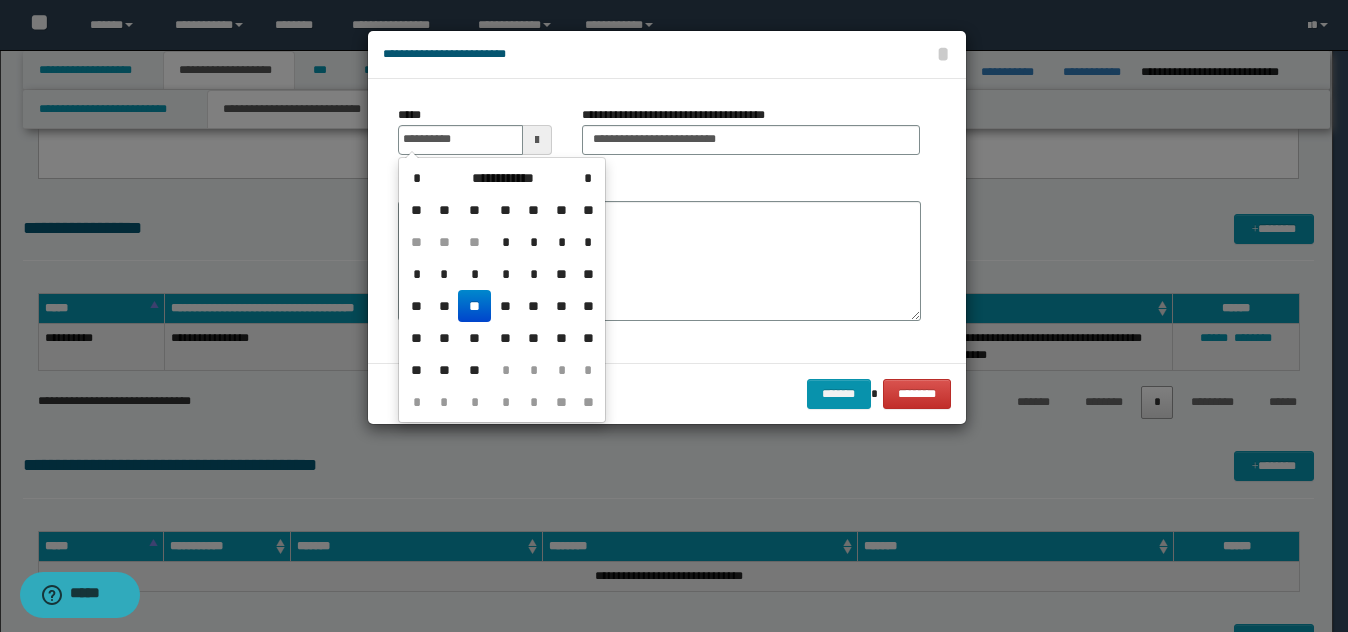 drag, startPoint x: 470, startPoint y: 303, endPoint x: 488, endPoint y: 274, distance: 34.132095 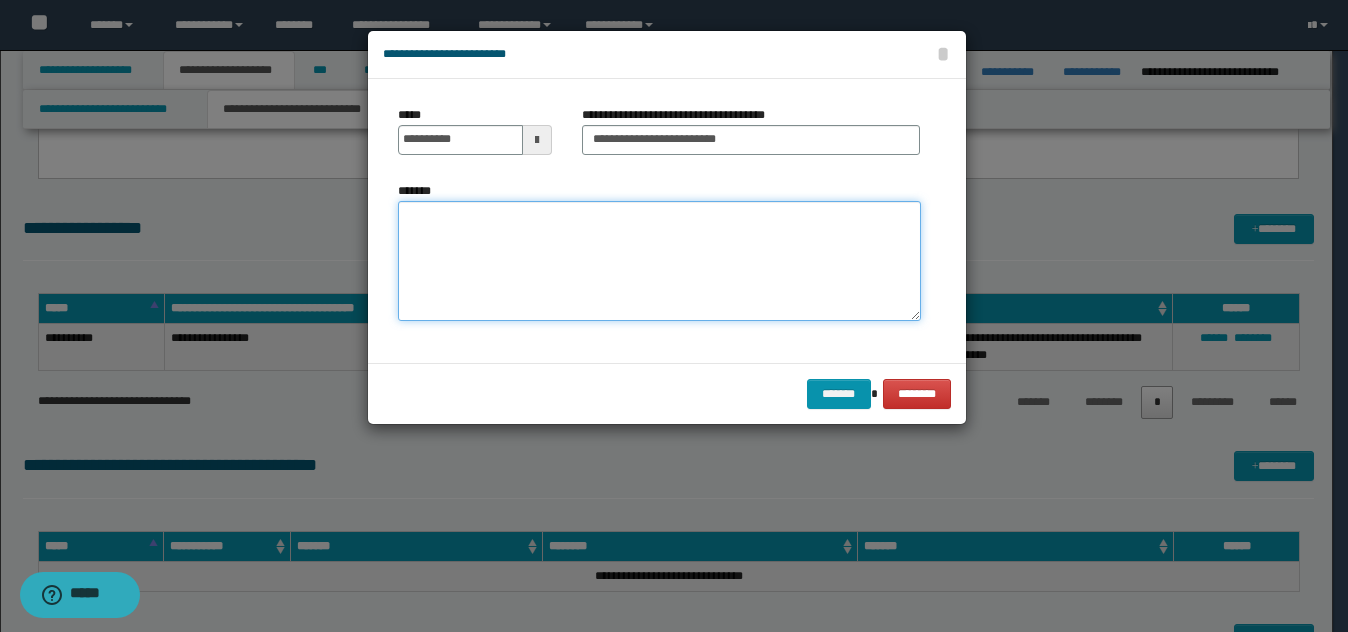 click on "*******" at bounding box center (659, 261) 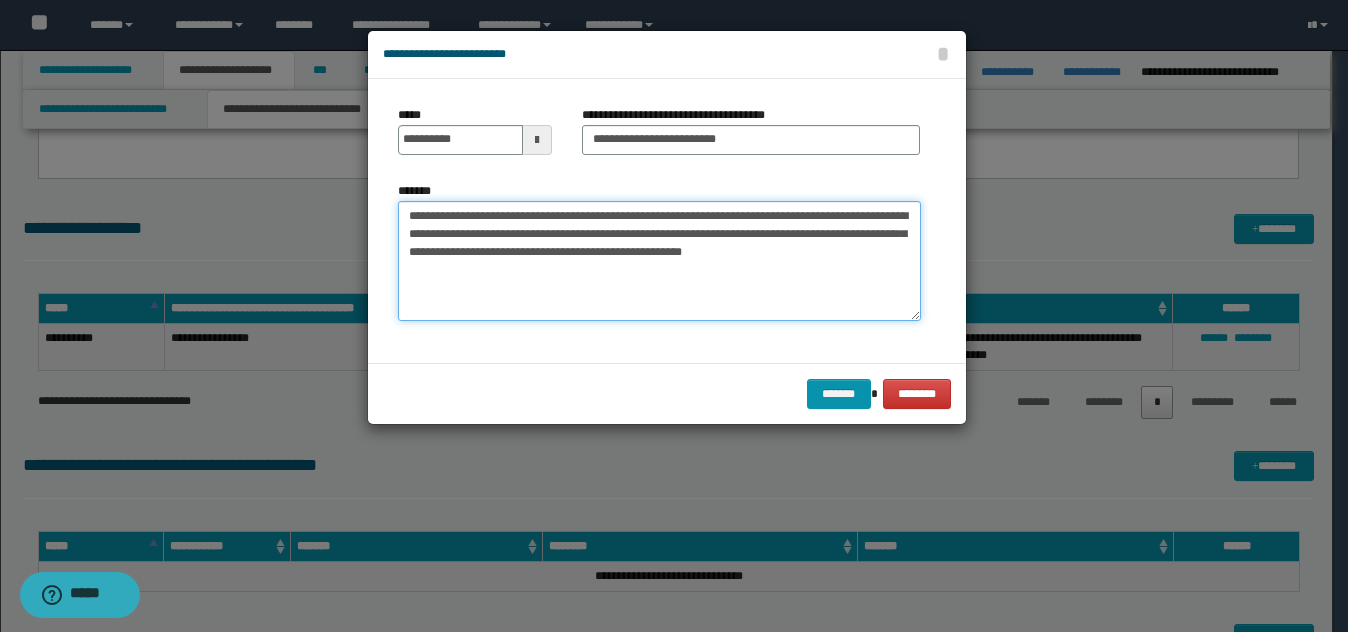 click on "**********" at bounding box center (659, 261) 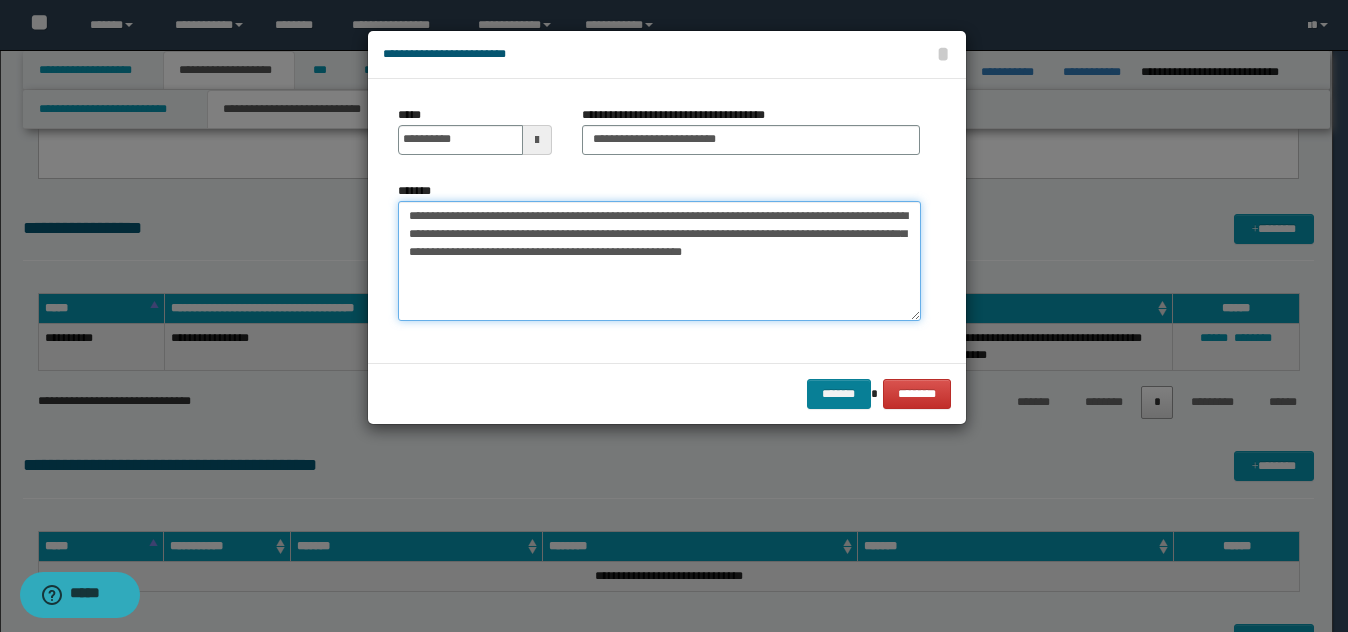 type on "**********" 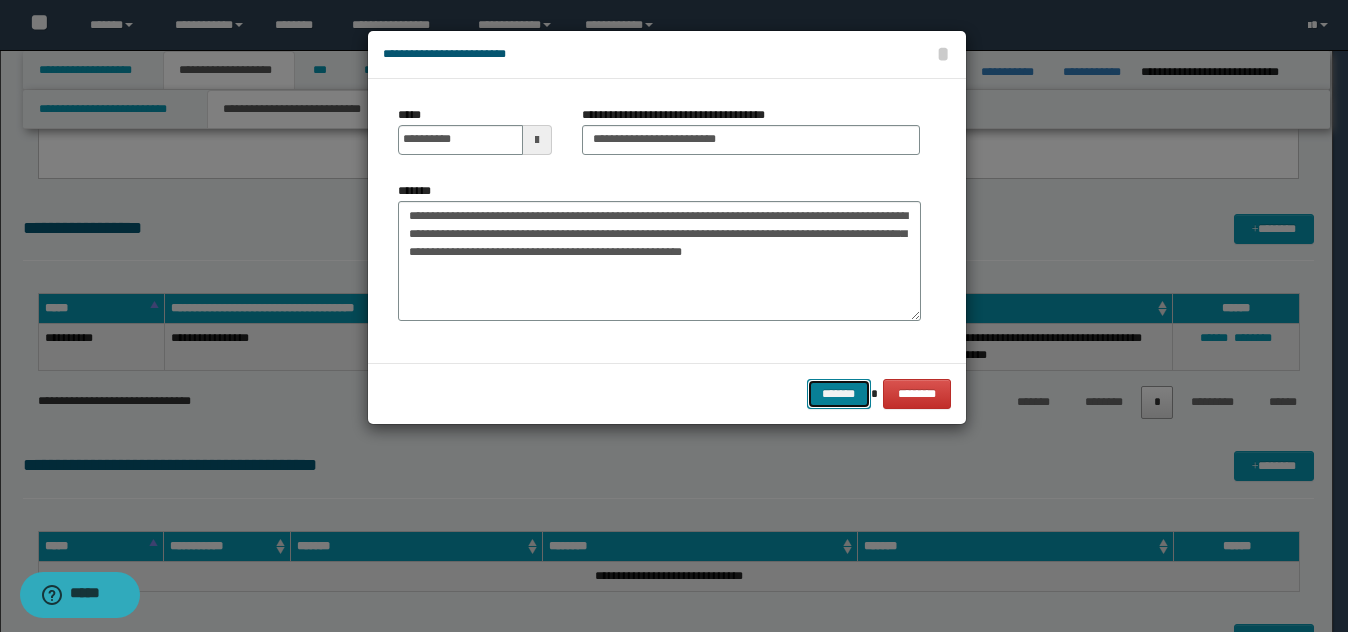 click on "*******" at bounding box center (839, 394) 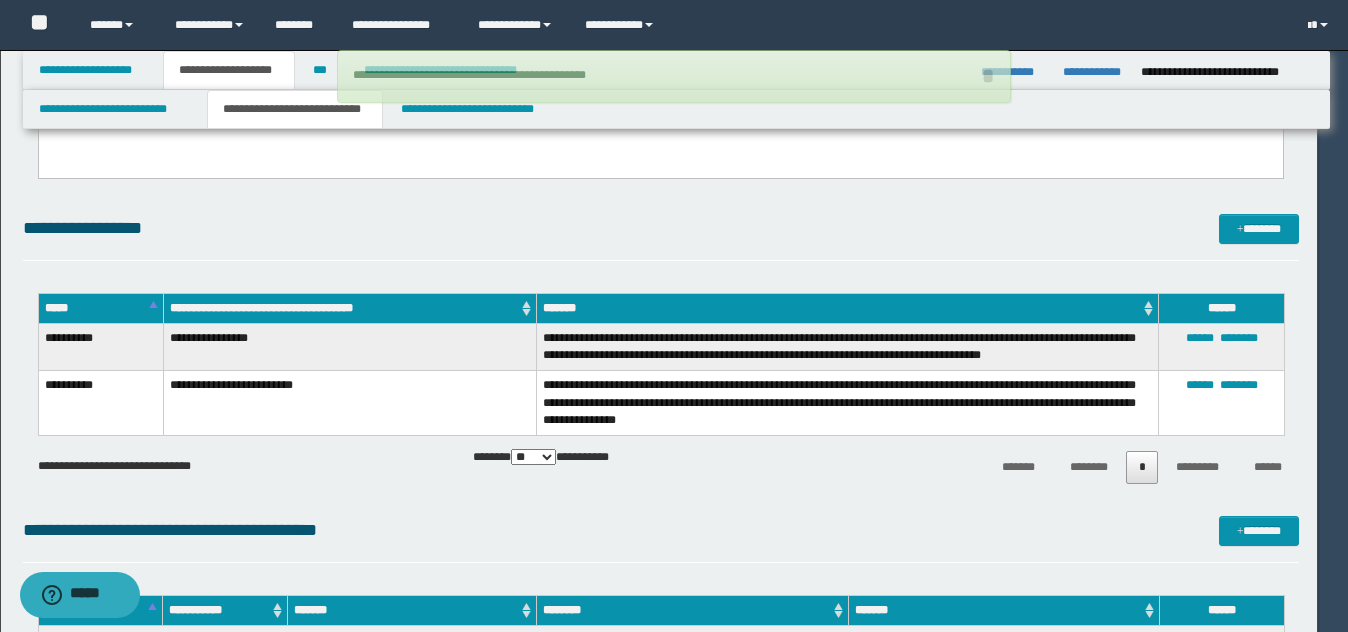 type 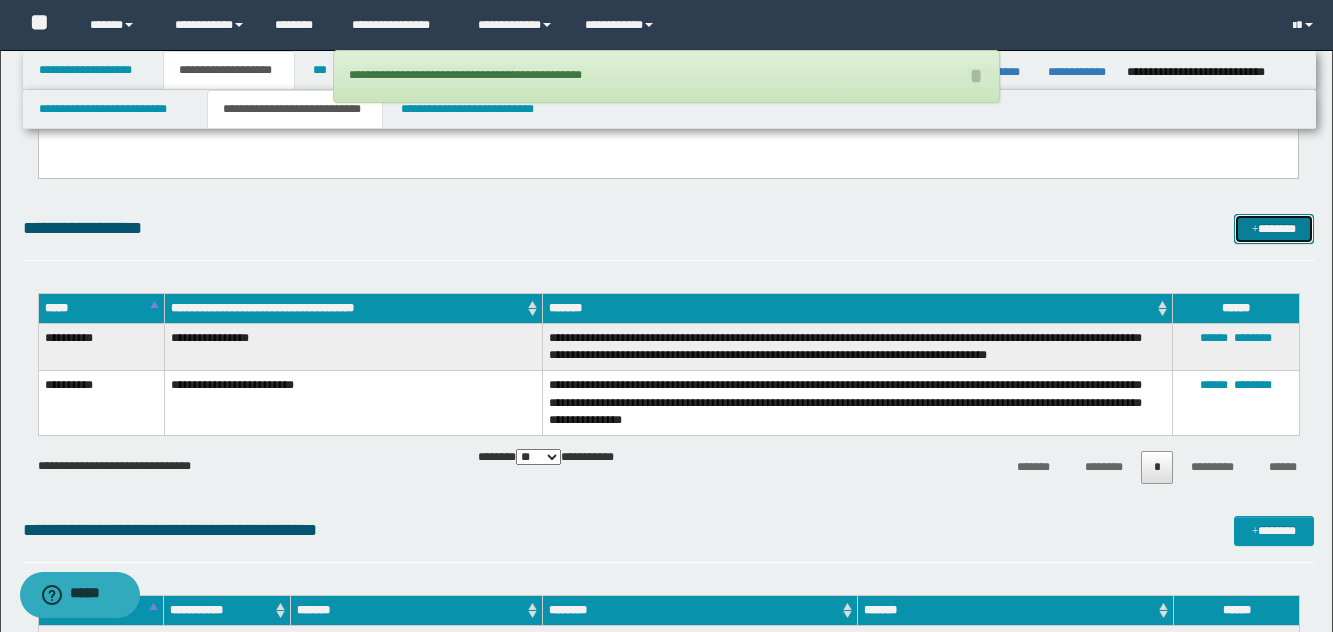 click on "*******" at bounding box center [1274, 229] 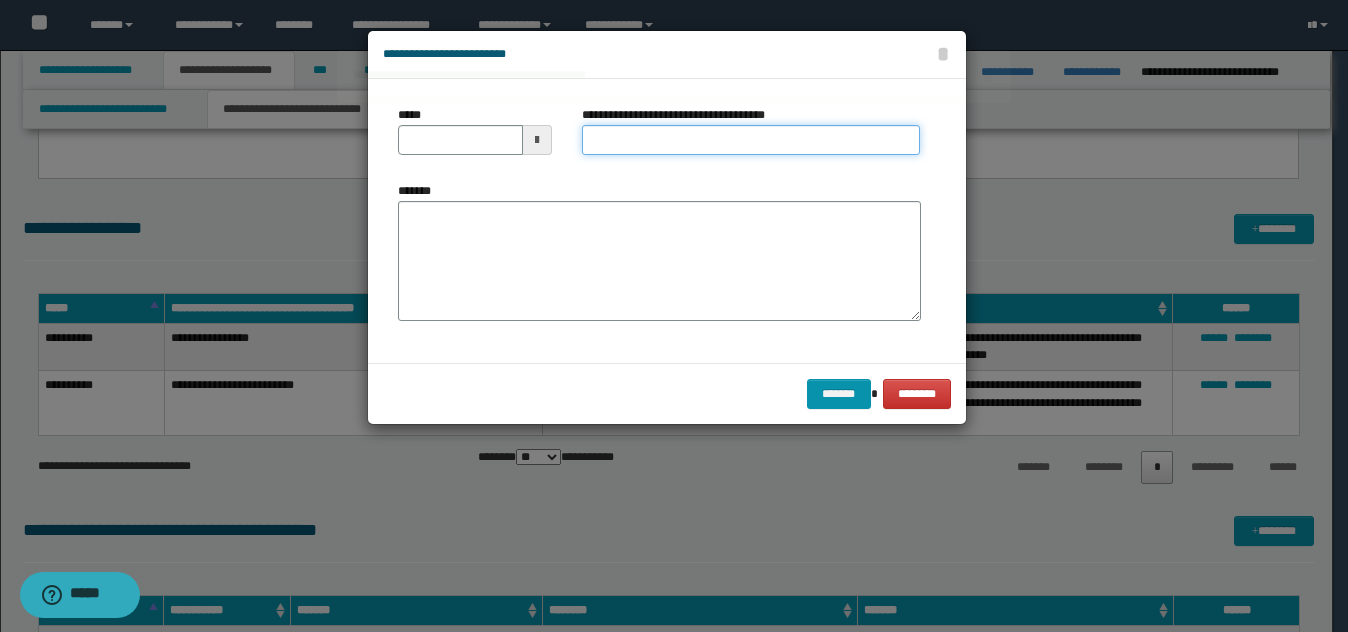 drag, startPoint x: 680, startPoint y: 133, endPoint x: 686, endPoint y: 149, distance: 17.088007 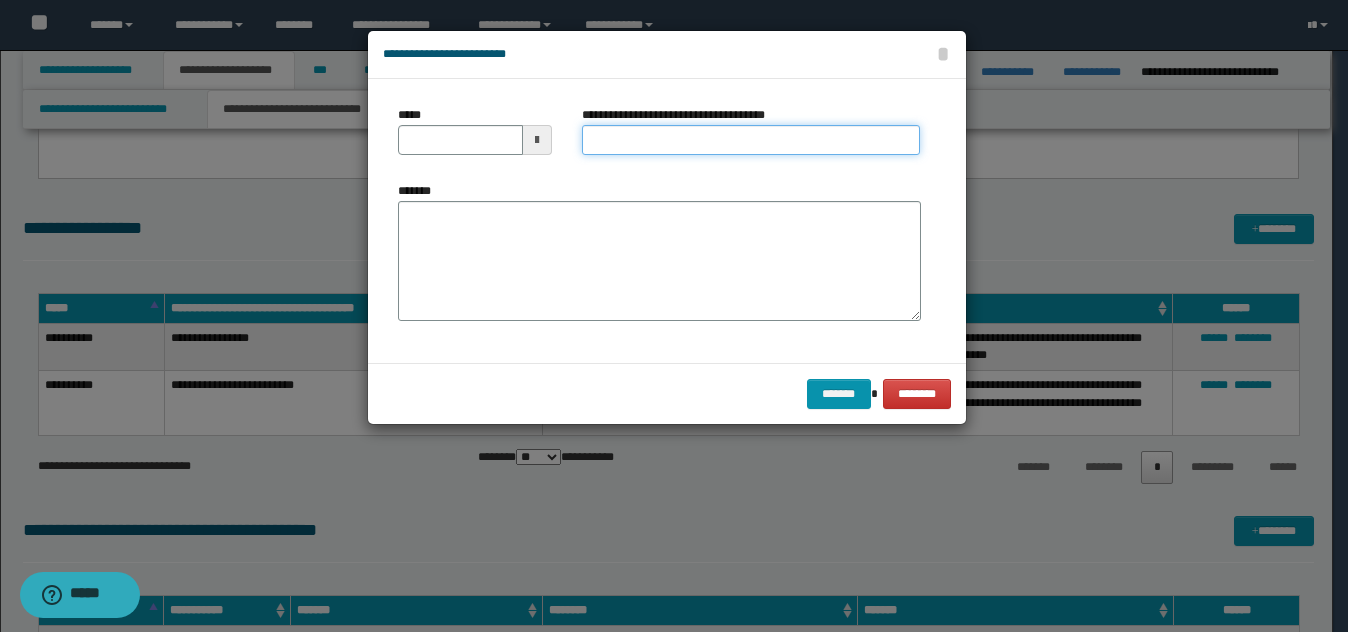 type on "**********" 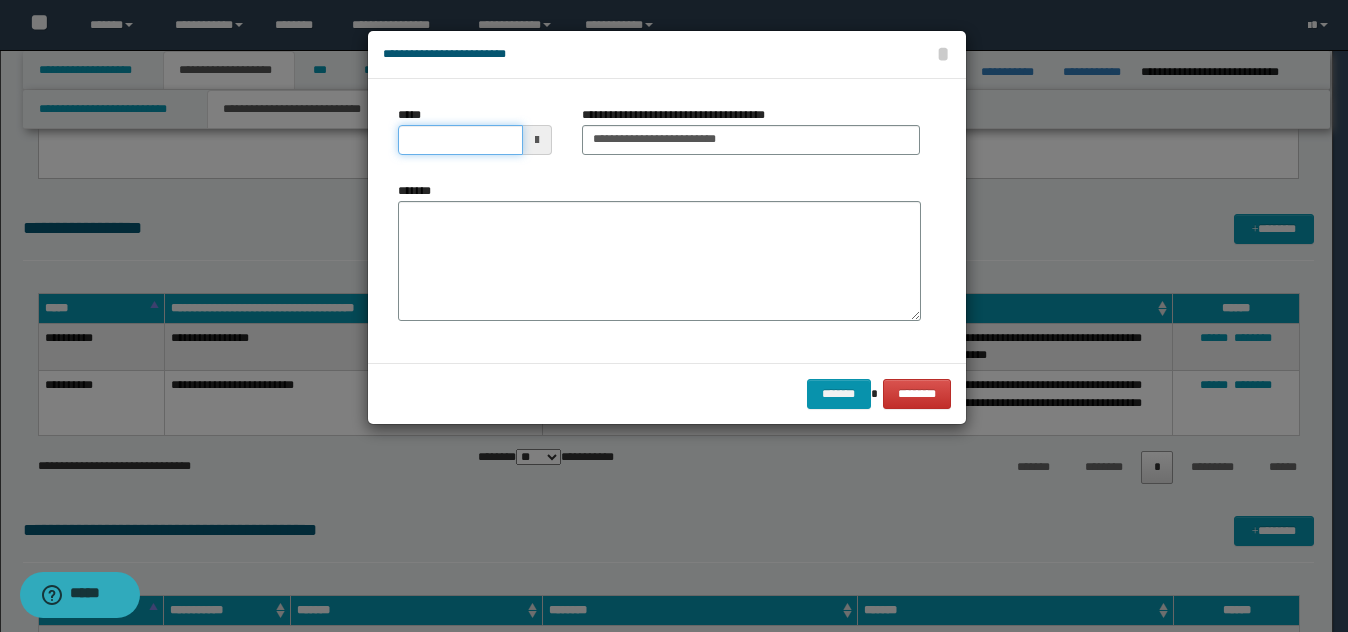 click on "*****" at bounding box center (460, 140) 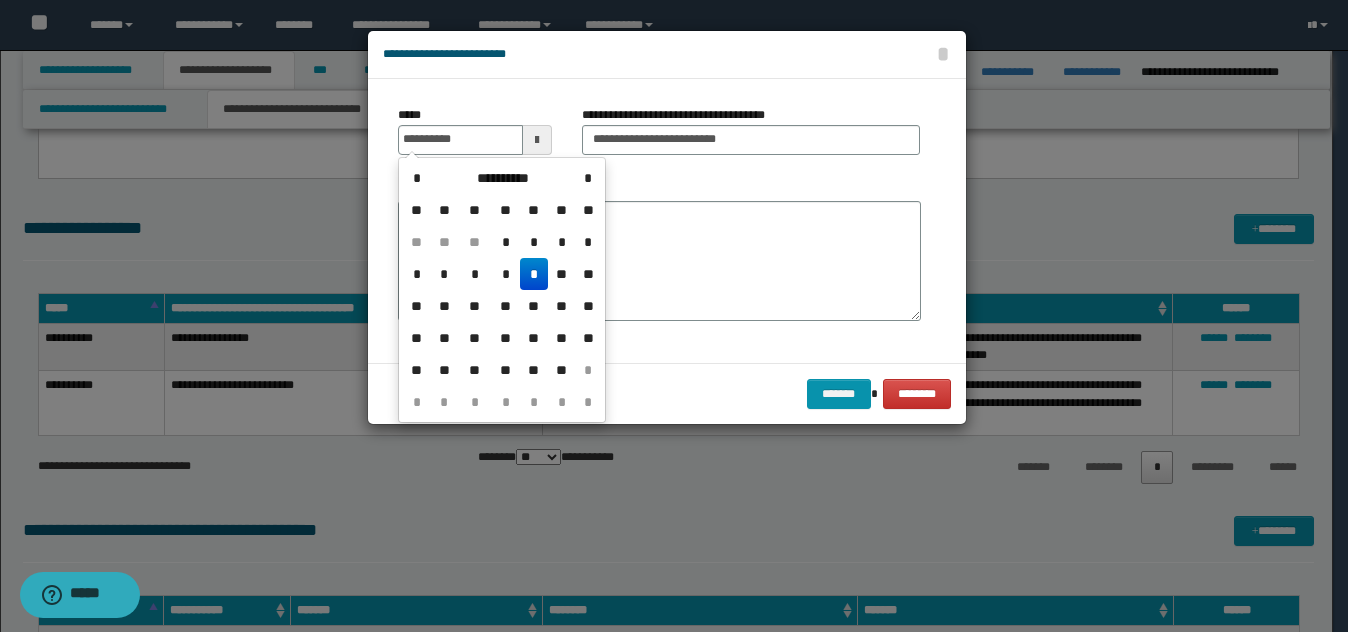 click on "*" at bounding box center (534, 274) 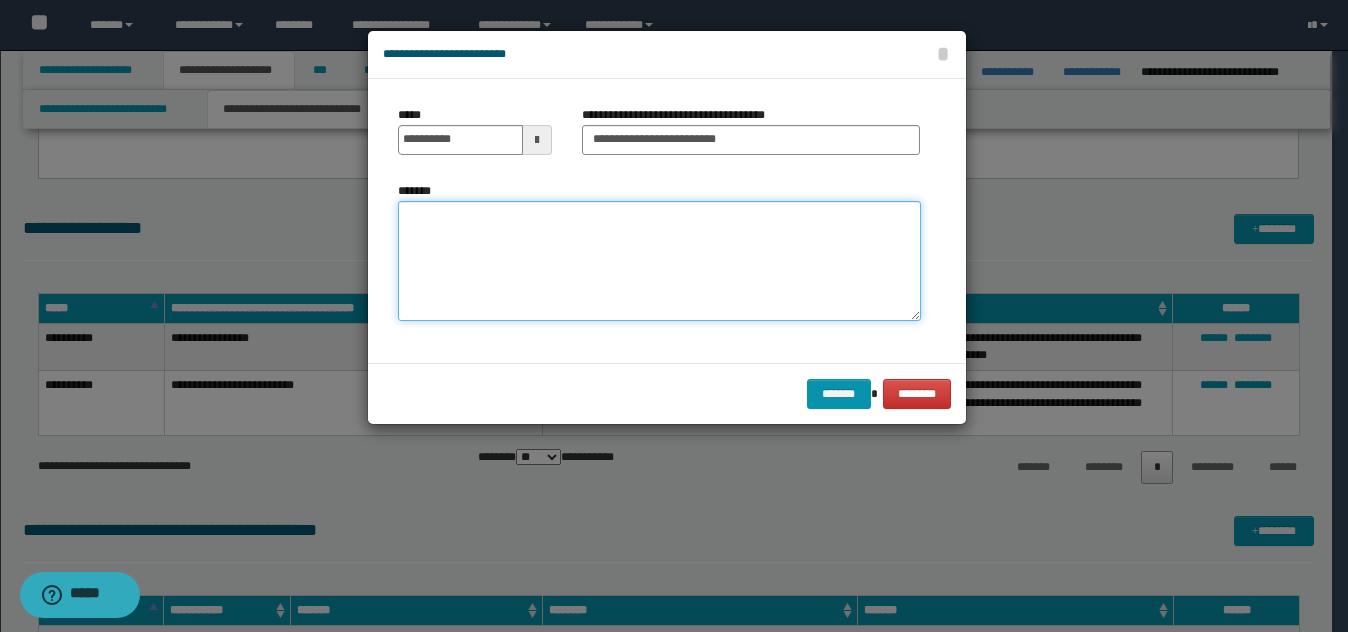 click on "*******" at bounding box center (659, 261) 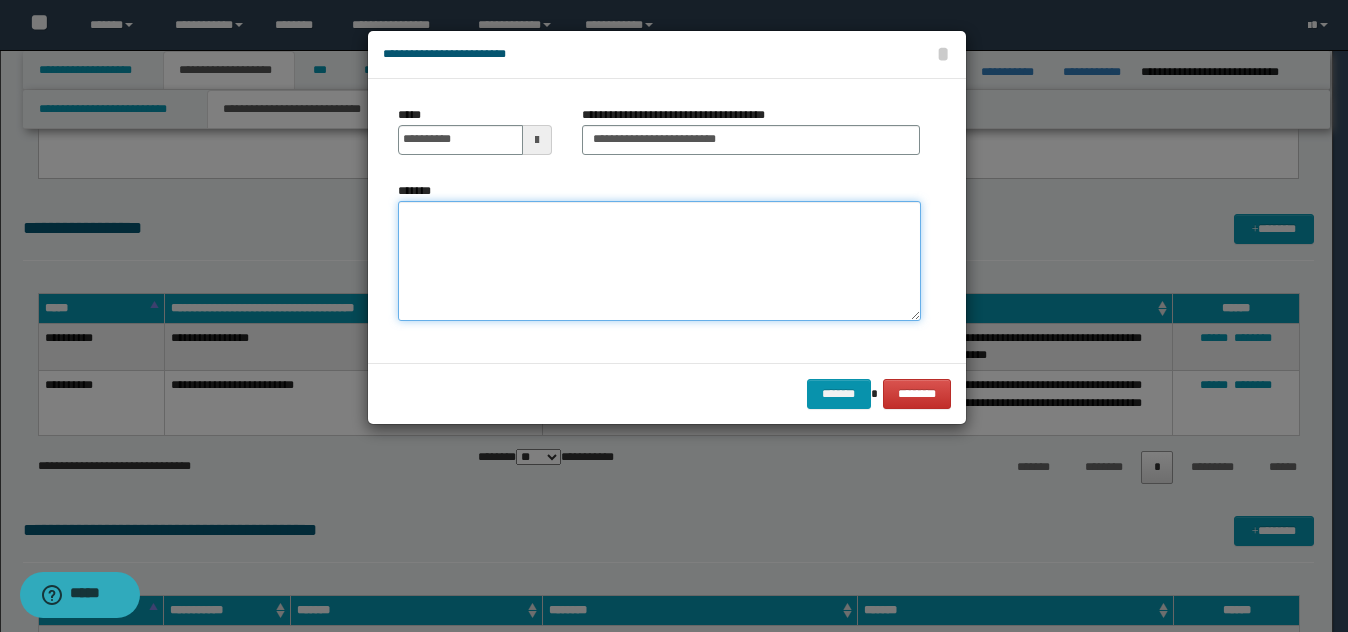 paste on "**********" 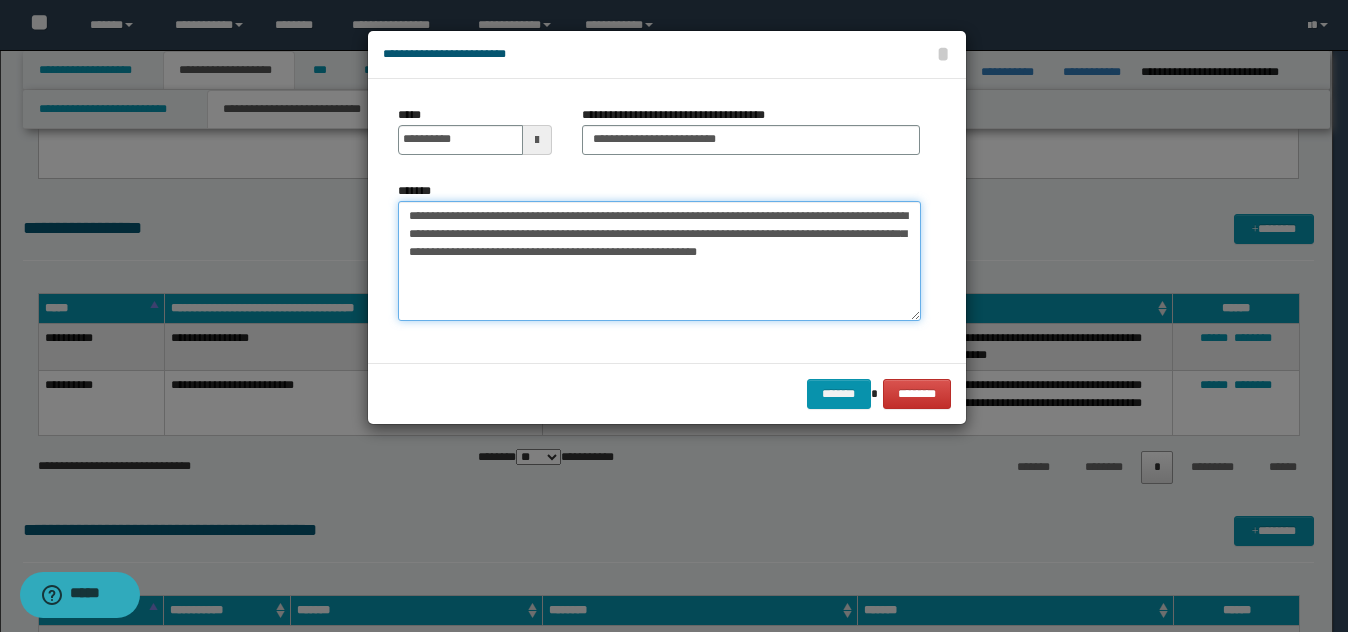 click on "**********" at bounding box center (659, 261) 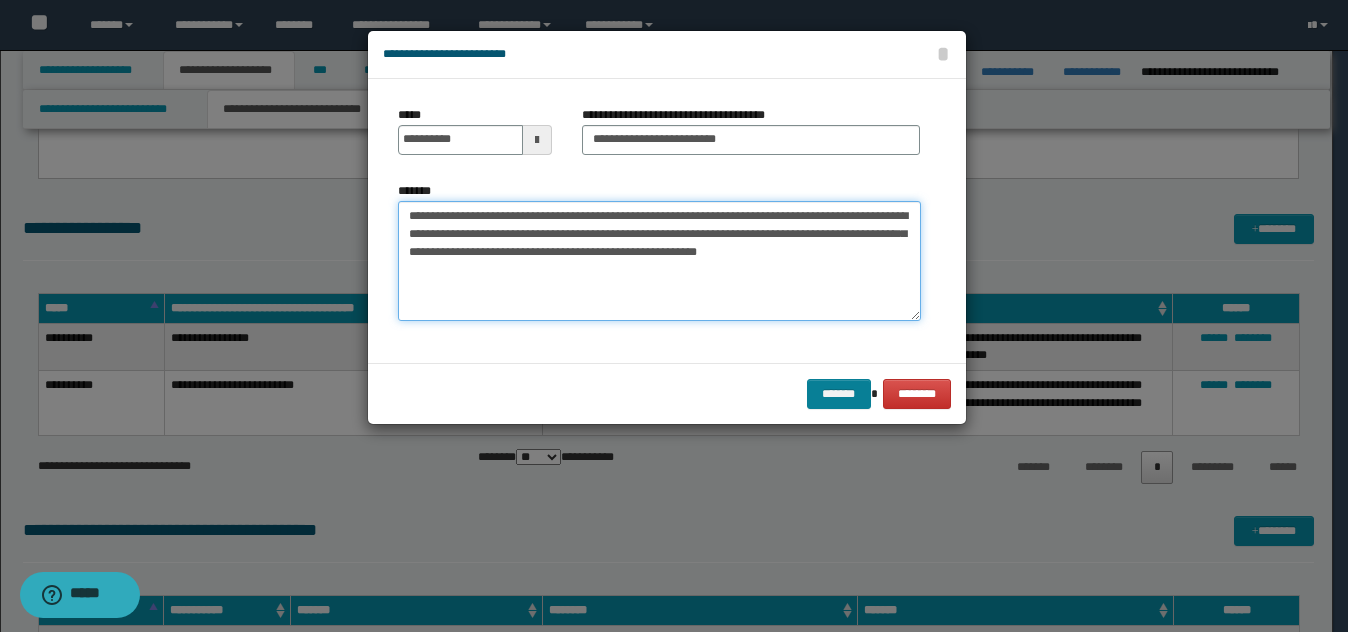 type on "**********" 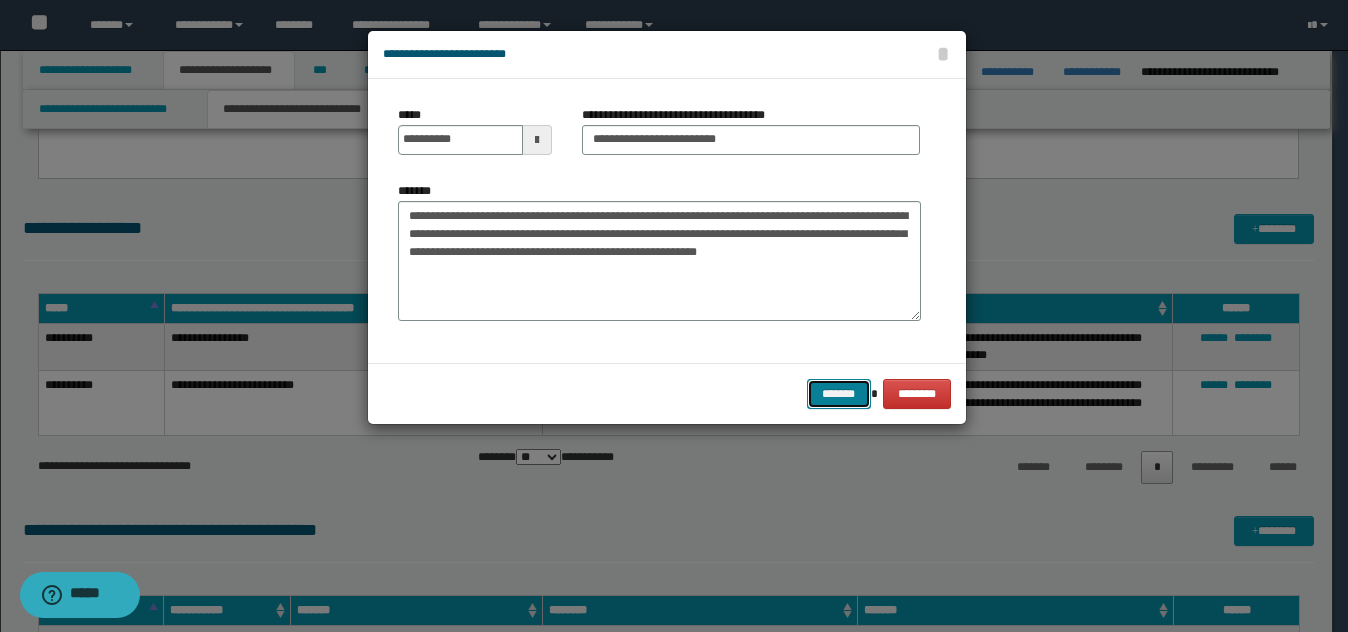 click on "*******" at bounding box center (839, 394) 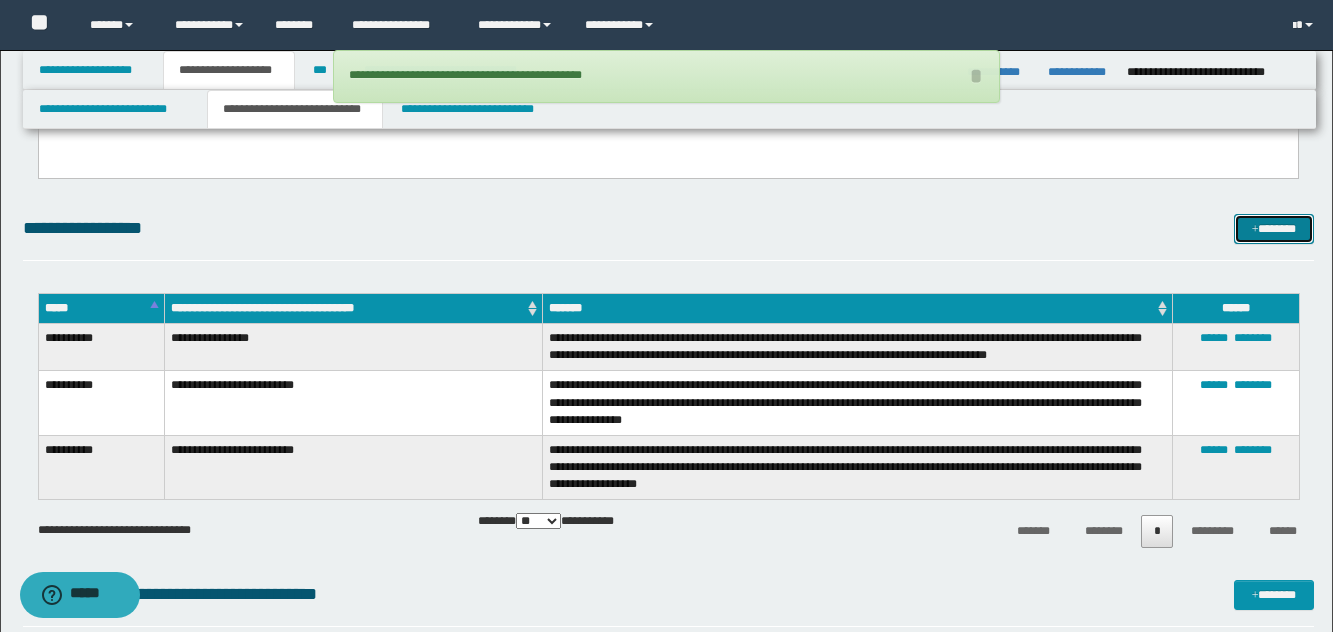 click on "*******" at bounding box center (1274, 229) 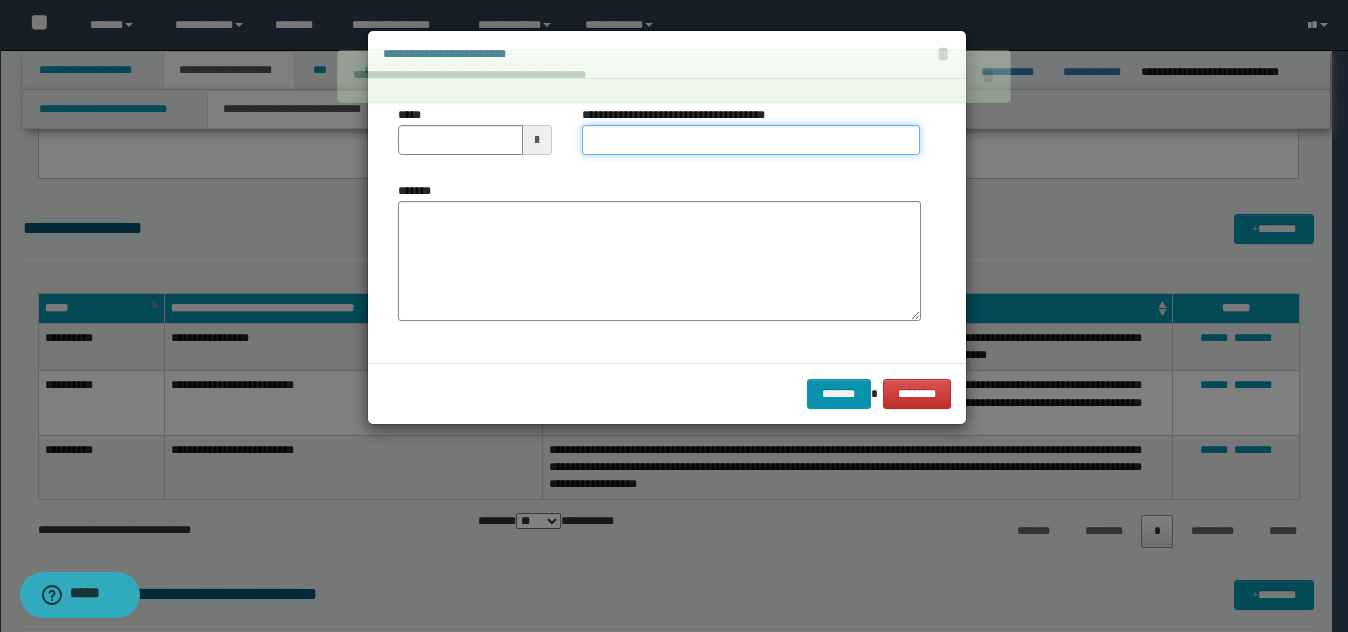 drag, startPoint x: 730, startPoint y: 135, endPoint x: 746, endPoint y: 153, distance: 24.083189 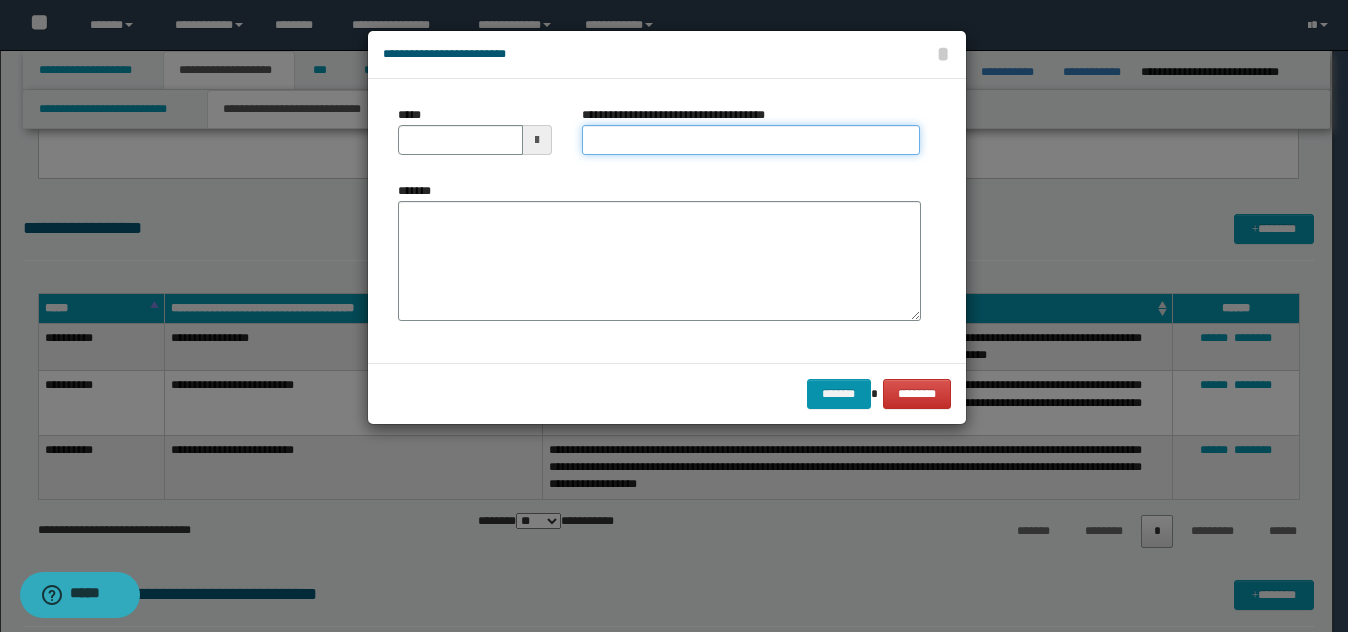 type on "**********" 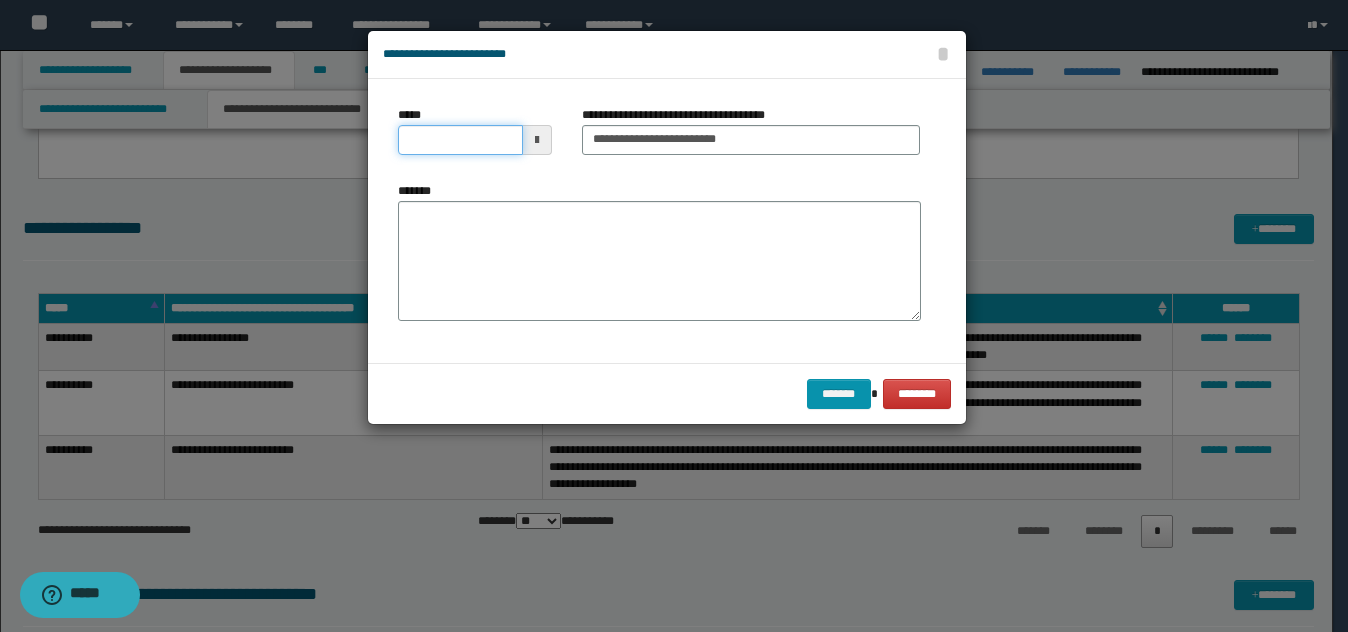 click on "*****" at bounding box center [460, 140] 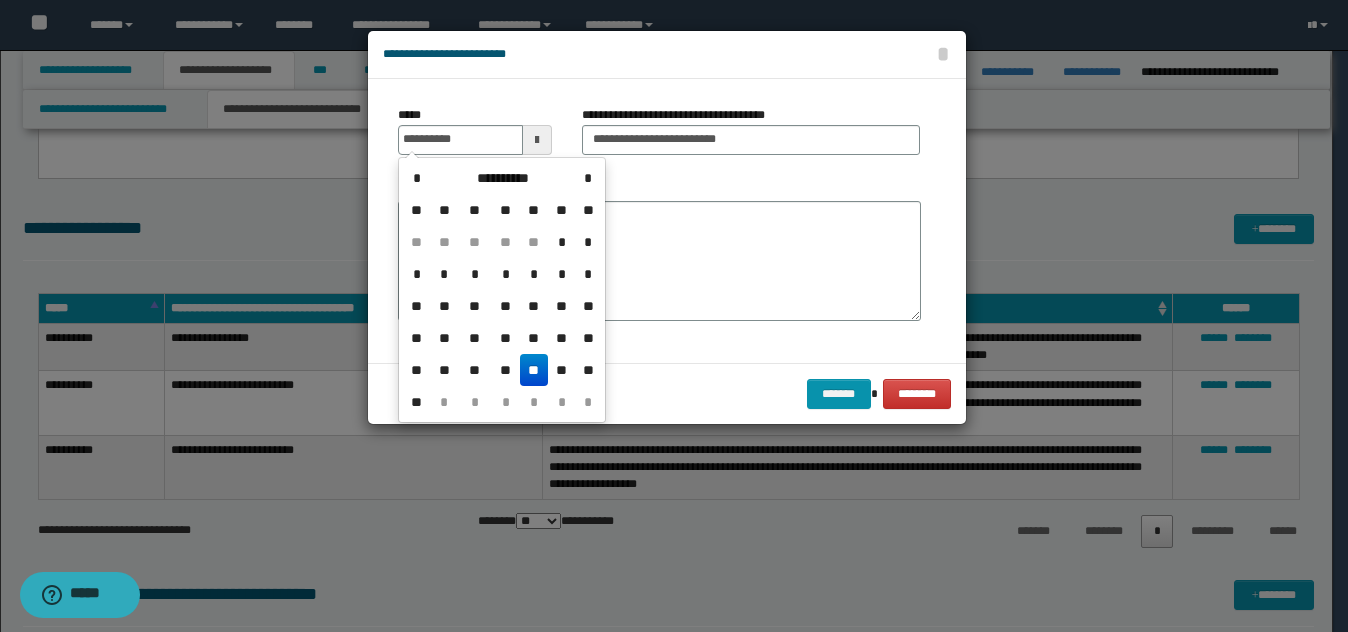 click on "**" at bounding box center [534, 370] 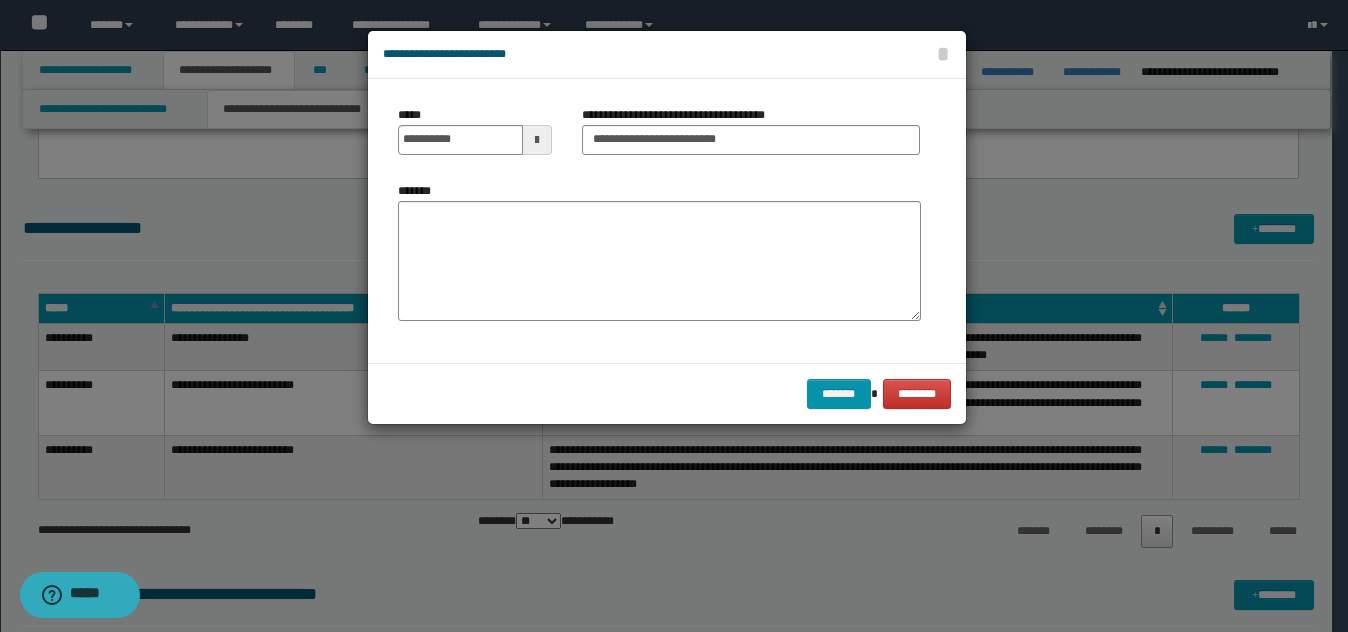 drag, startPoint x: 560, startPoint y: 313, endPoint x: 596, endPoint y: 311, distance: 36.05551 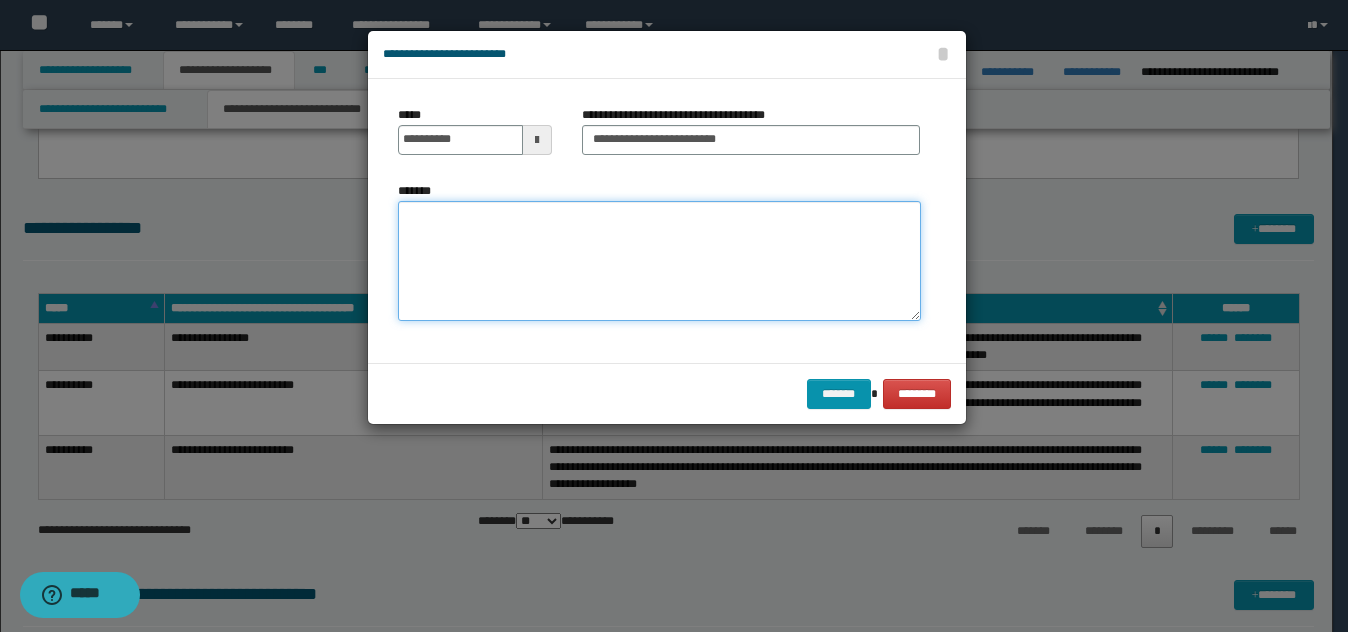 paste on "**********" 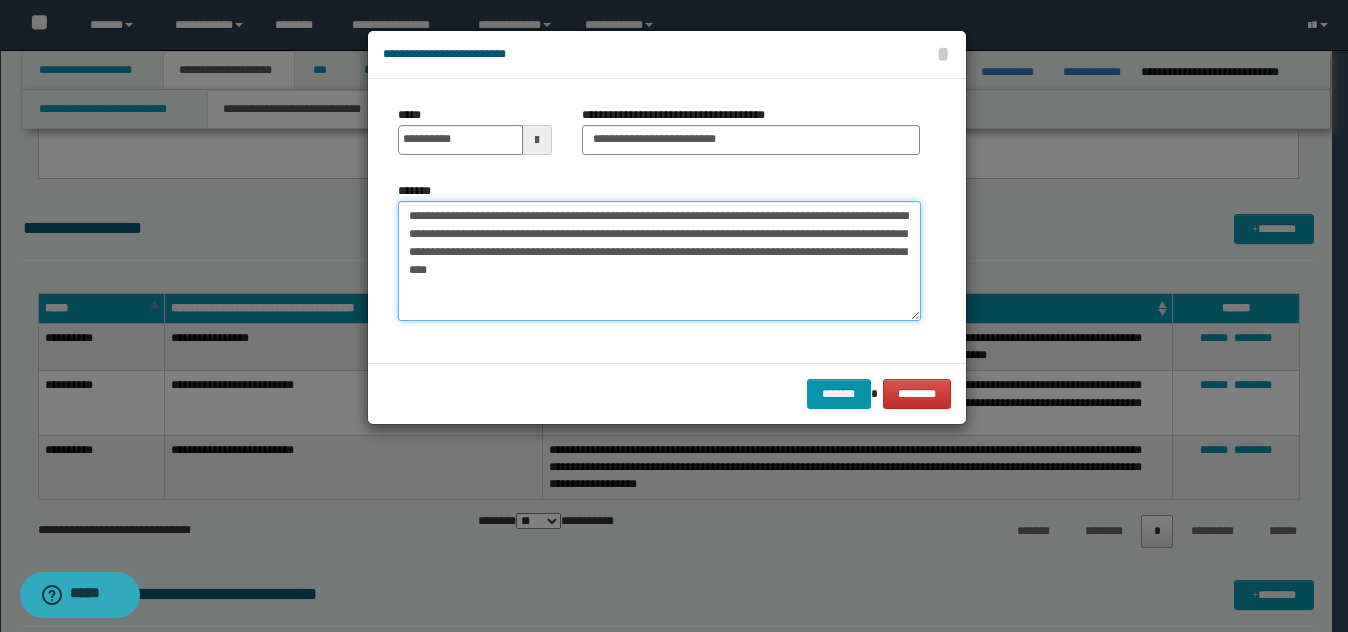 click on "**********" at bounding box center [659, 261] 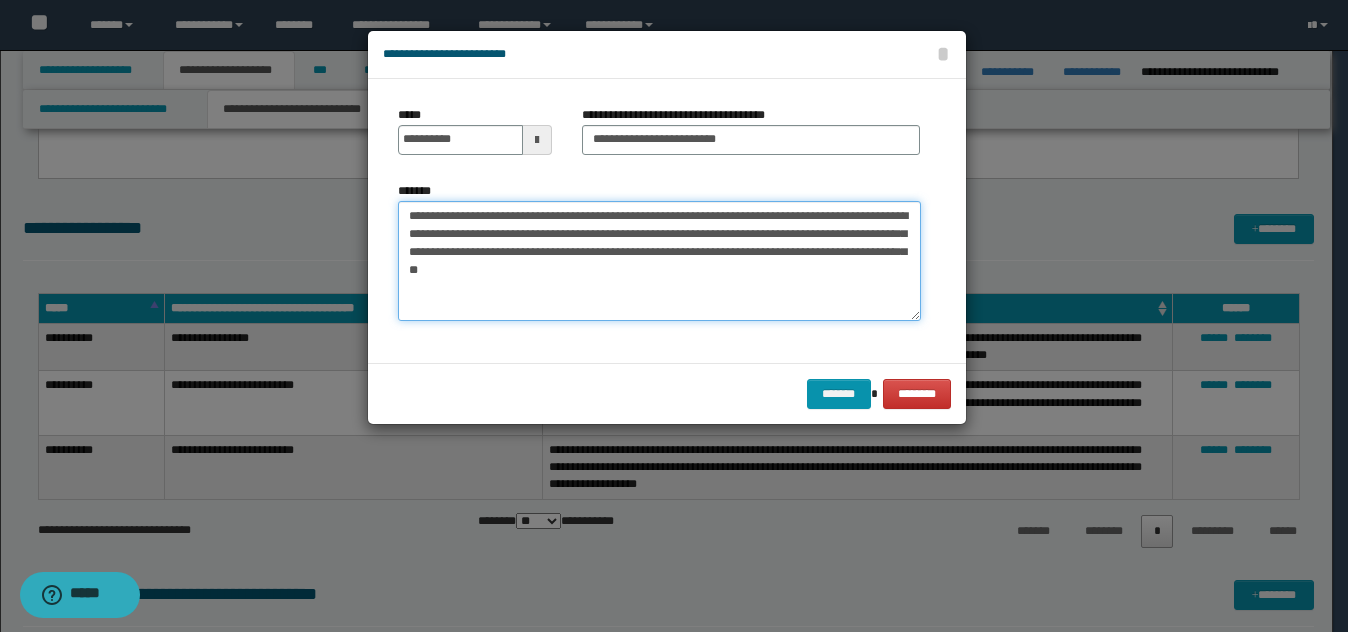 click on "**********" at bounding box center (659, 261) 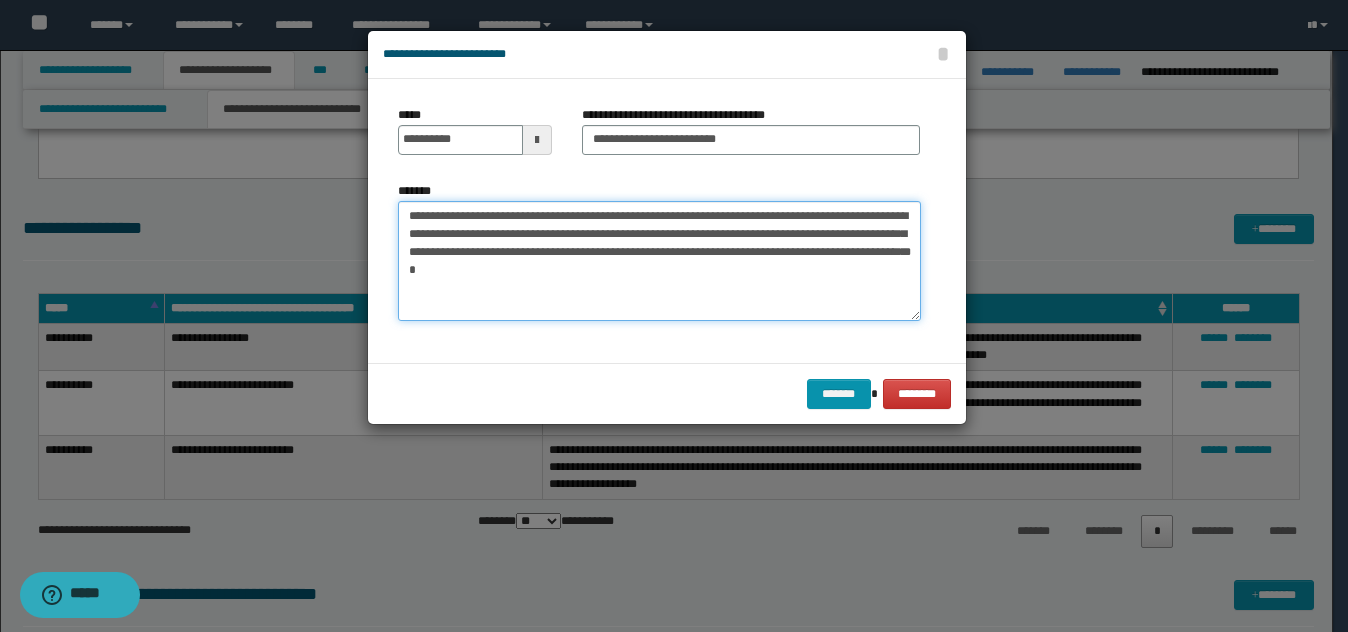 click on "**********" at bounding box center (659, 261) 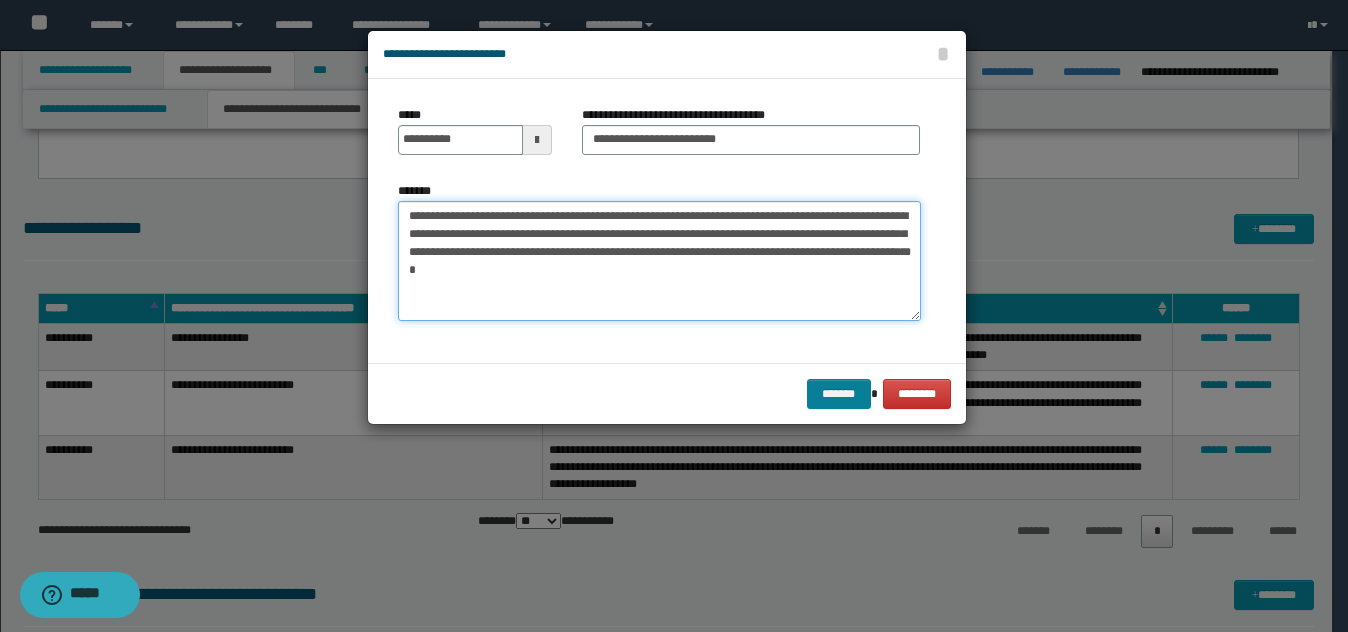 type on "**********" 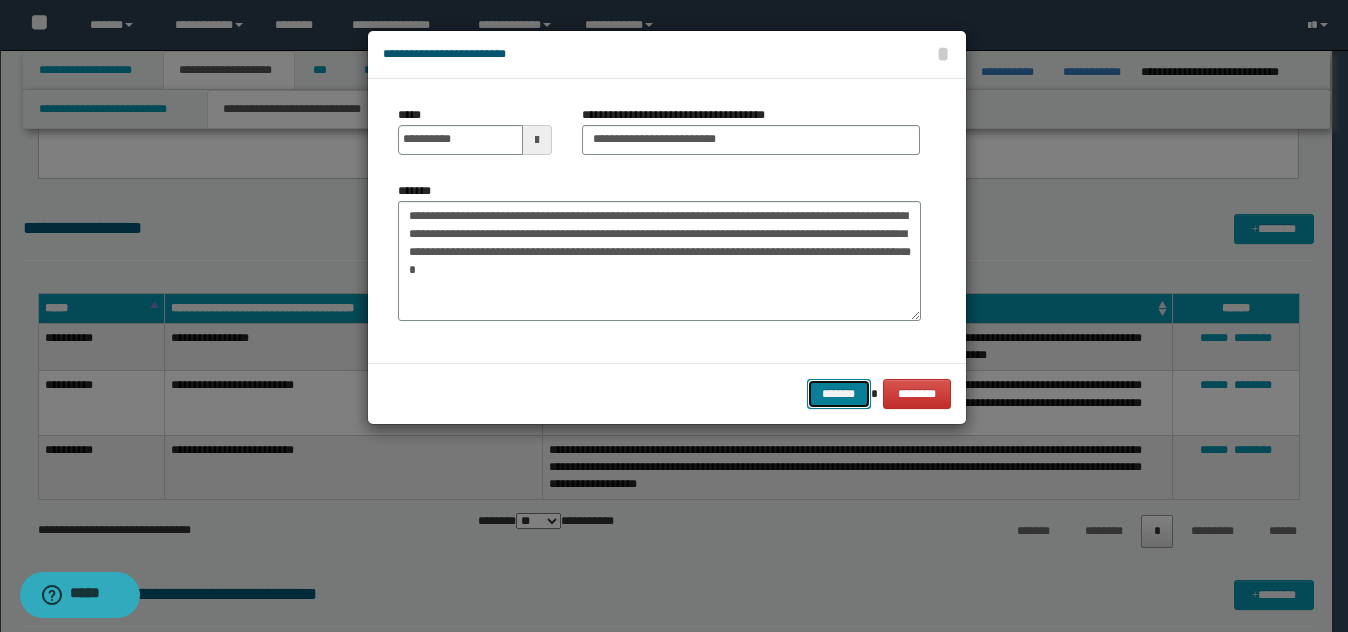 click on "*******" at bounding box center [839, 394] 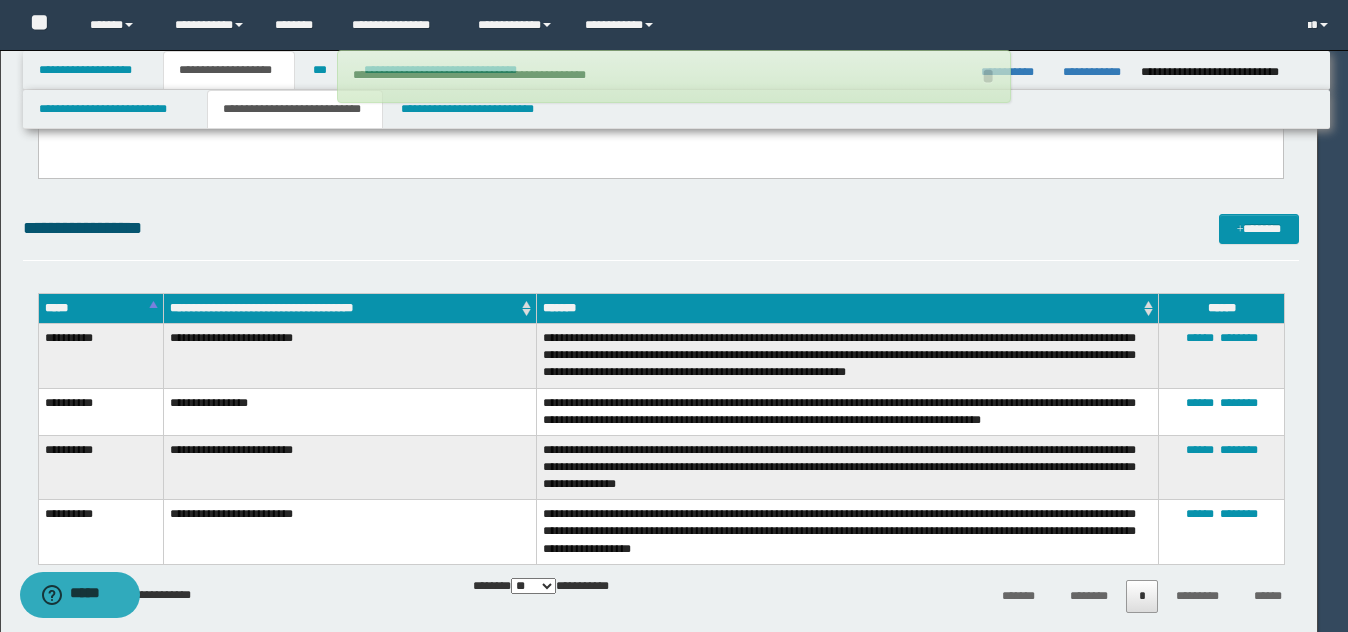 type 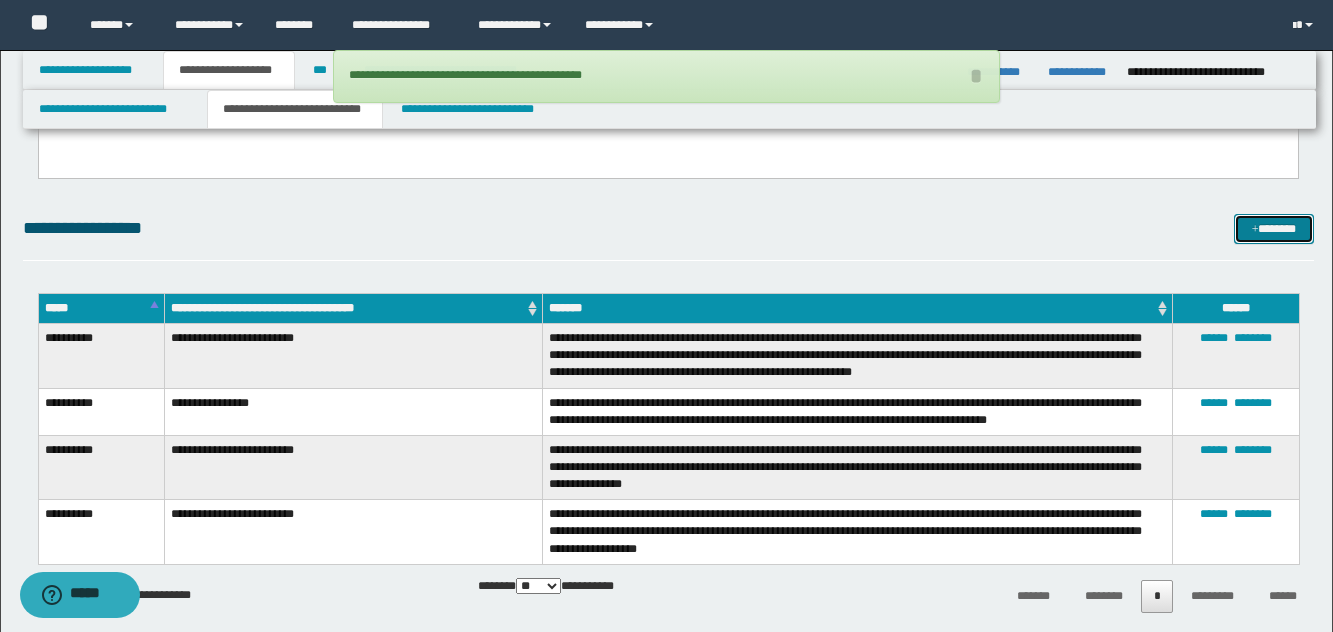 click at bounding box center (1255, 230) 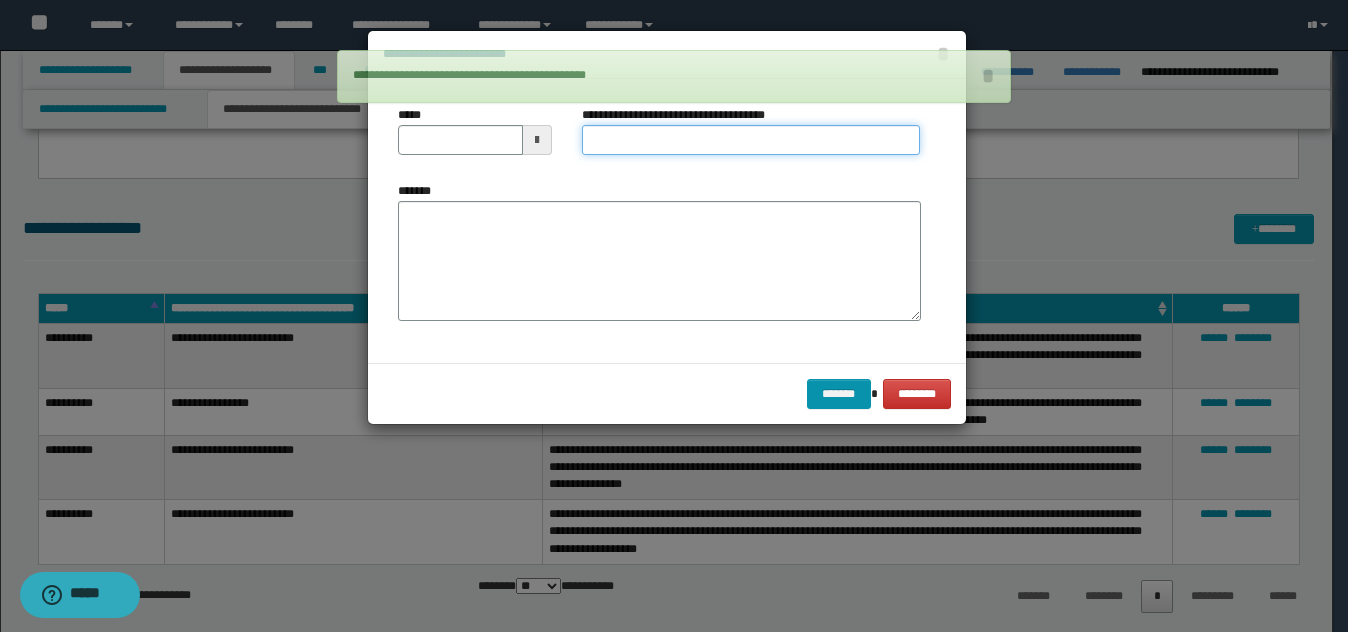 drag, startPoint x: 649, startPoint y: 132, endPoint x: 674, endPoint y: 169, distance: 44.65423 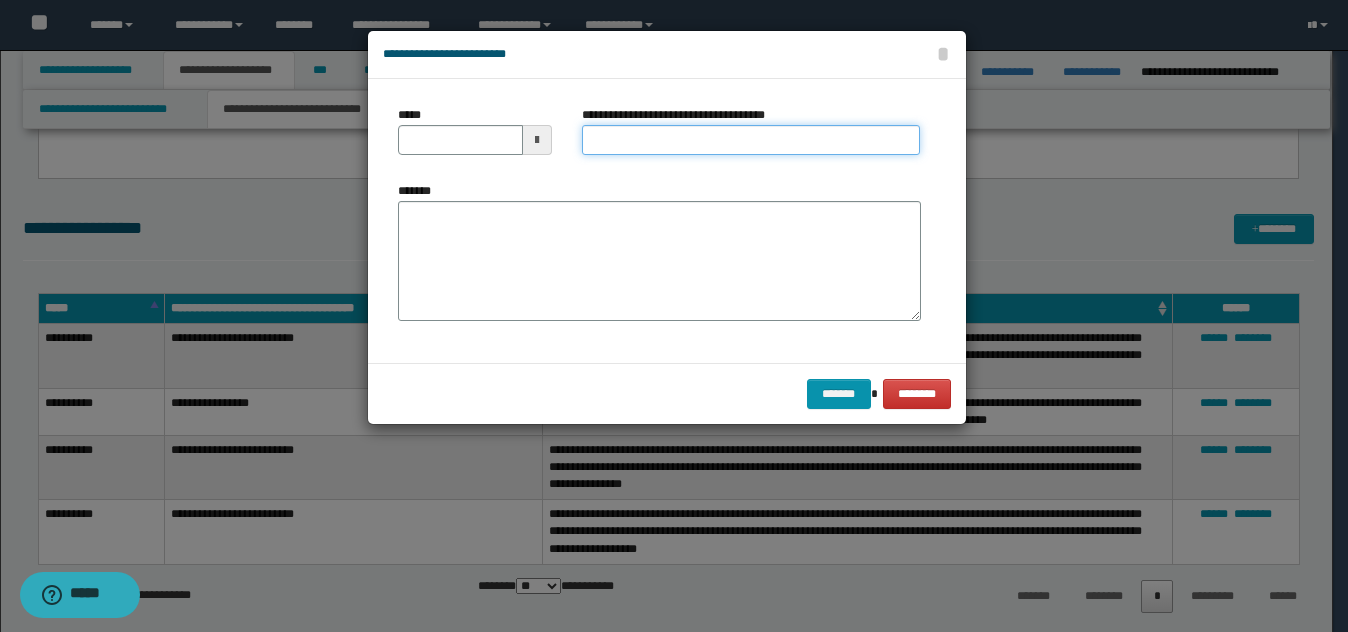 type on "*********" 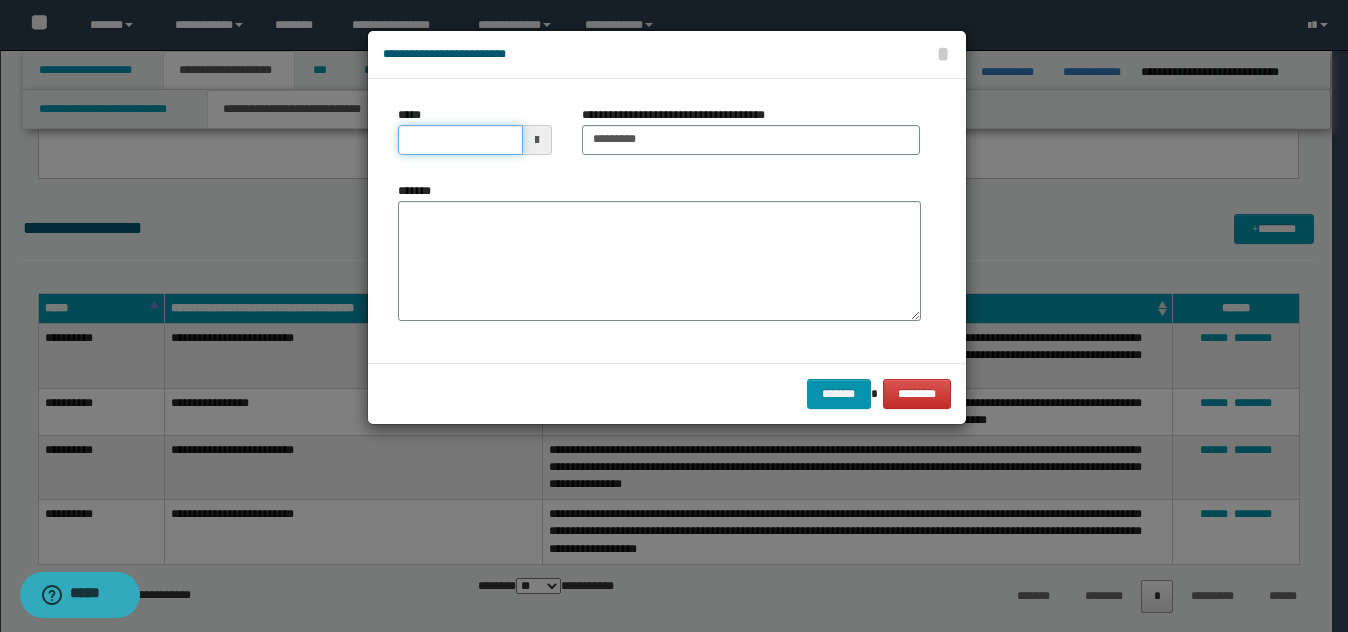 click on "*****" at bounding box center (460, 140) 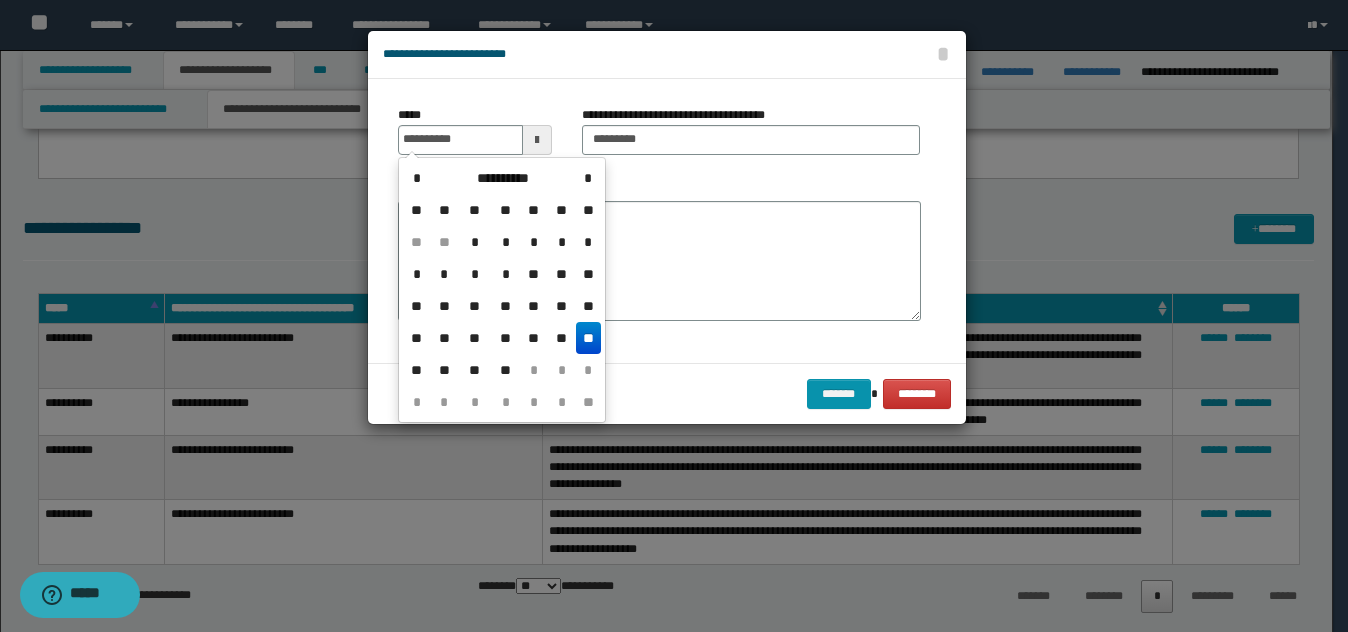 click on "**" at bounding box center [588, 338] 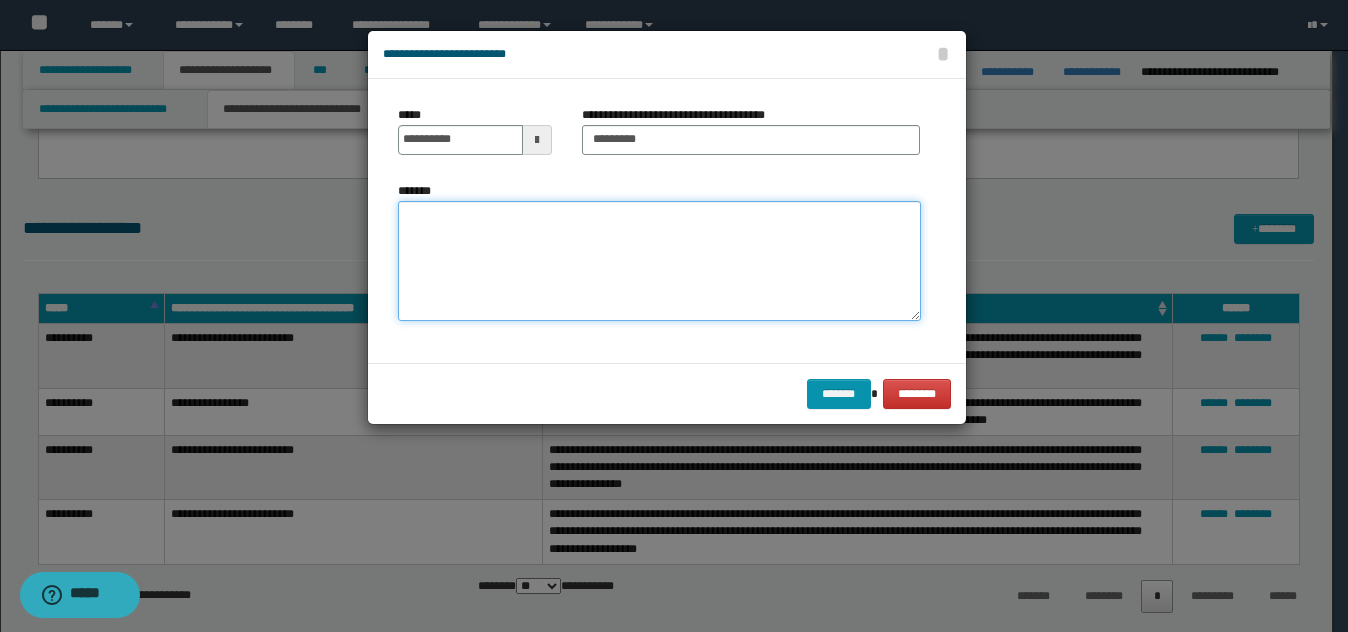 drag, startPoint x: 597, startPoint y: 299, endPoint x: 614, endPoint y: 284, distance: 22.671568 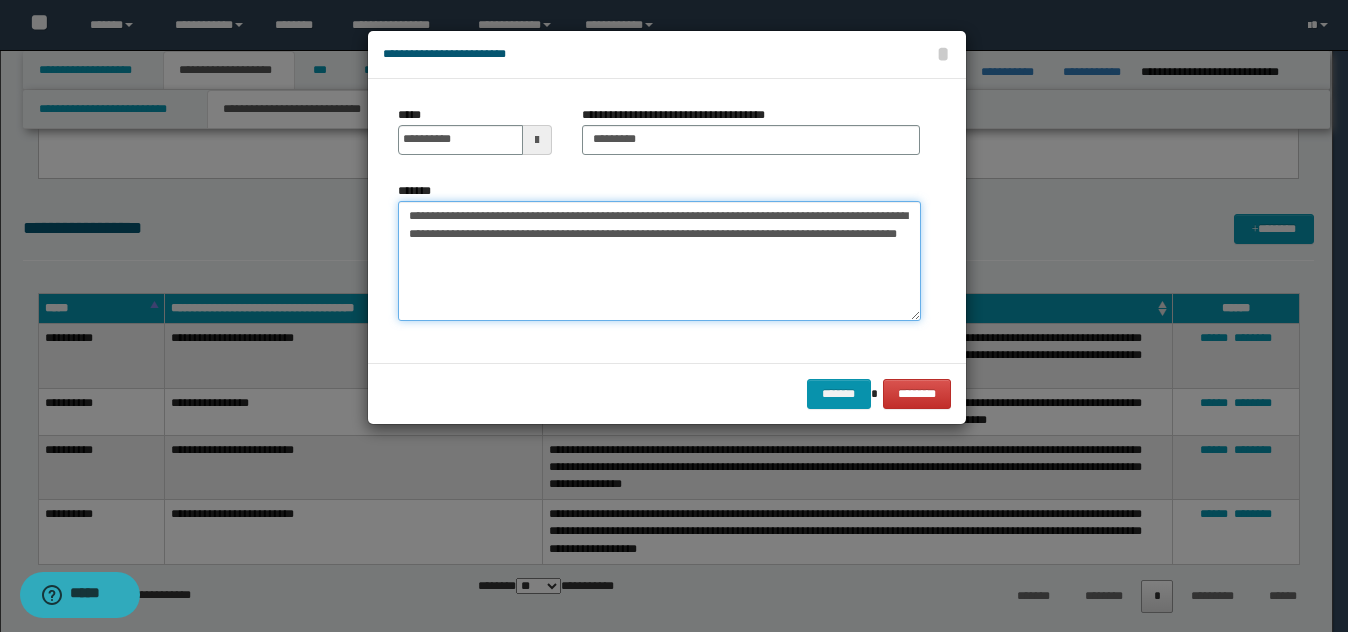 click on "**********" at bounding box center [659, 261] 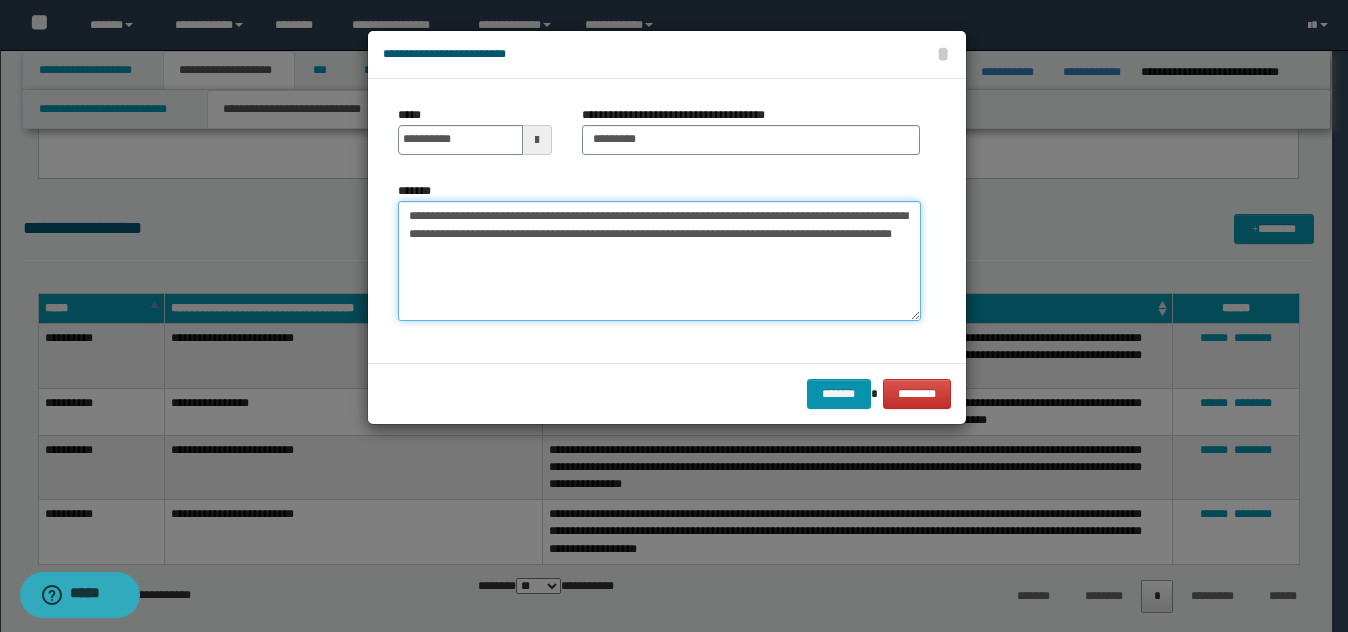 click on "**********" at bounding box center [659, 261] 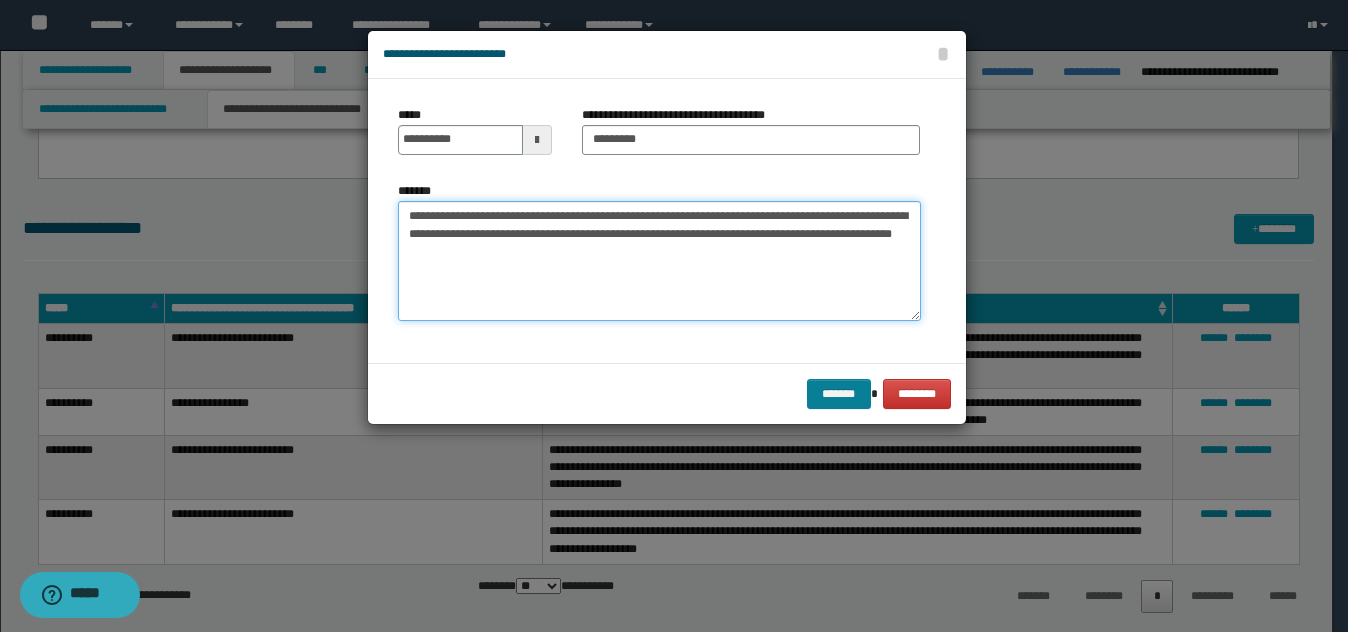 type on "**********" 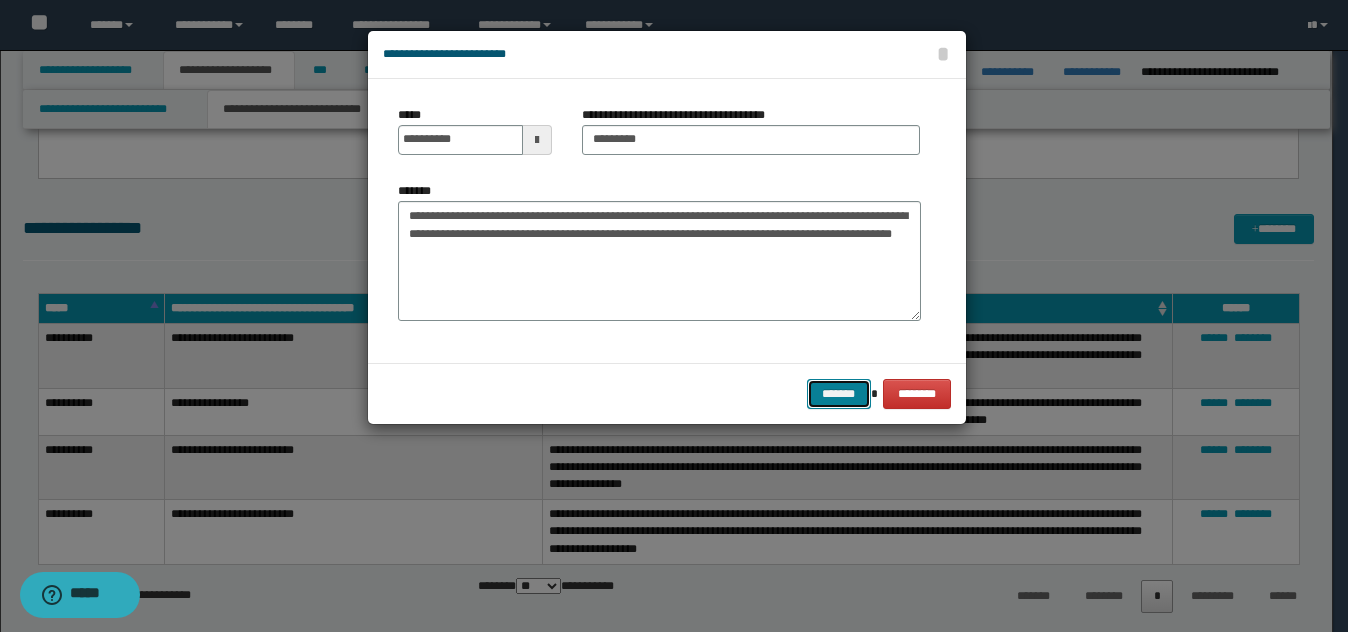click on "*******" at bounding box center [839, 394] 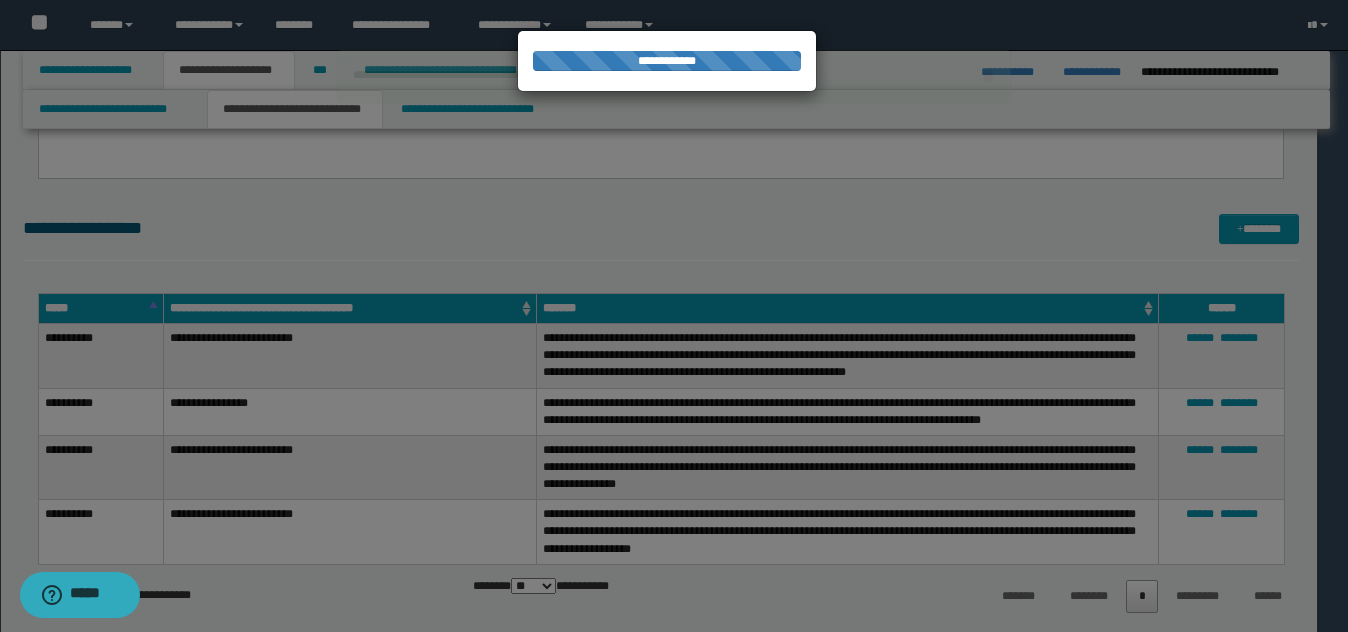 type 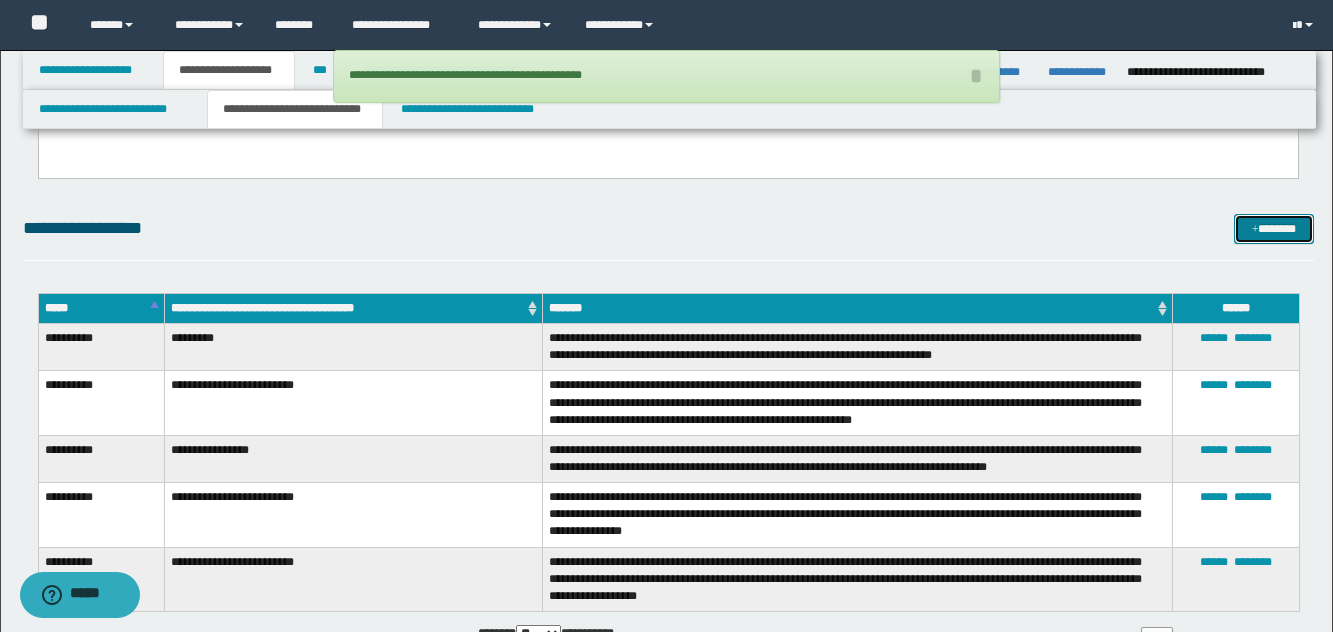 click on "*******" at bounding box center (1274, 229) 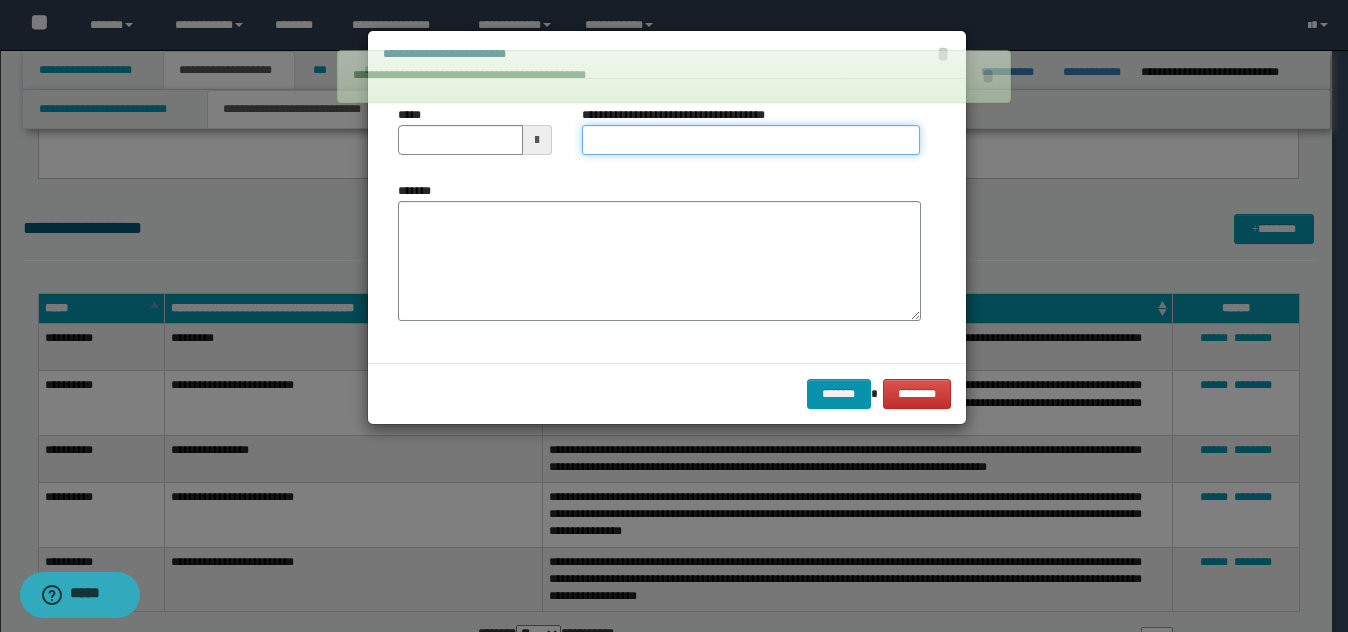 drag, startPoint x: 762, startPoint y: 137, endPoint x: 767, endPoint y: 151, distance: 14.866069 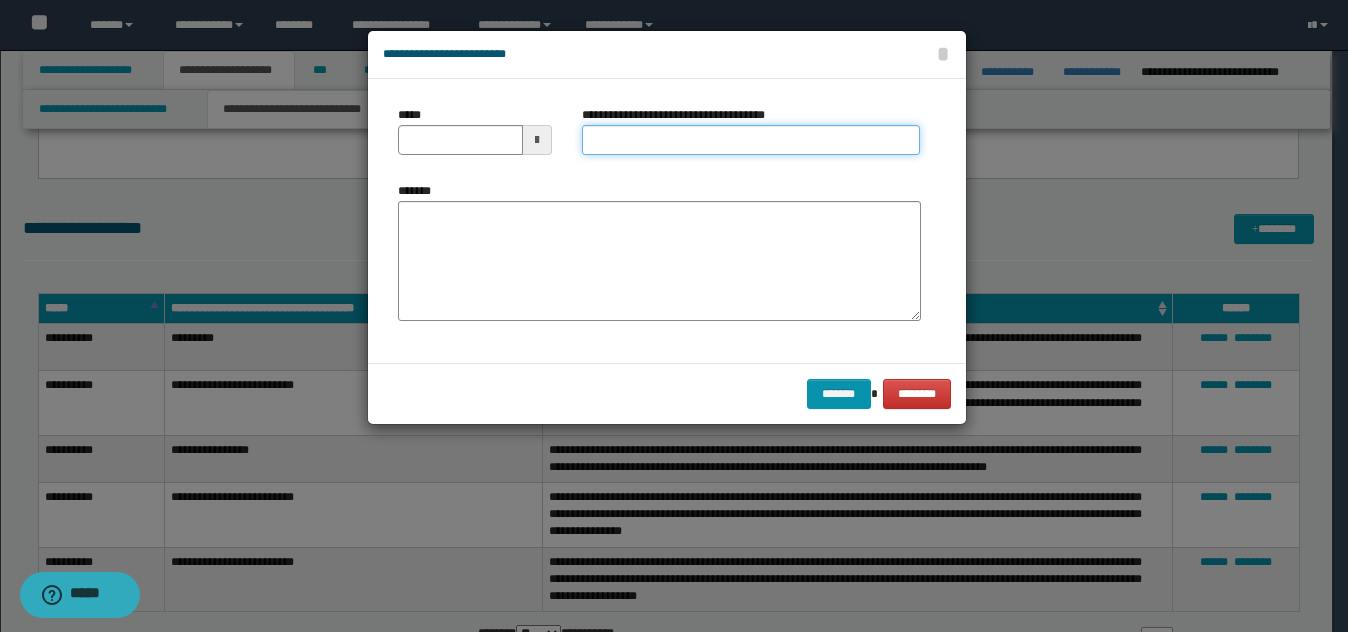 click on "**********" at bounding box center (751, 140) 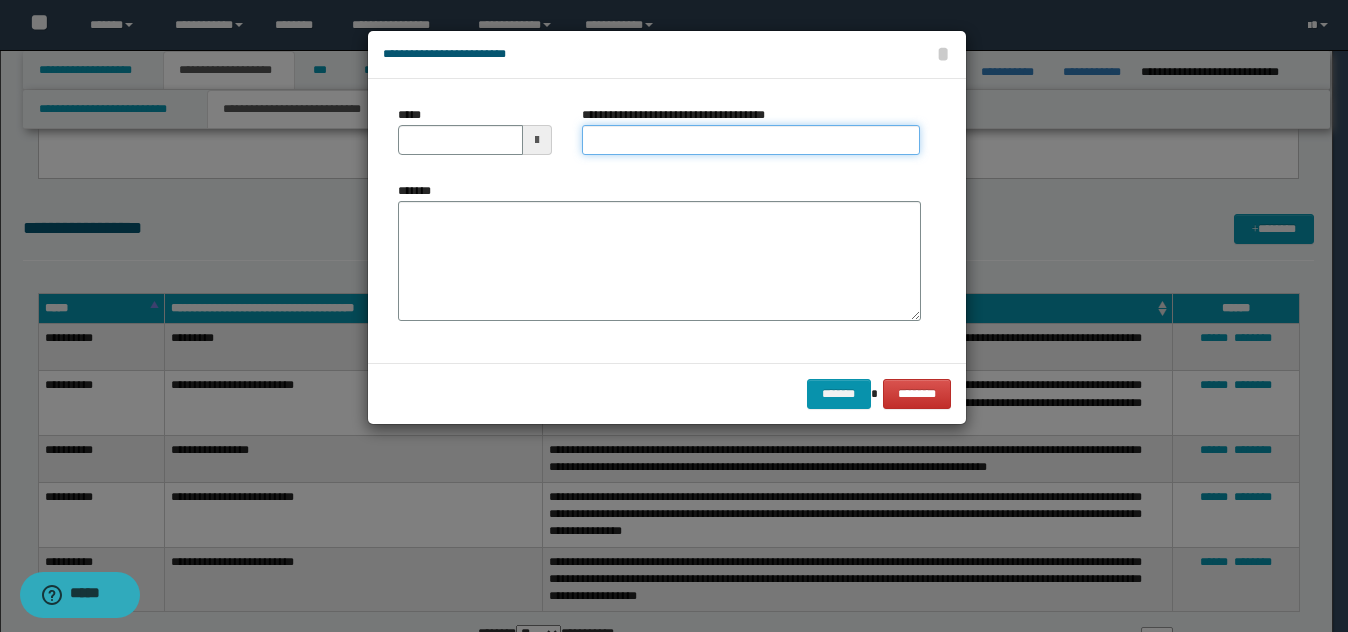 click on "**********" at bounding box center [751, 140] 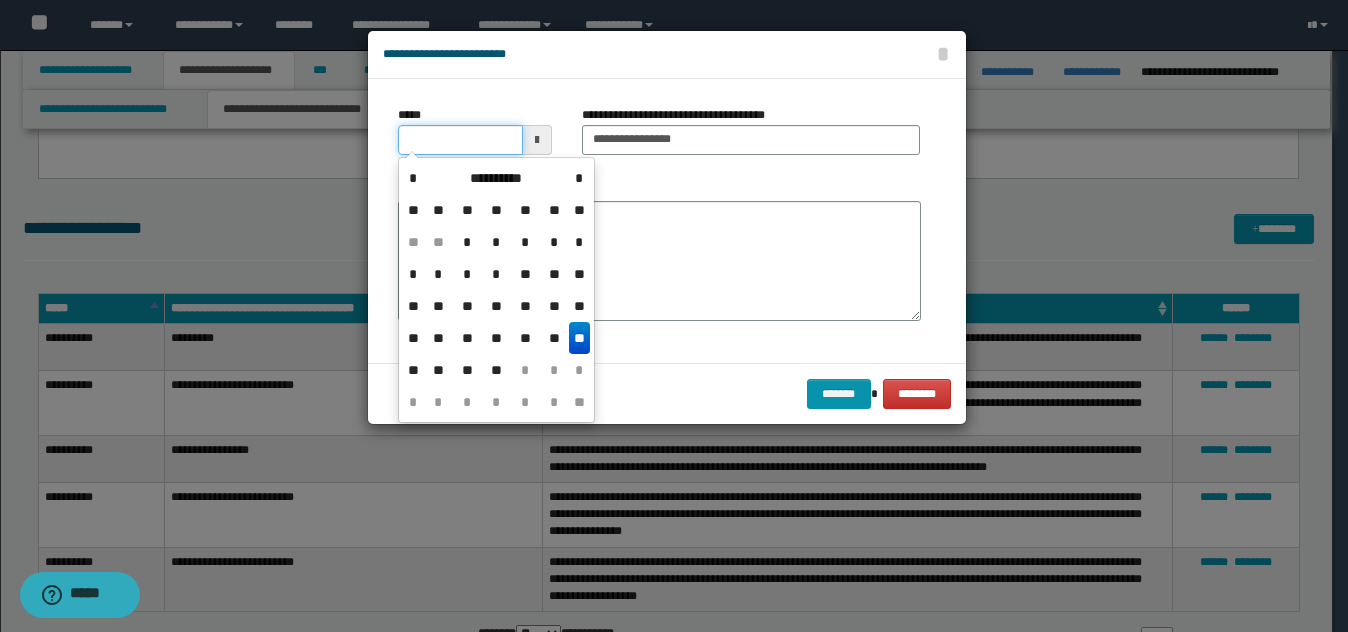 click on "*****" at bounding box center [460, 140] 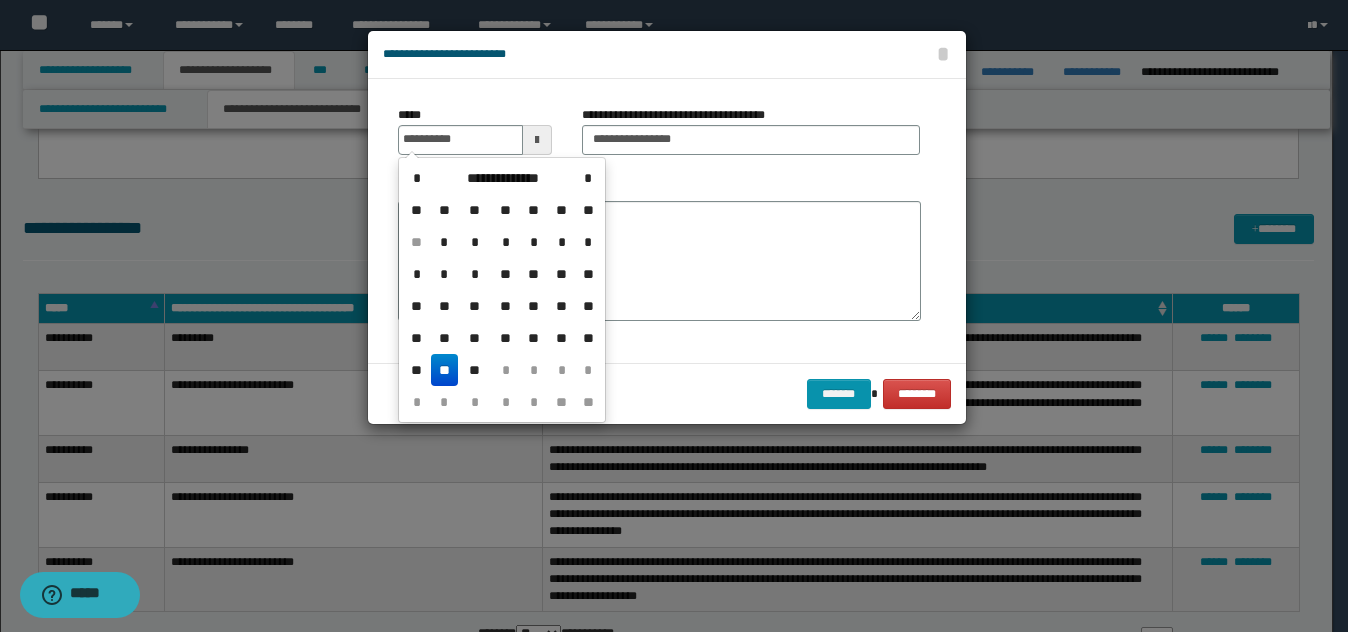 click on "**" at bounding box center [445, 370] 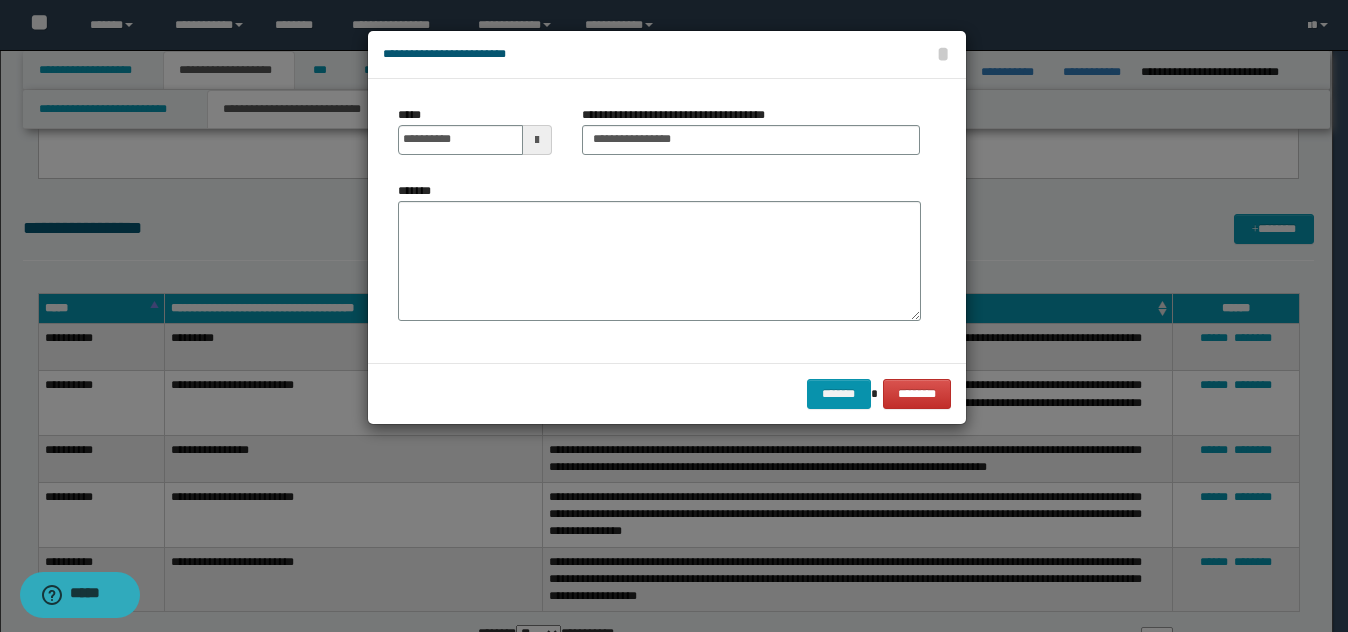 drag, startPoint x: 483, startPoint y: 301, endPoint x: 497, endPoint y: 301, distance: 14 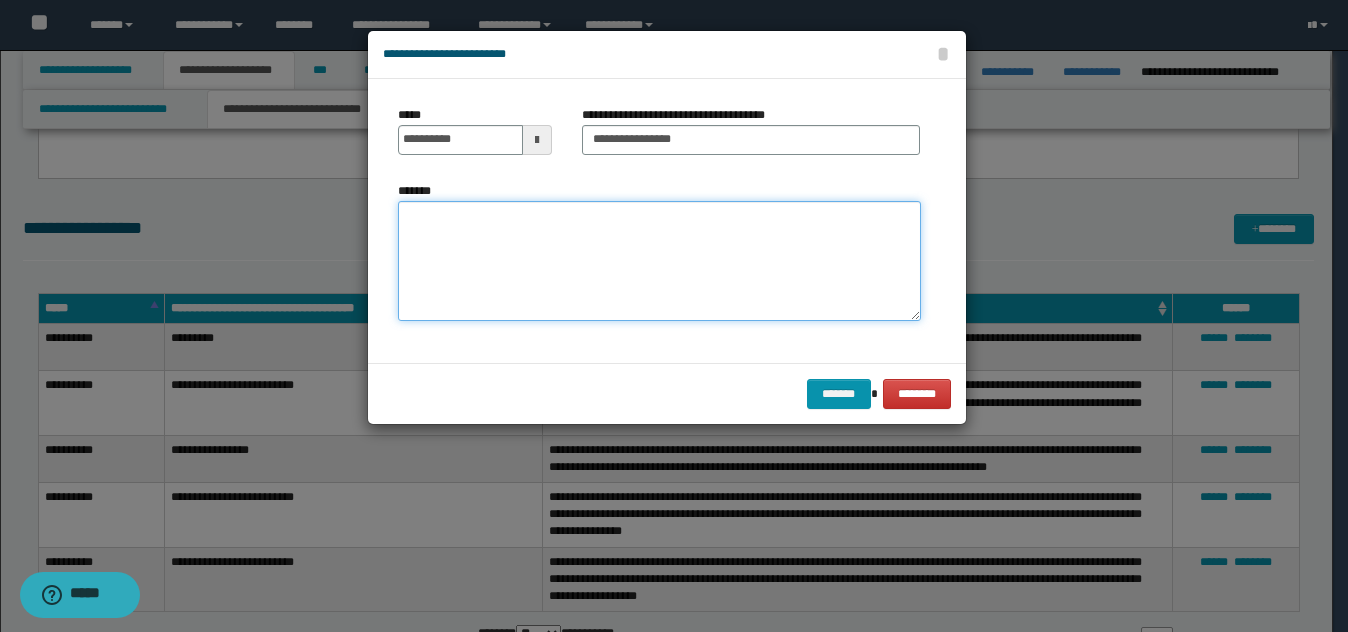 paste on "**********" 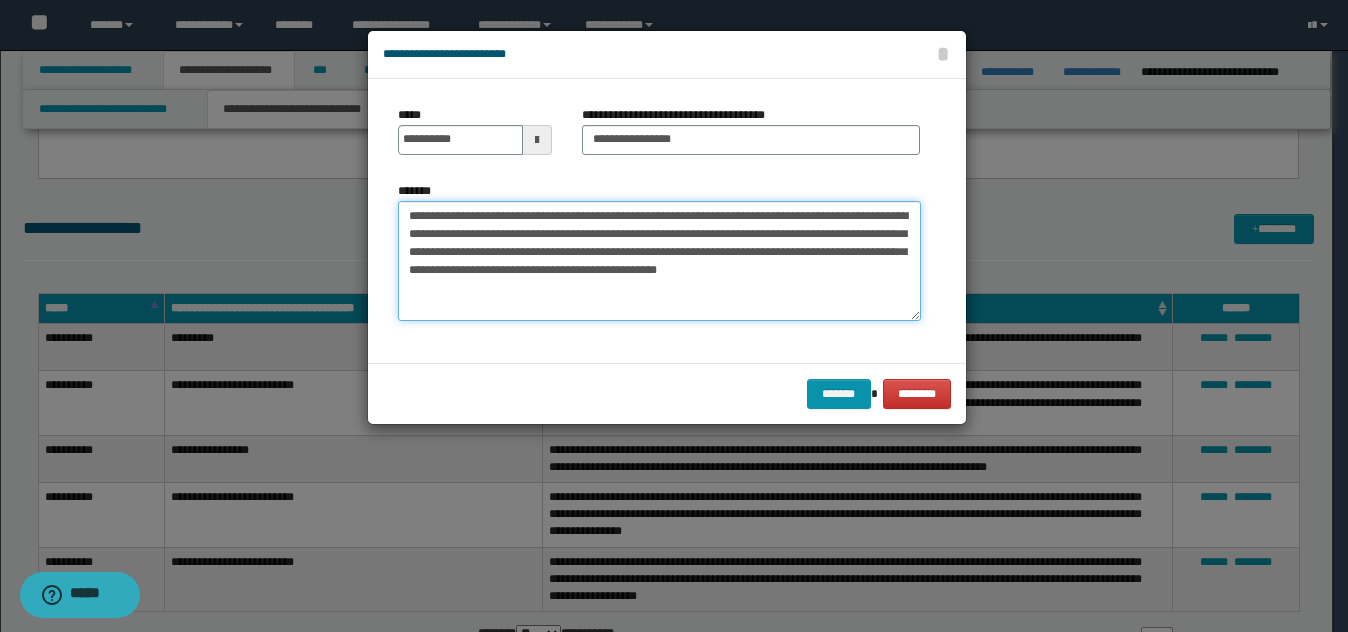 click on "**********" at bounding box center (659, 261) 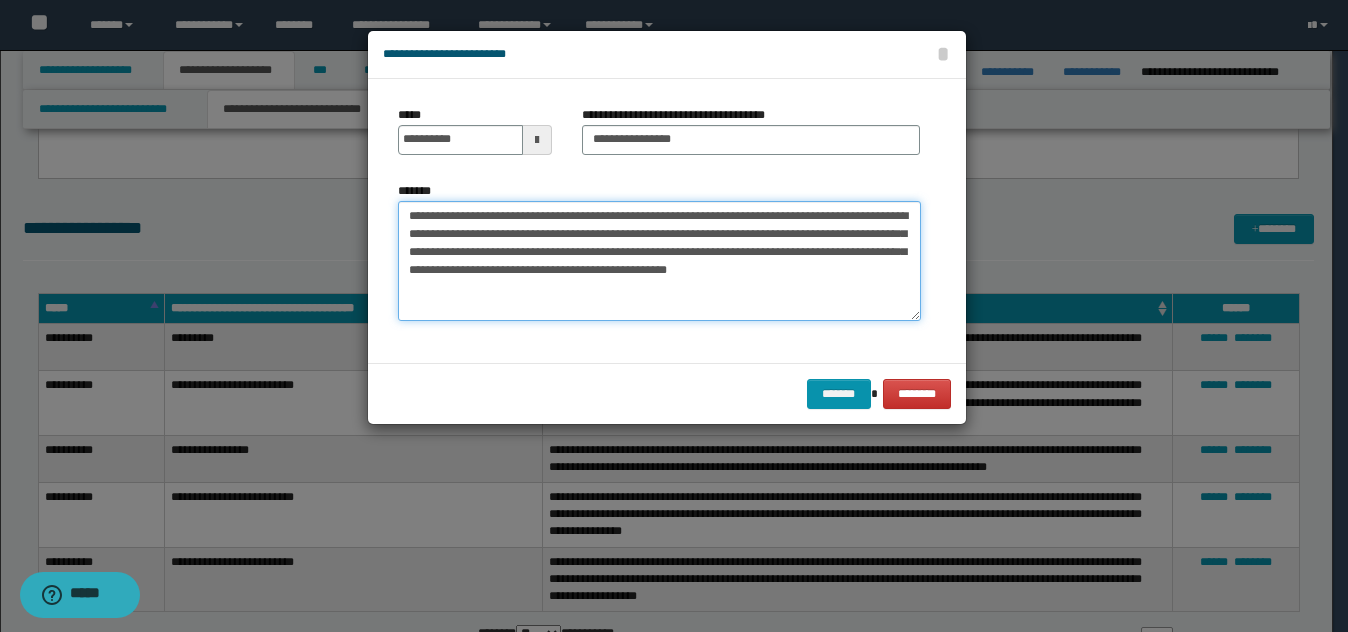 click on "**********" at bounding box center [659, 261] 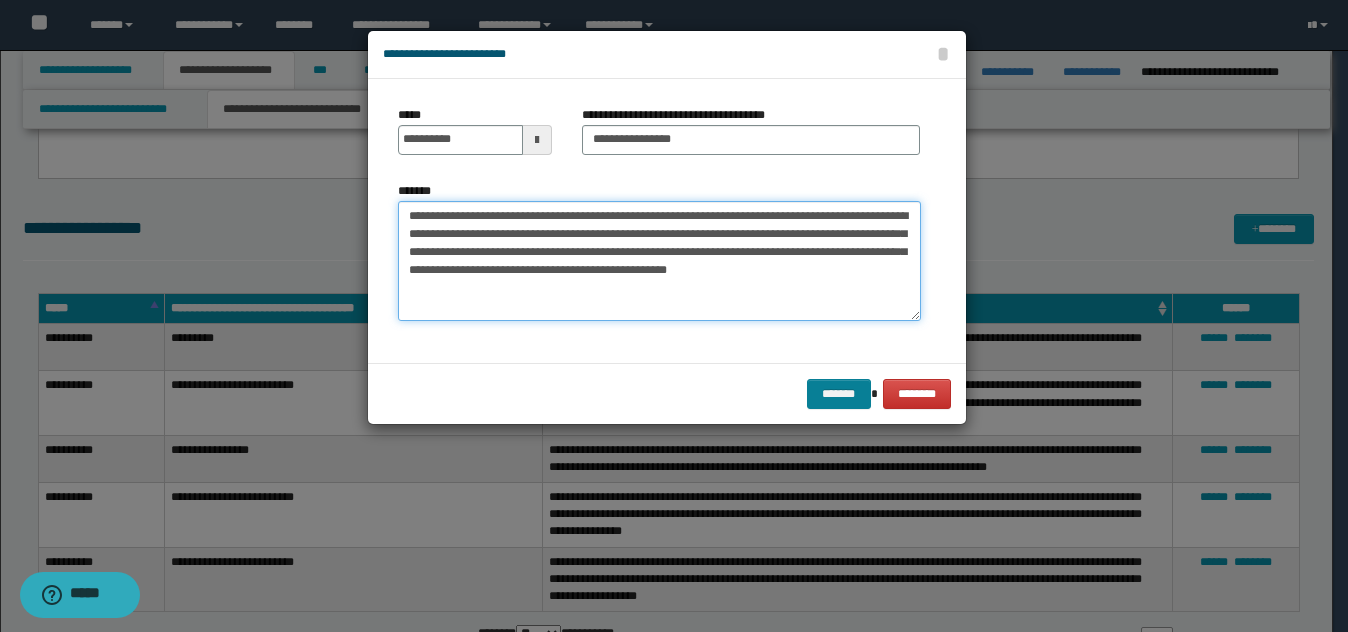 type on "**********" 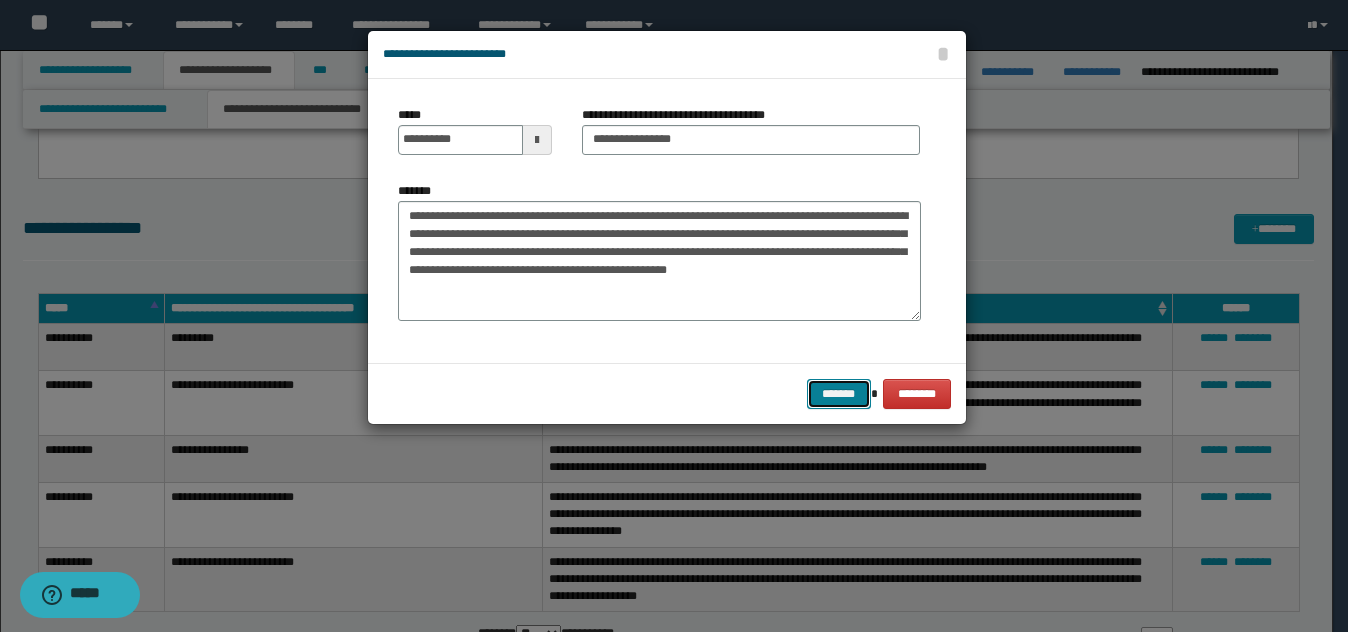 click on "*******" at bounding box center (839, 394) 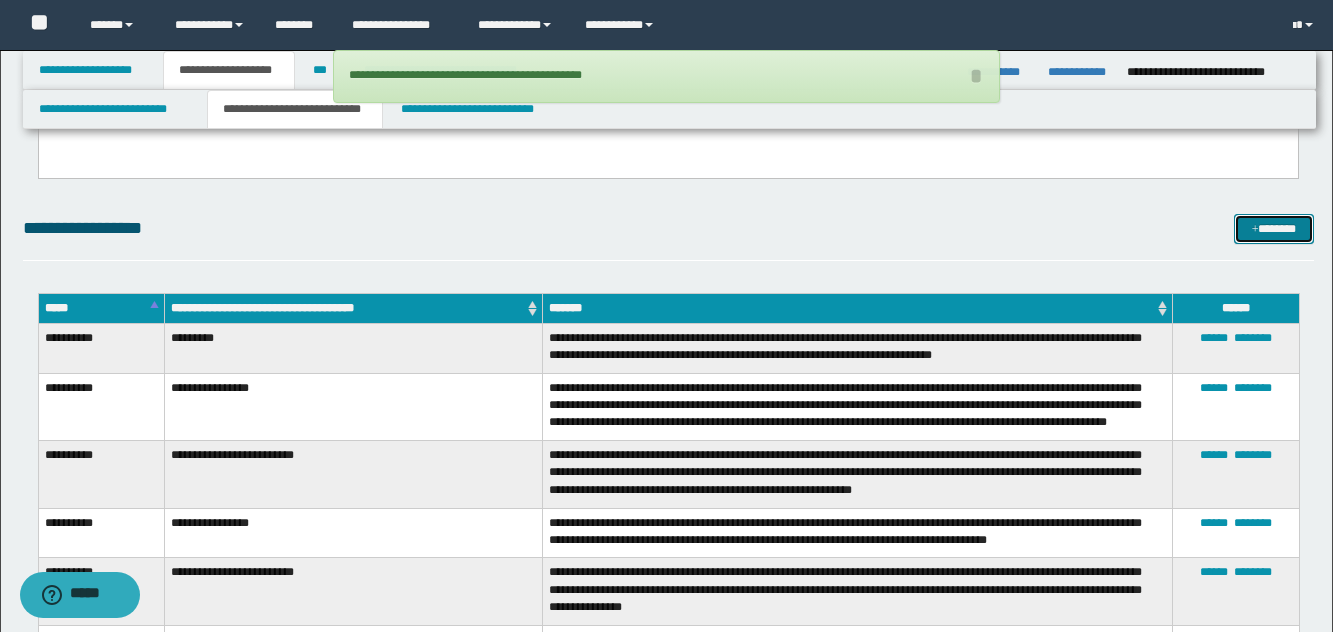 click on "*******" at bounding box center (1274, 229) 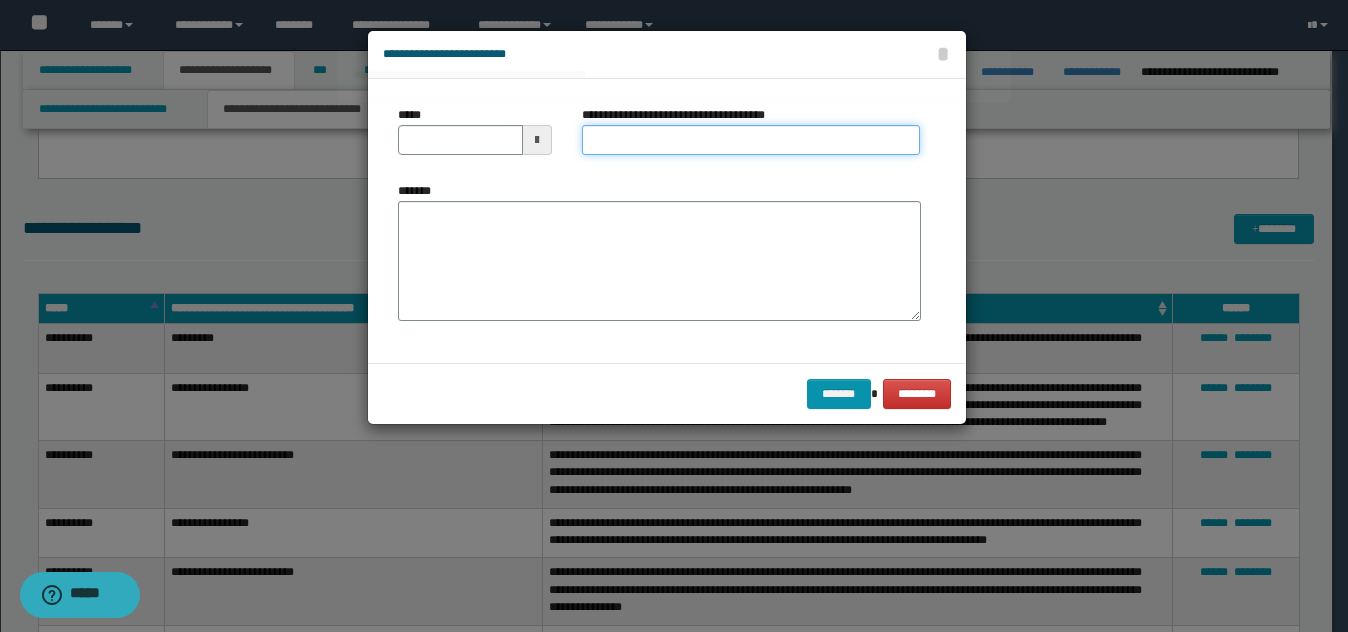 click on "**********" at bounding box center (751, 140) 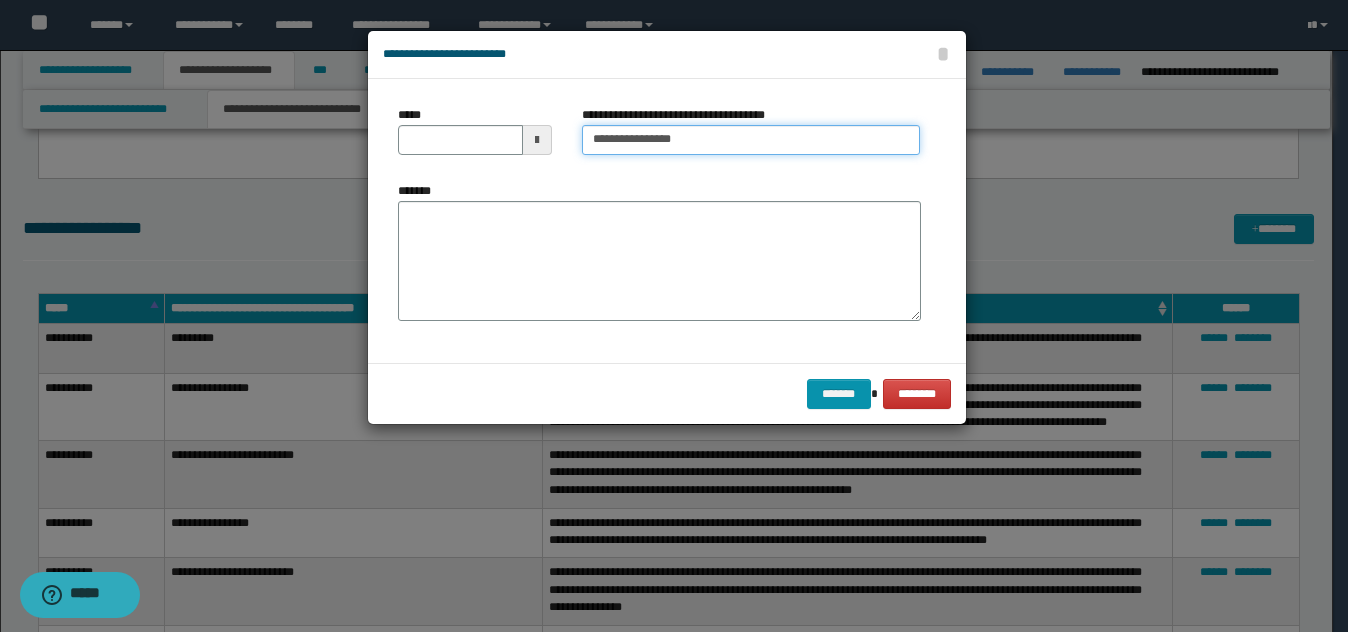 type on "**********" 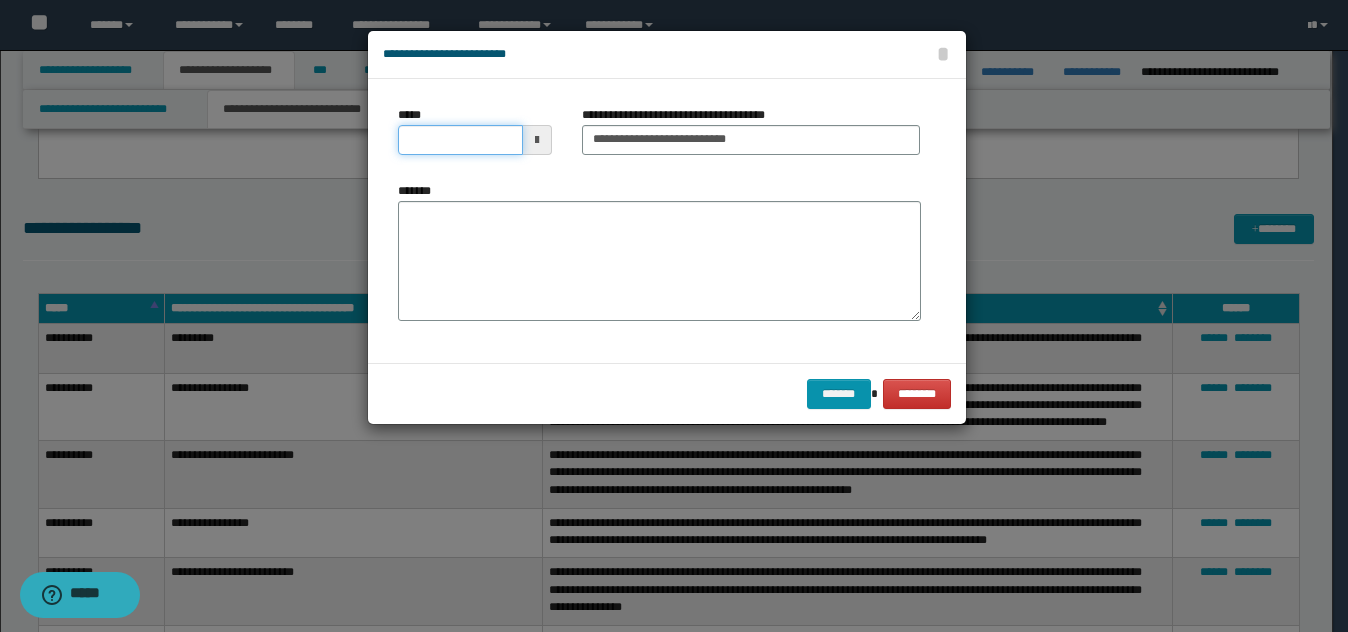 click on "*****" at bounding box center (460, 140) 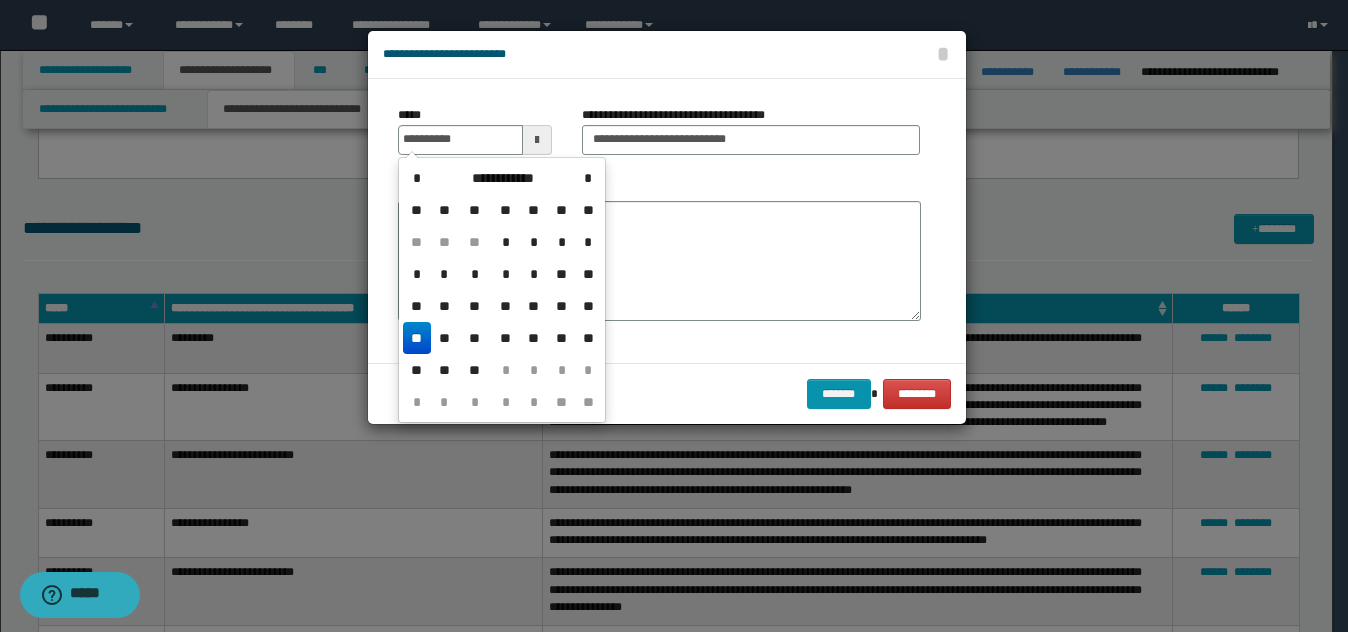 drag, startPoint x: 418, startPoint y: 334, endPoint x: 445, endPoint y: 317, distance: 31.906113 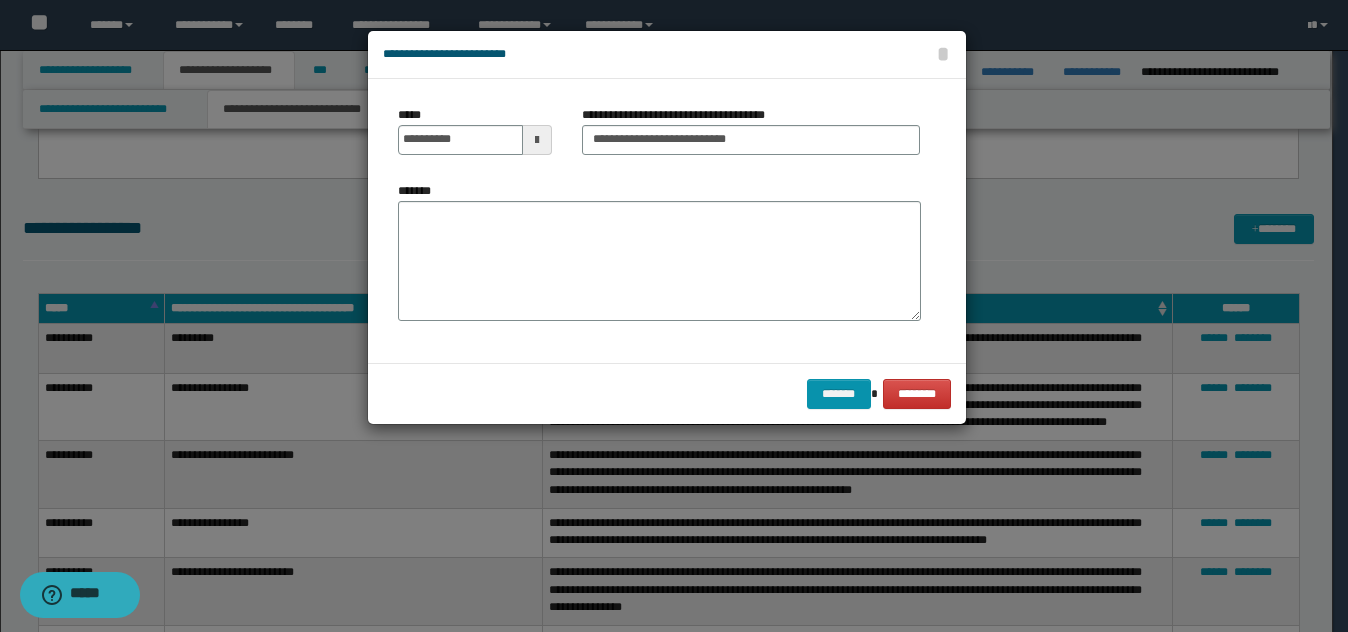 drag, startPoint x: 462, startPoint y: 276, endPoint x: 657, endPoint y: 312, distance: 198.29523 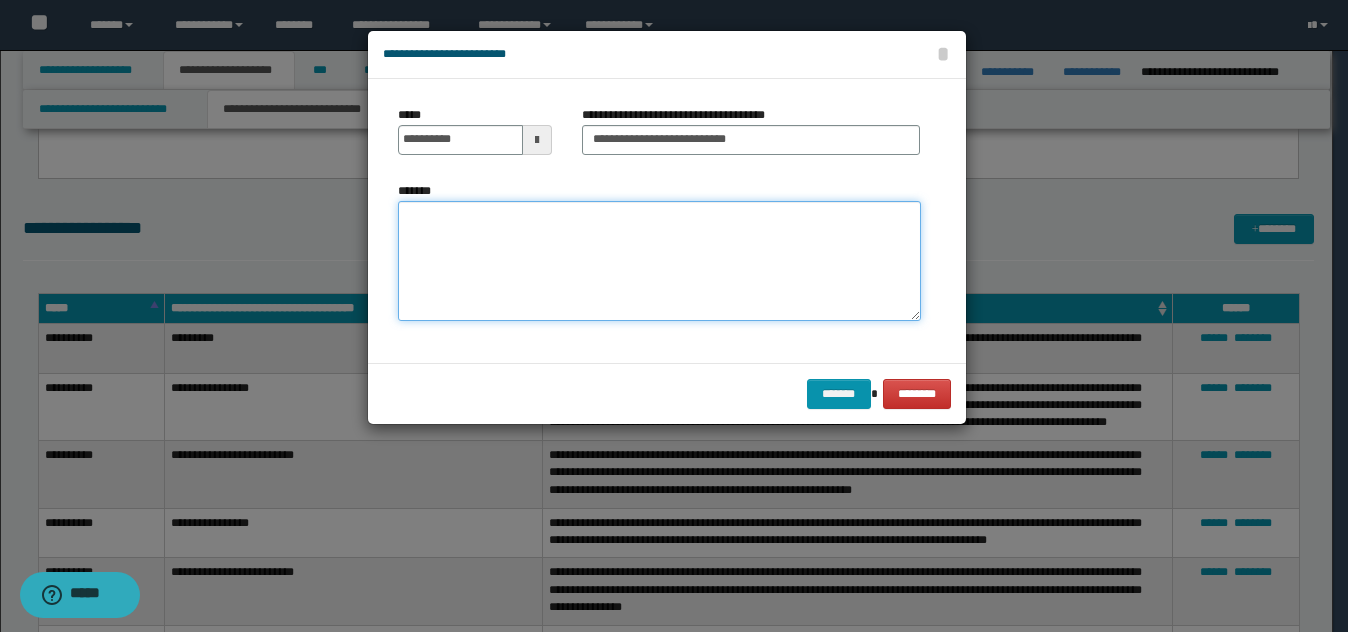 paste on "**********" 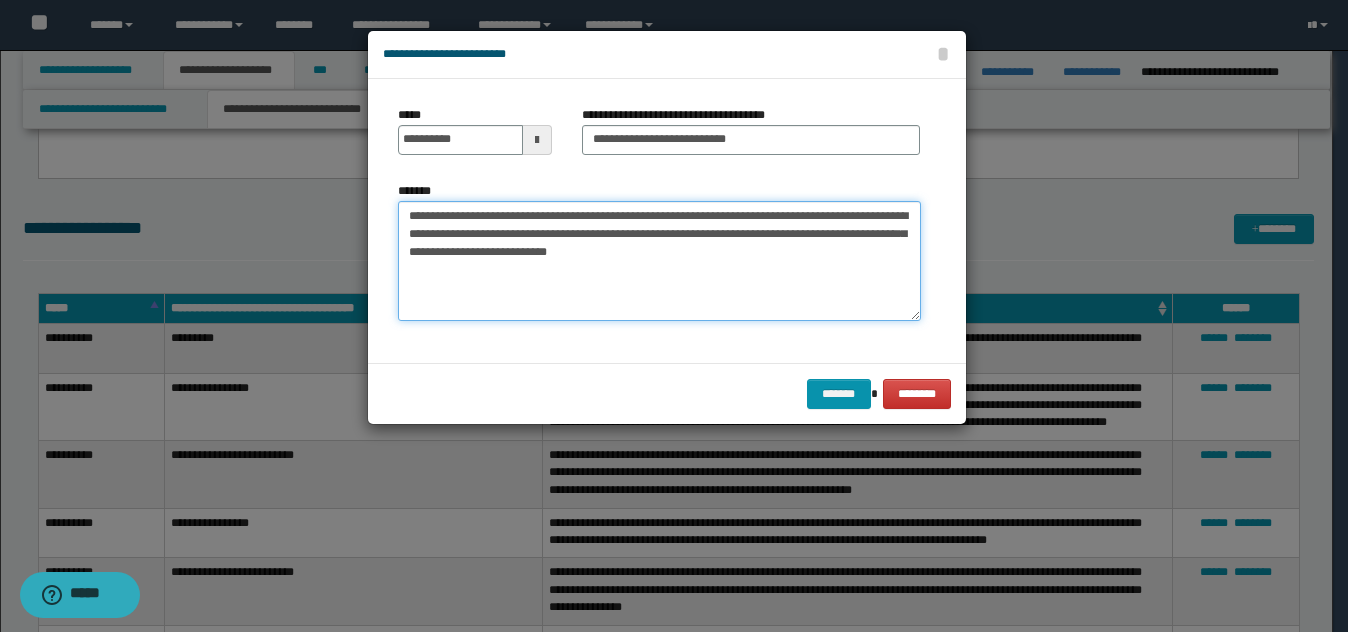 click on "**********" at bounding box center [659, 261] 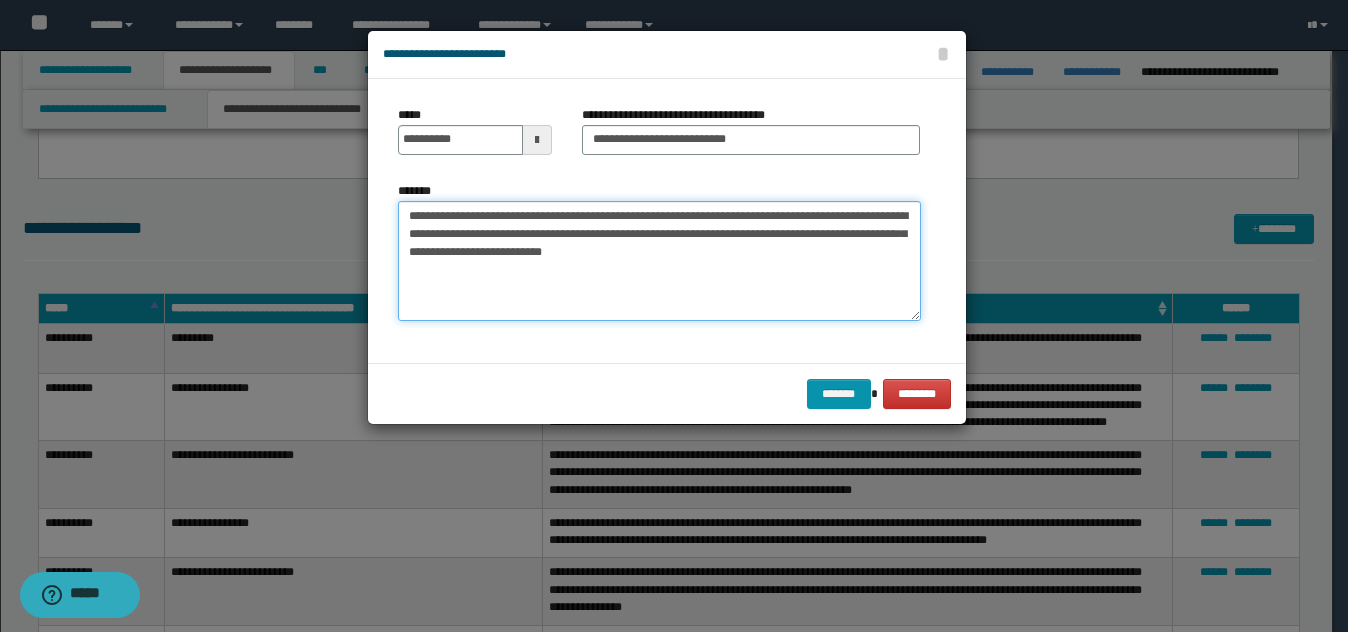 drag, startPoint x: 628, startPoint y: 285, endPoint x: 622, endPoint y: 274, distance: 12.529964 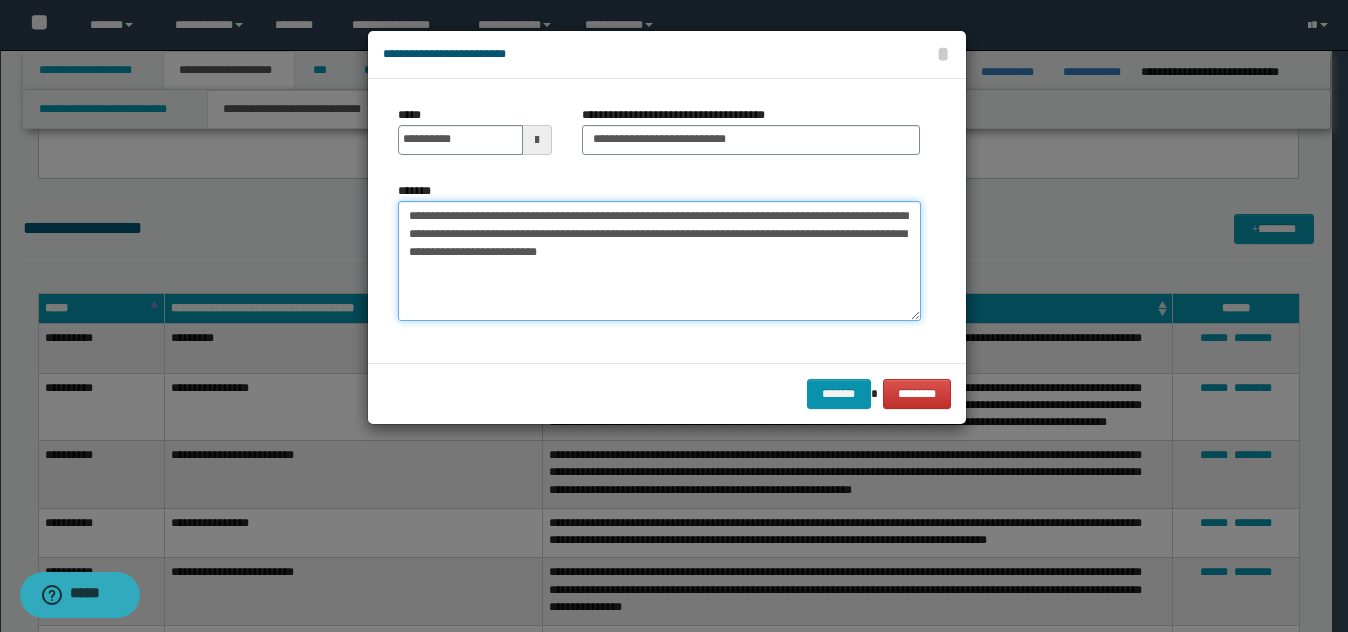 click on "**********" at bounding box center (659, 261) 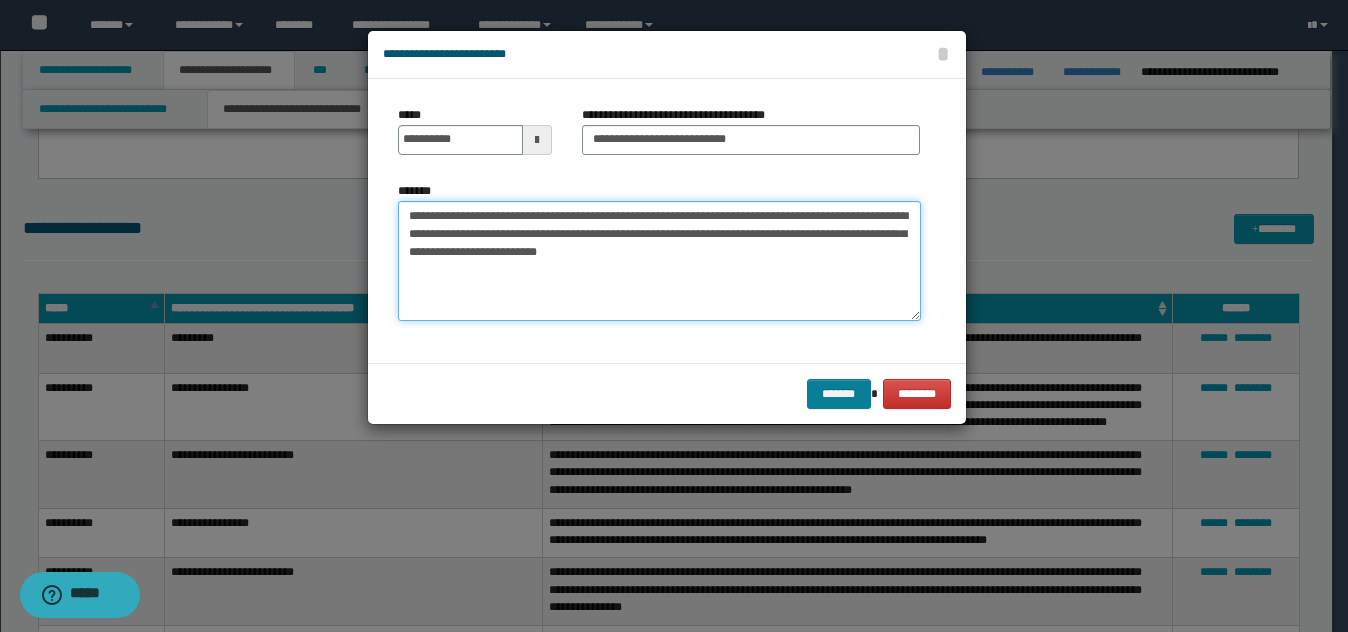 type on "**********" 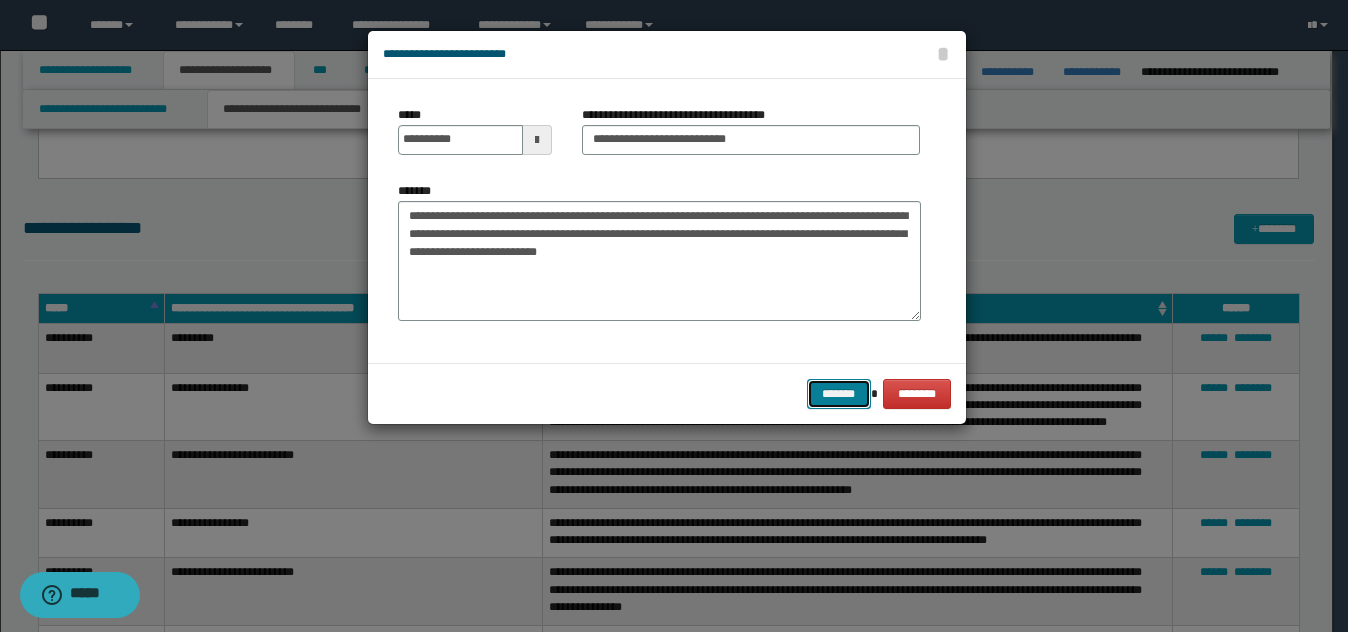 click on "*******" at bounding box center (839, 394) 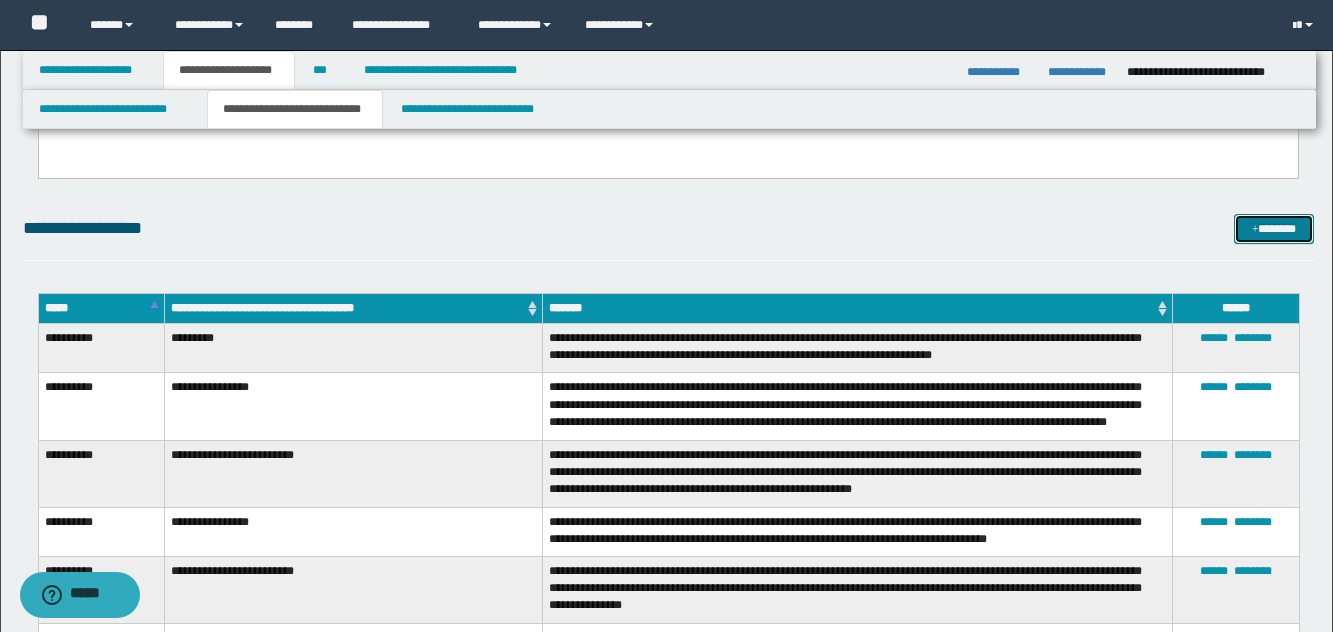 click on "*******" at bounding box center [1274, 229] 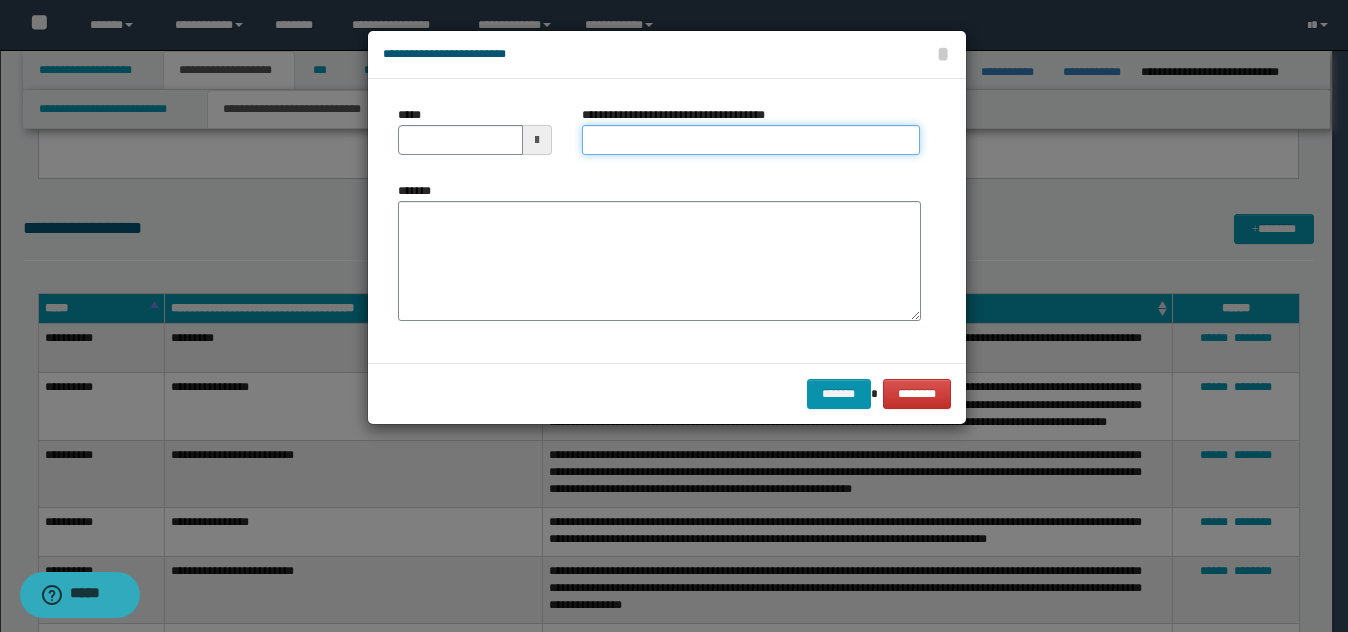 drag, startPoint x: 639, startPoint y: 140, endPoint x: 631, endPoint y: 148, distance: 11.313708 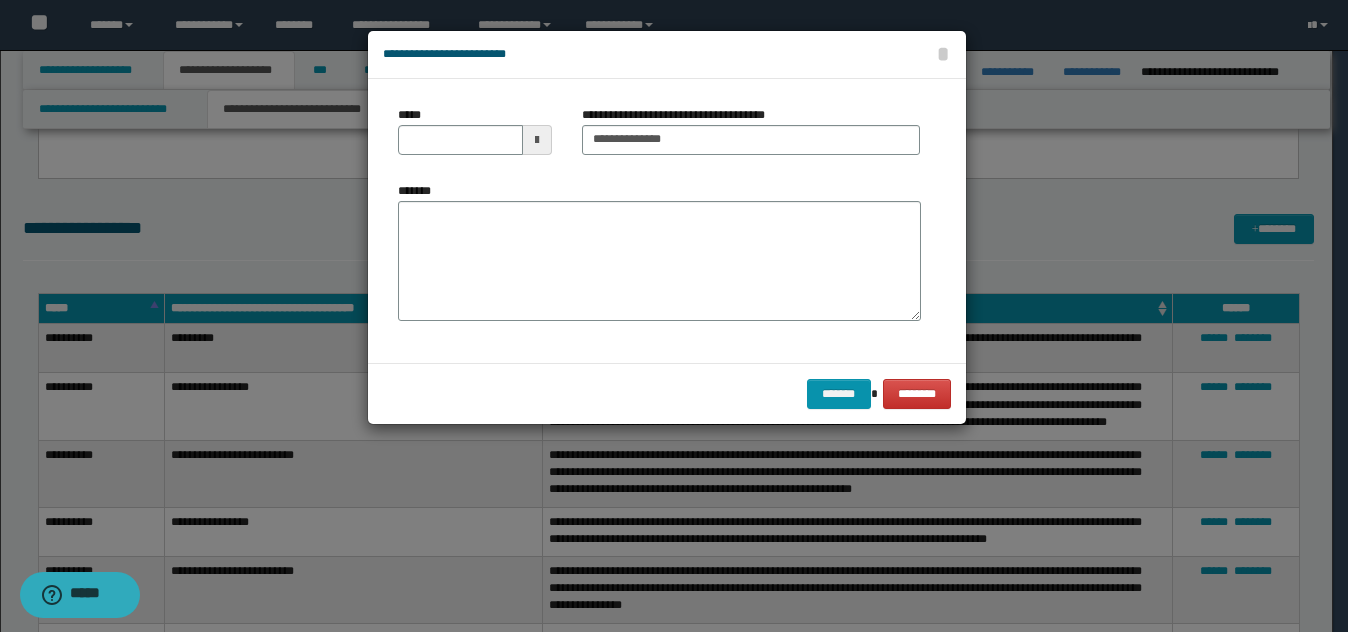 drag, startPoint x: 660, startPoint y: 189, endPoint x: 651, endPoint y: 161, distance: 29.410883 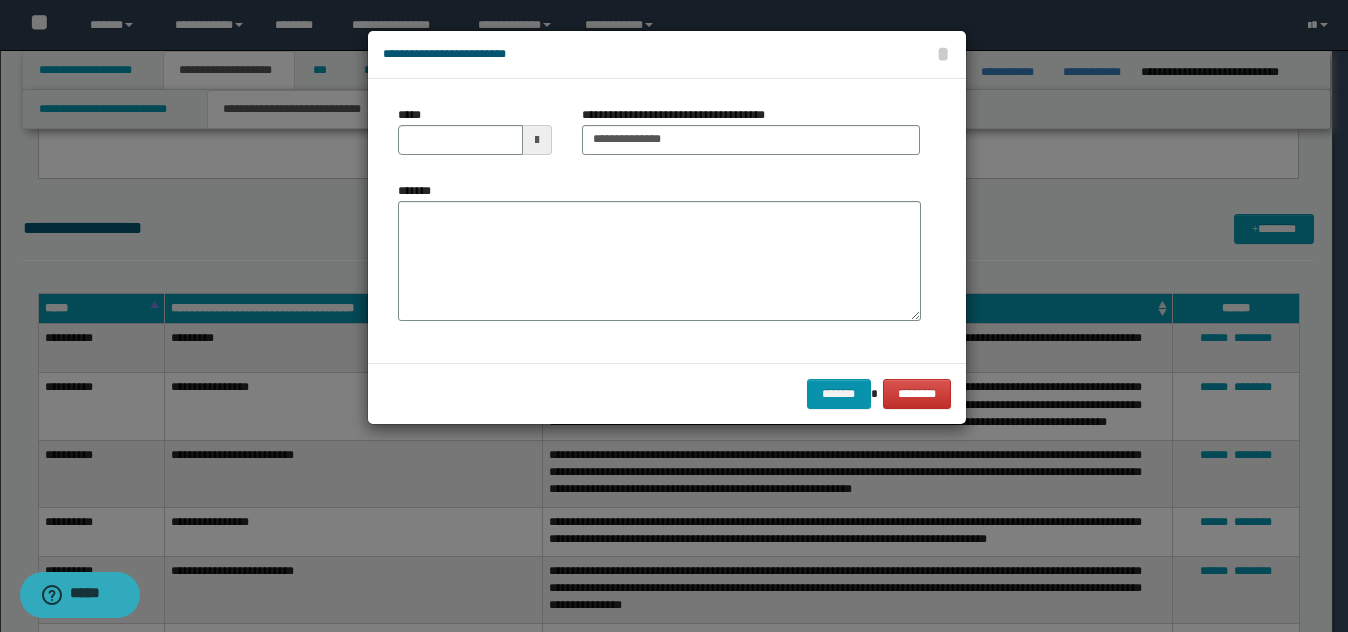 click on "**********" at bounding box center [751, 138] 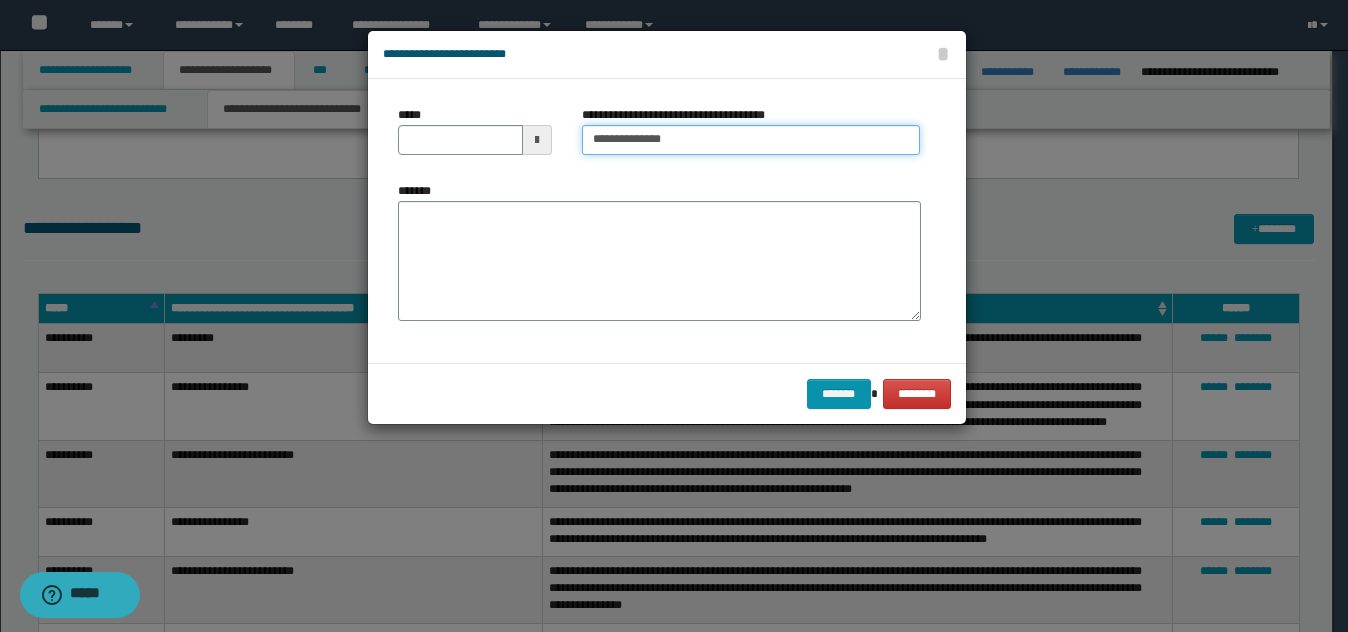click on "**********" at bounding box center [751, 140] 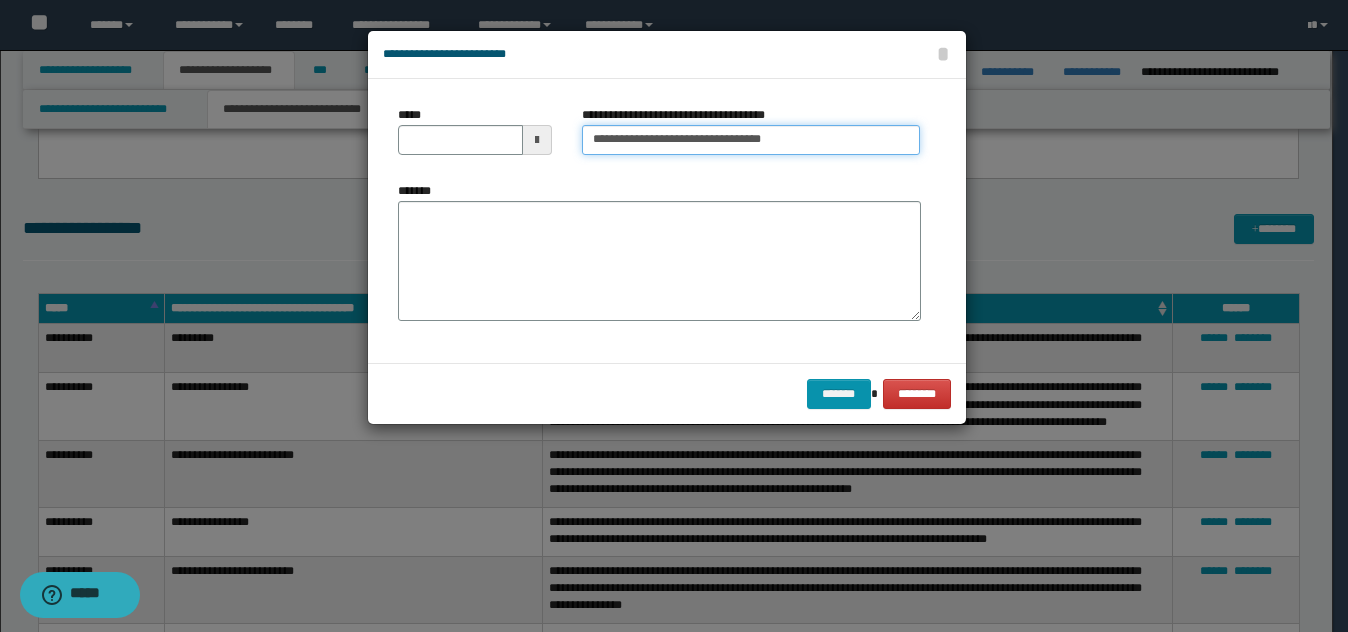 type on "**********" 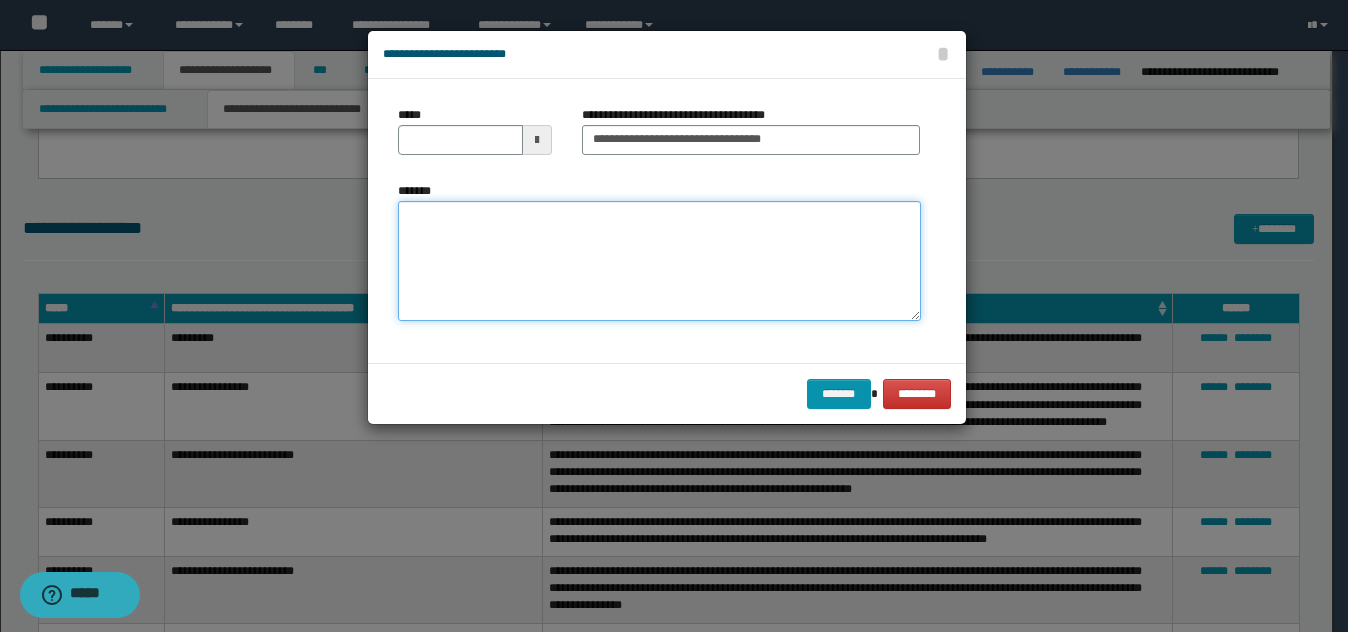 drag, startPoint x: 667, startPoint y: 201, endPoint x: 656, endPoint y: 168, distance: 34.785053 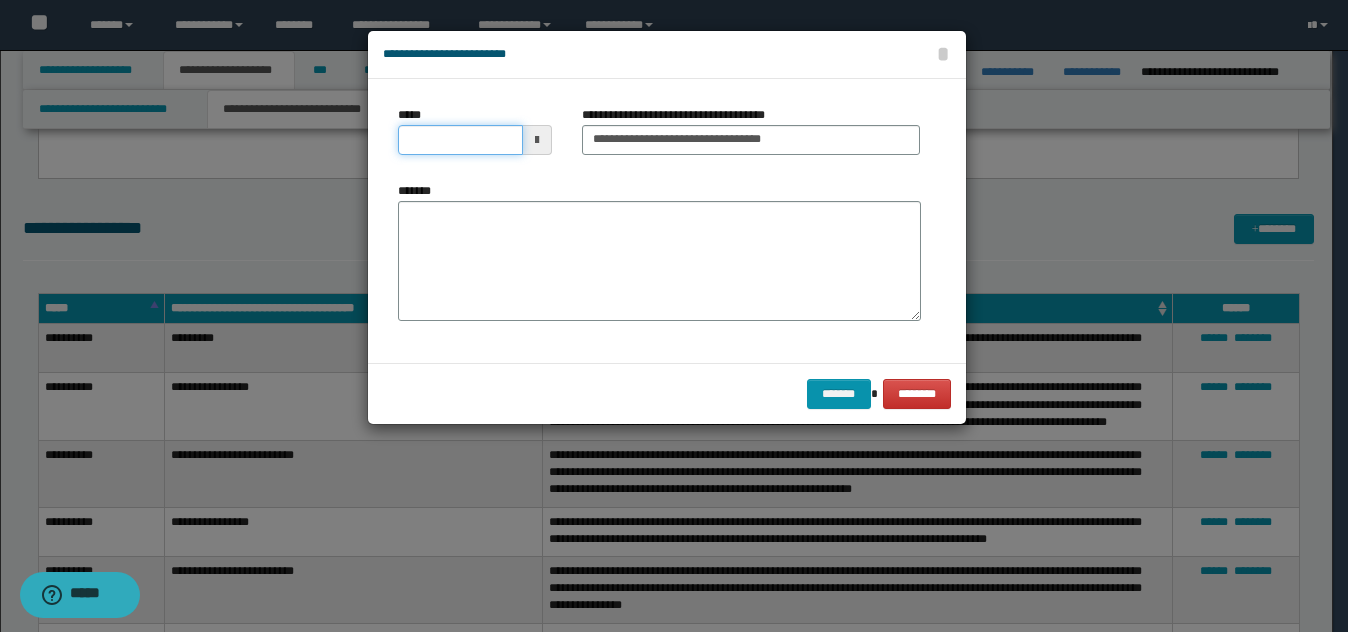 click on "*****" at bounding box center (460, 140) 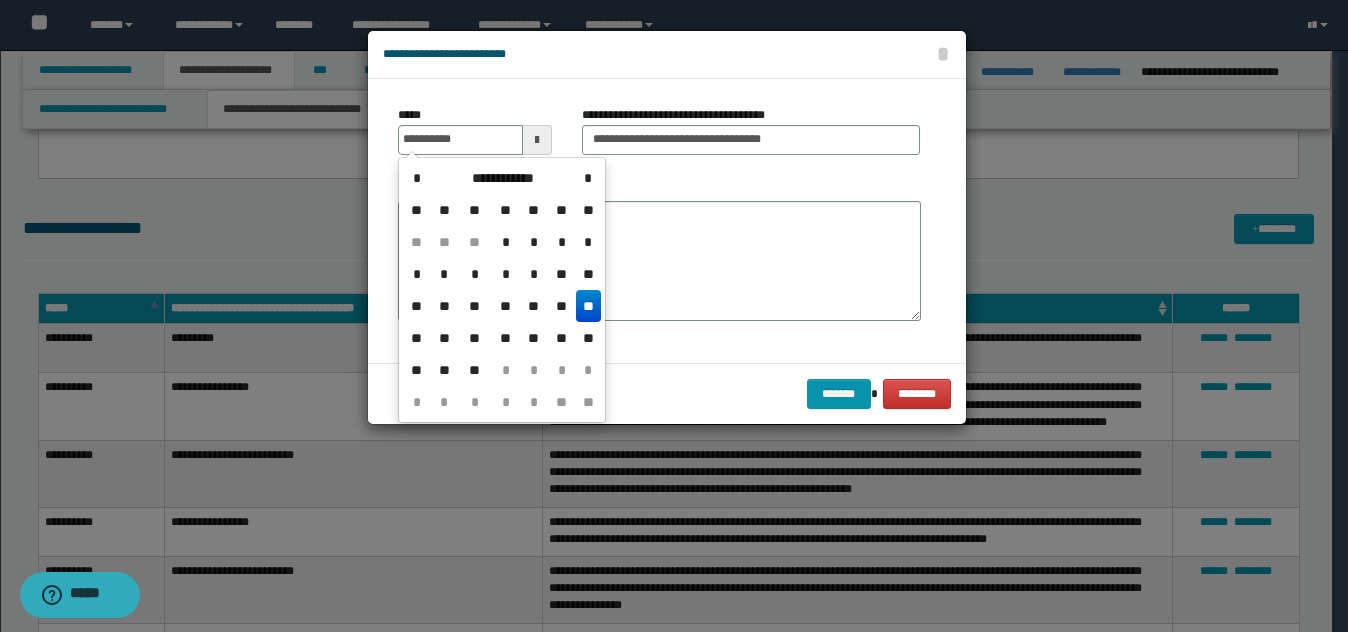click on "**" at bounding box center (588, 306) 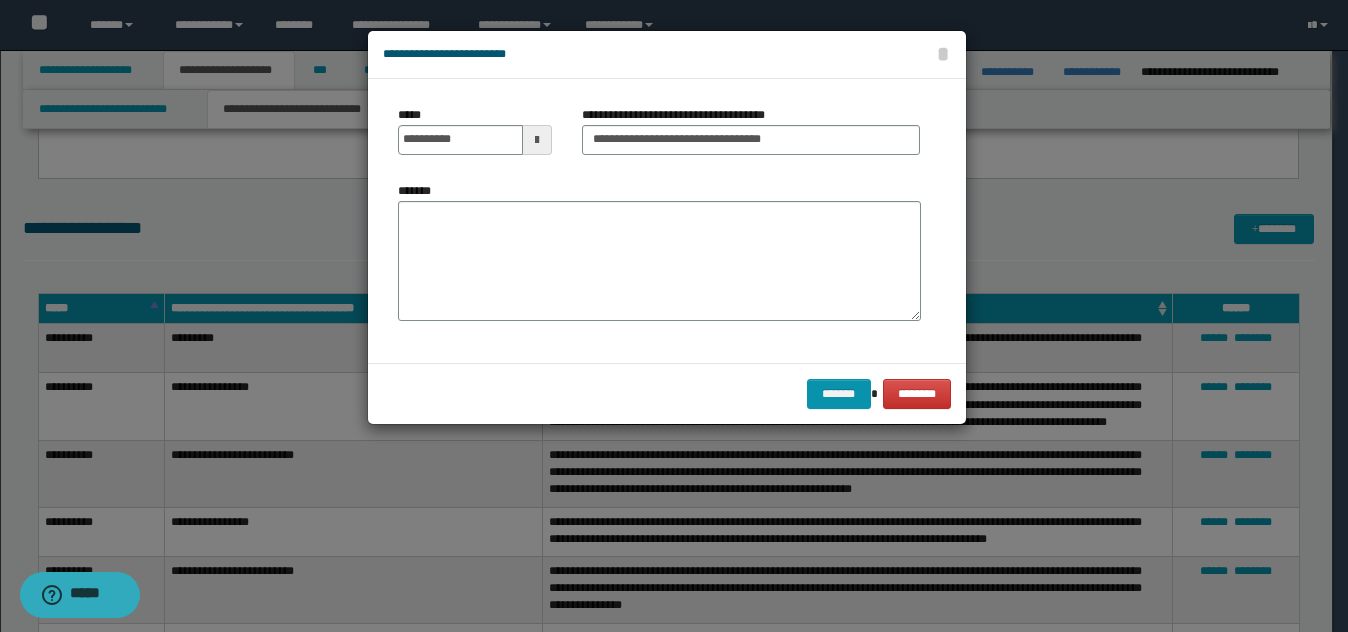 click on "*******" at bounding box center (659, 261) 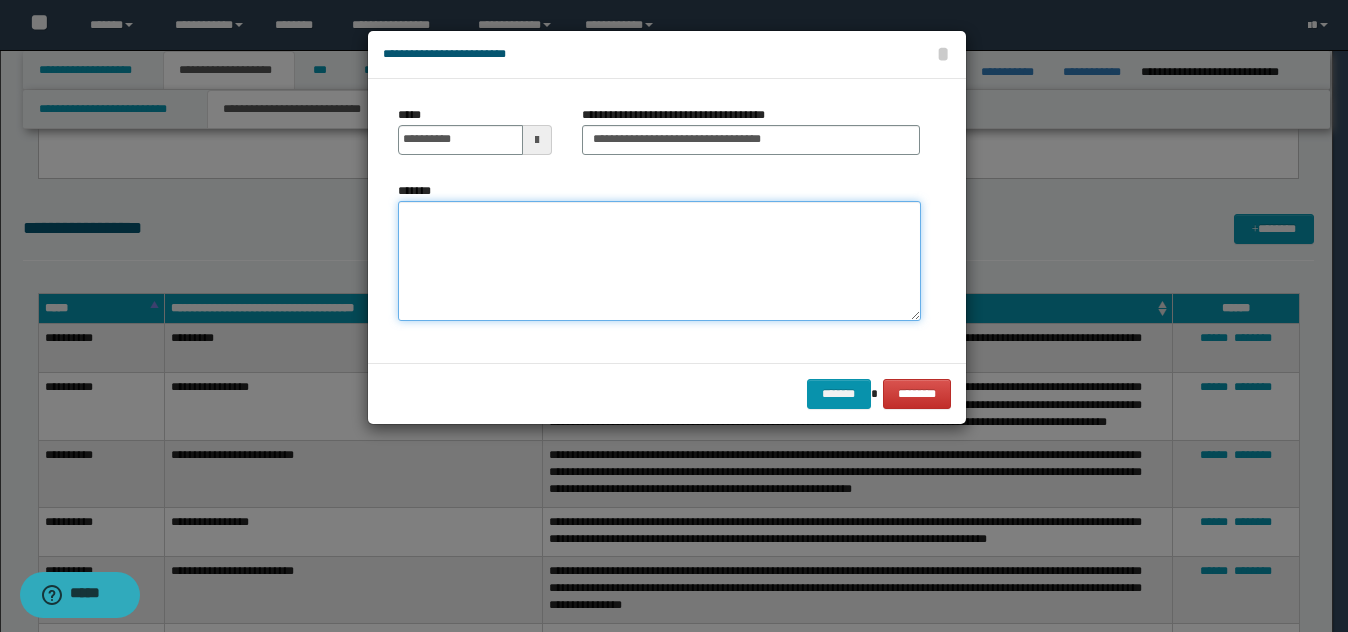 paste on "**********" 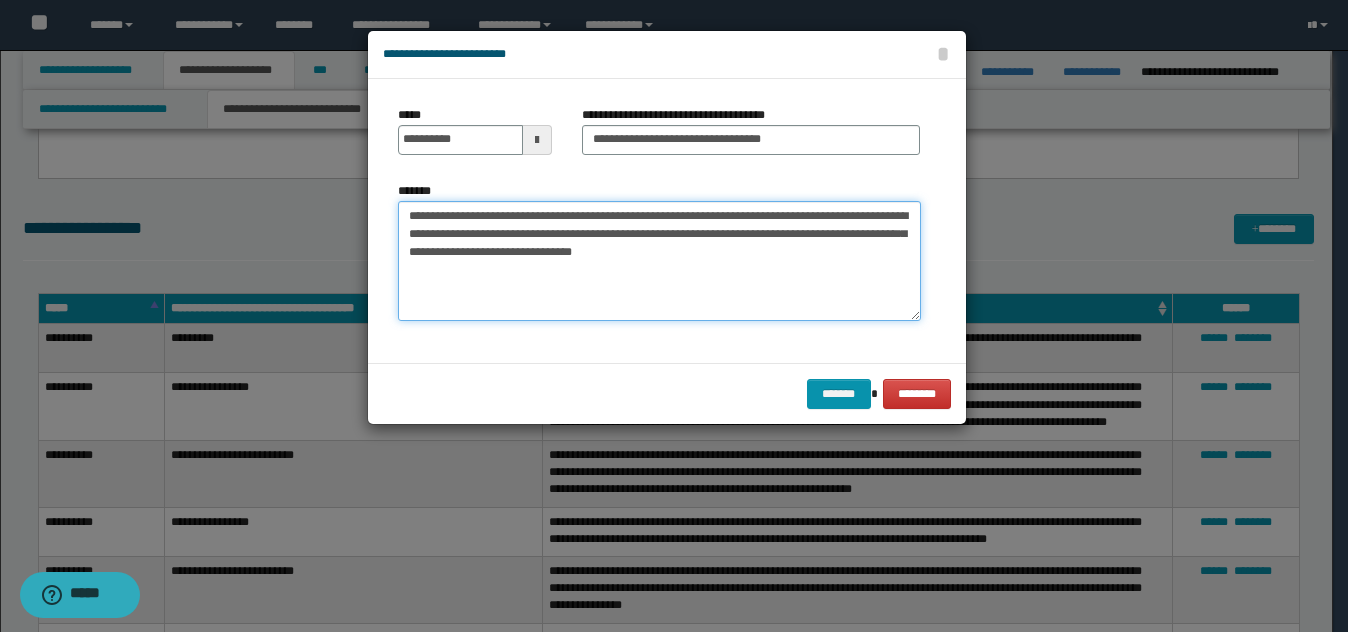click on "**********" at bounding box center (659, 261) 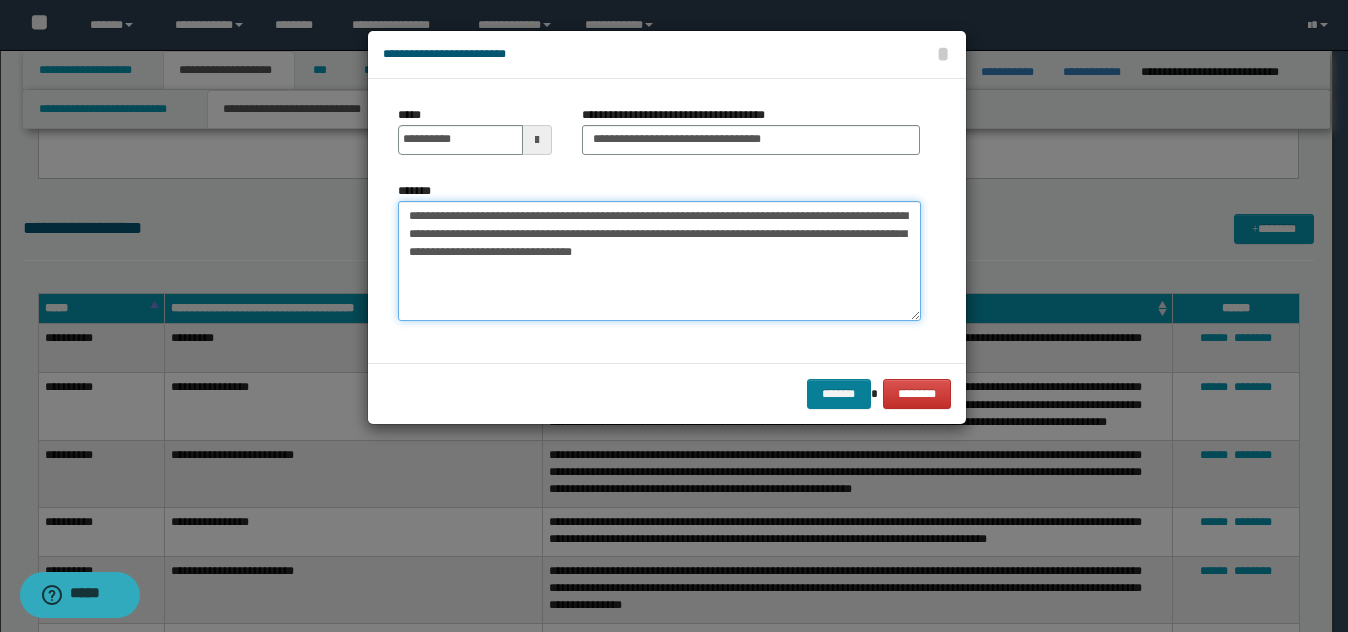 type on "**********" 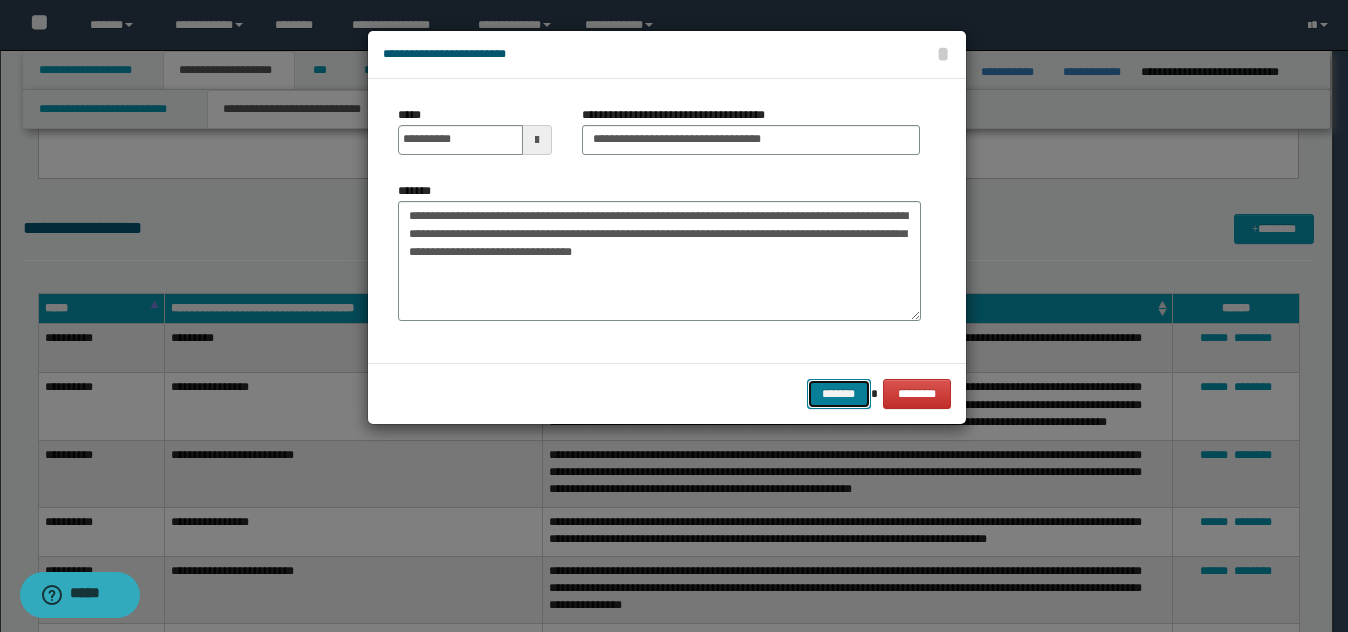 click on "*******" at bounding box center [839, 394] 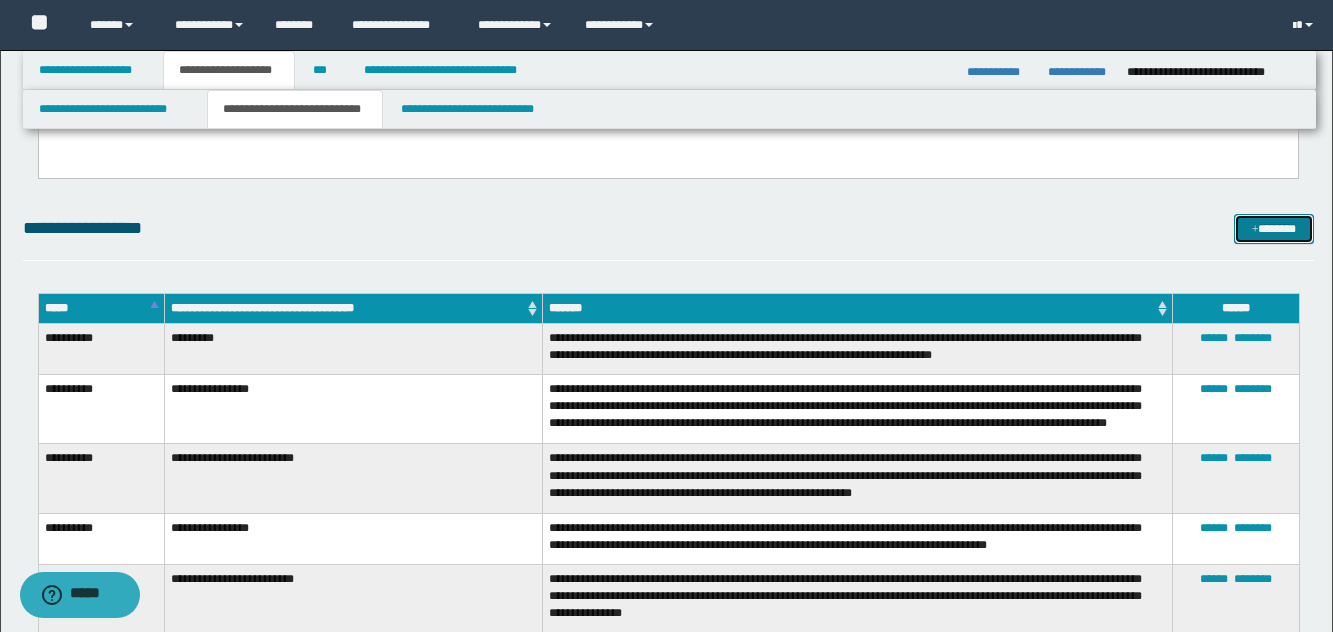 click on "*******" at bounding box center [1274, 229] 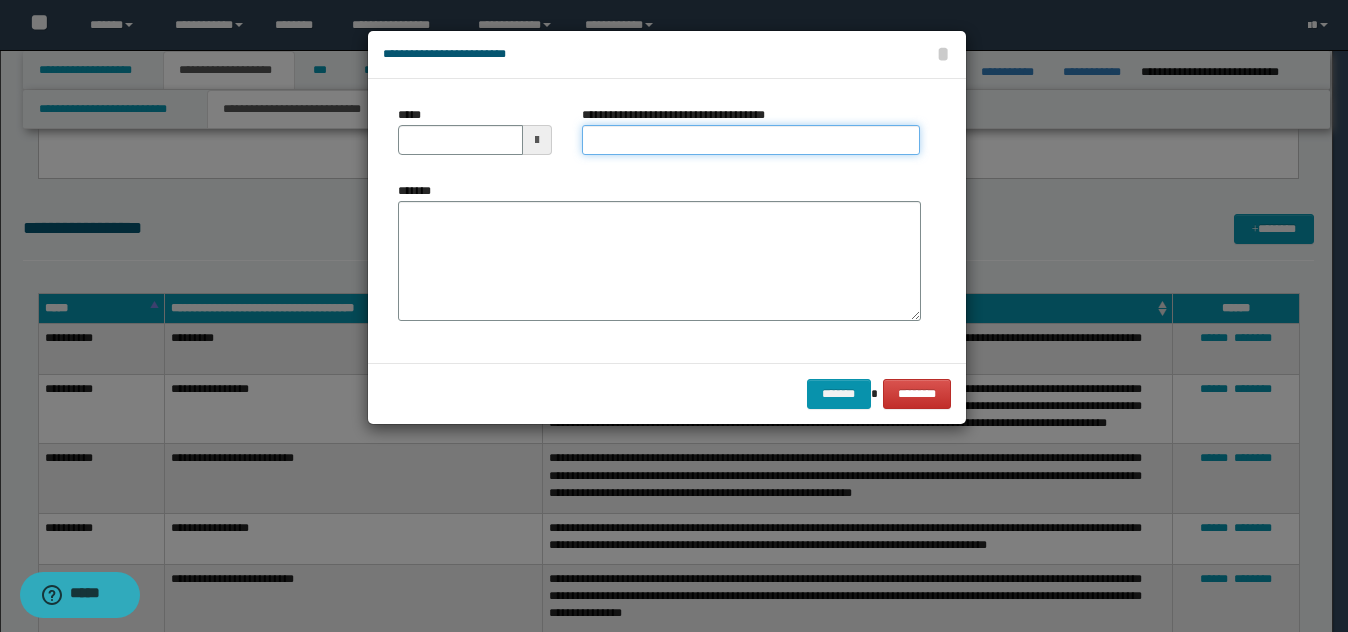 click on "**********" at bounding box center (751, 140) 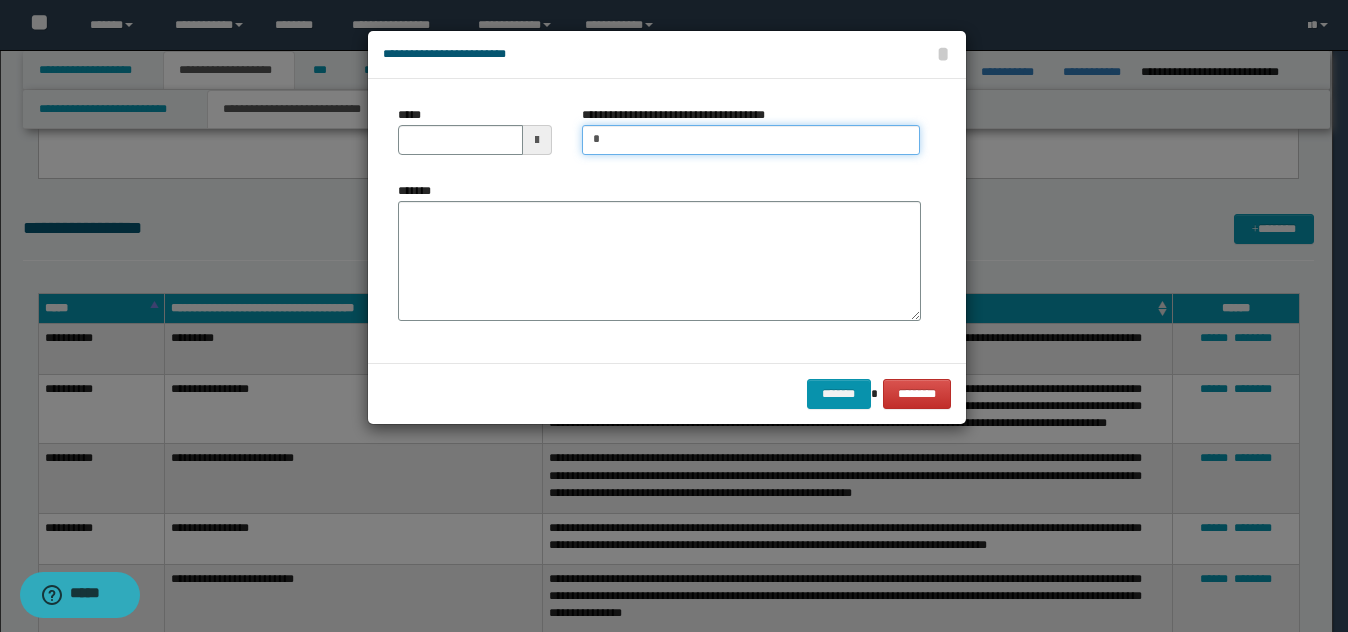 type on "**********" 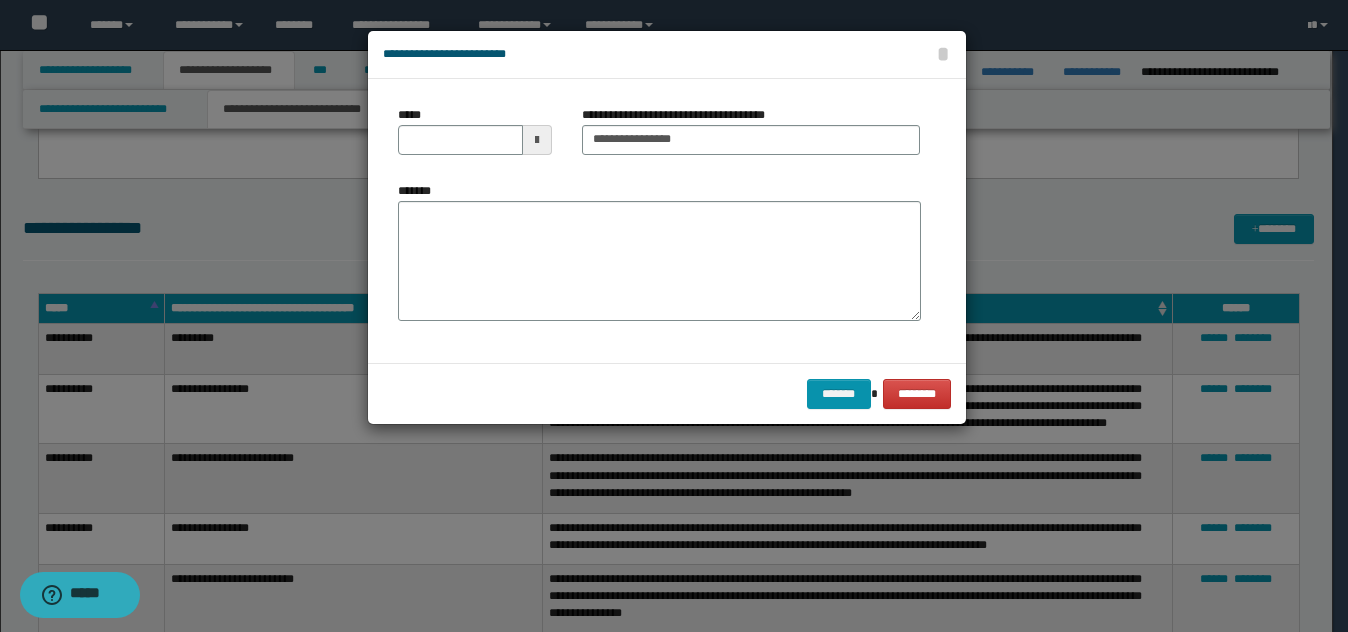 click on "*****" at bounding box center (475, 138) 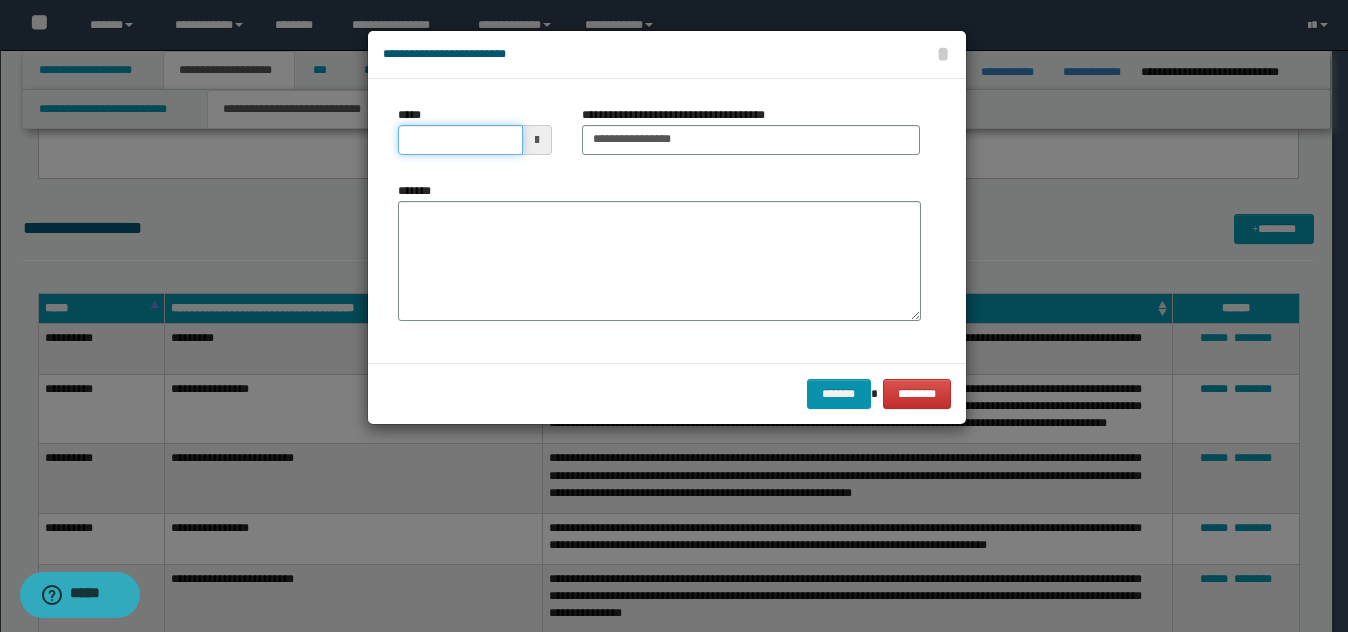 click on "*****" at bounding box center [460, 140] 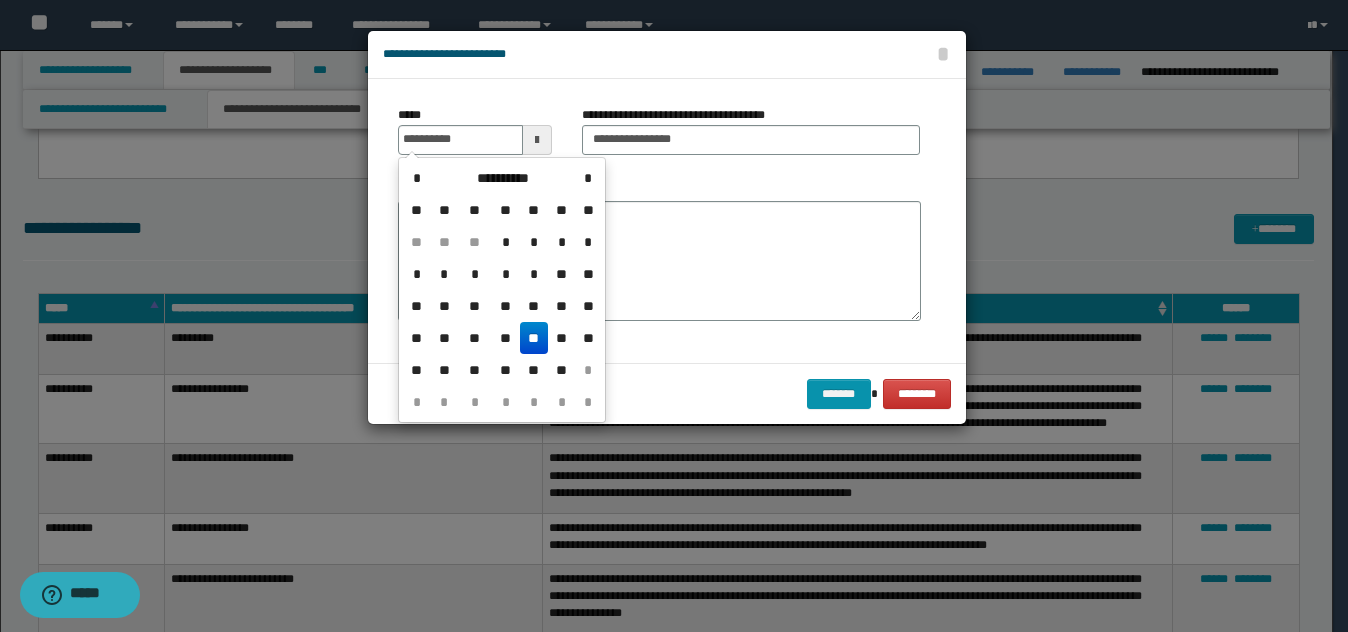 drag, startPoint x: 532, startPoint y: 334, endPoint x: 551, endPoint y: 271, distance: 65.802734 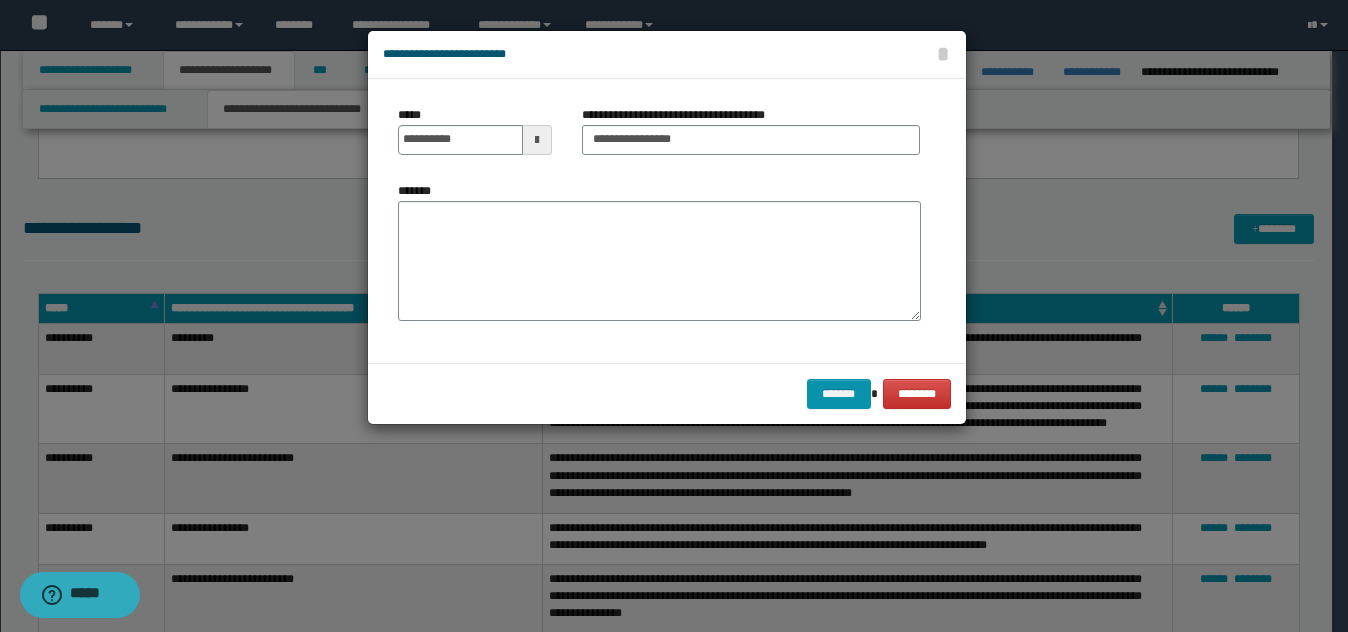 drag, startPoint x: 552, startPoint y: 268, endPoint x: 677, endPoint y: 280, distance: 125.57468 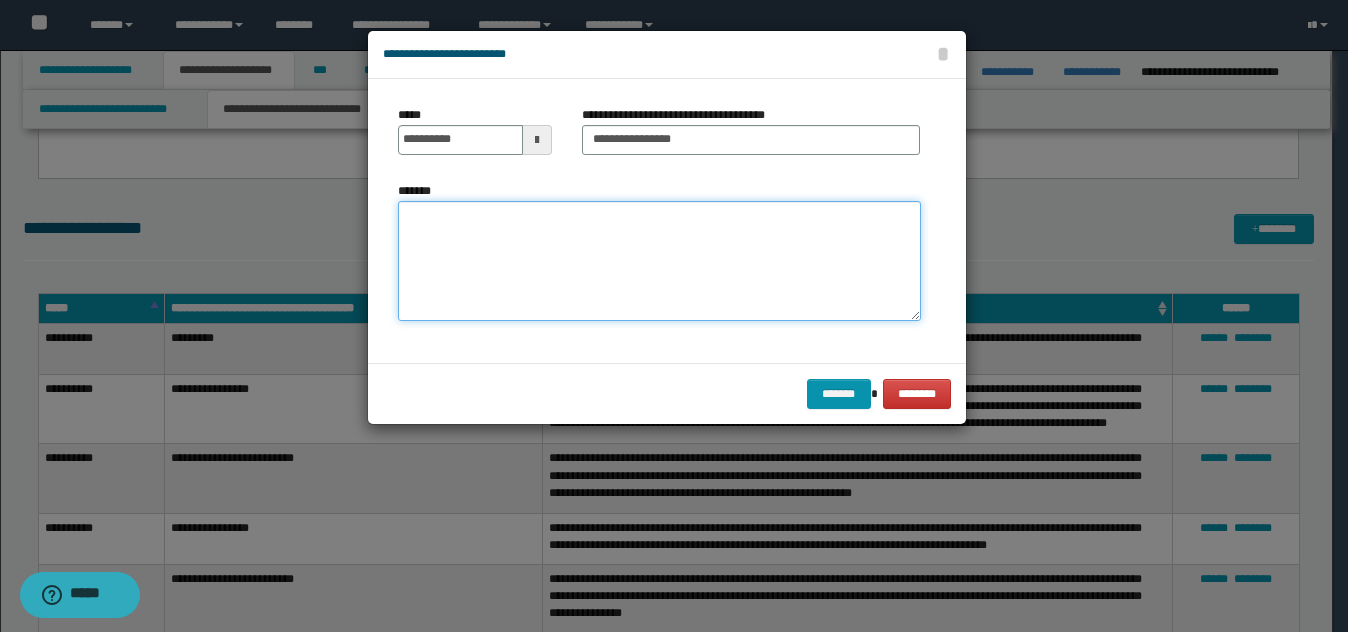 paste on "**********" 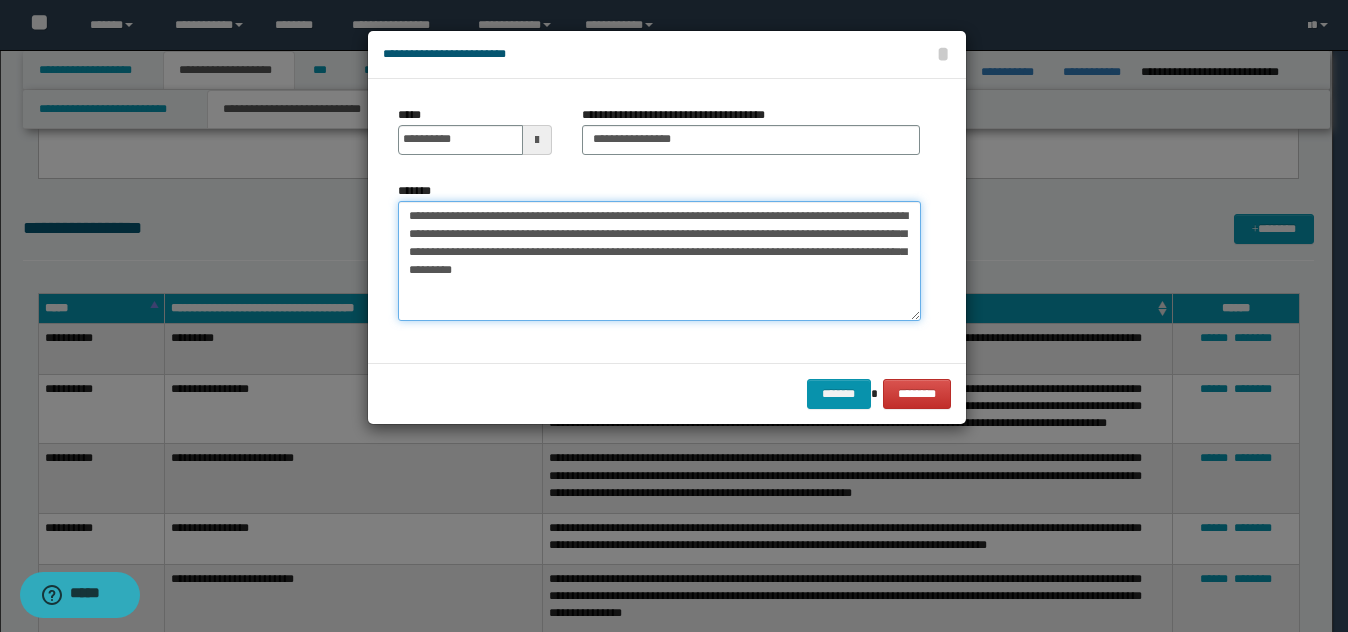 drag, startPoint x: 516, startPoint y: 259, endPoint x: 637, endPoint y: 275, distance: 122.05327 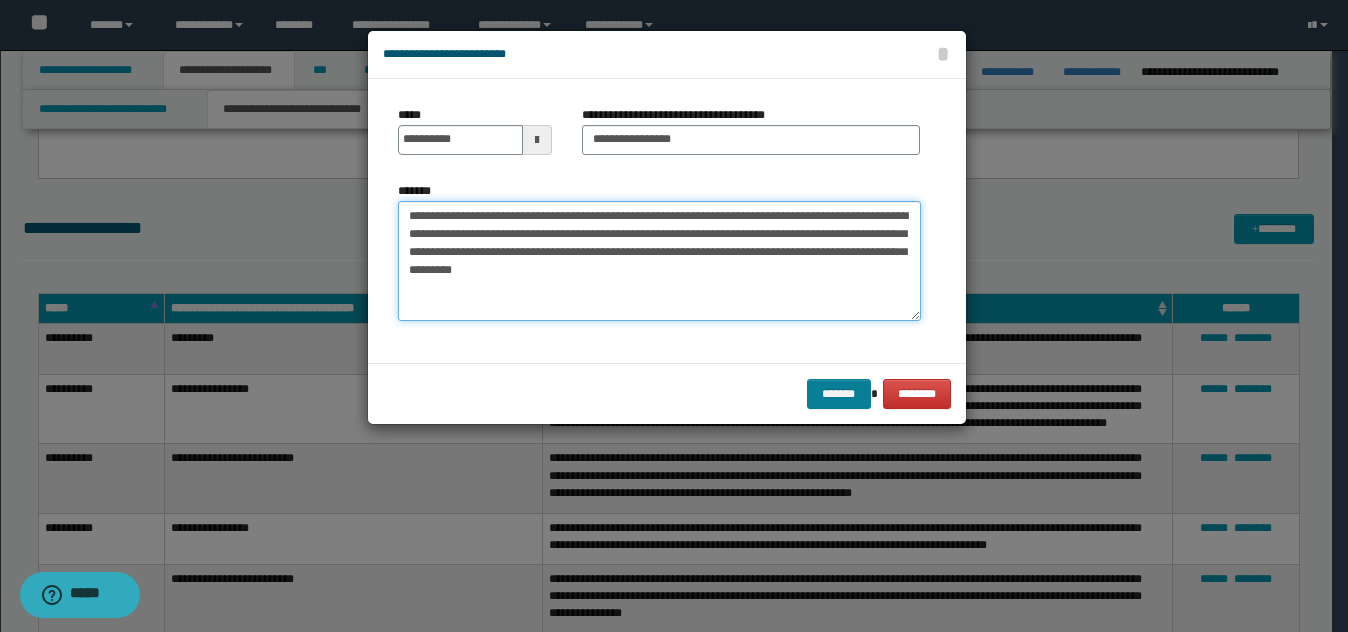 type on "**********" 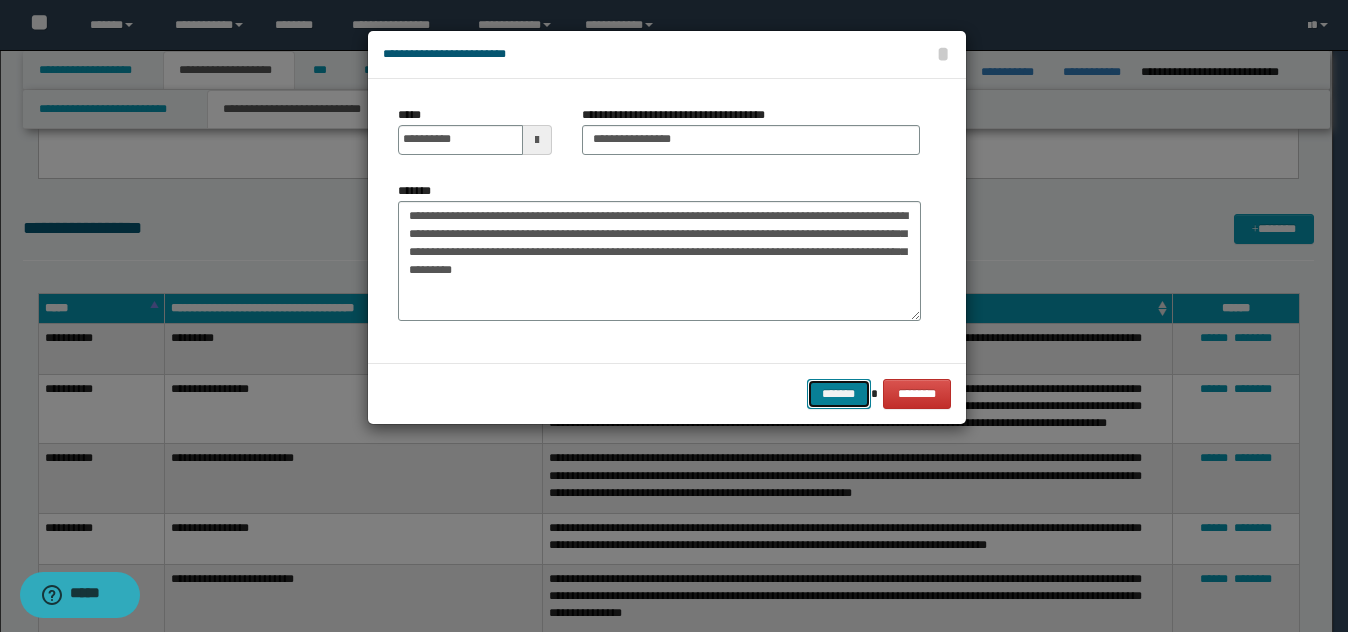 click on "*******" at bounding box center (839, 394) 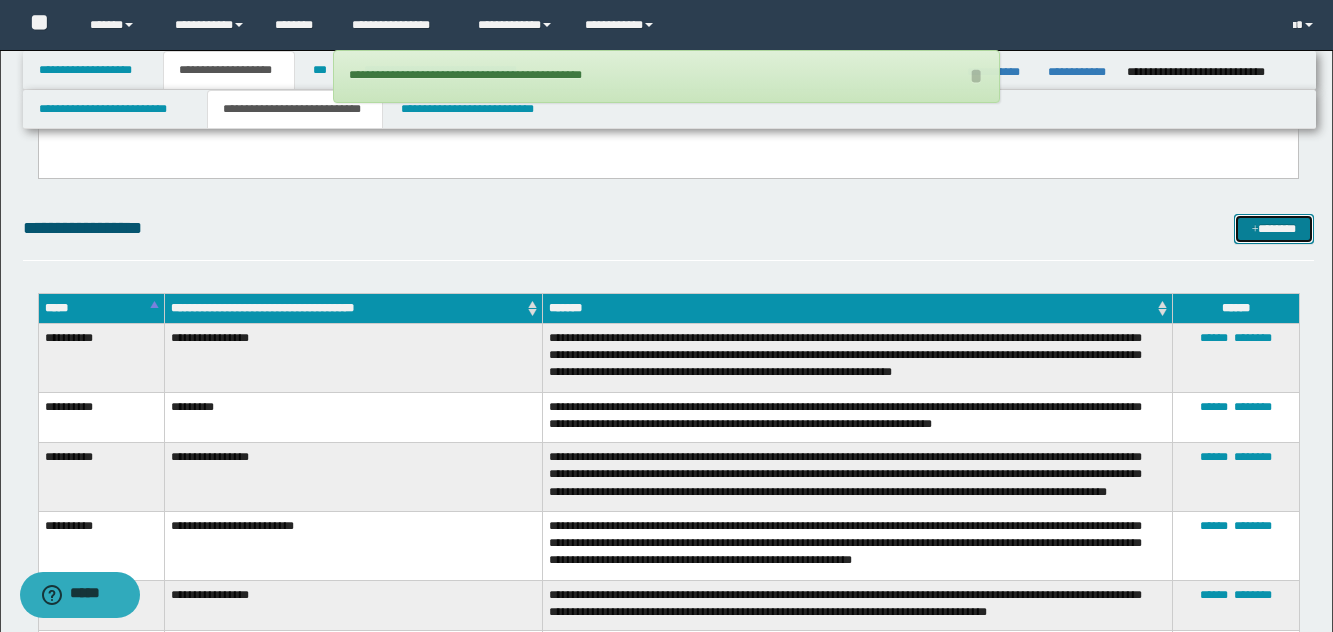click at bounding box center [1255, 230] 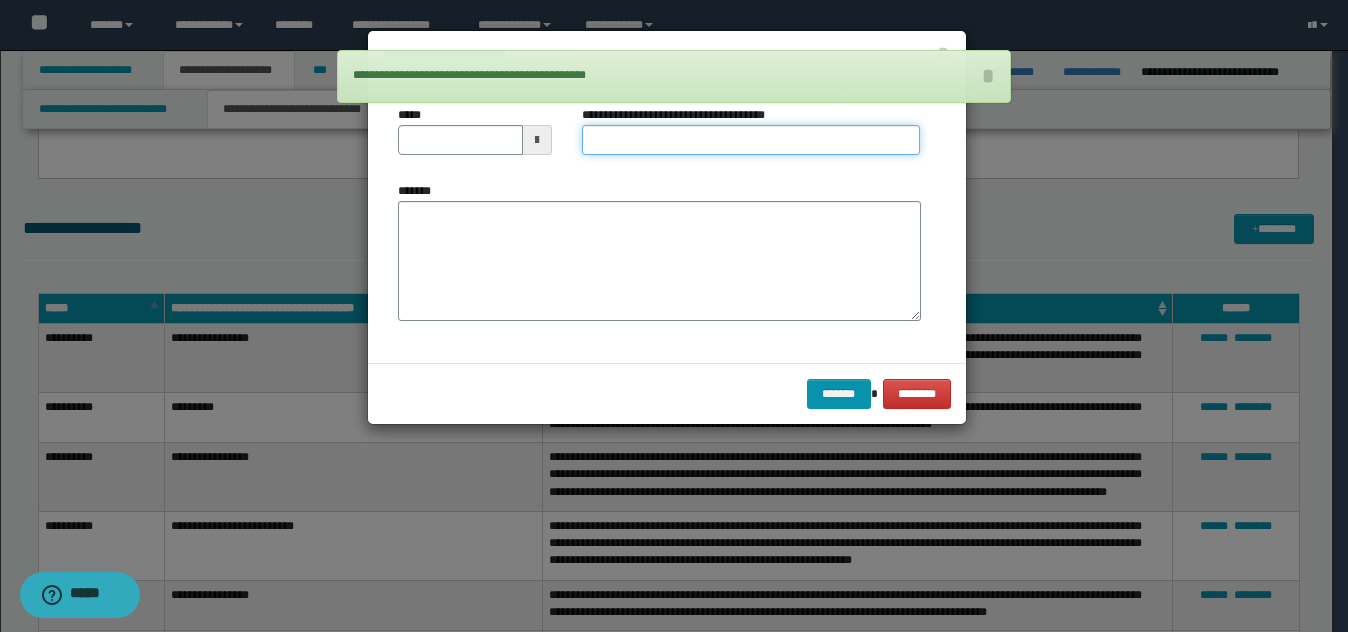 click on "**********" at bounding box center (751, 140) 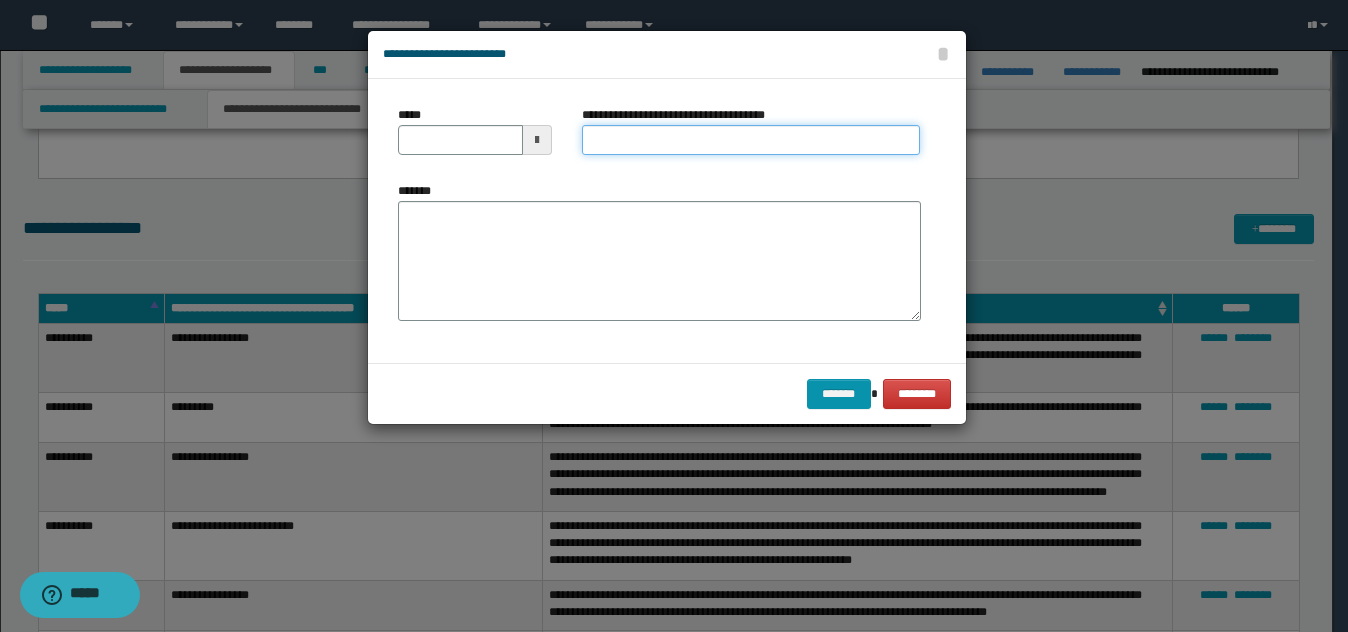 click on "**********" at bounding box center (751, 140) 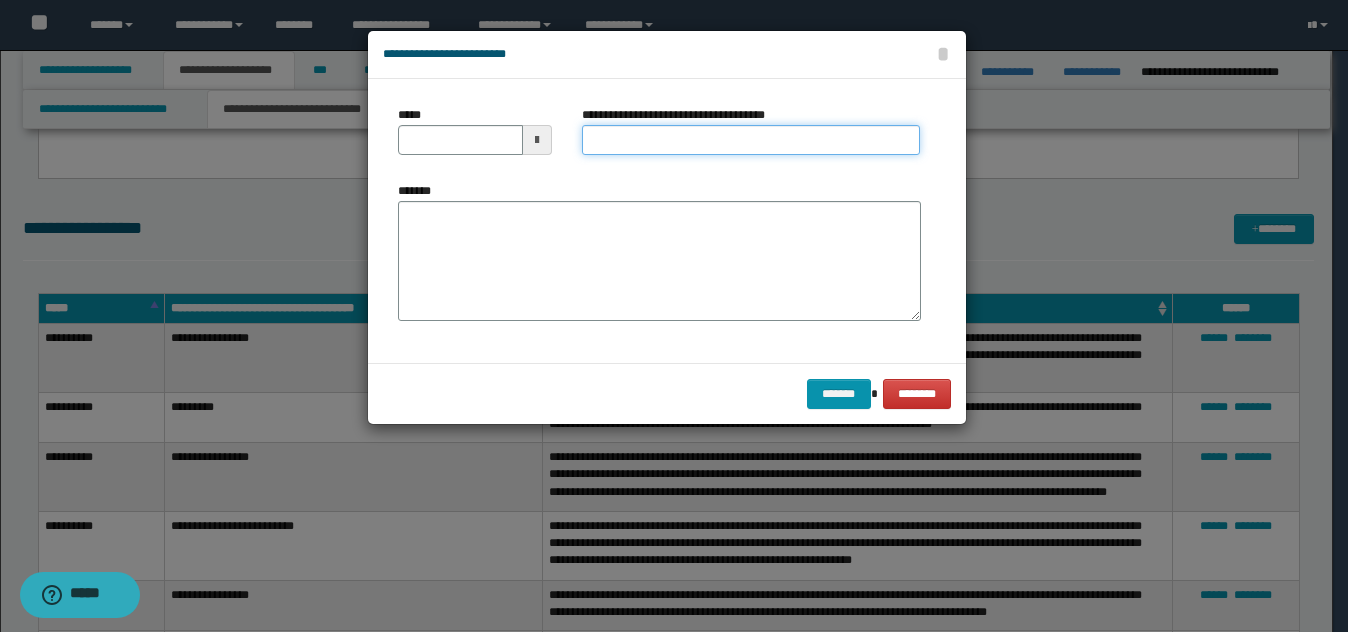 drag, startPoint x: 725, startPoint y: 136, endPoint x: 732, endPoint y: 151, distance: 16.552946 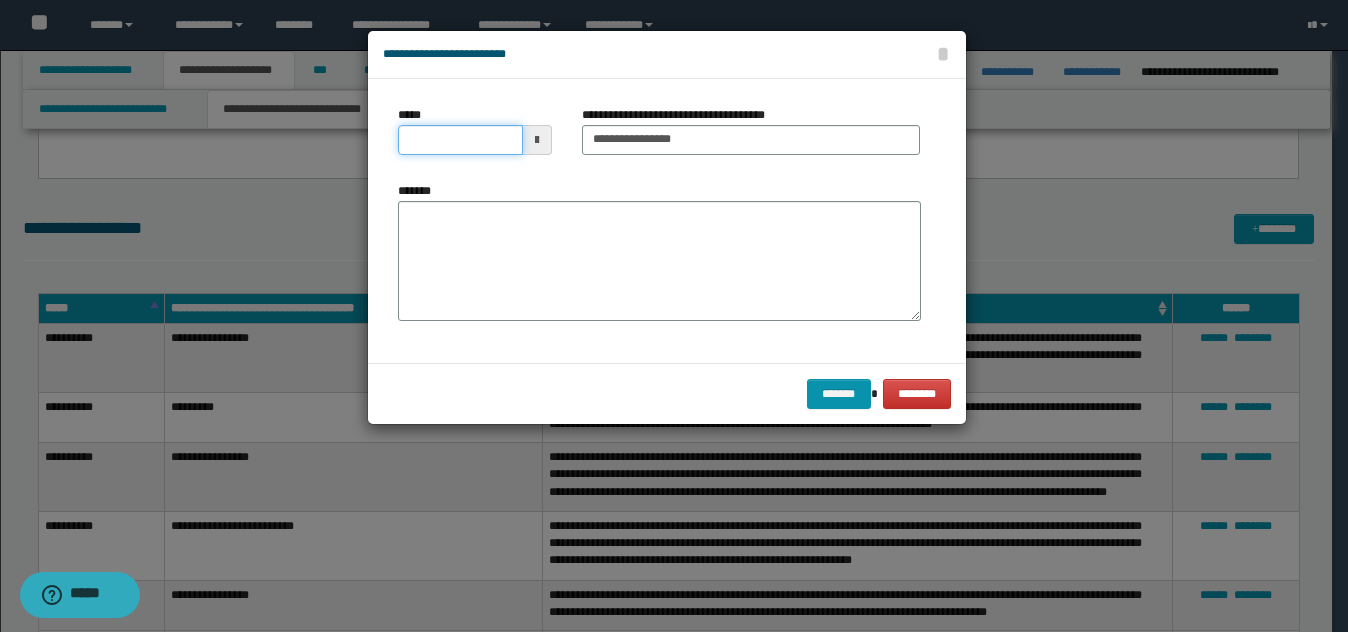 click on "*****" at bounding box center (460, 140) 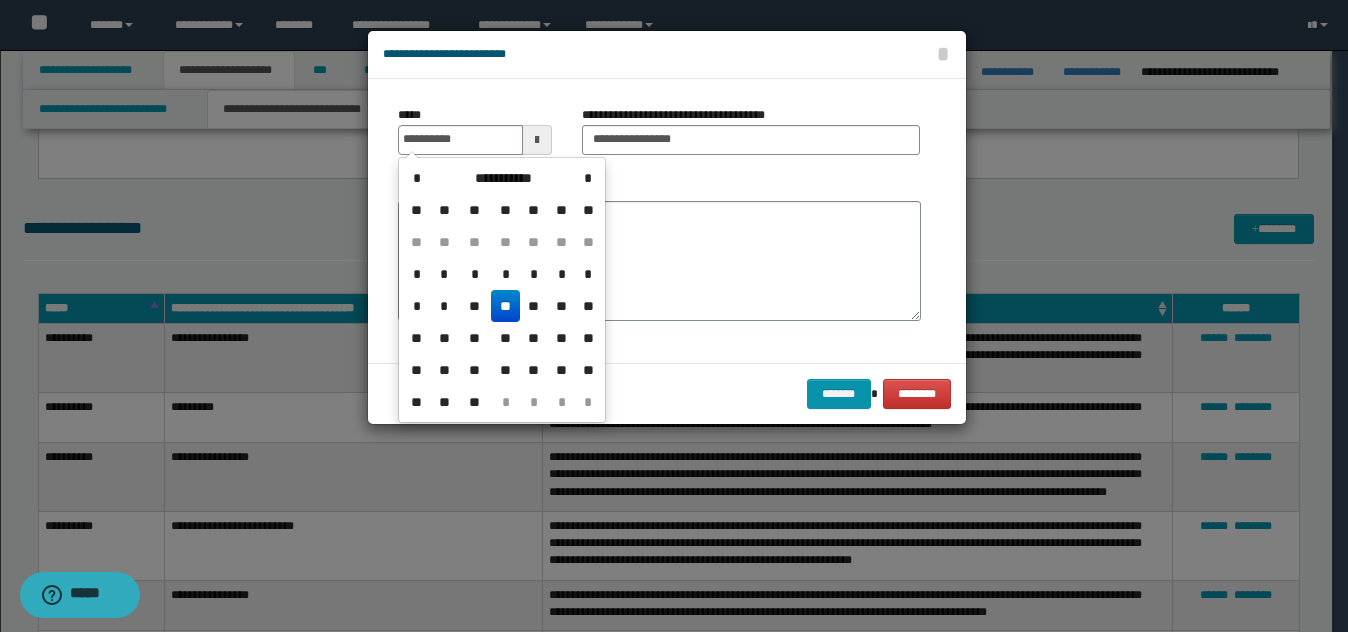 click on "**" at bounding box center (505, 306) 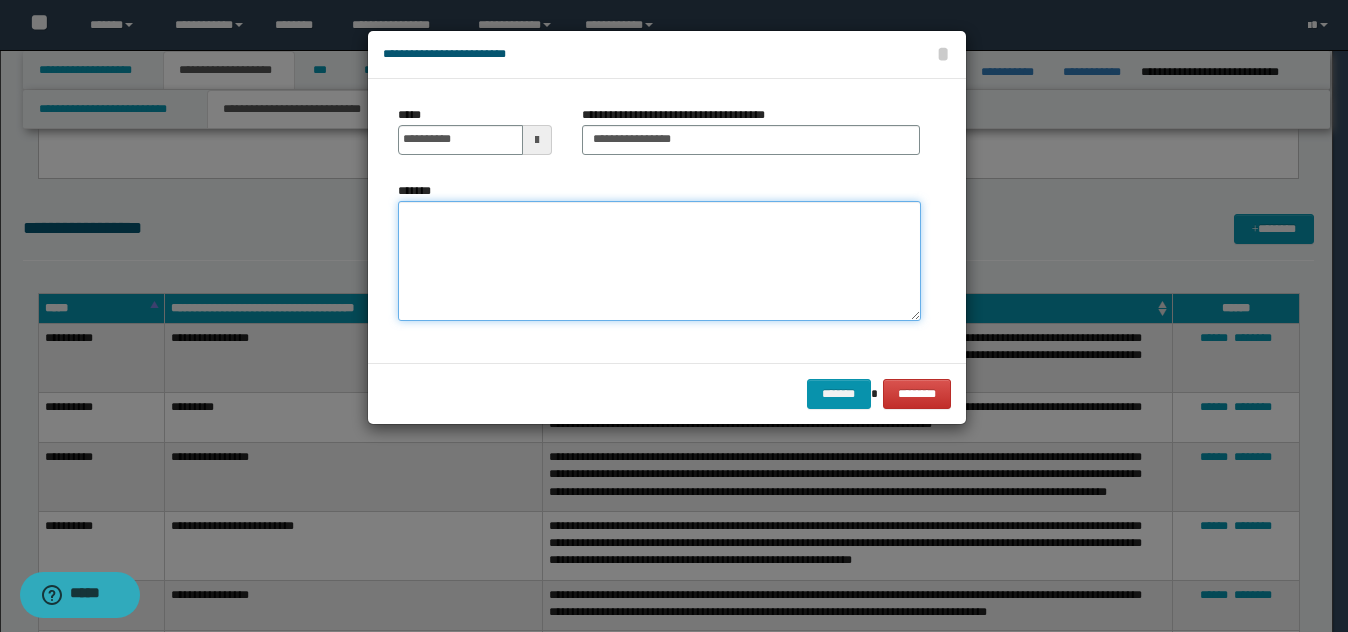 drag, startPoint x: 503, startPoint y: 287, endPoint x: 660, endPoint y: 306, distance: 158.14551 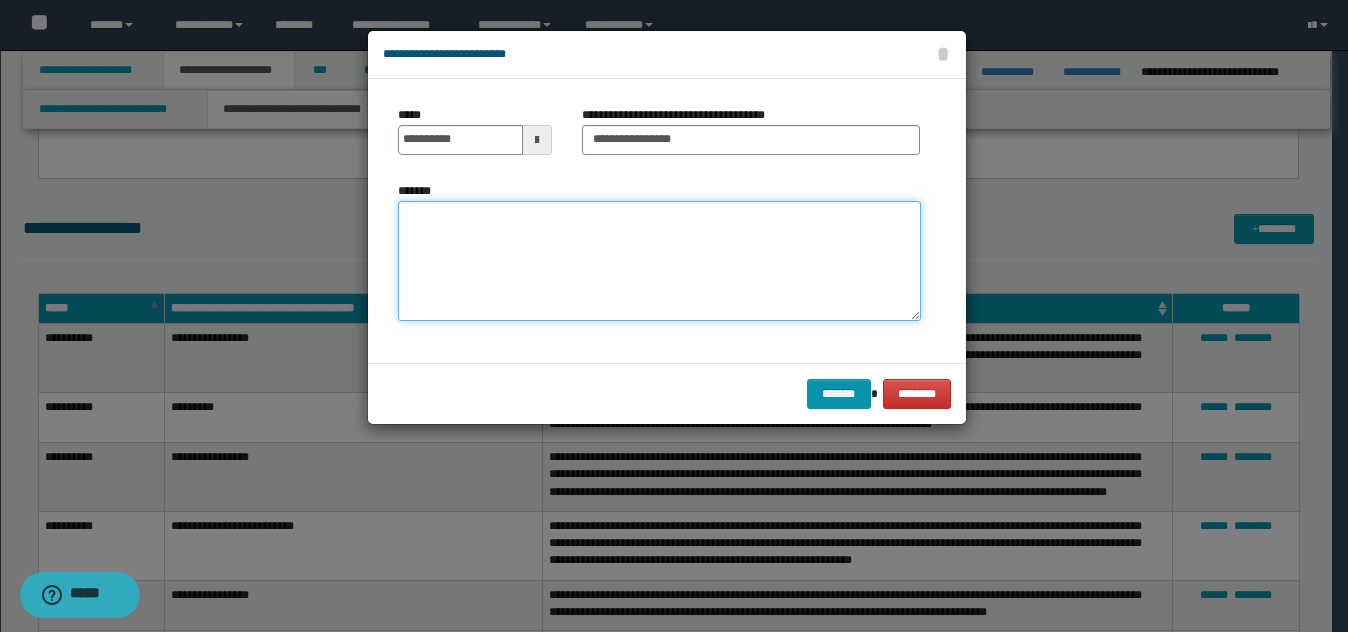 paste on "**********" 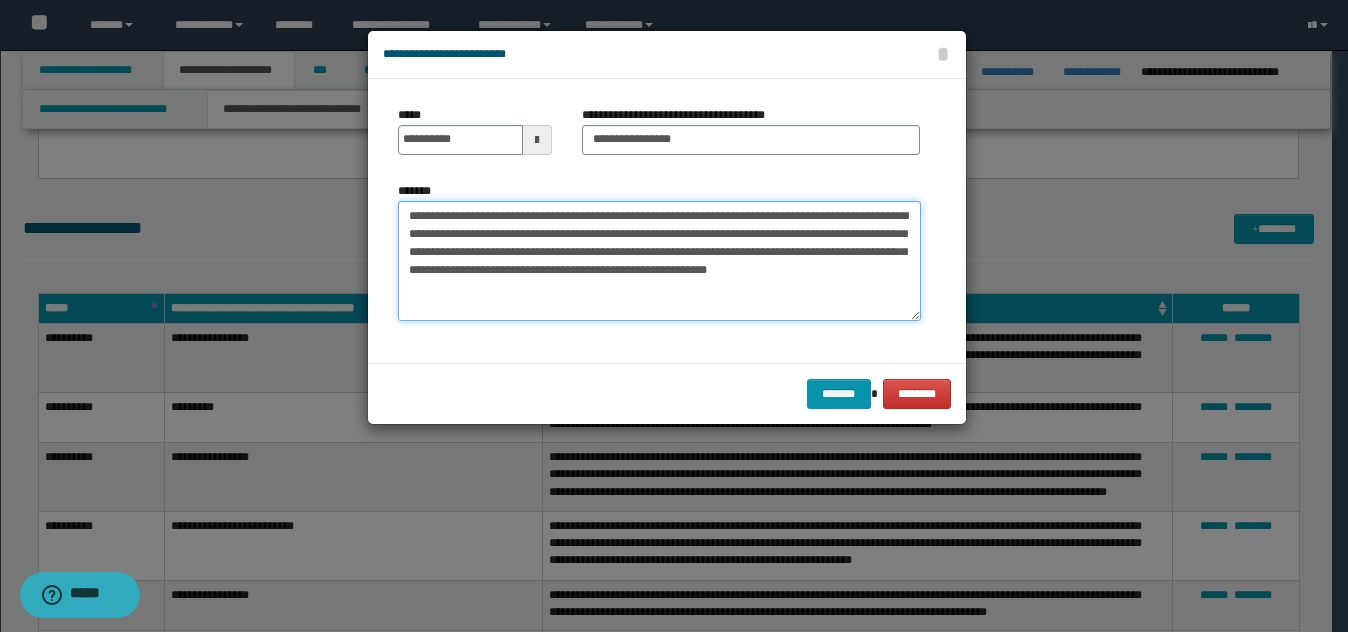click on "**********" at bounding box center (659, 261) 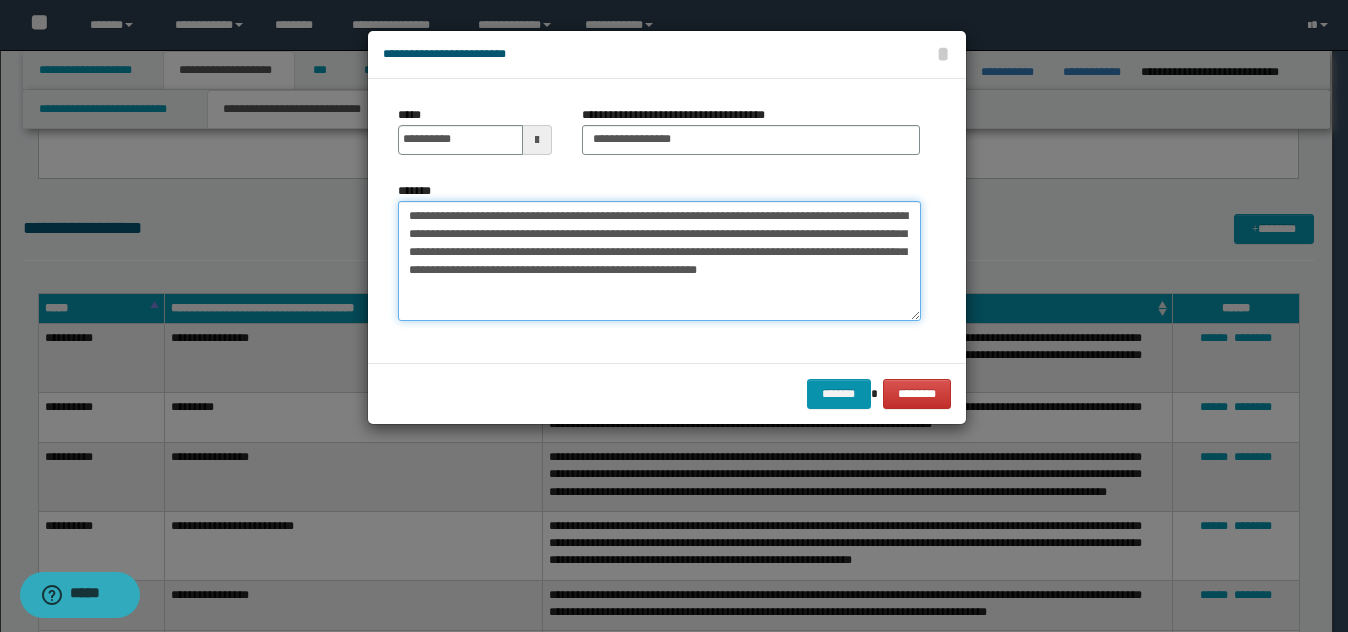click on "**********" at bounding box center [659, 261] 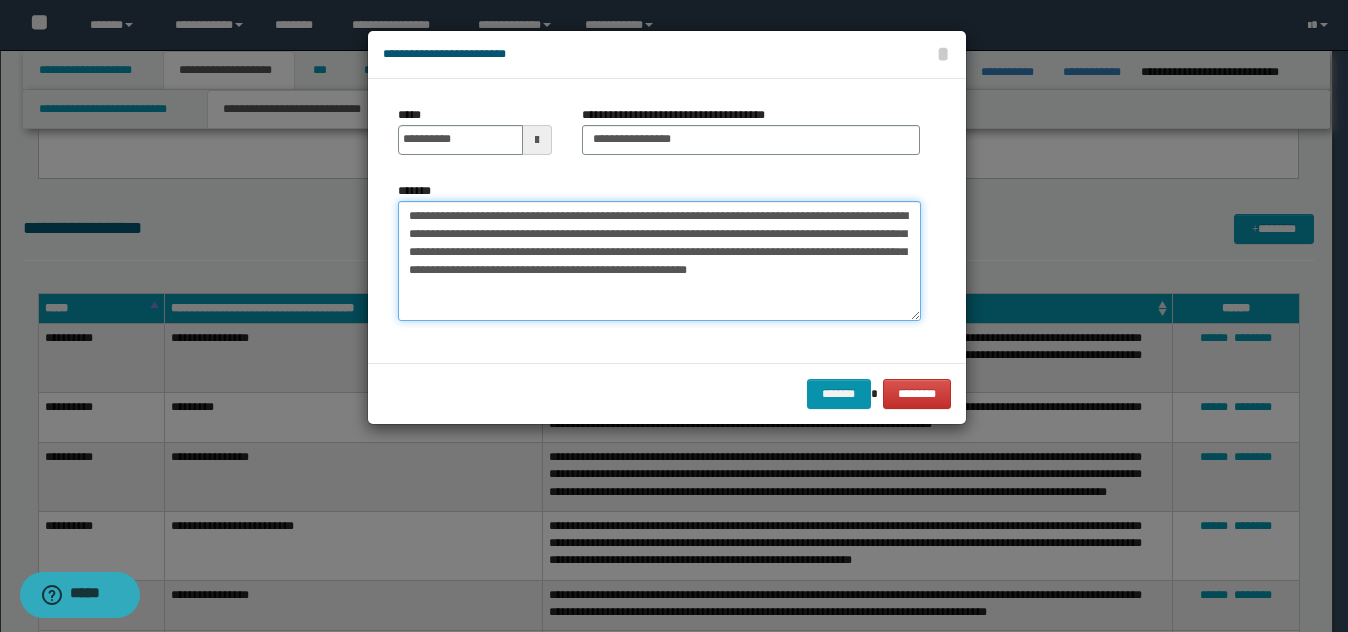 click on "**********" at bounding box center [659, 261] 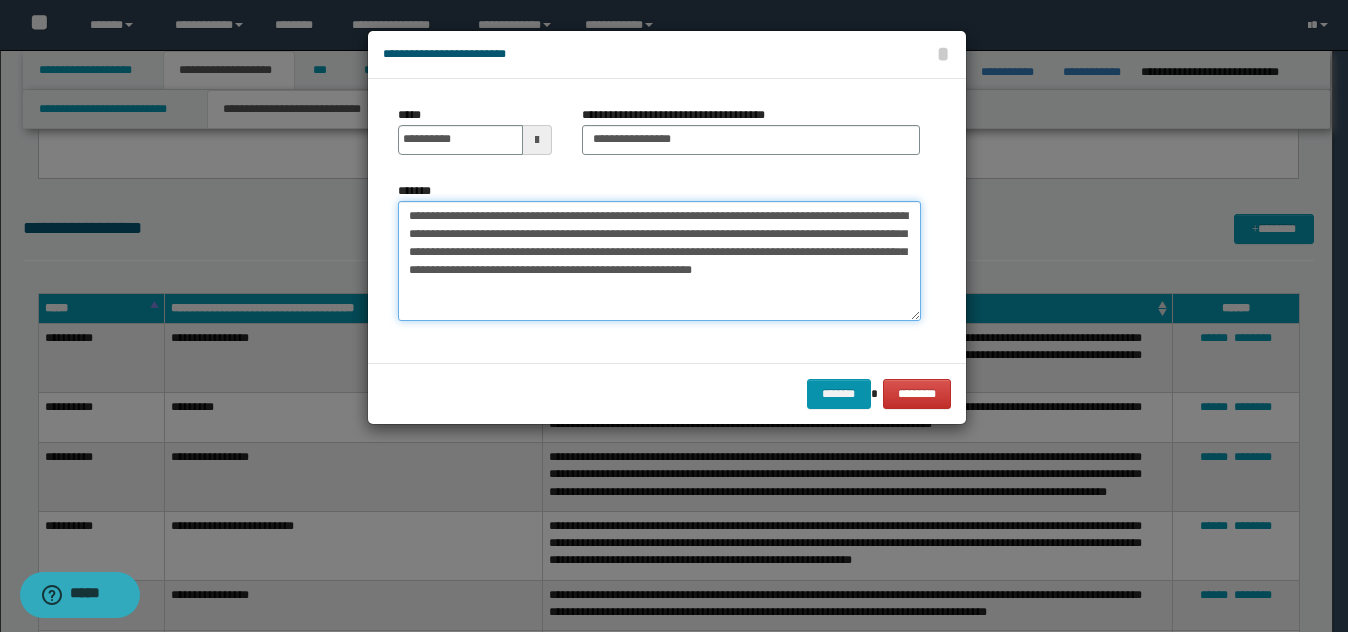 click on "**********" at bounding box center [659, 261] 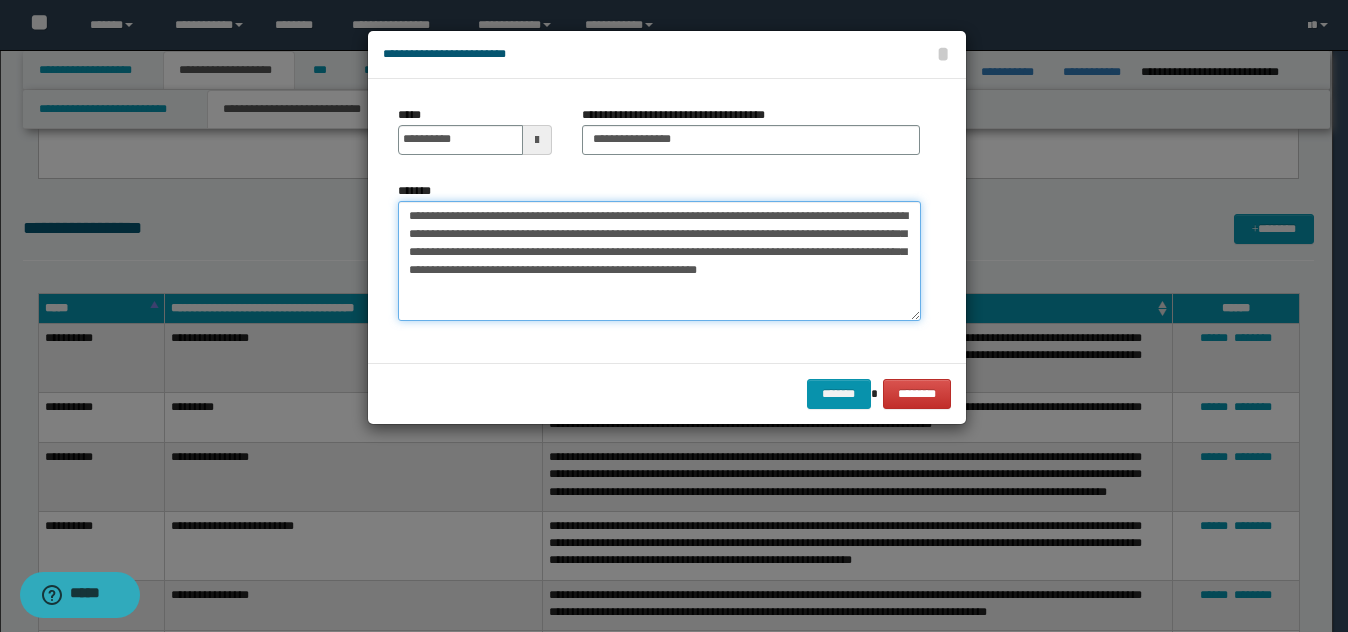 click on "**********" at bounding box center [659, 261] 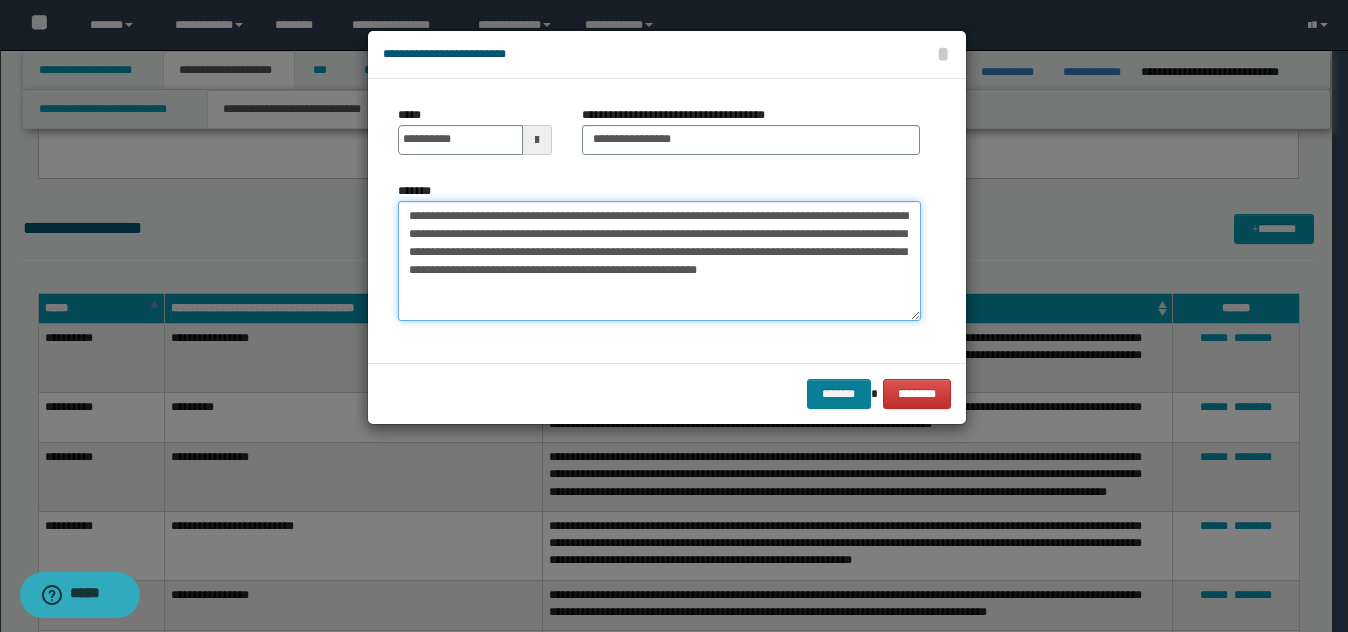 type on "**********" 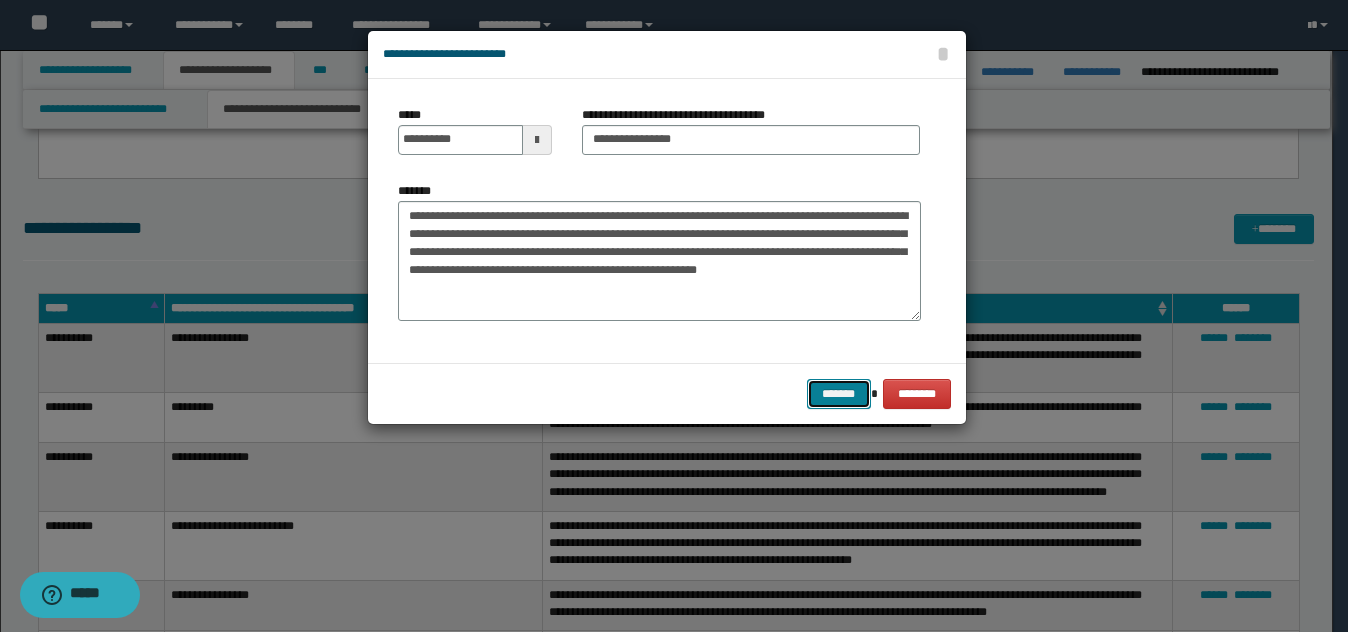 click on "*******" at bounding box center (839, 394) 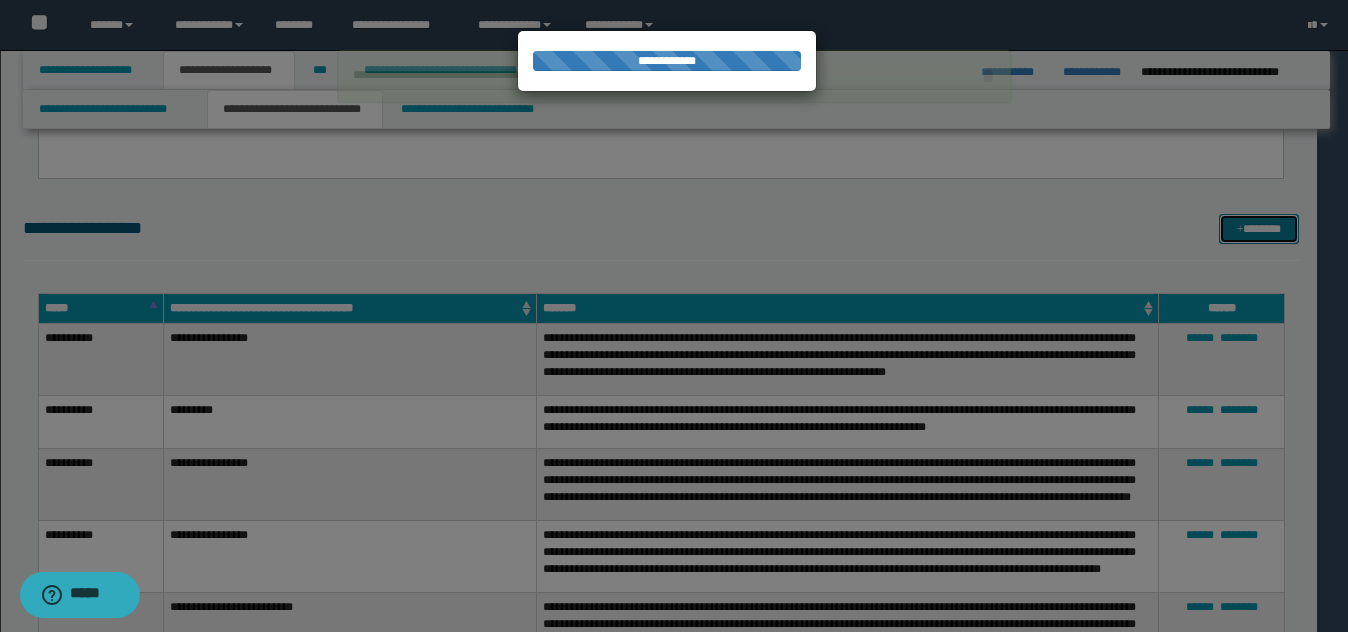 type 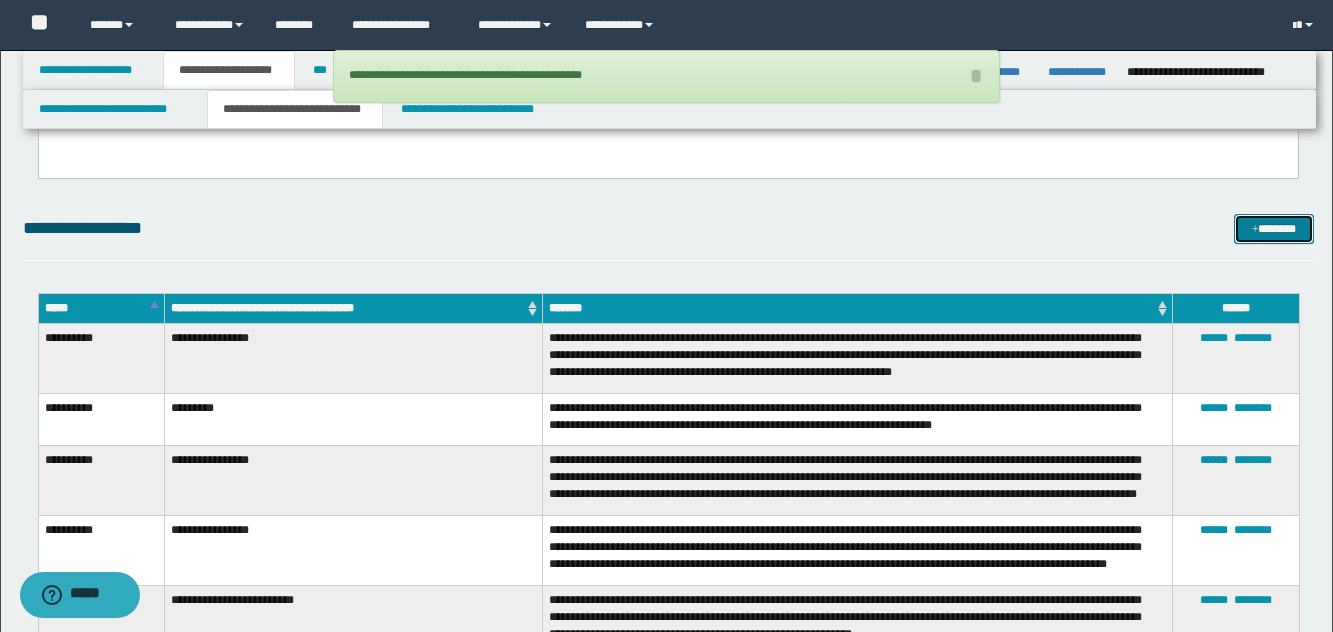 click on "*******" at bounding box center (1274, 229) 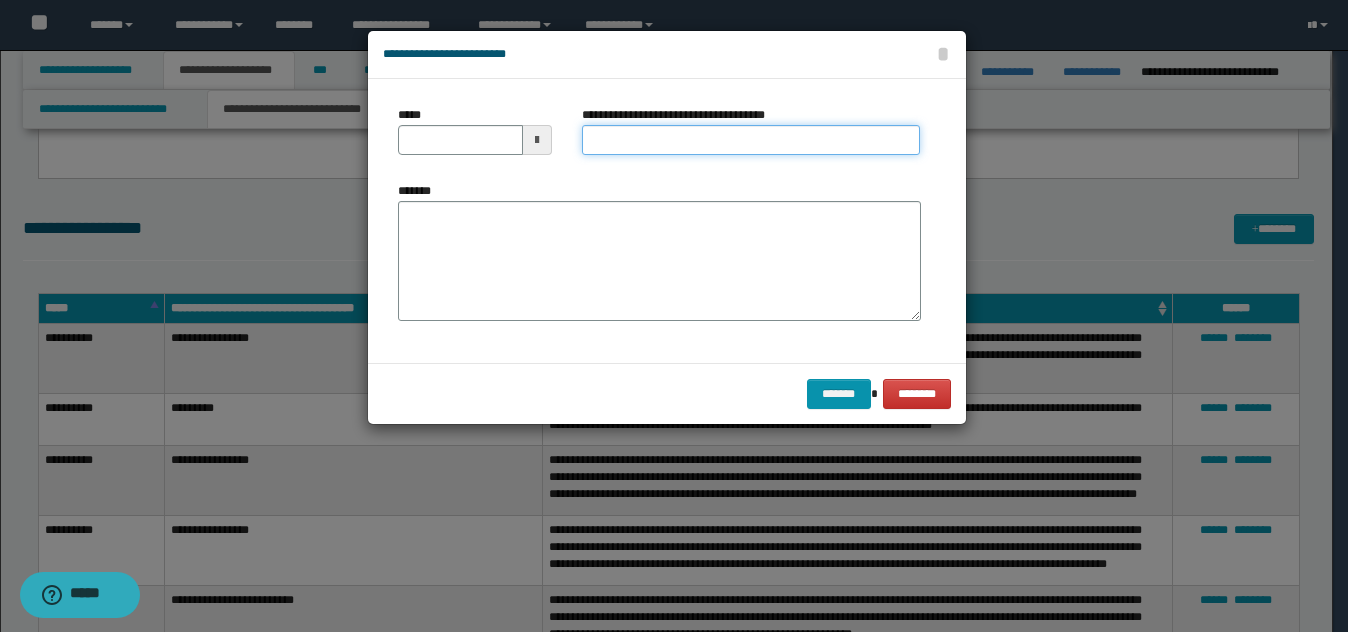 click on "**********" at bounding box center (751, 140) 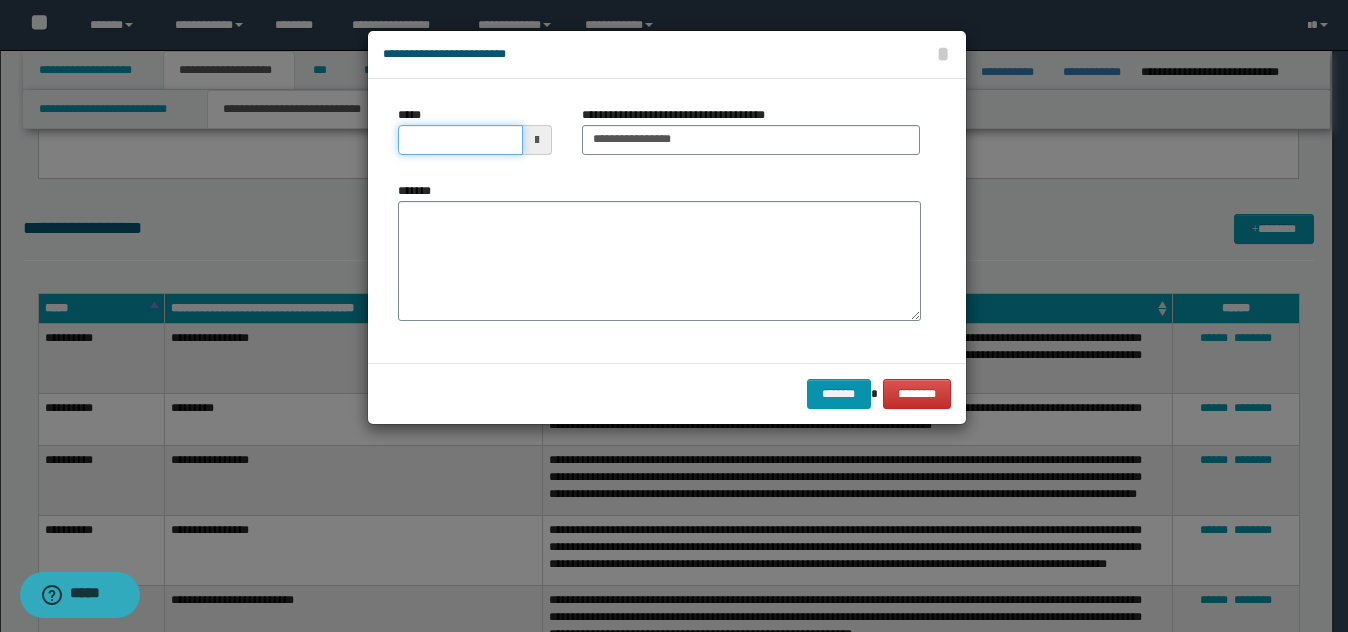 drag, startPoint x: 416, startPoint y: 140, endPoint x: 403, endPoint y: 136, distance: 13.601471 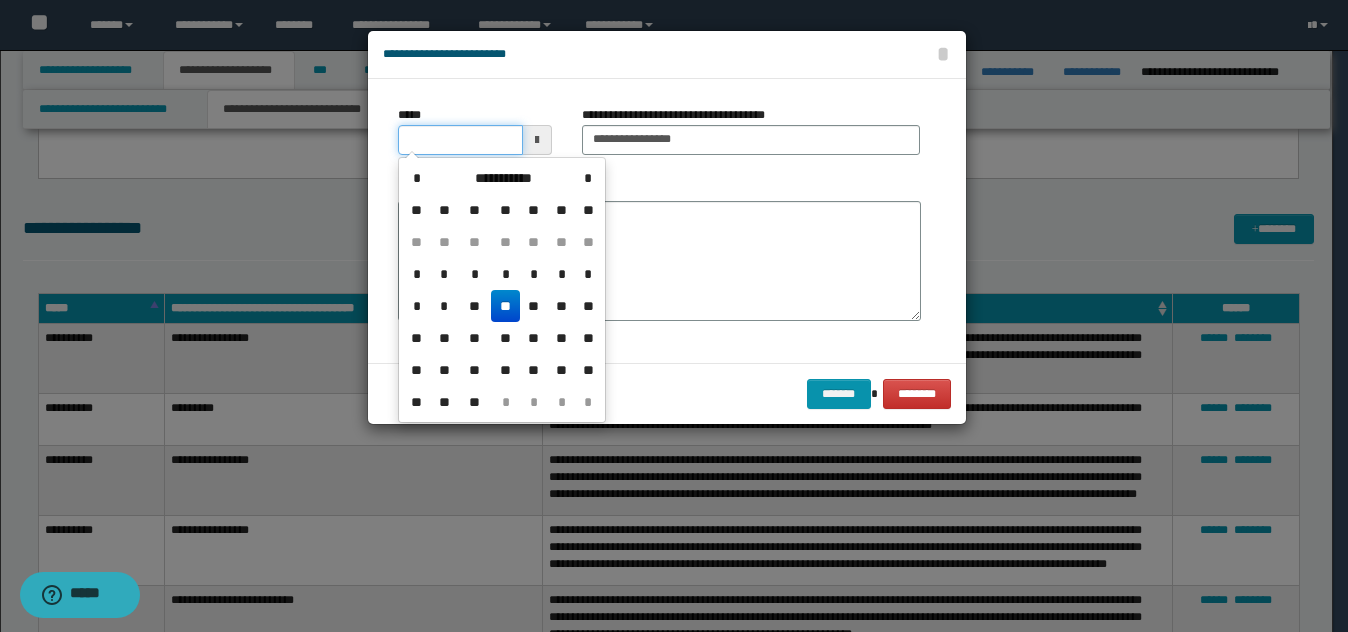 click on "*****" at bounding box center [460, 140] 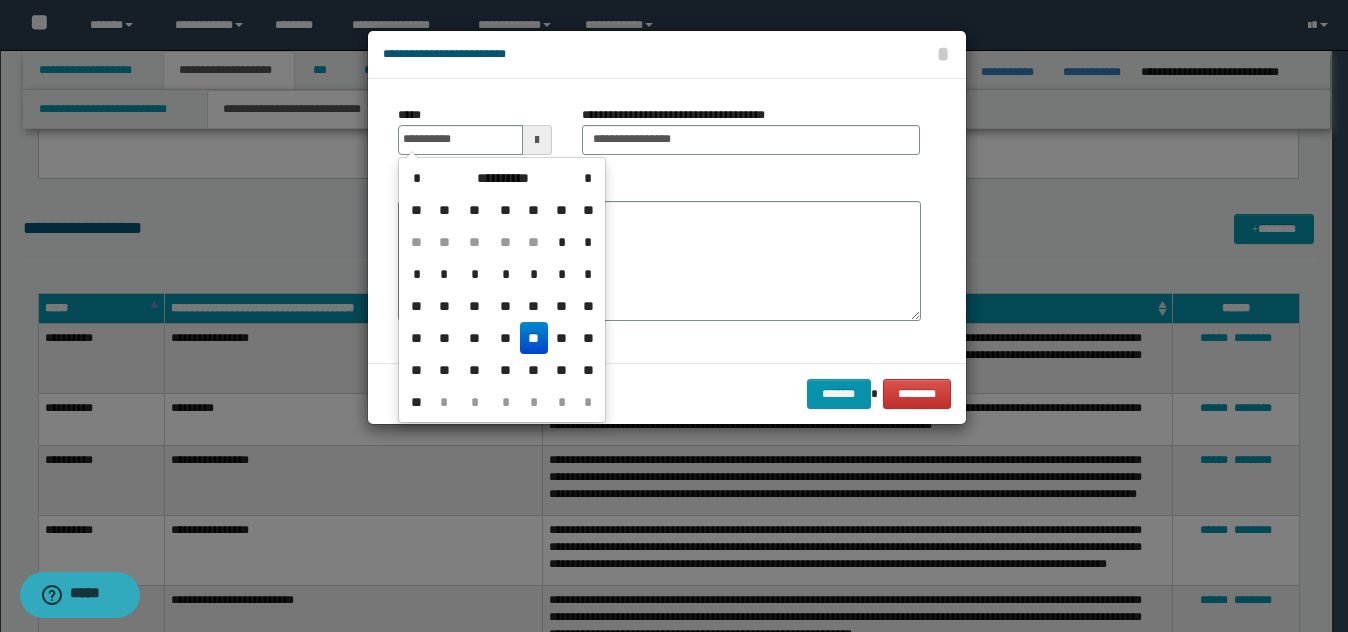 drag, startPoint x: 531, startPoint y: 334, endPoint x: 550, endPoint y: 310, distance: 30.610456 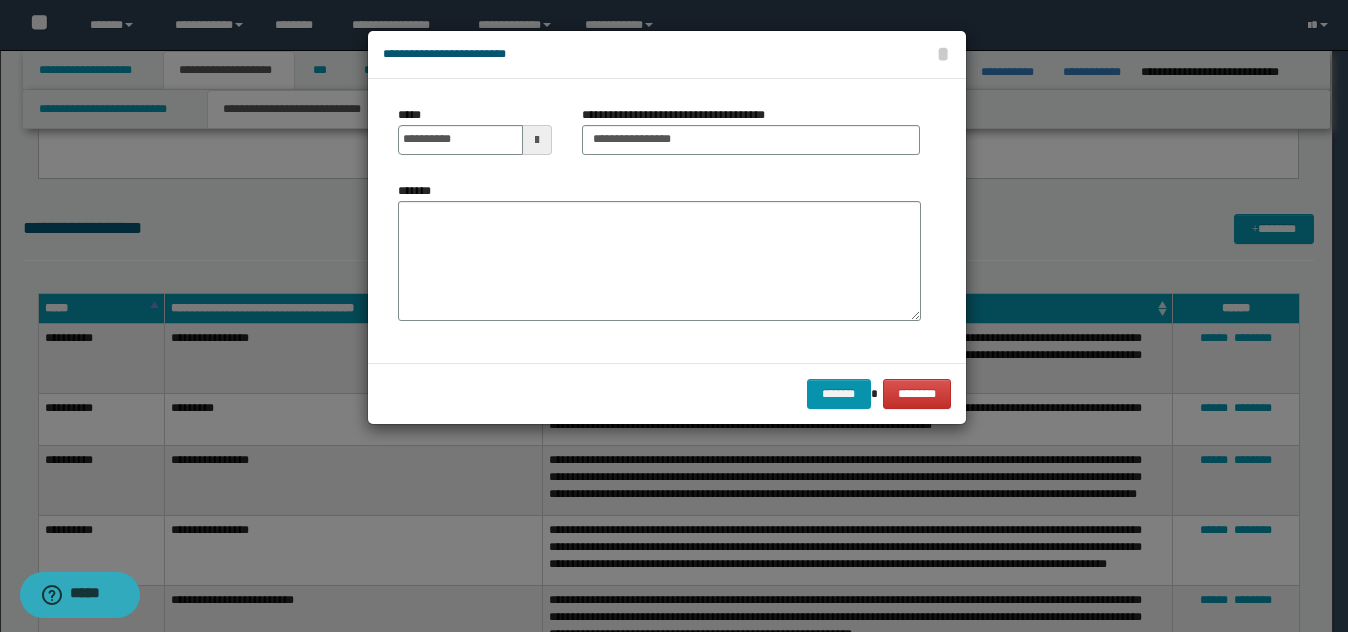 click on "*******" at bounding box center [659, 261] 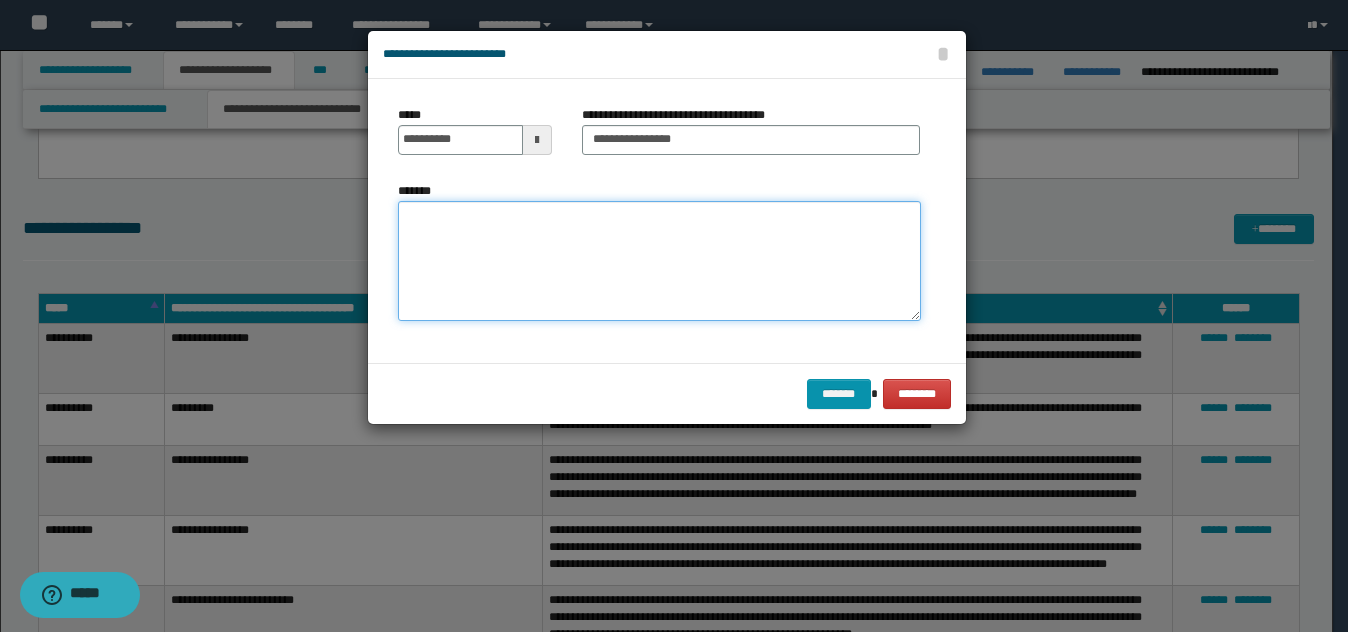 paste on "**********" 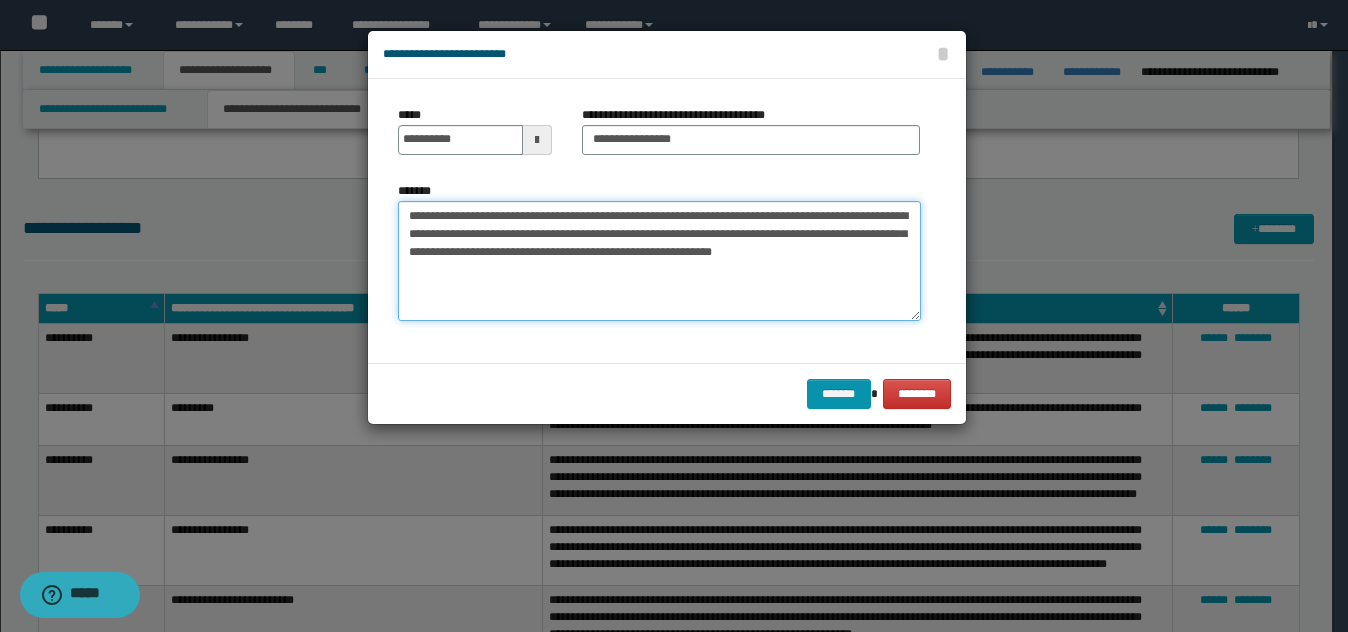 drag, startPoint x: 519, startPoint y: 258, endPoint x: 541, endPoint y: 259, distance: 22.022715 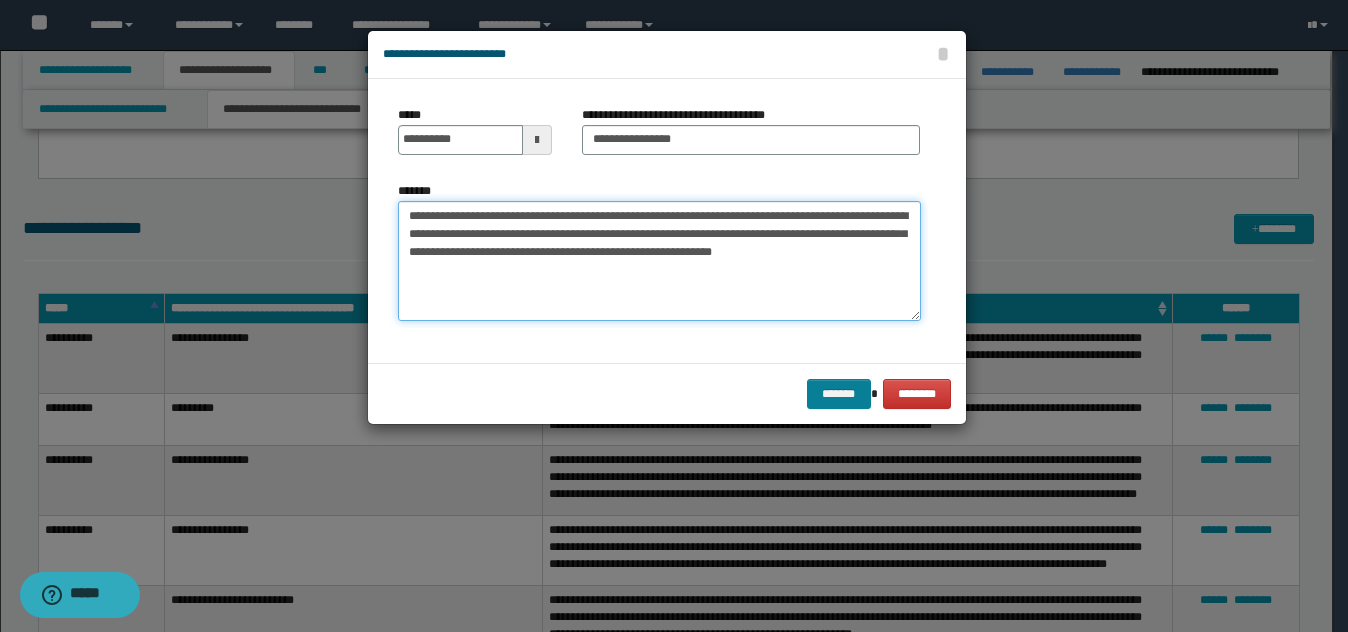 type on "**********" 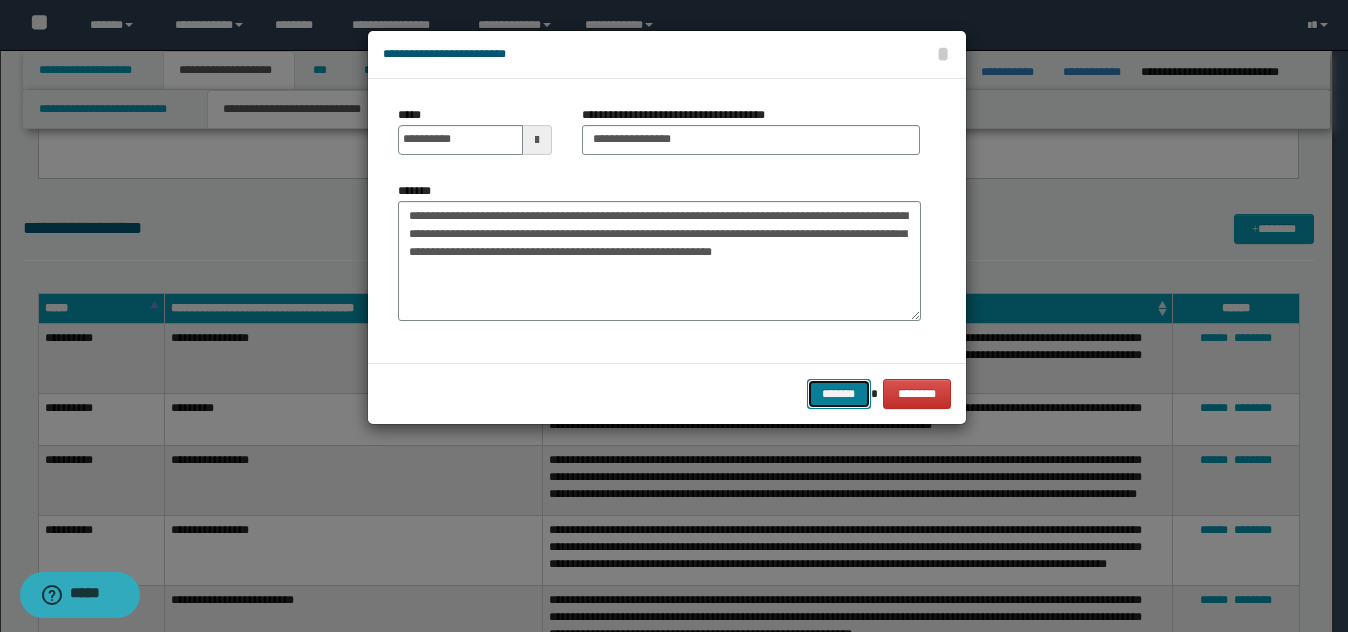 click on "*******" at bounding box center [839, 394] 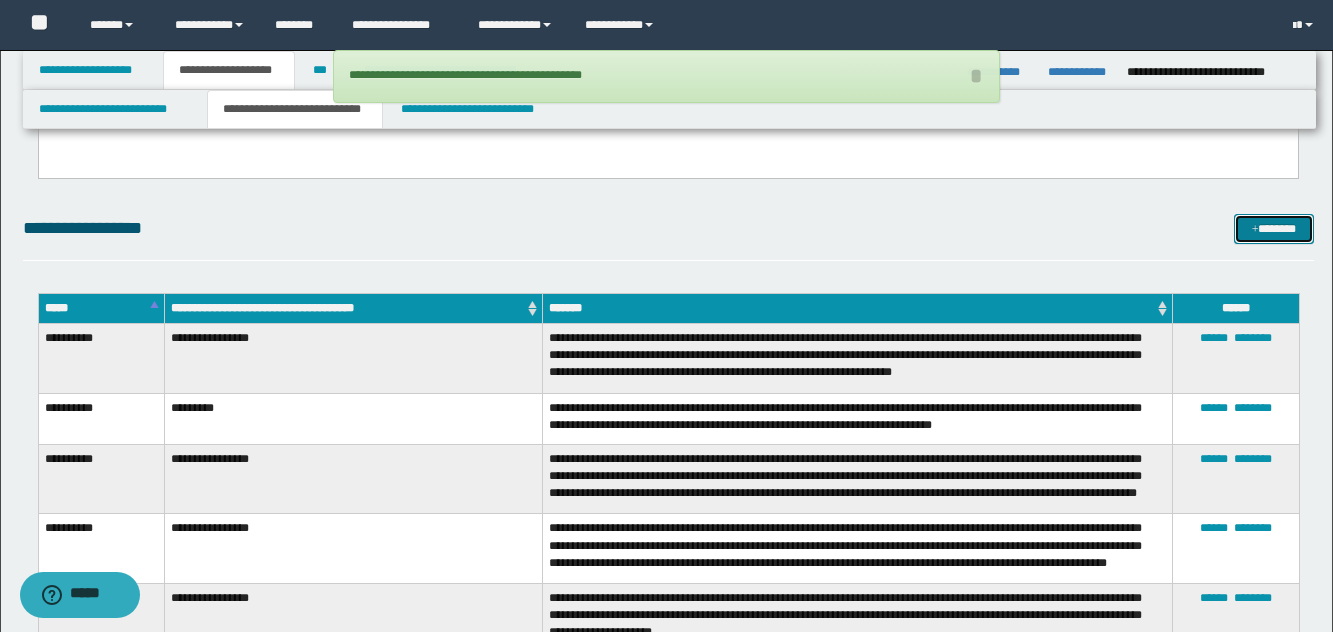 drag, startPoint x: 1262, startPoint y: 234, endPoint x: 1015, endPoint y: 121, distance: 271.62106 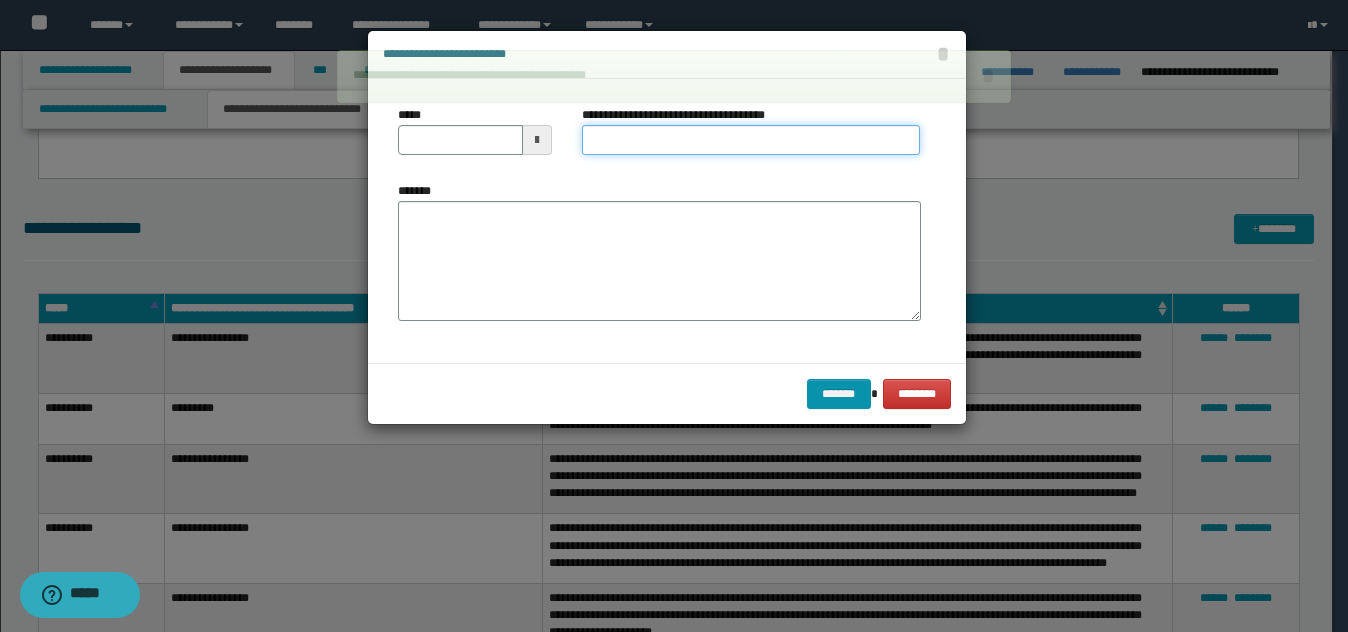 click on "**********" at bounding box center [751, 140] 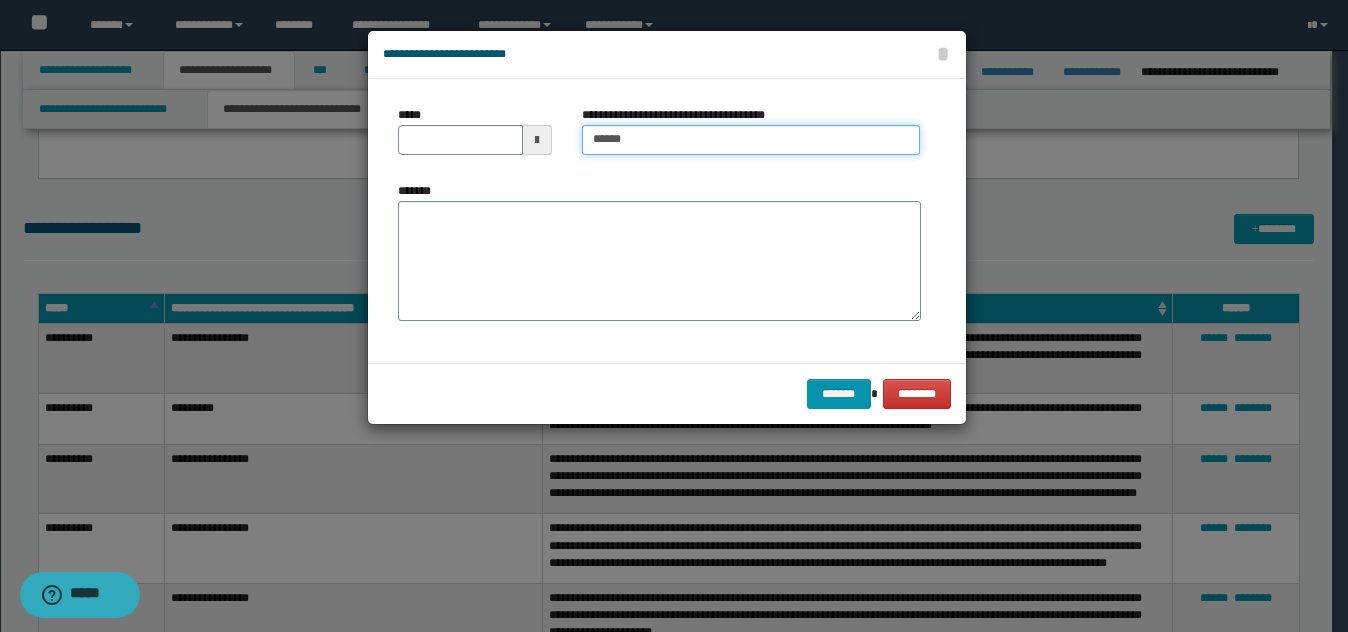 drag, startPoint x: 658, startPoint y: 142, endPoint x: 569, endPoint y: 141, distance: 89.005615 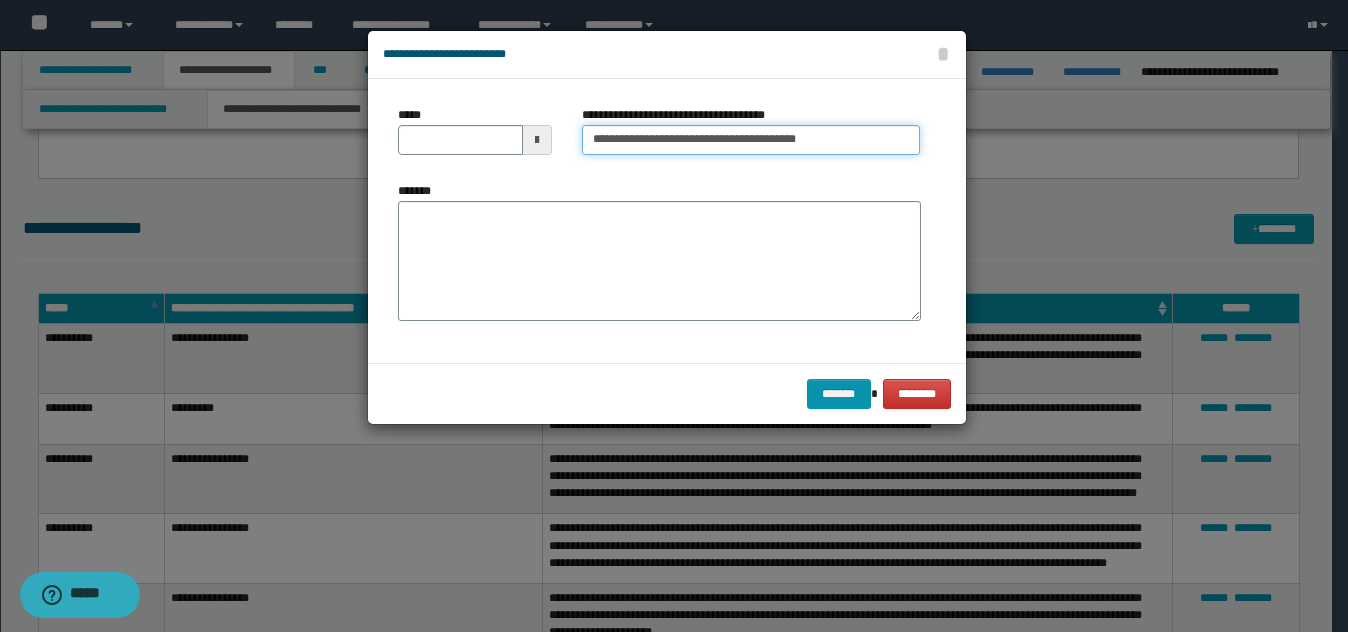 type on "**********" 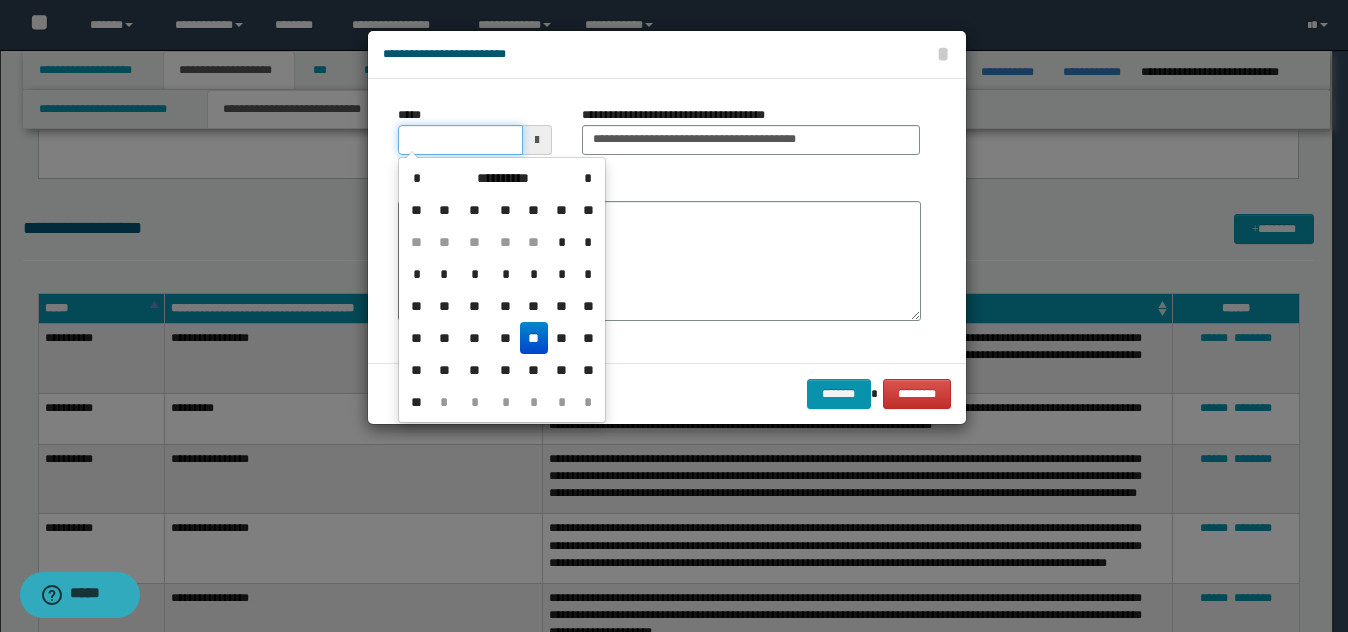 click on "*****" at bounding box center [460, 140] 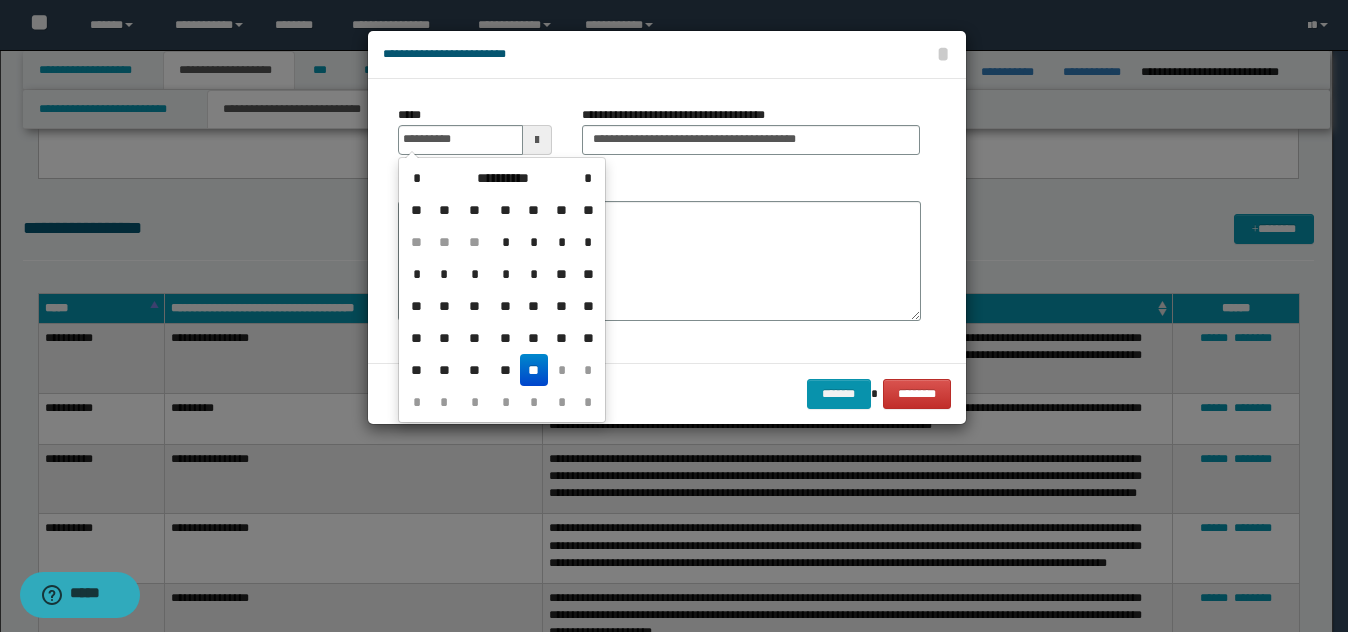 drag, startPoint x: 539, startPoint y: 363, endPoint x: 542, endPoint y: 254, distance: 109.041275 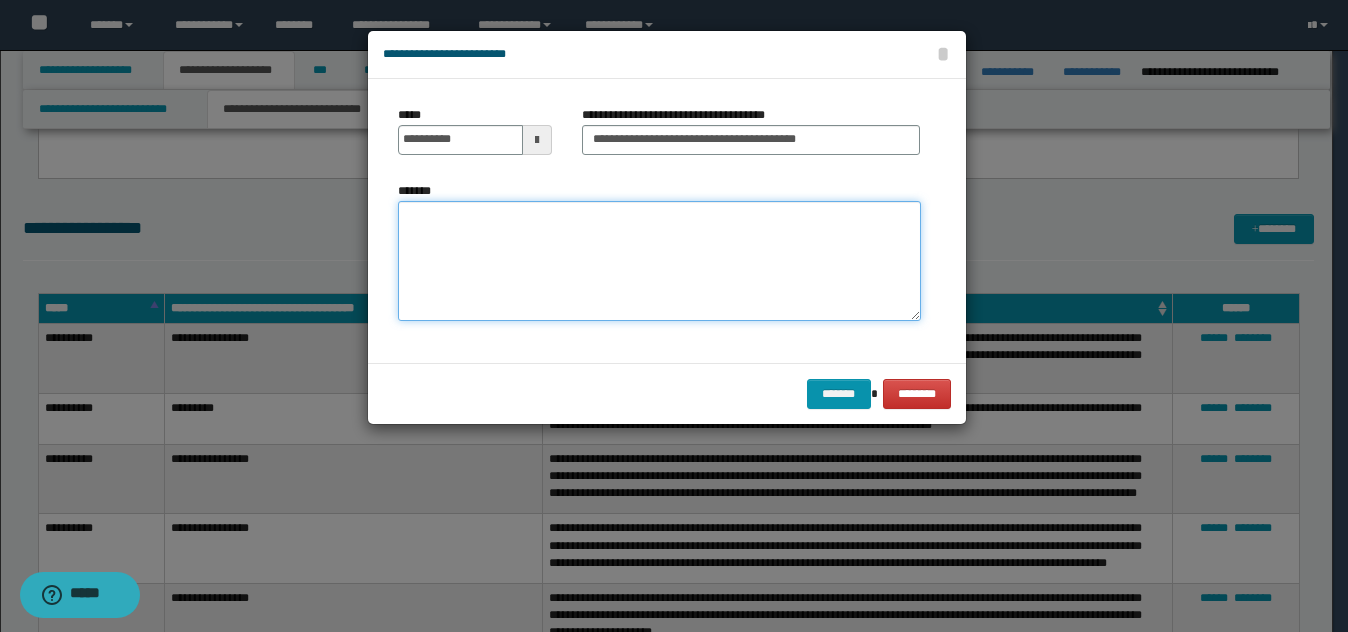 click on "*******" at bounding box center (659, 261) 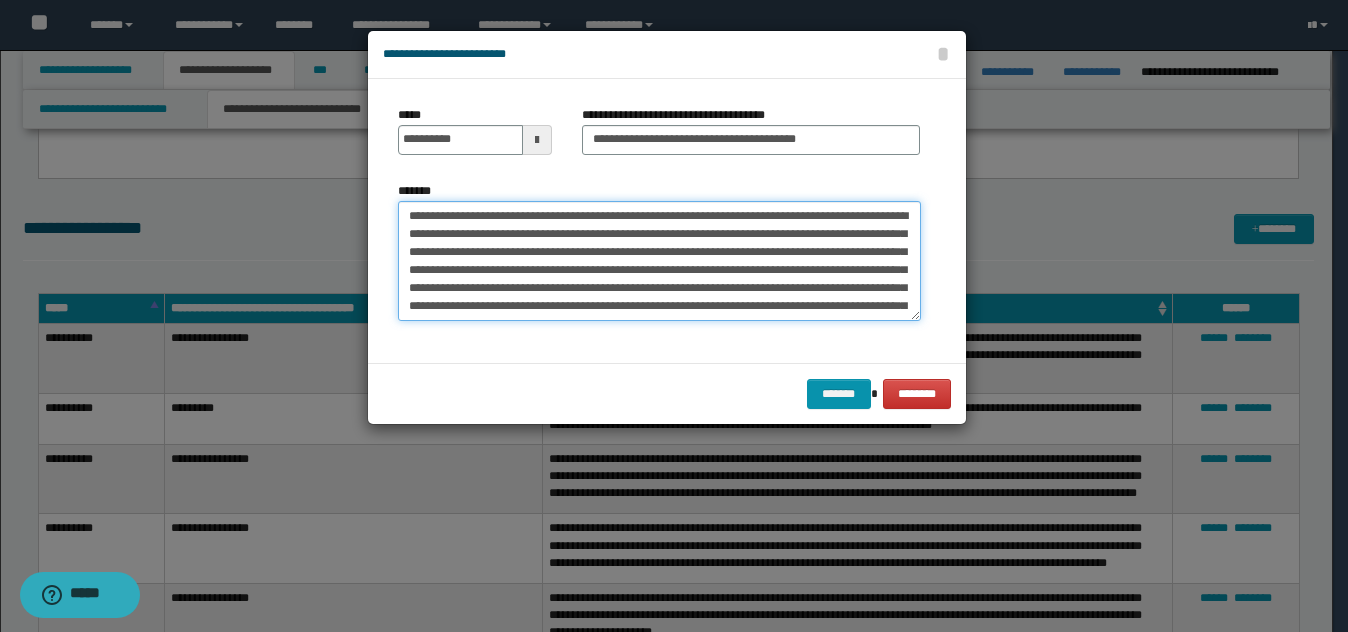 scroll, scrollTop: 30, scrollLeft: 0, axis: vertical 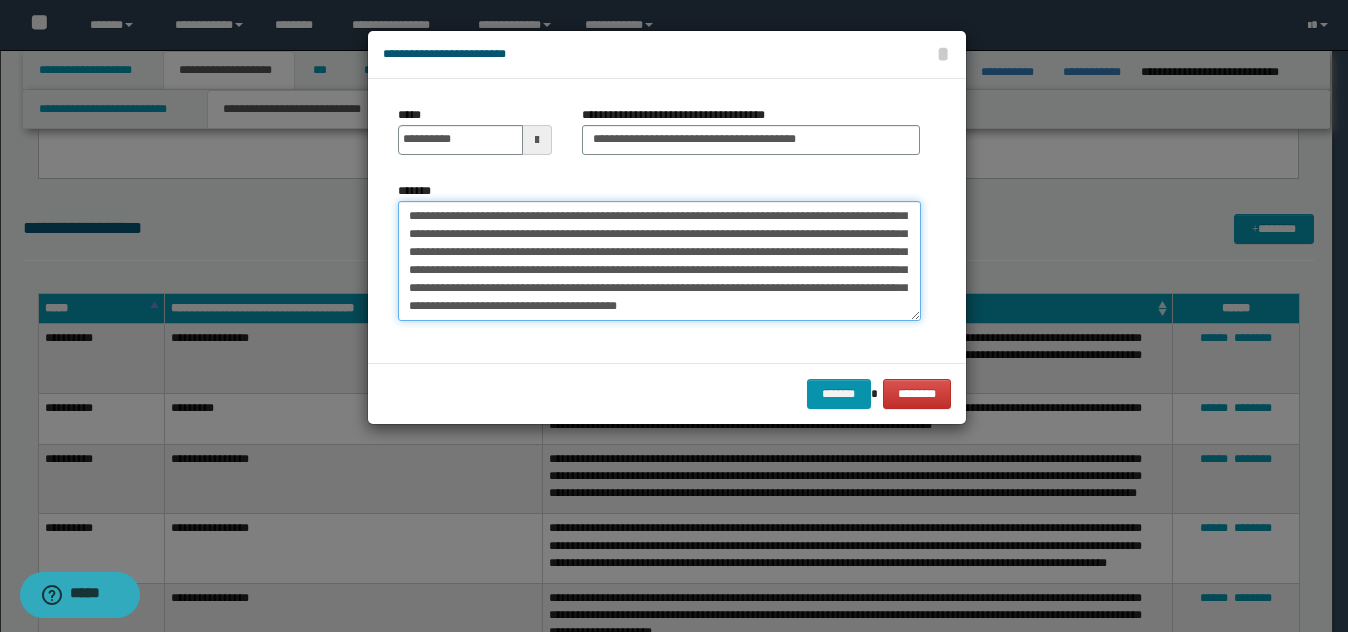click on "**********" at bounding box center [659, 261] 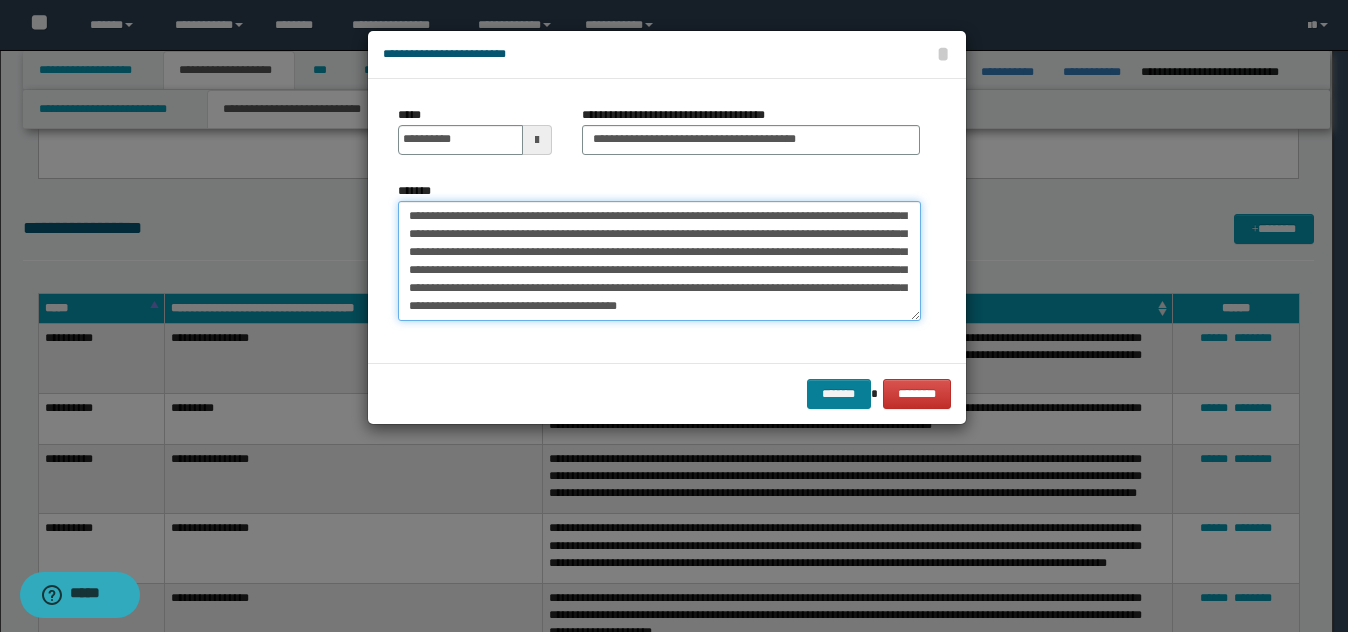 type on "**********" 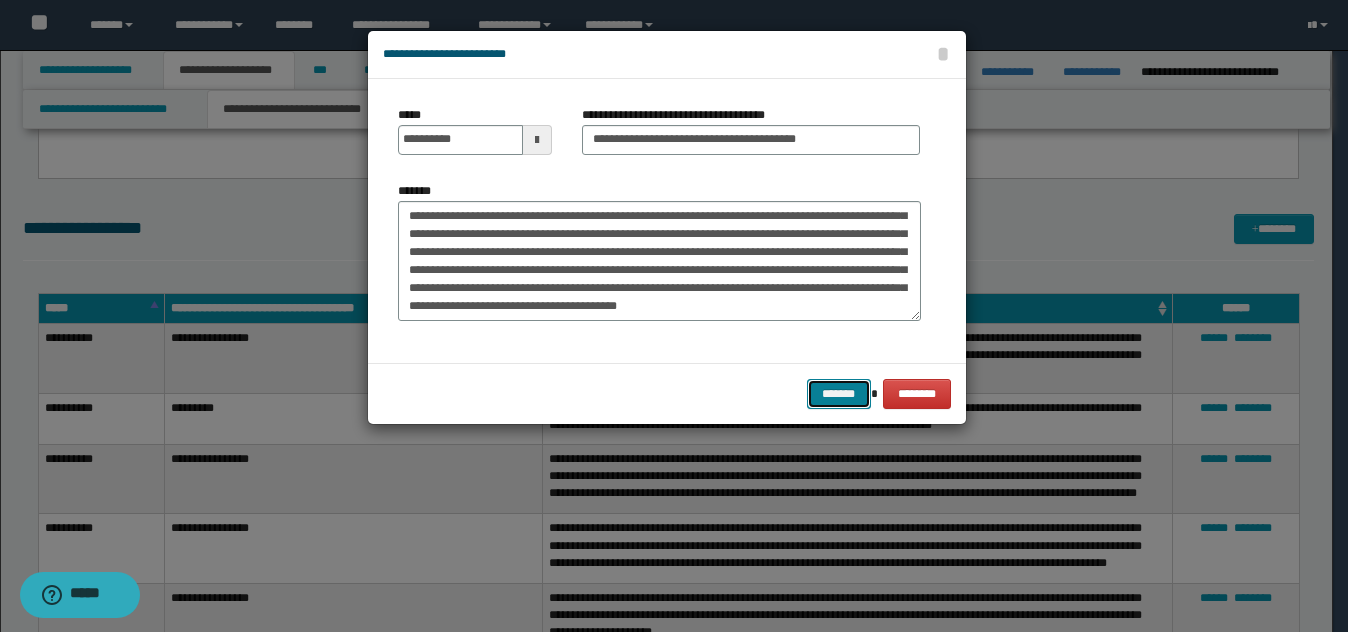 click on "*******" at bounding box center [839, 394] 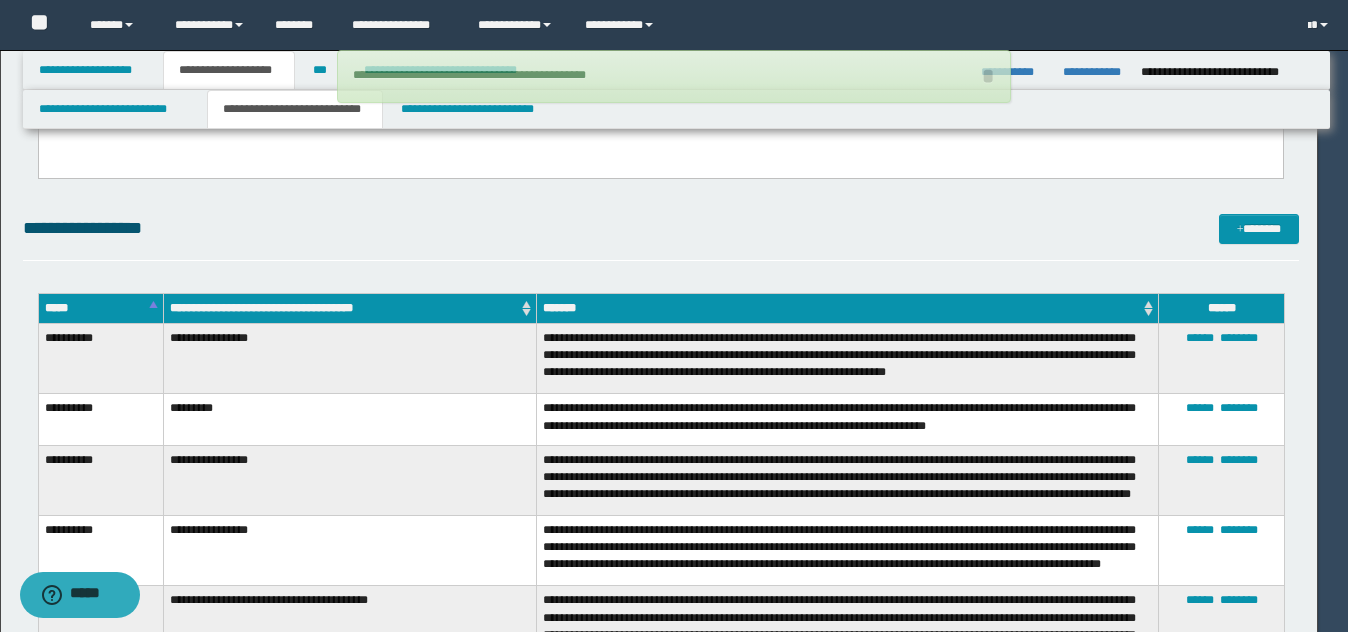 type 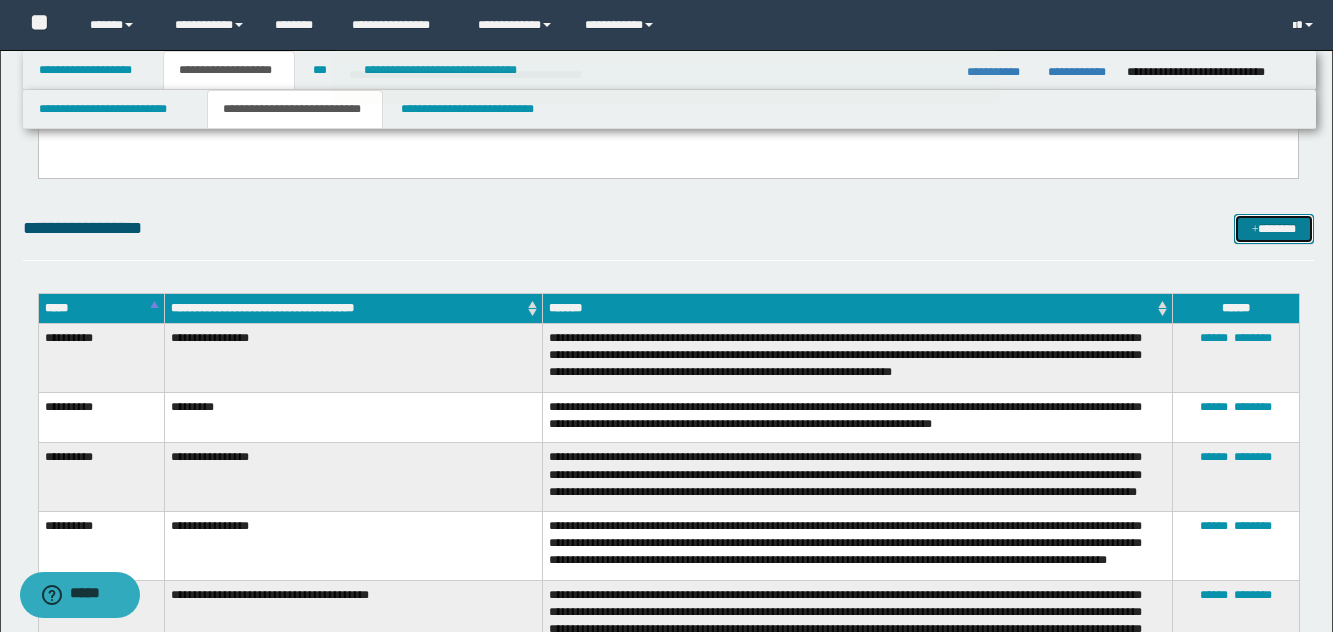 click at bounding box center [1255, 230] 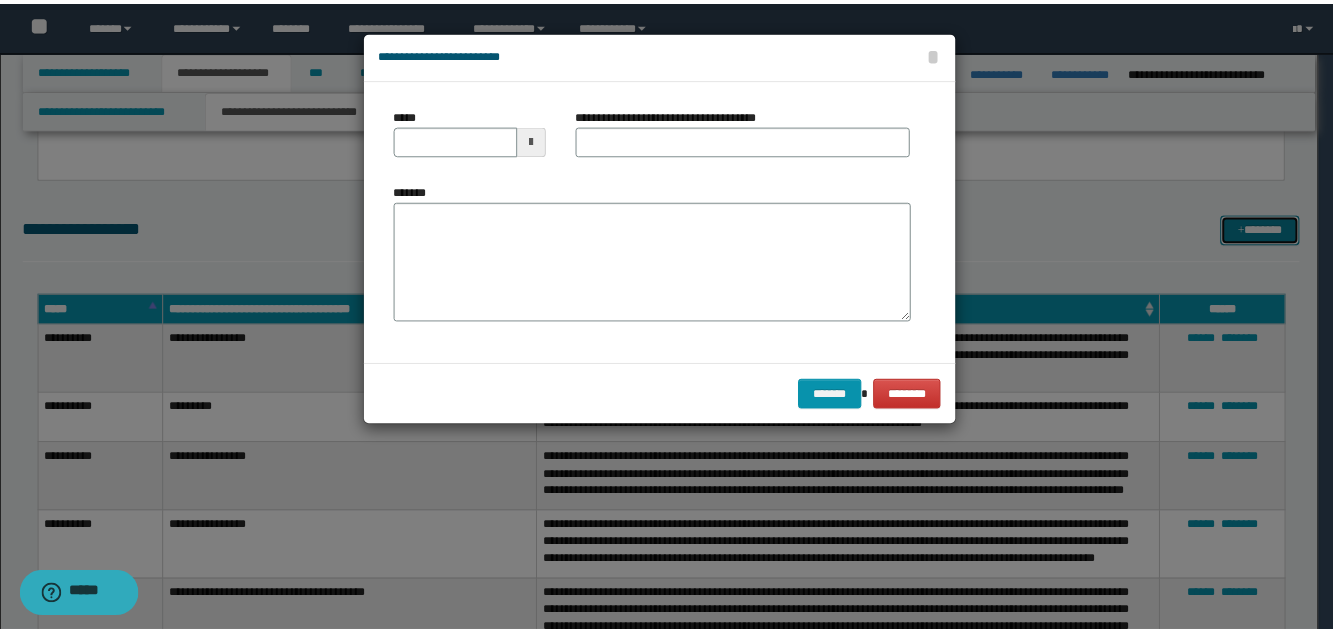 scroll, scrollTop: 0, scrollLeft: 0, axis: both 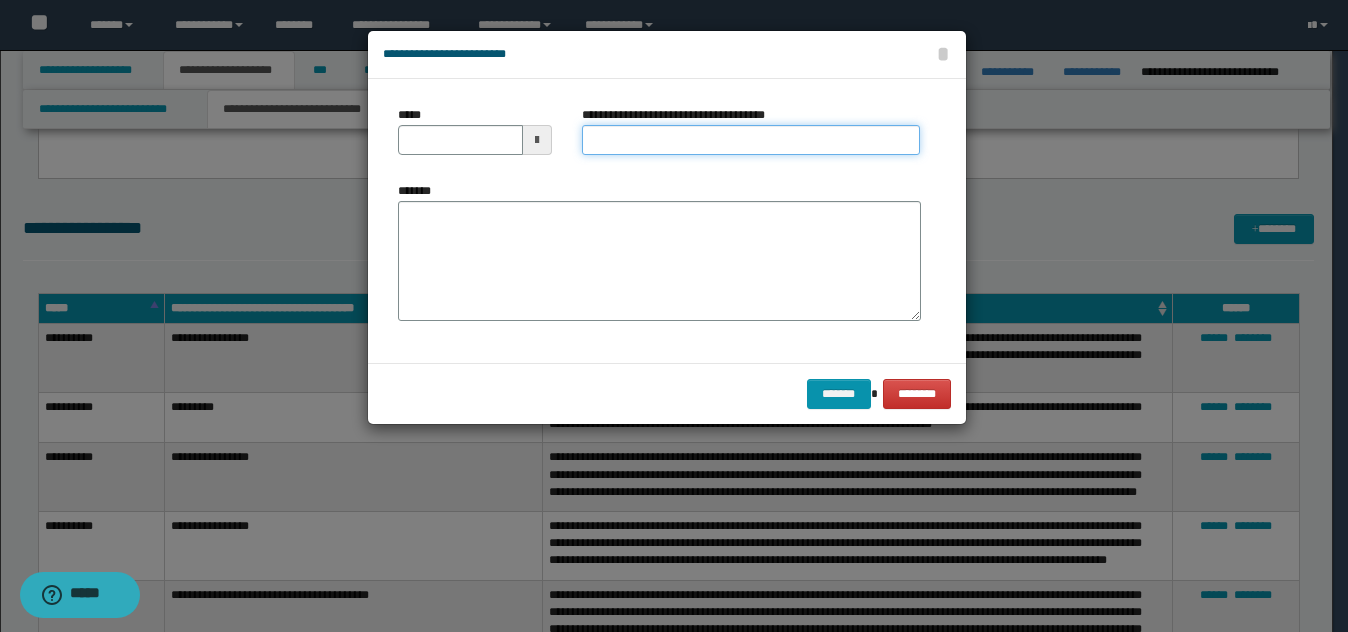 click on "**********" at bounding box center [751, 140] 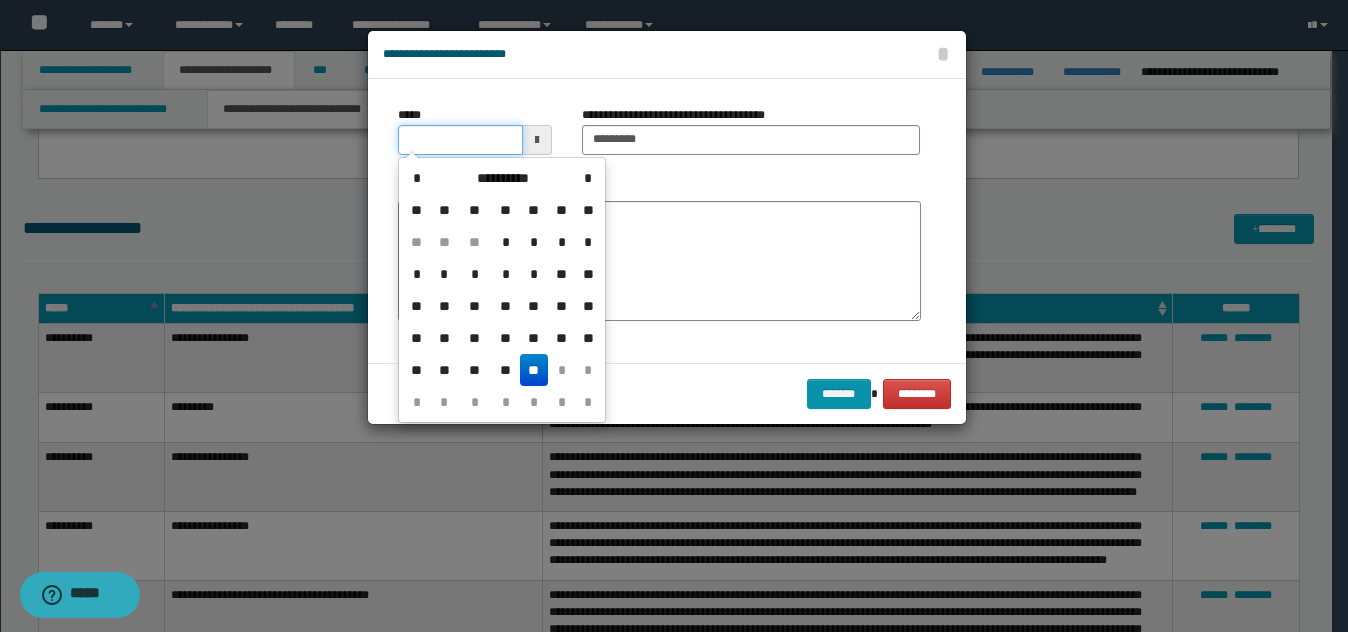click on "*****" at bounding box center [460, 140] 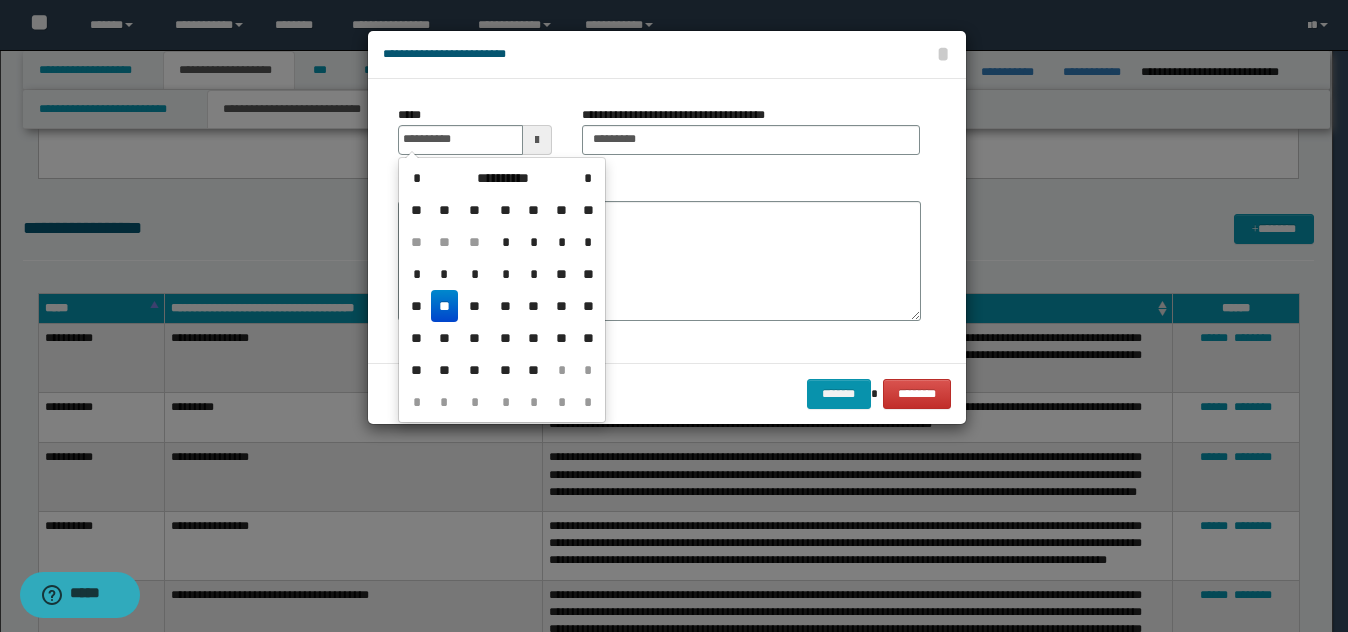 drag, startPoint x: 451, startPoint y: 304, endPoint x: 465, endPoint y: 282, distance: 26.076809 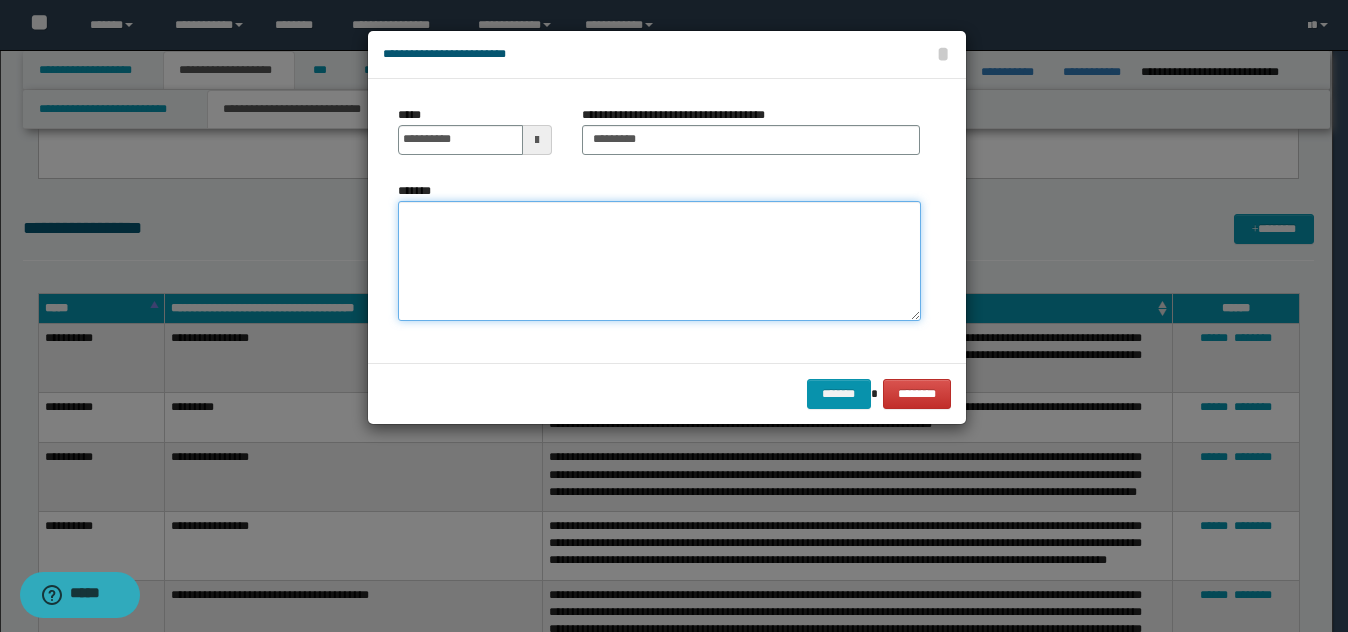 click on "*******" at bounding box center (659, 261) 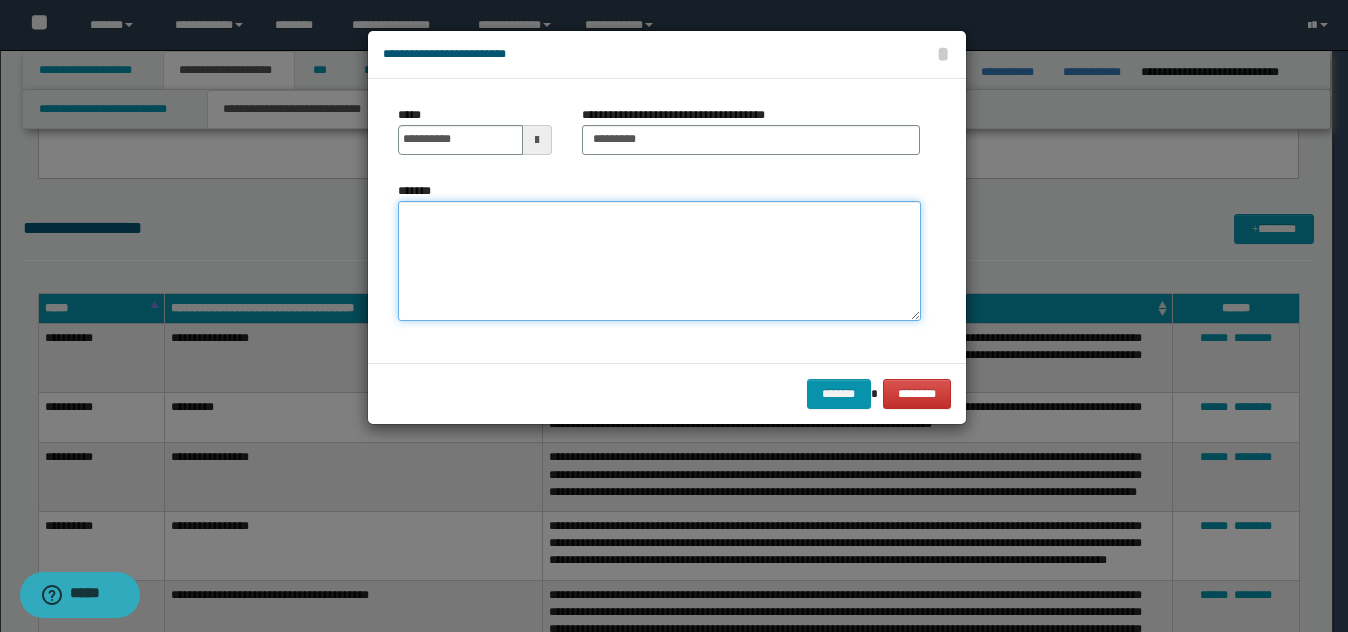 paste on "**********" 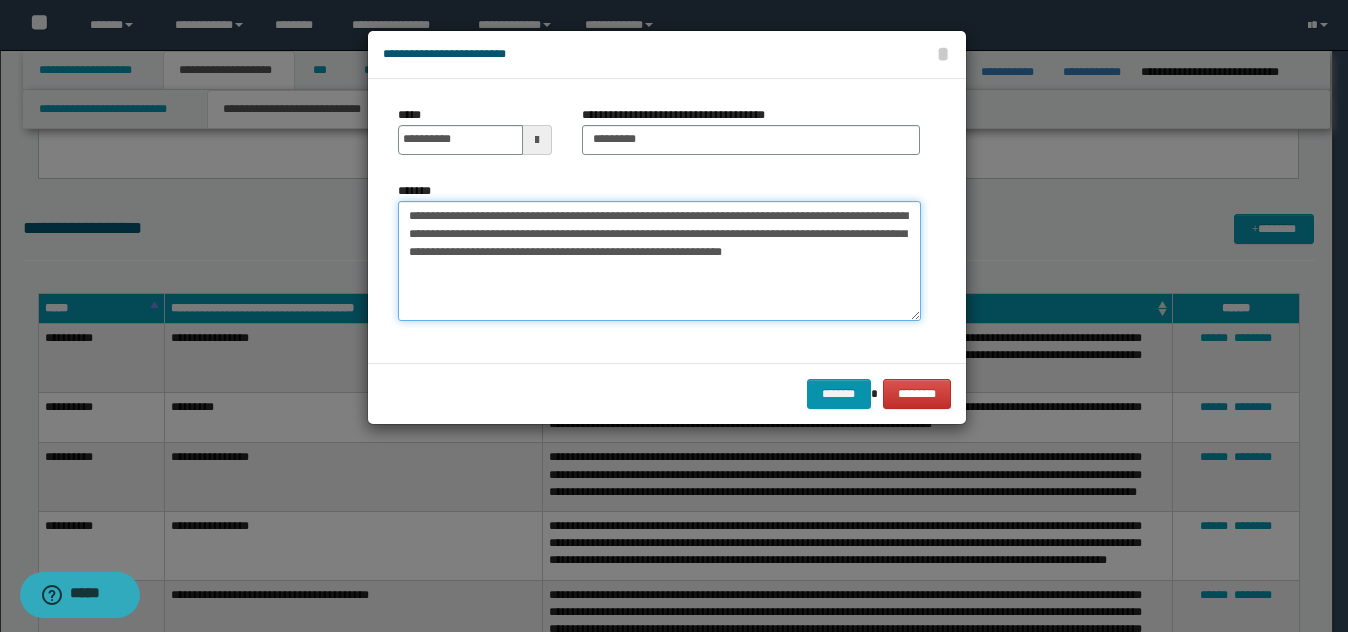 click on "**********" at bounding box center (659, 261) 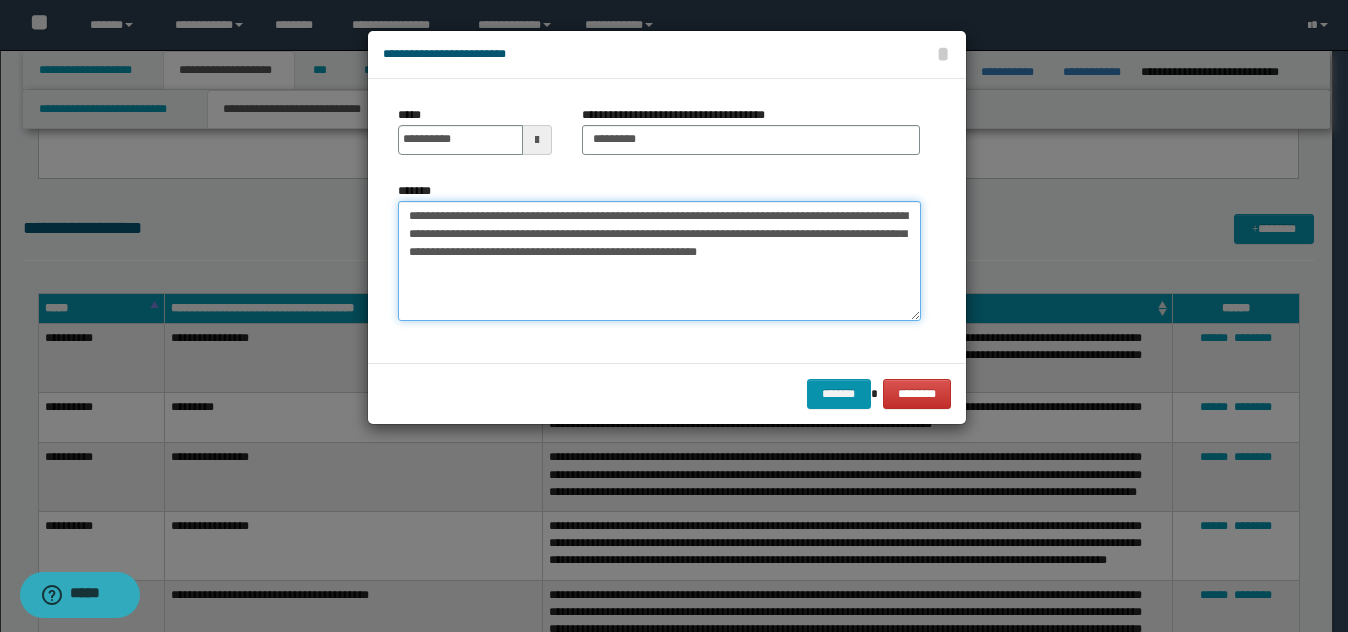 click on "**********" at bounding box center (659, 261) 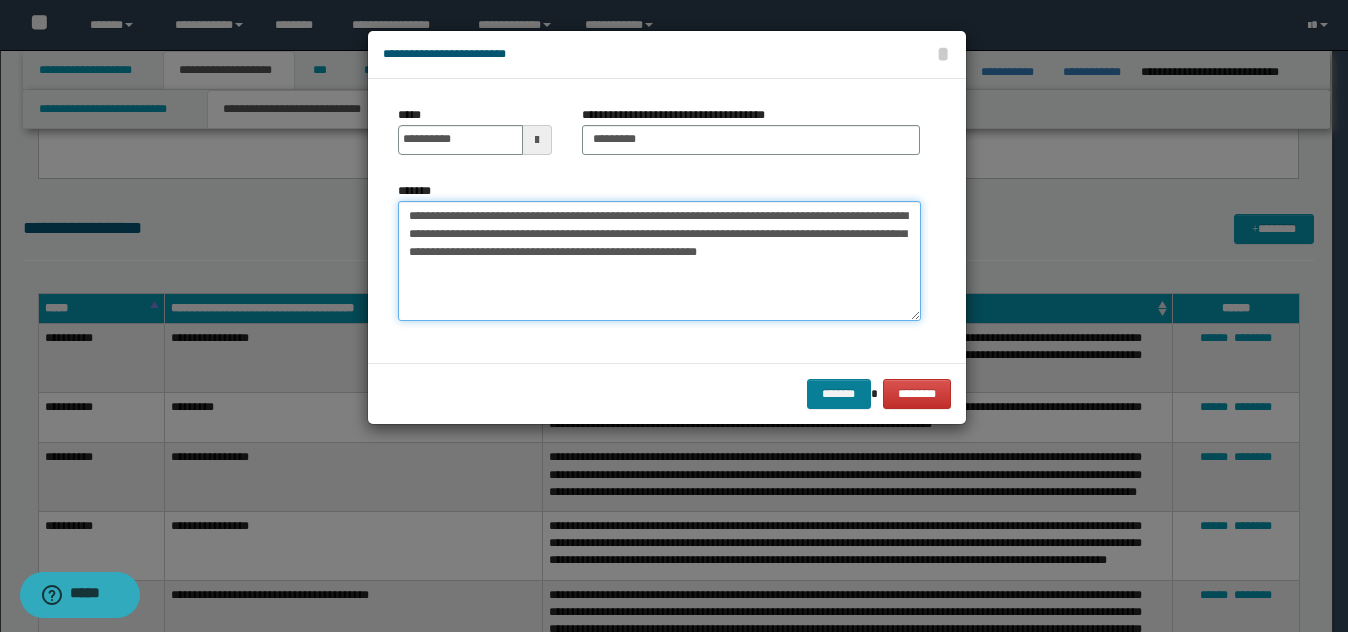 type on "**********" 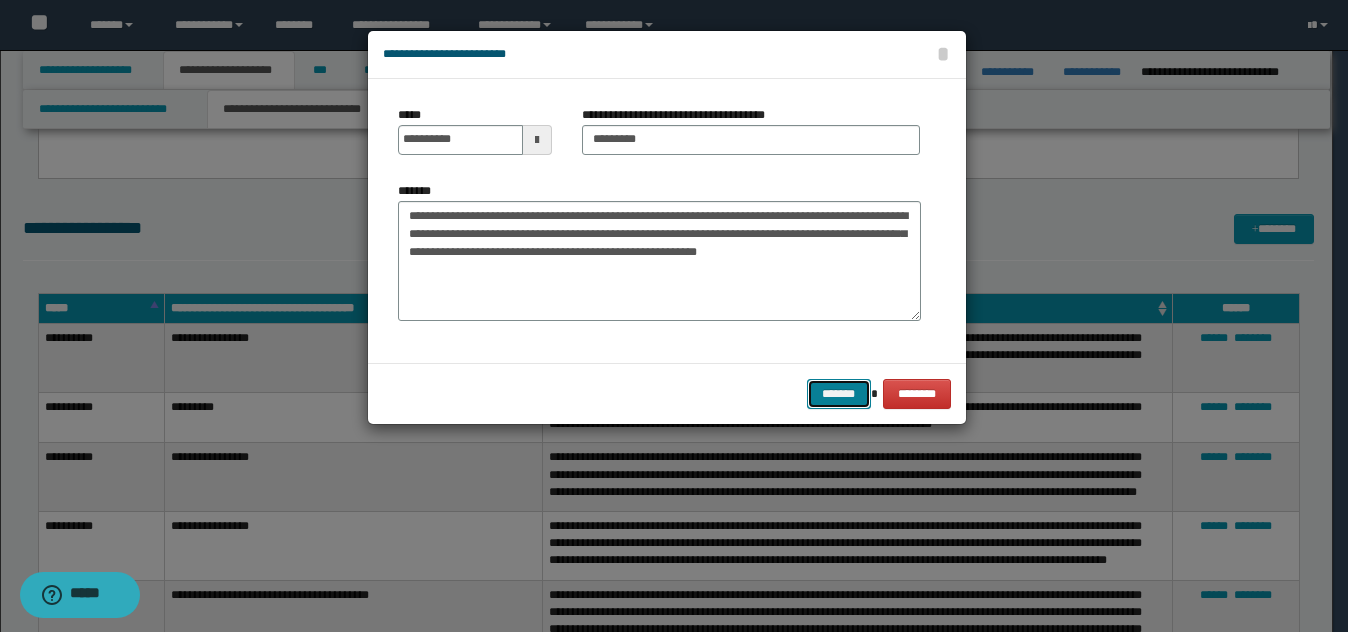 click on "*******" at bounding box center (839, 394) 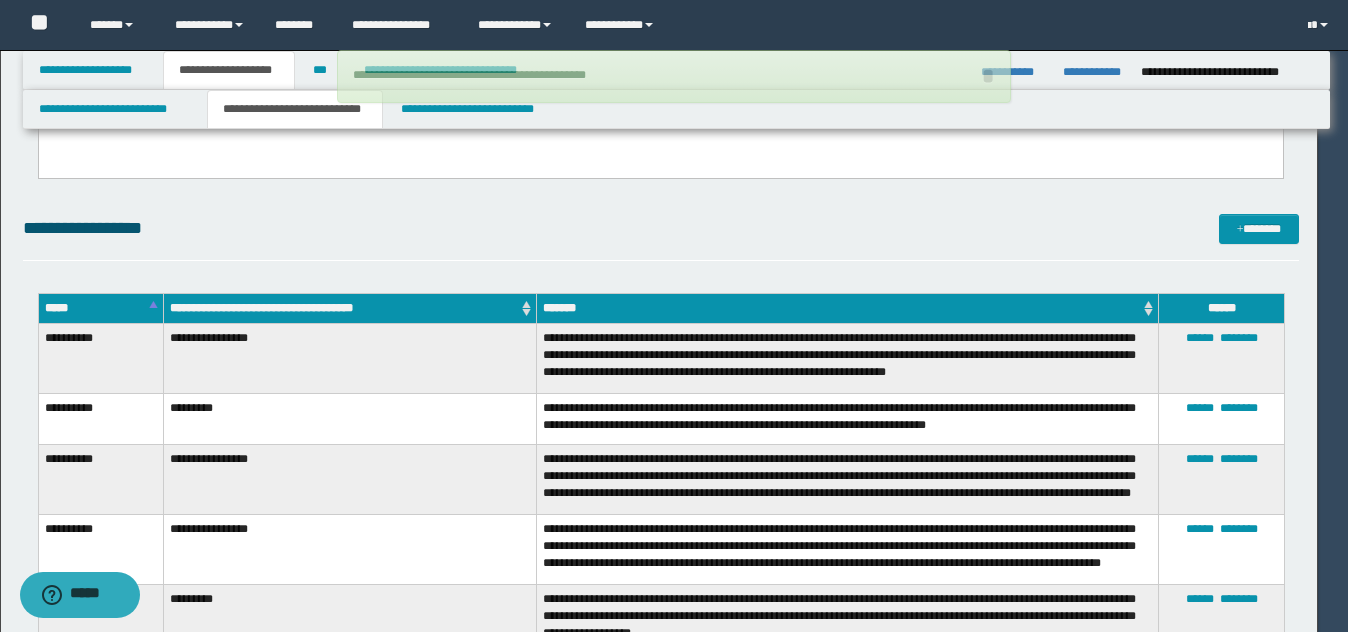 type 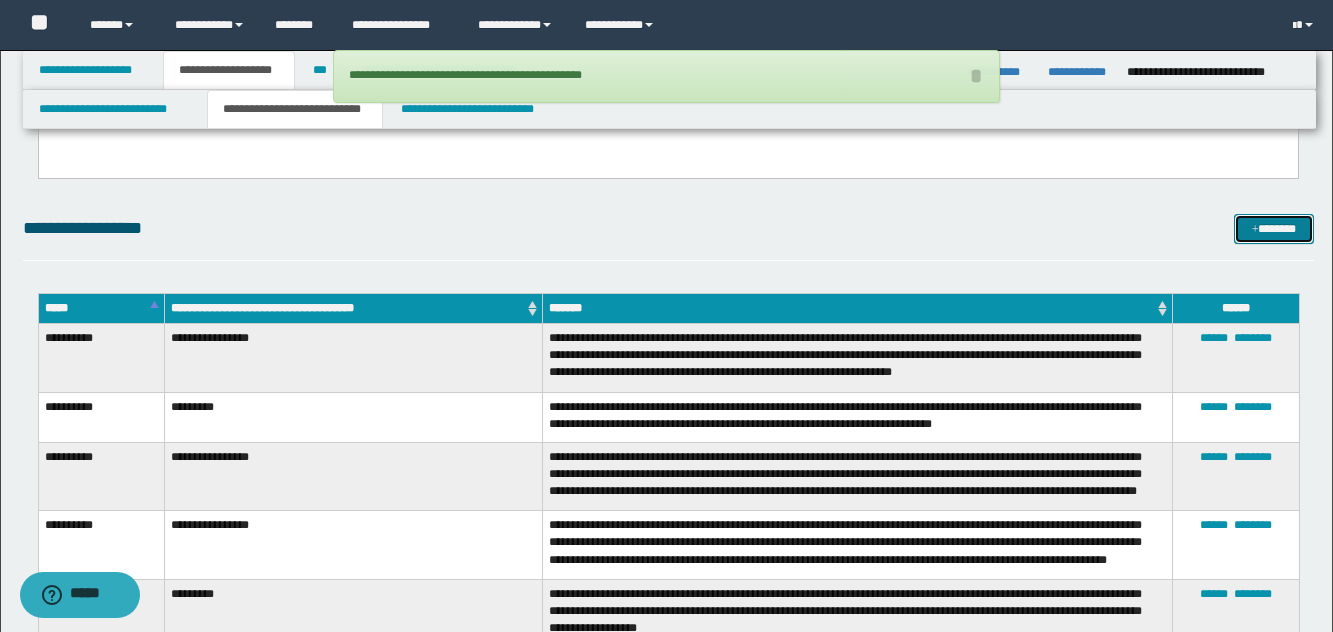 click on "*******" at bounding box center [1274, 229] 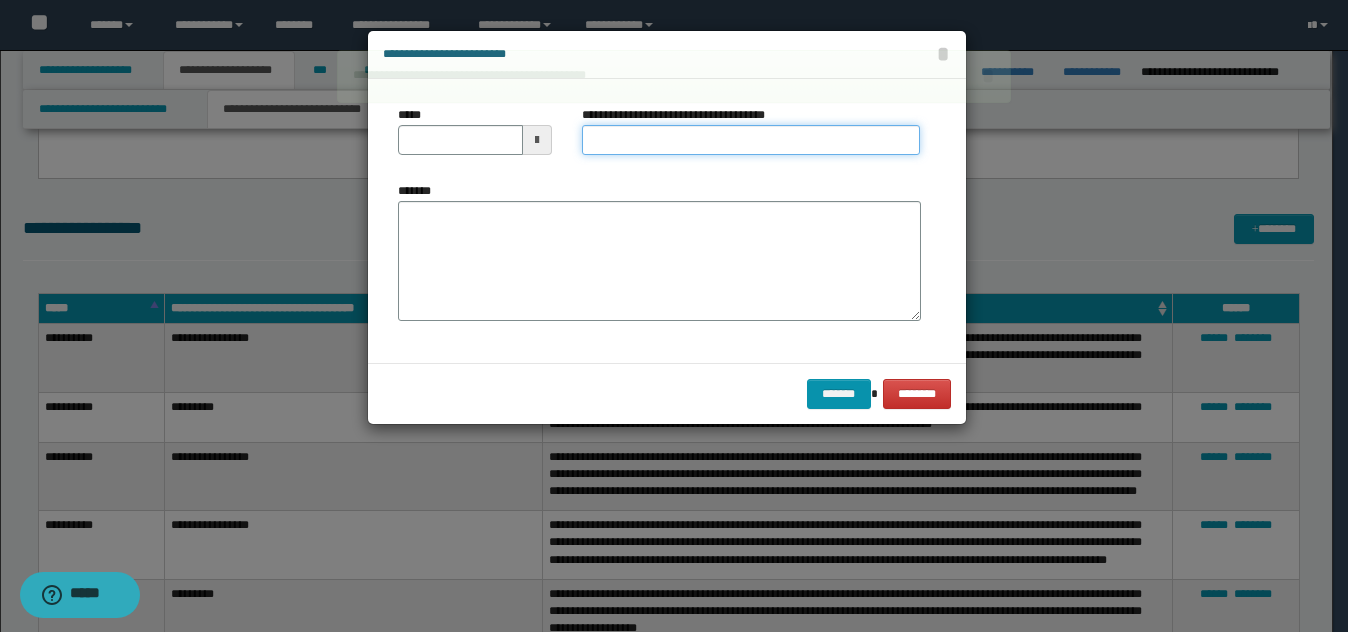 click on "**********" at bounding box center [751, 140] 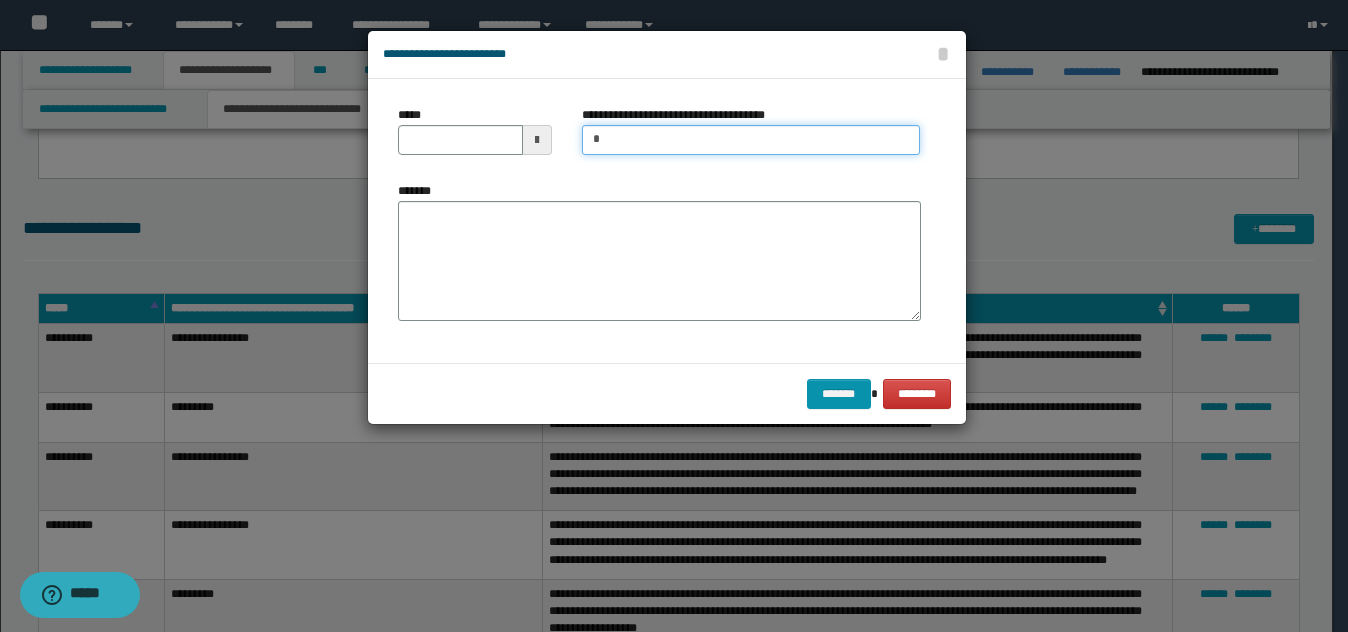 type on "*********" 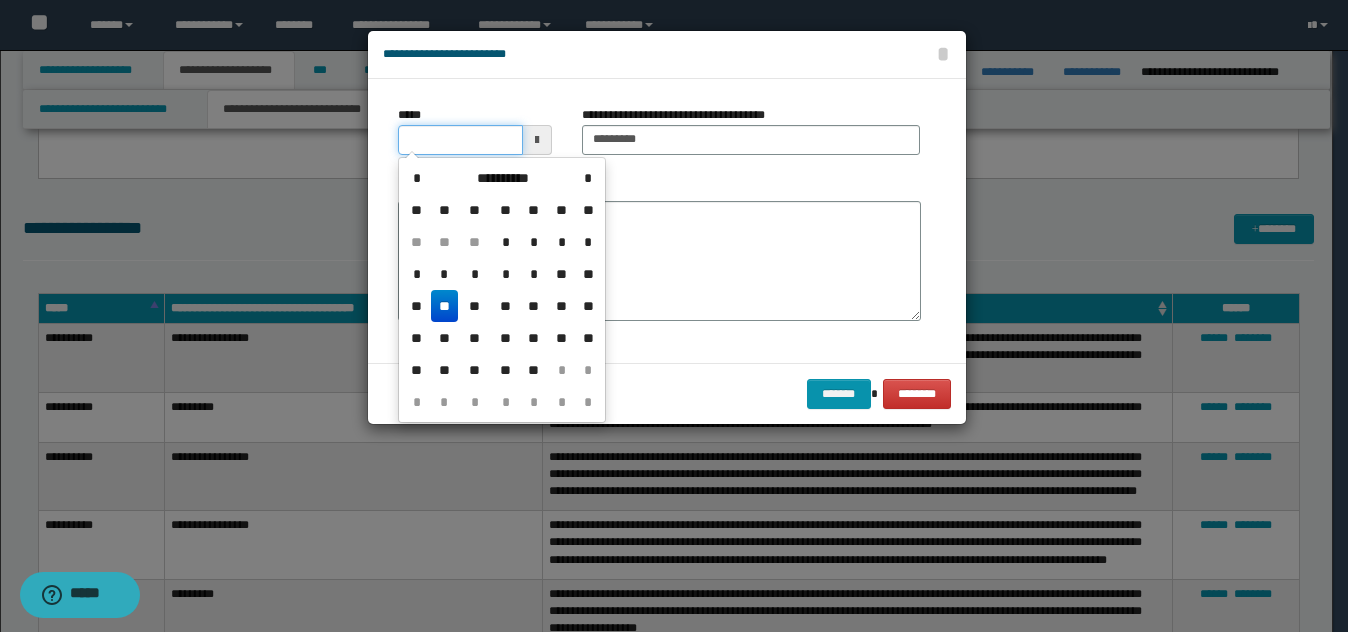 click on "*****" at bounding box center [460, 140] 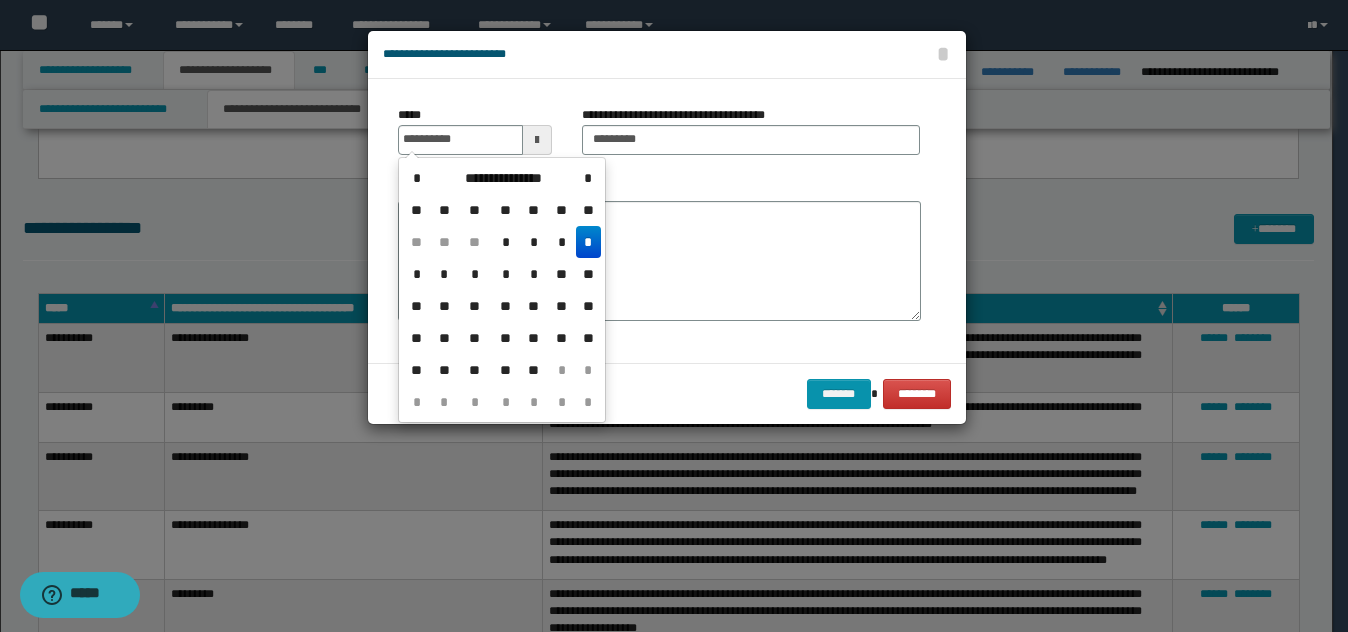 click on "*" at bounding box center (588, 242) 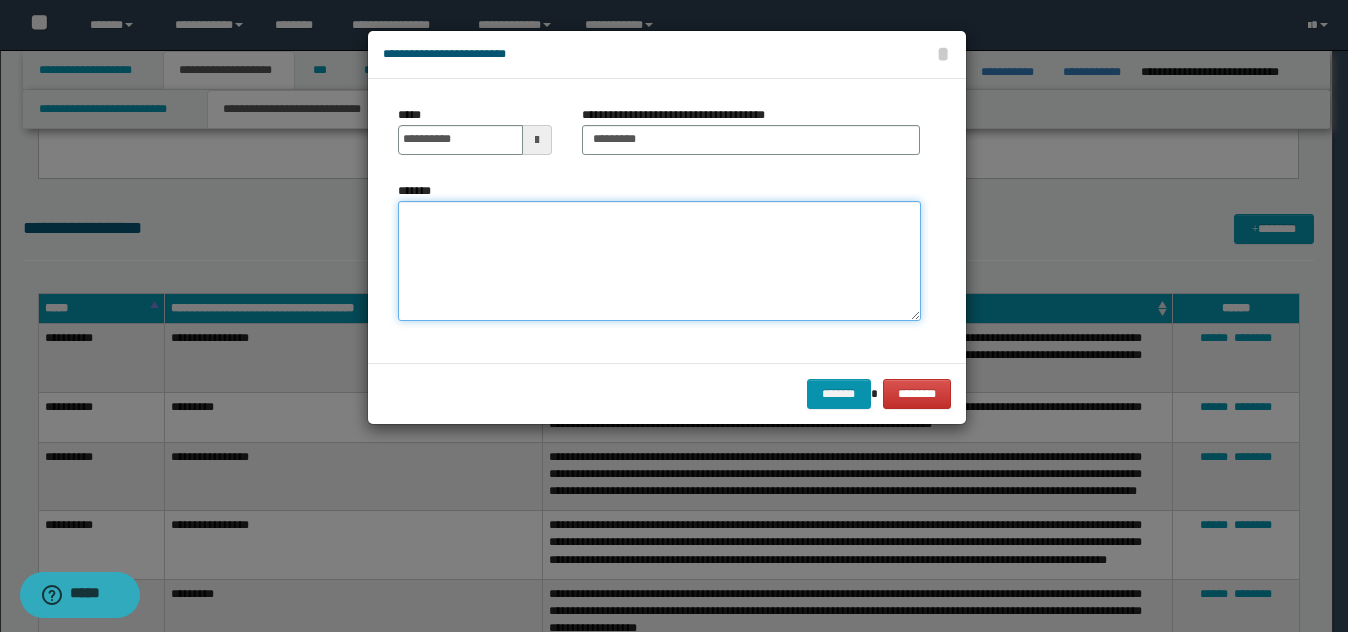 click on "*******" at bounding box center (659, 261) 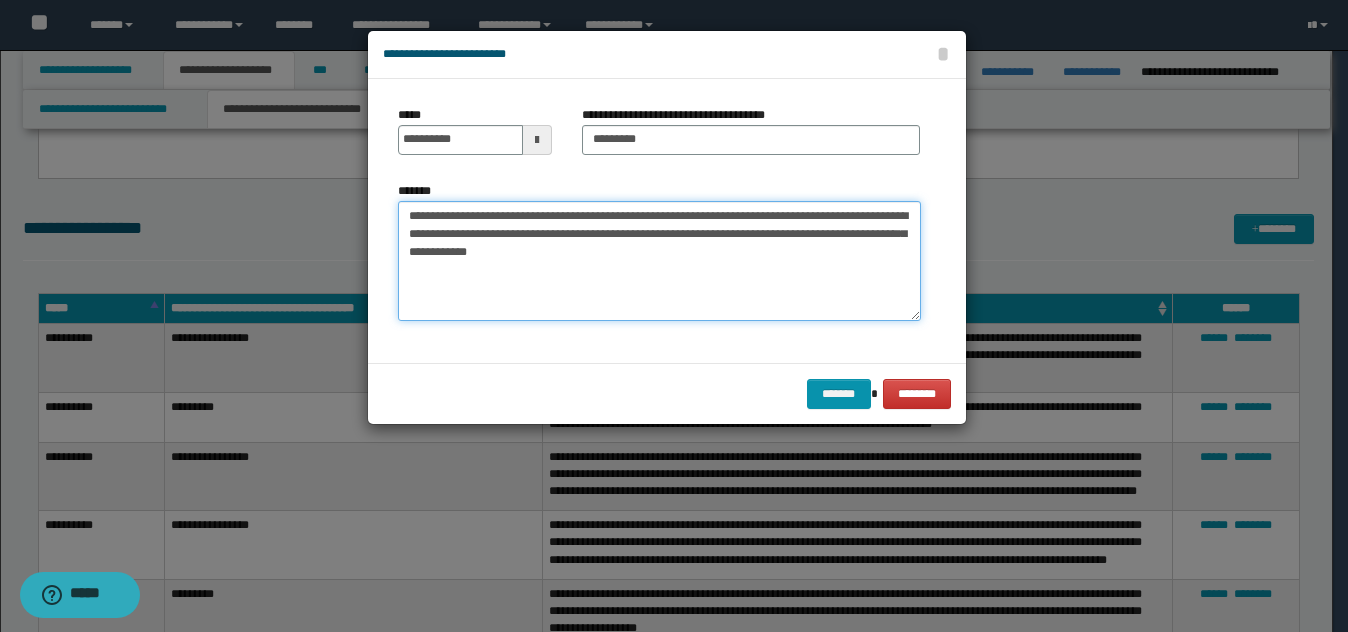 click on "**********" at bounding box center [659, 261] 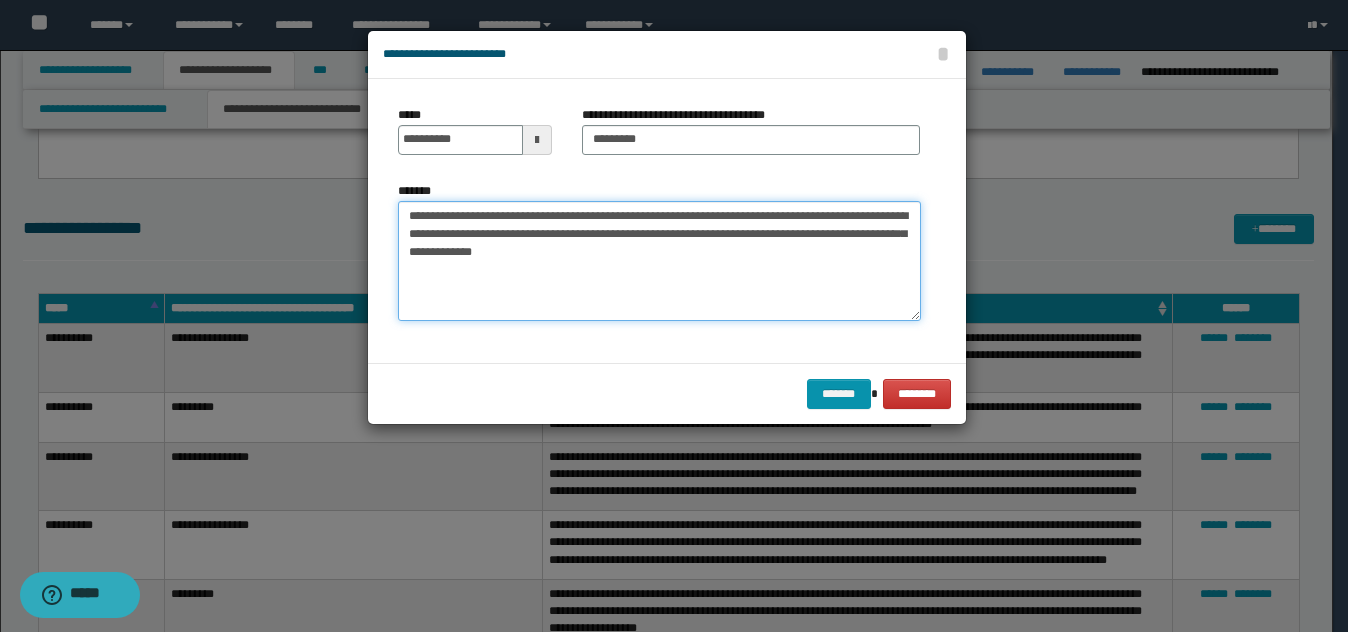 click on "**********" at bounding box center (659, 261) 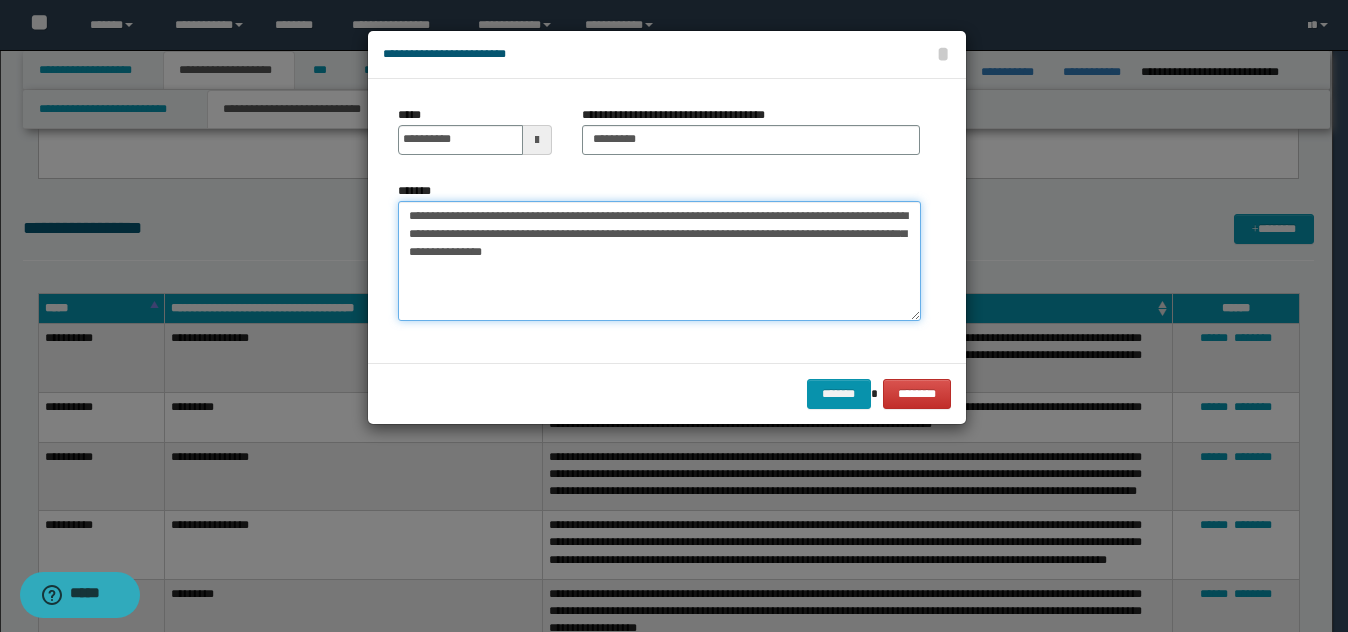 click on "**********" at bounding box center [659, 261] 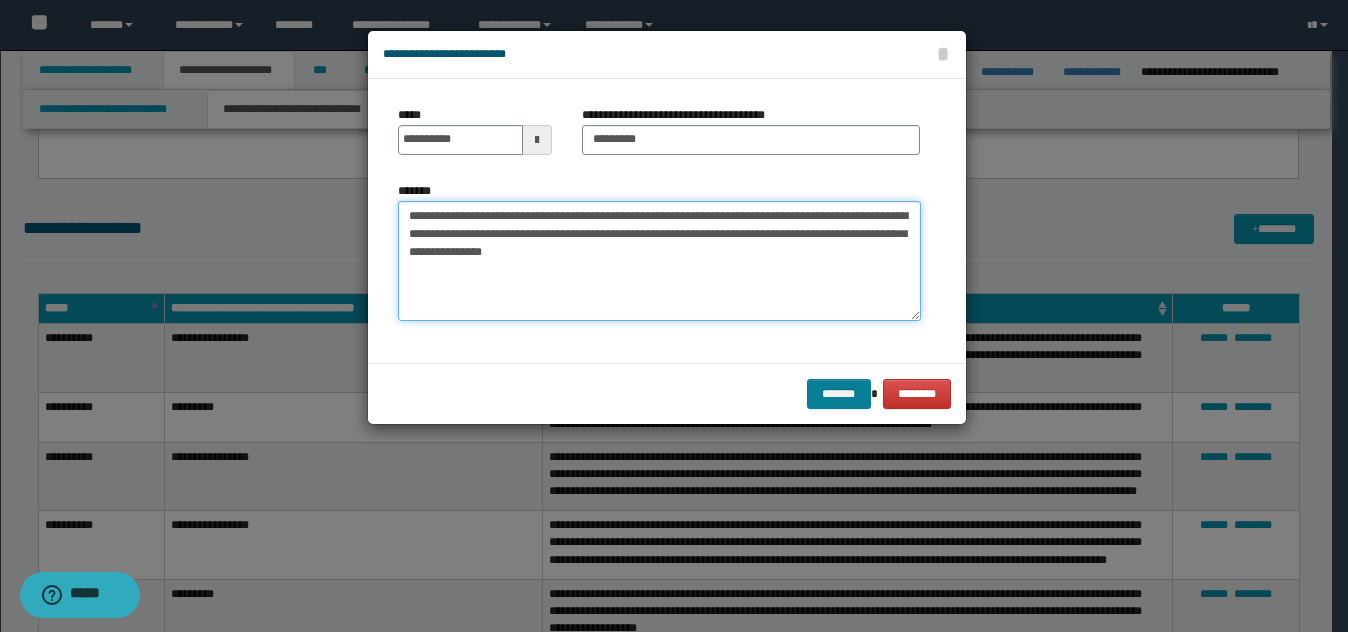 type on "**********" 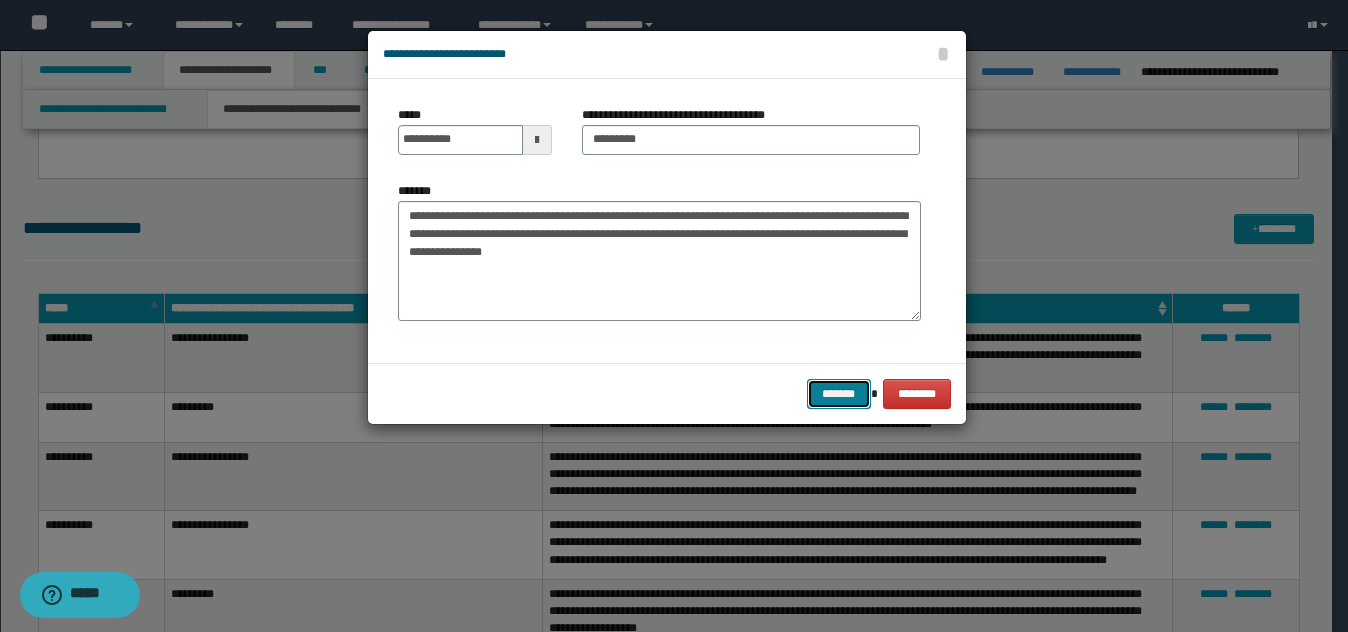 click on "*******" at bounding box center [839, 394] 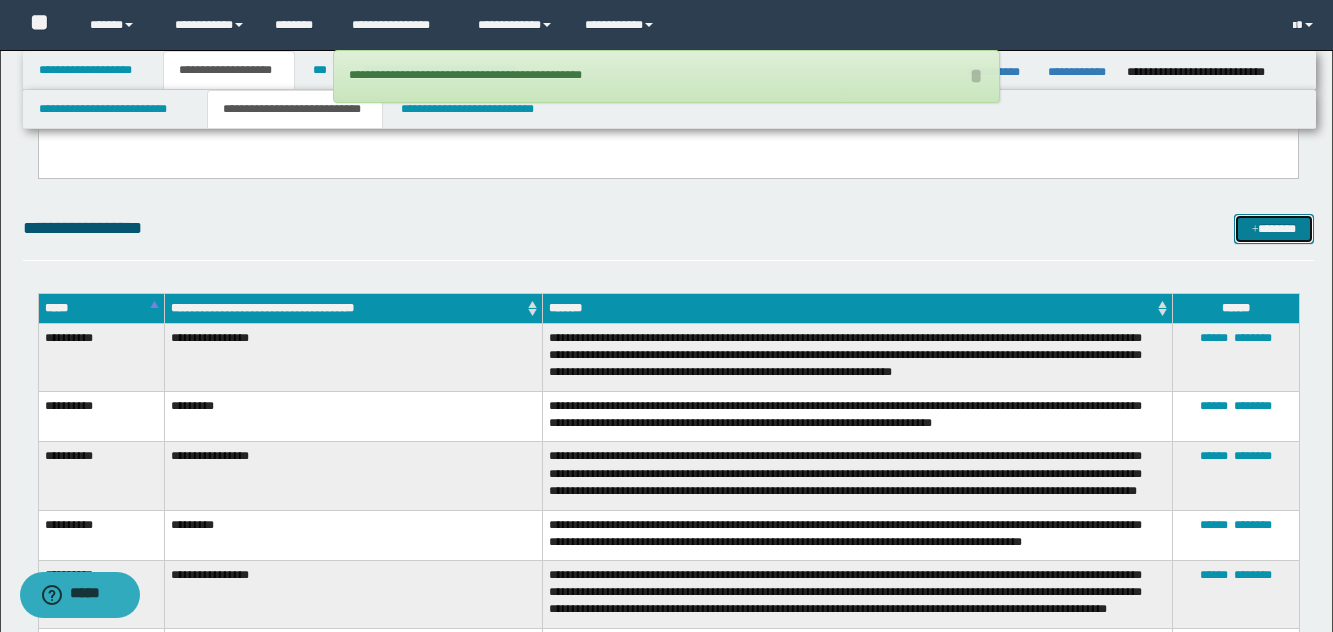 click on "*******" at bounding box center [1274, 229] 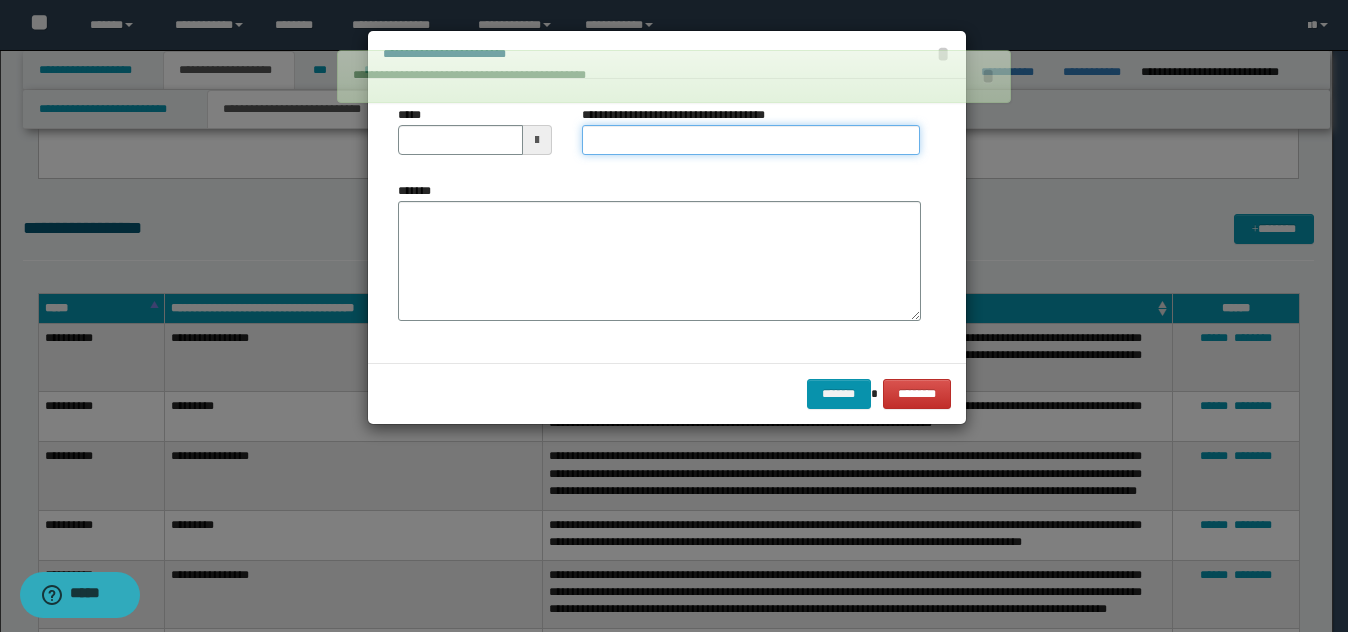 drag, startPoint x: 703, startPoint y: 152, endPoint x: 722, endPoint y: 155, distance: 19.235384 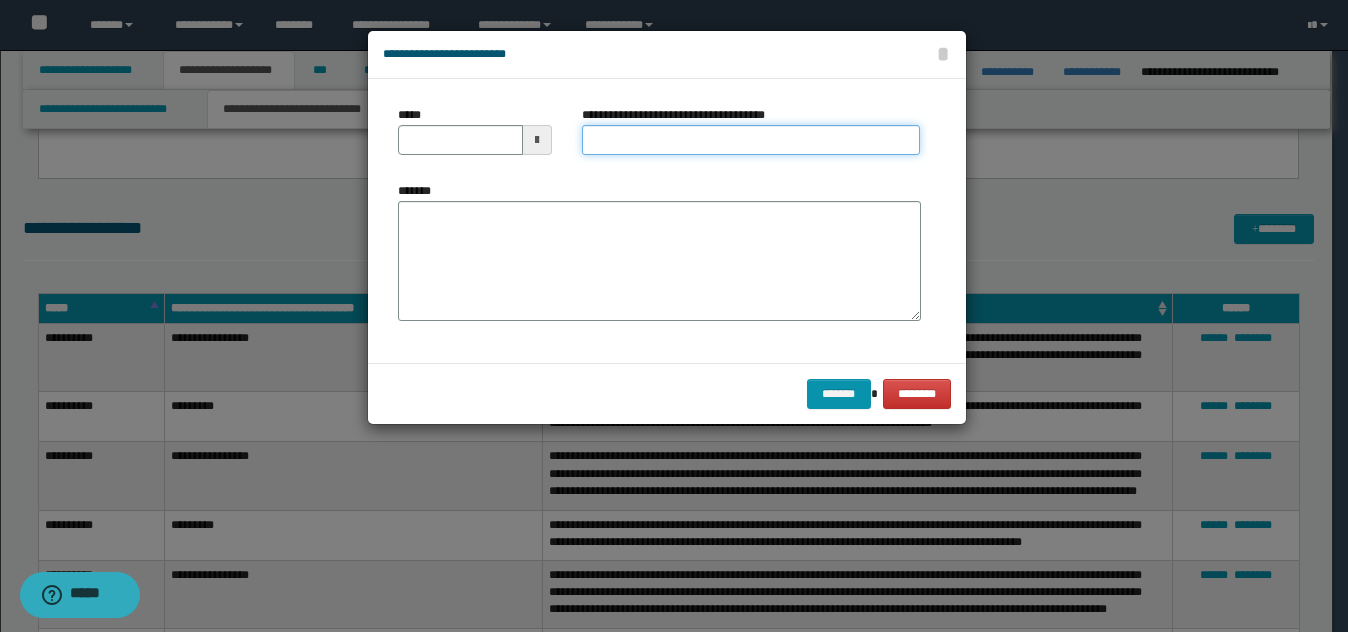 type on "*********" 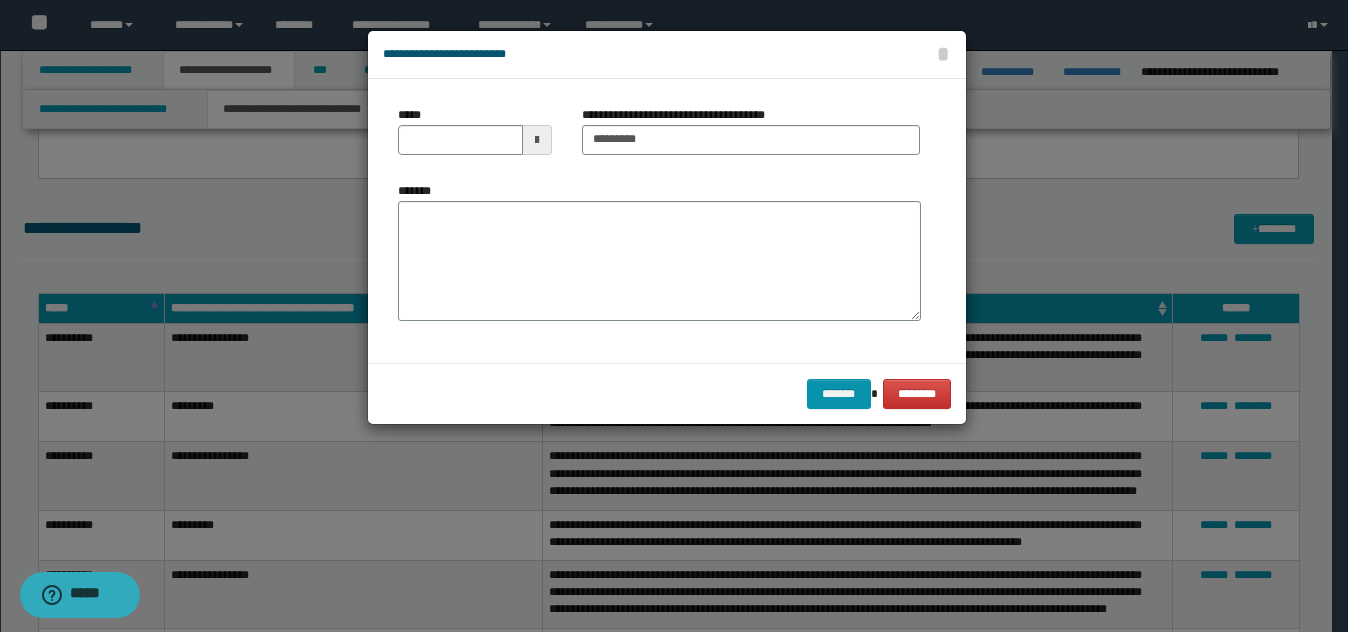 click on "*****" at bounding box center [475, 138] 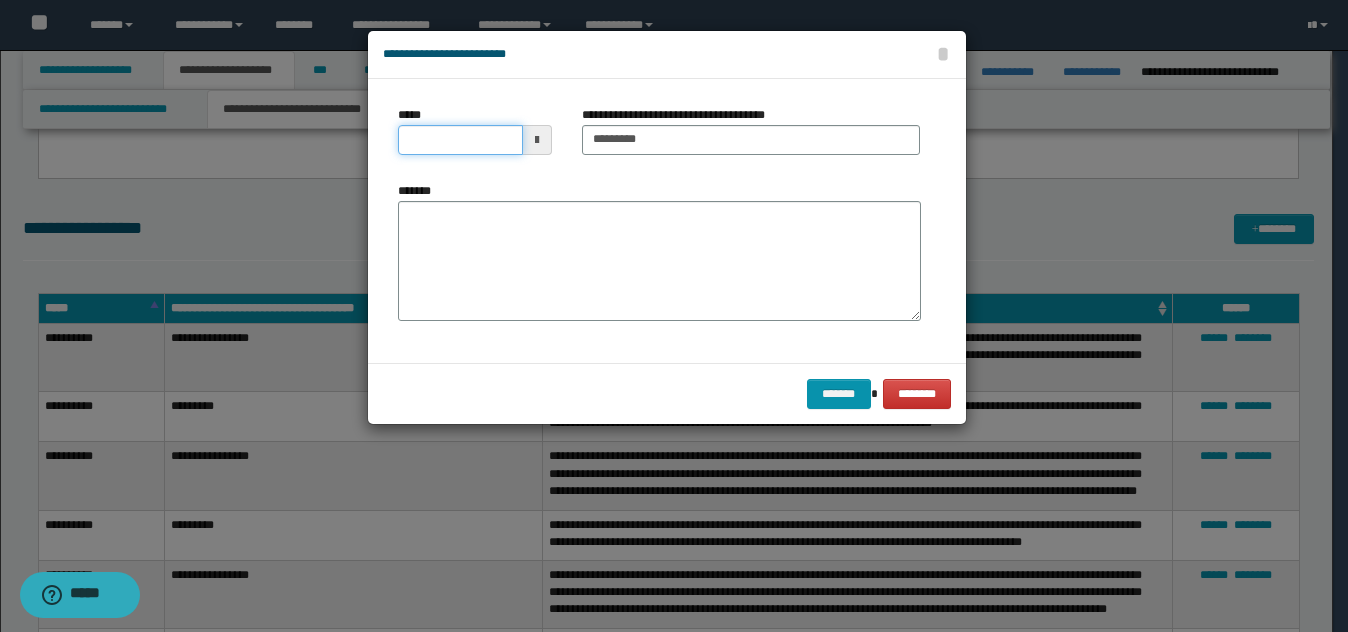 click on "*****" at bounding box center [460, 140] 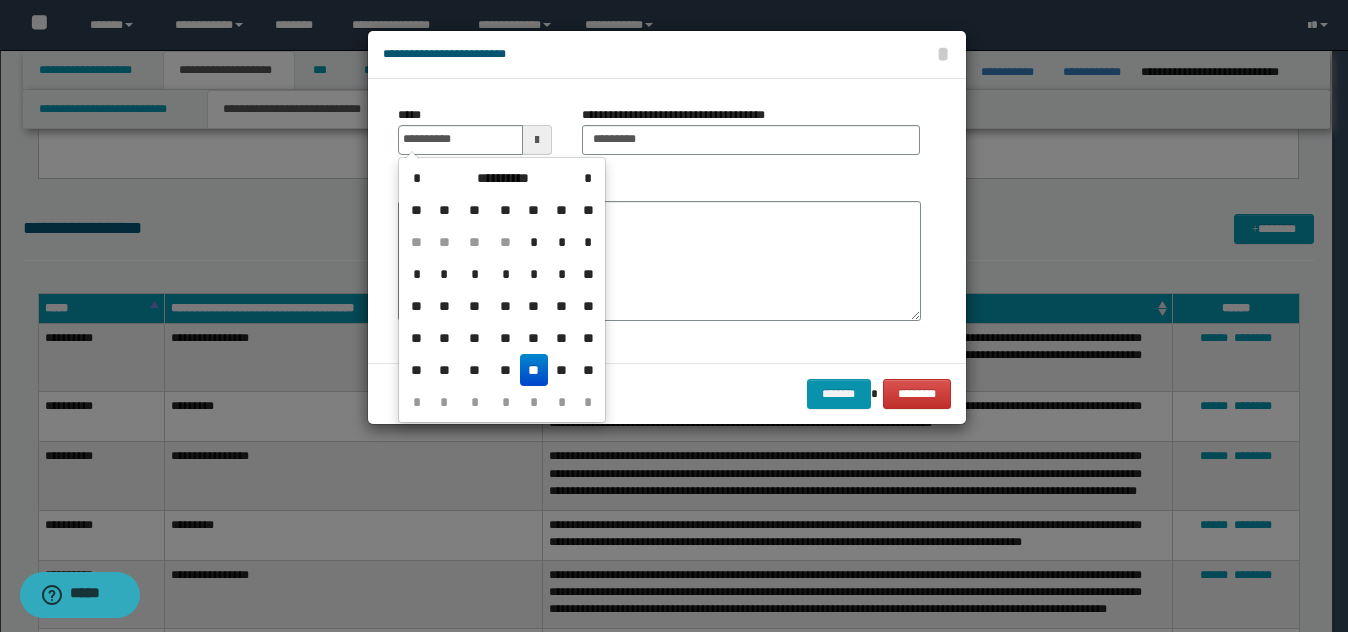click on "**" at bounding box center (534, 370) 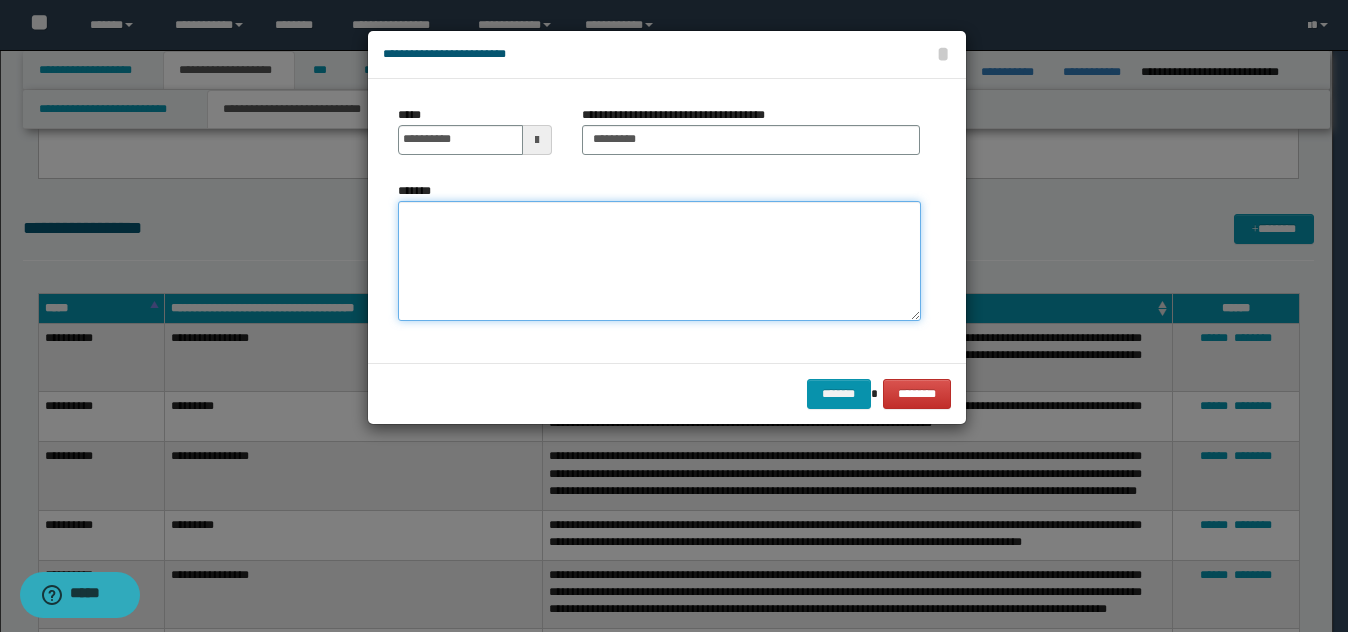 drag, startPoint x: 543, startPoint y: 260, endPoint x: 598, endPoint y: 273, distance: 56.515484 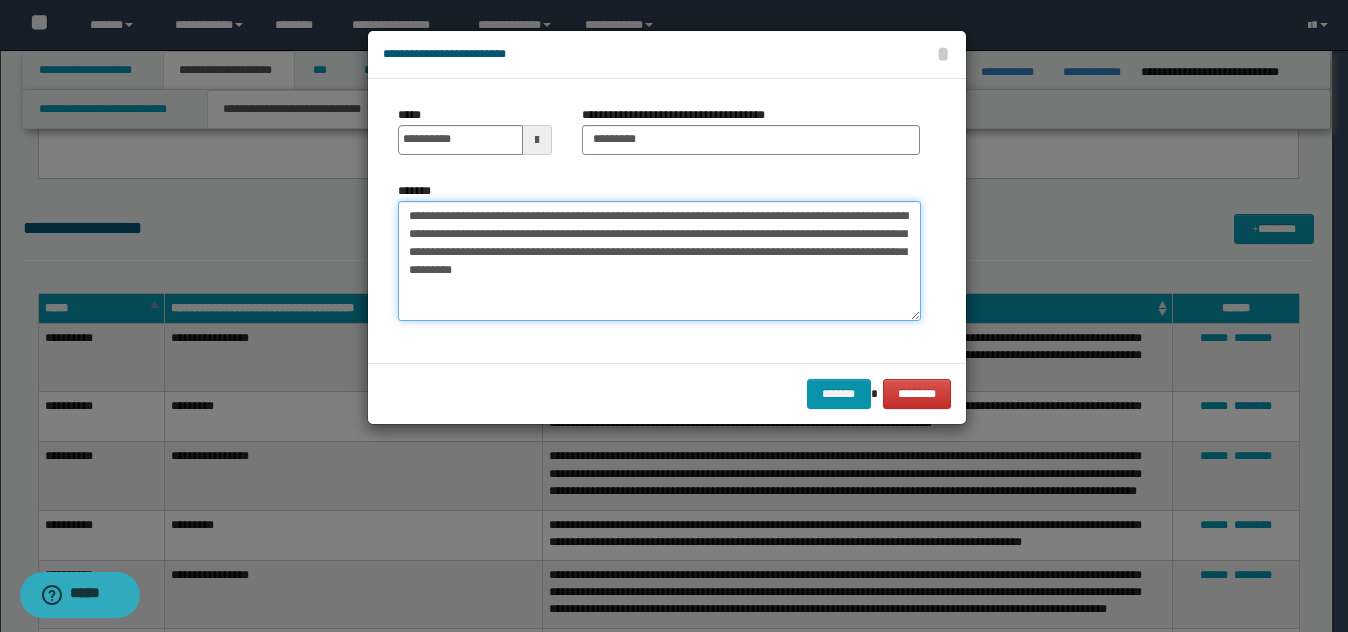 click on "**********" at bounding box center (659, 261) 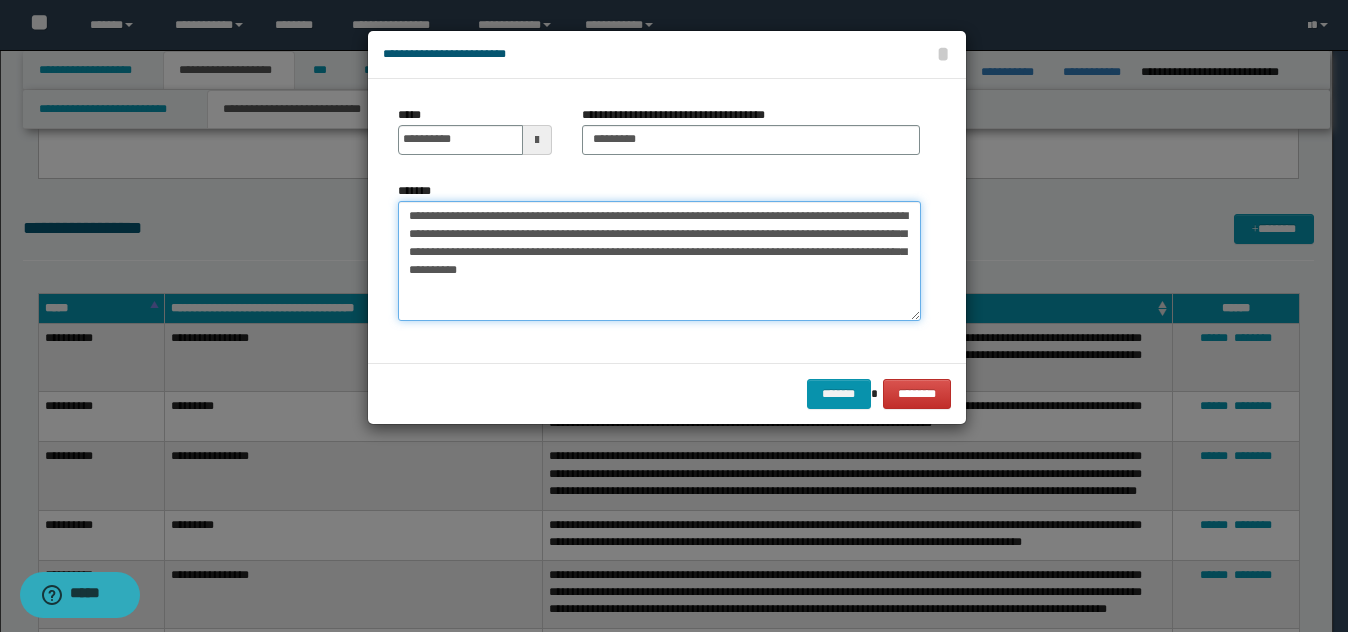 click on "**********" at bounding box center (659, 261) 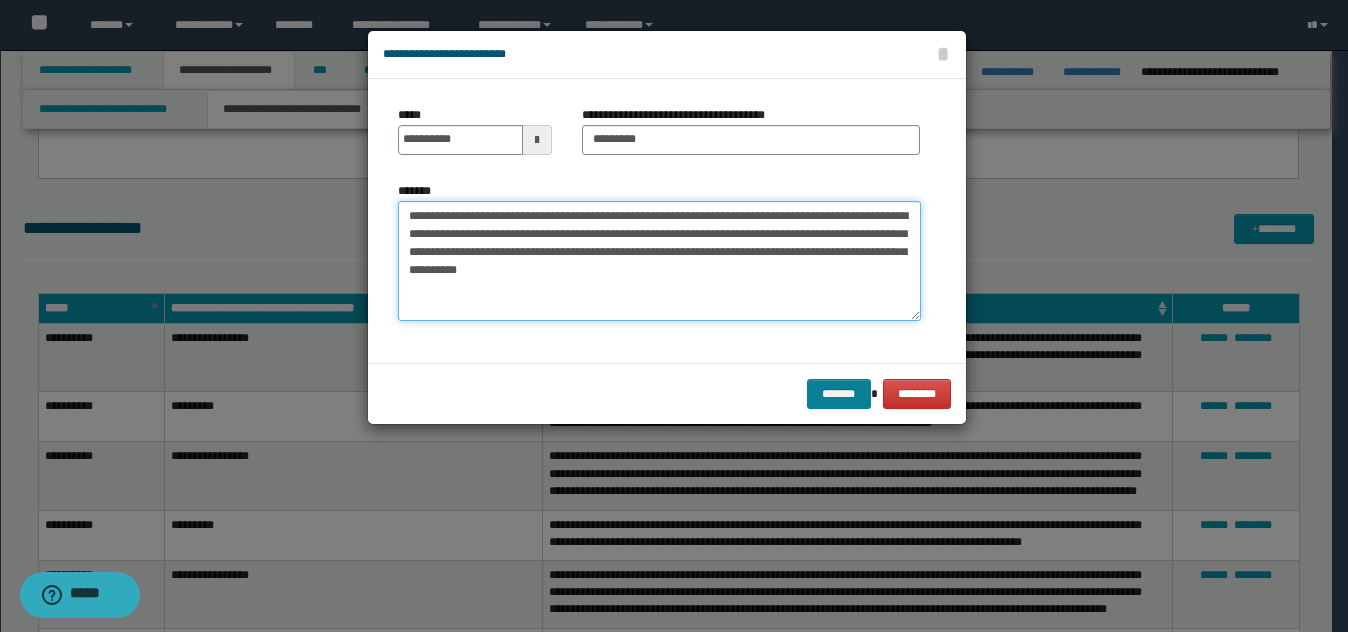type on "**********" 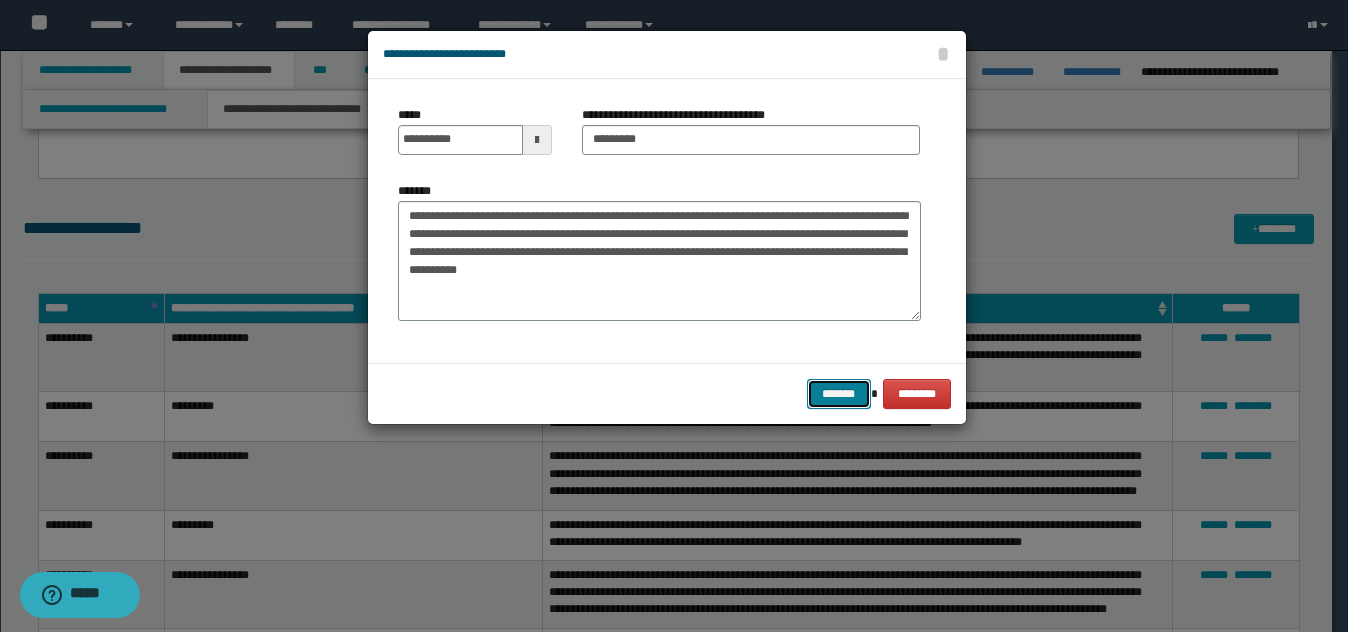 click on "*******" at bounding box center (839, 394) 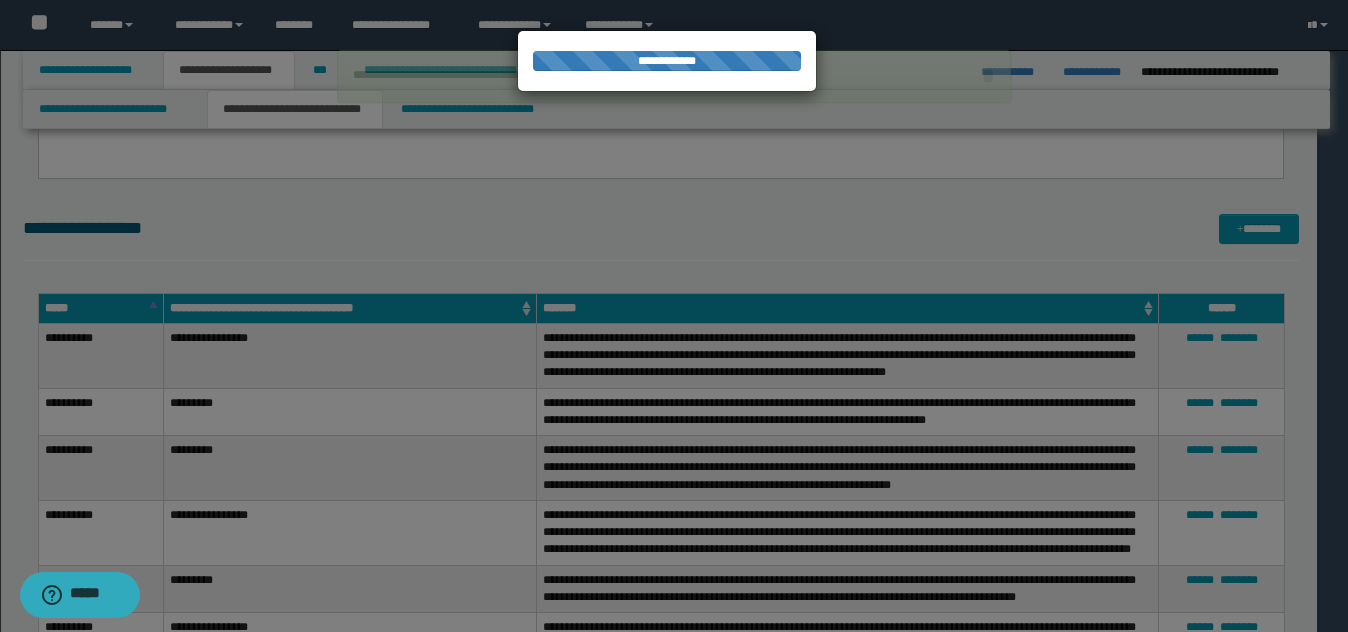 type 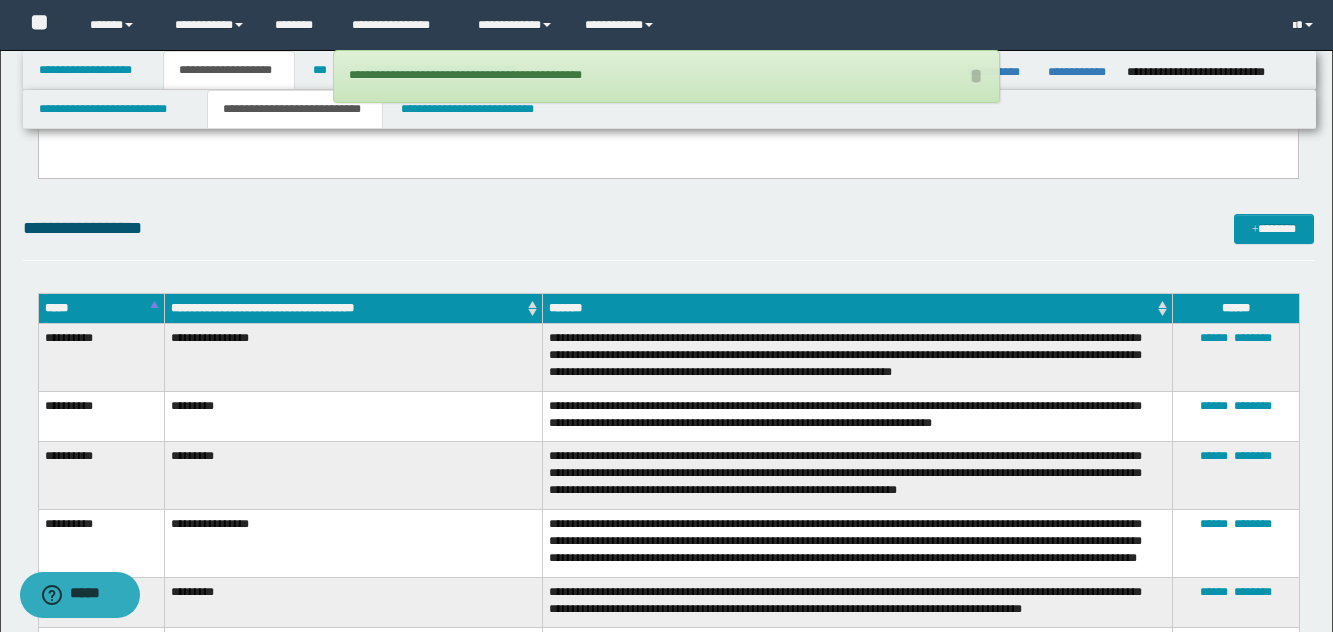 click on "**********" at bounding box center [666, 459] 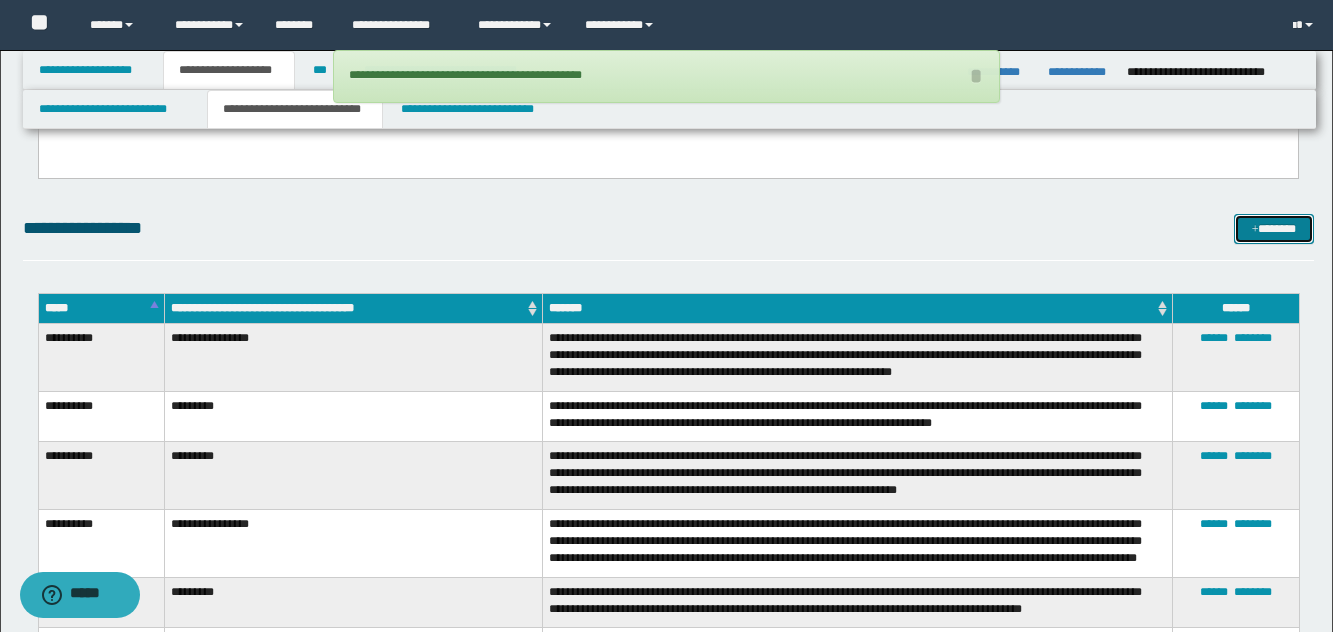 click on "*******" at bounding box center (1274, 229) 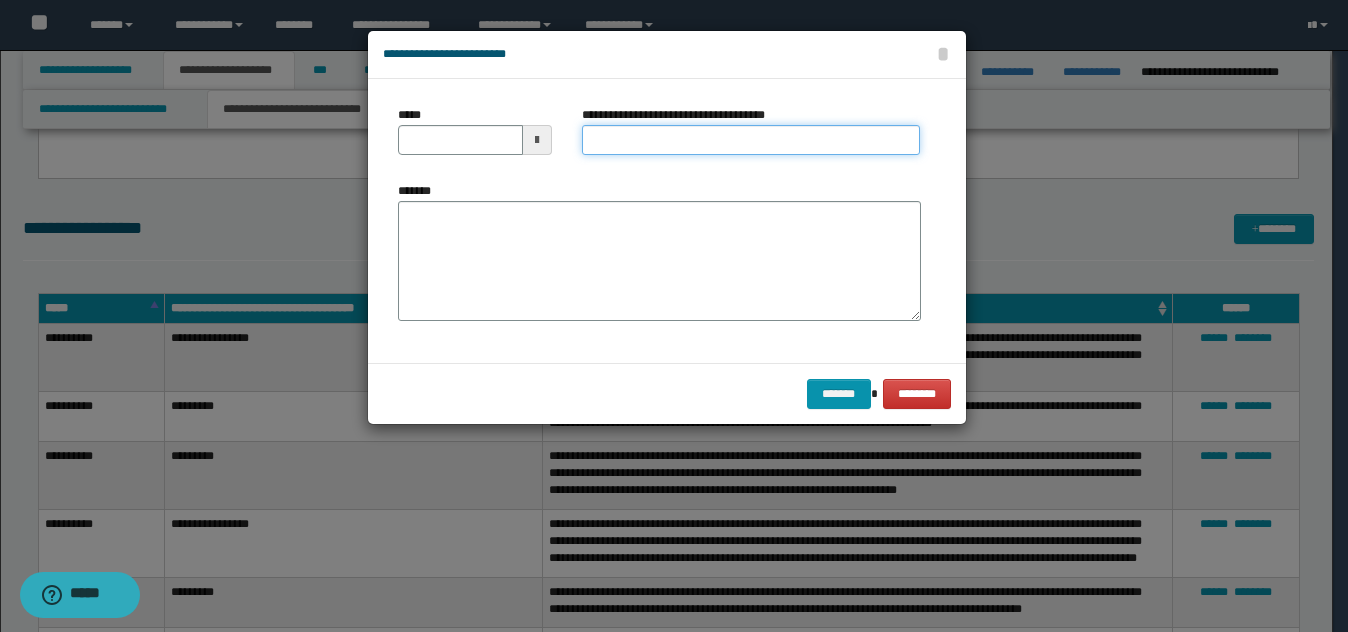click on "**********" at bounding box center [751, 140] 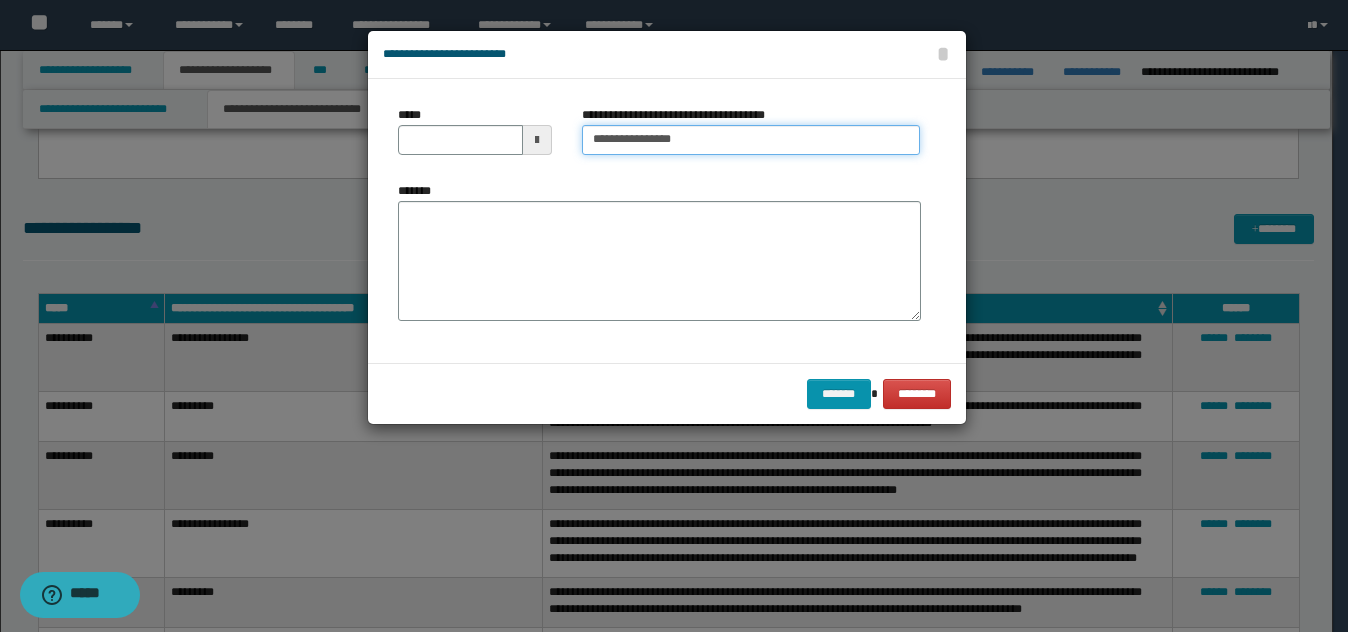 type on "**********" 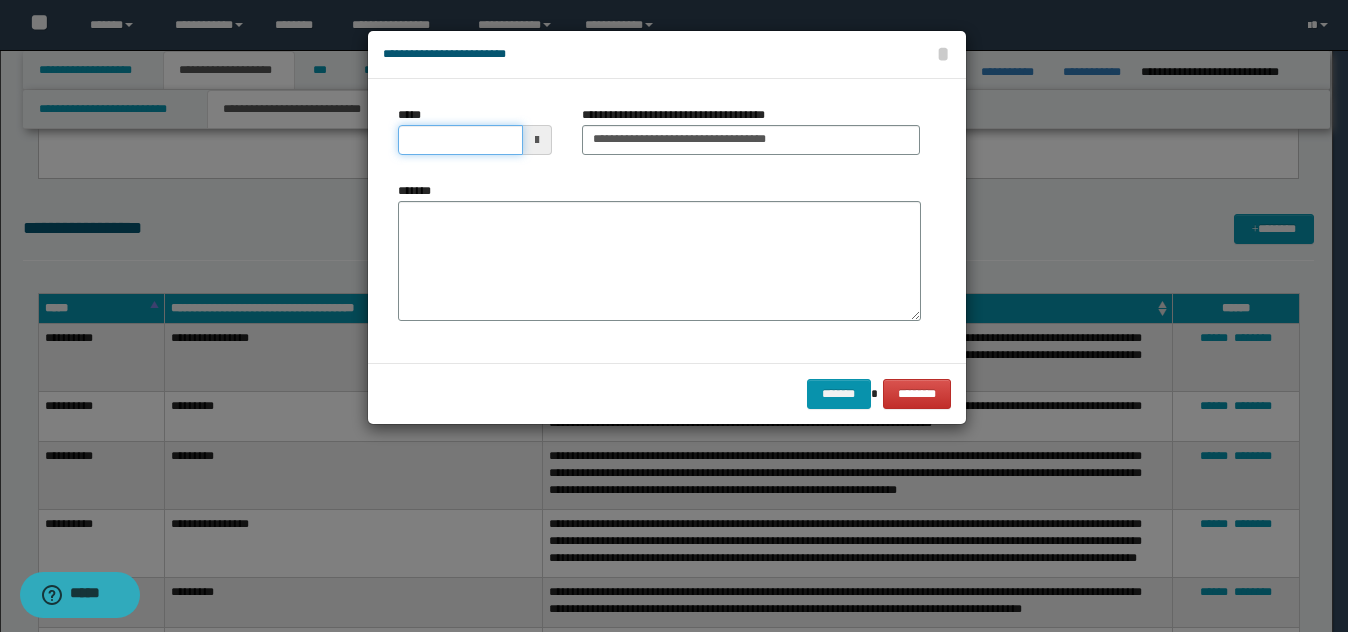 click on "*****" at bounding box center (460, 140) 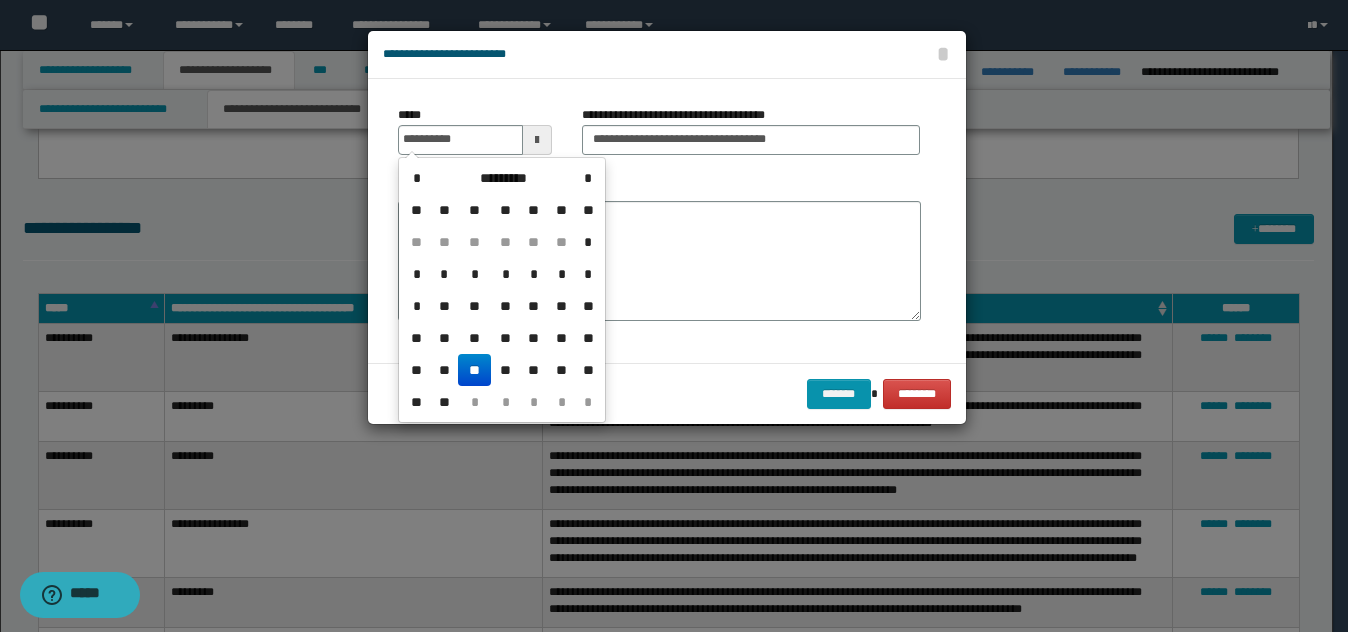 click on "**" at bounding box center (474, 370) 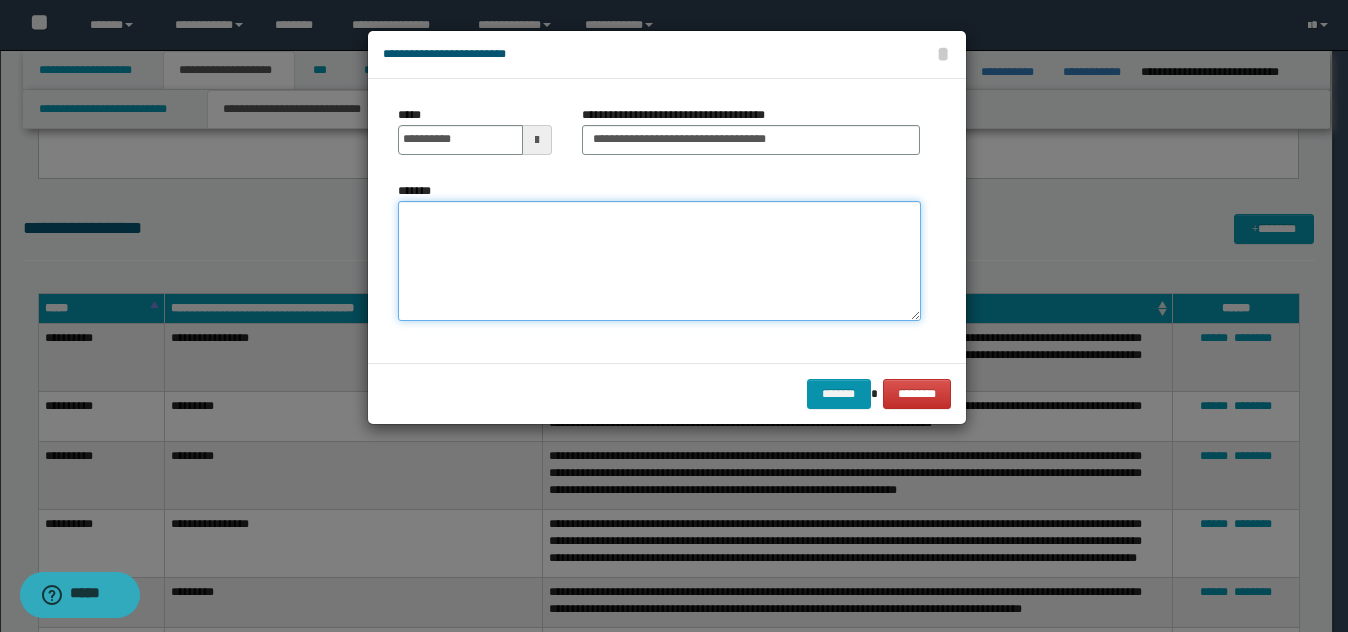click on "*******" at bounding box center [659, 261] 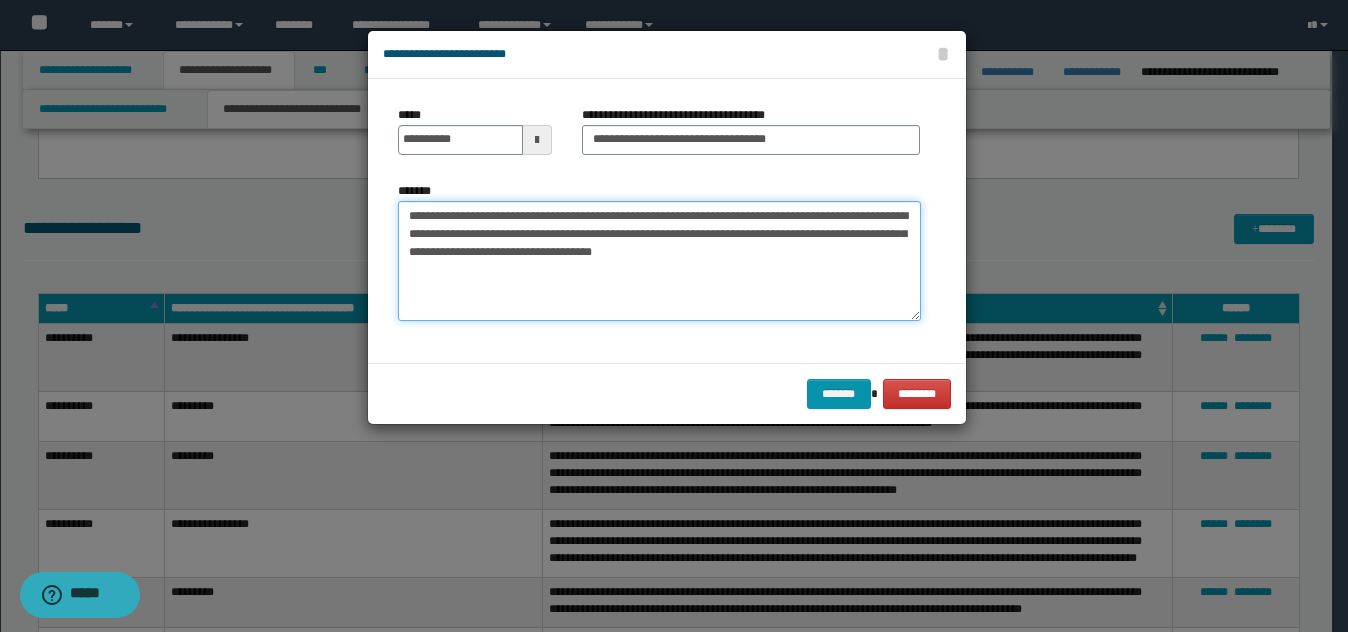 click on "**********" at bounding box center (659, 261) 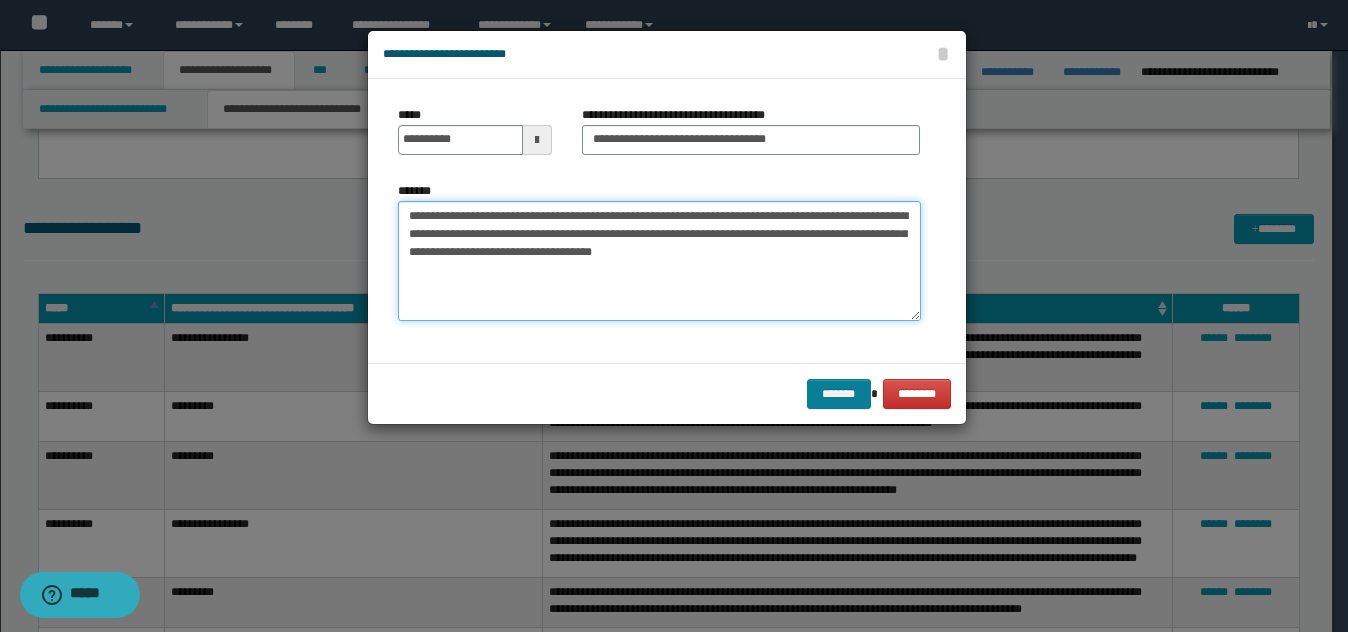 type on "**********" 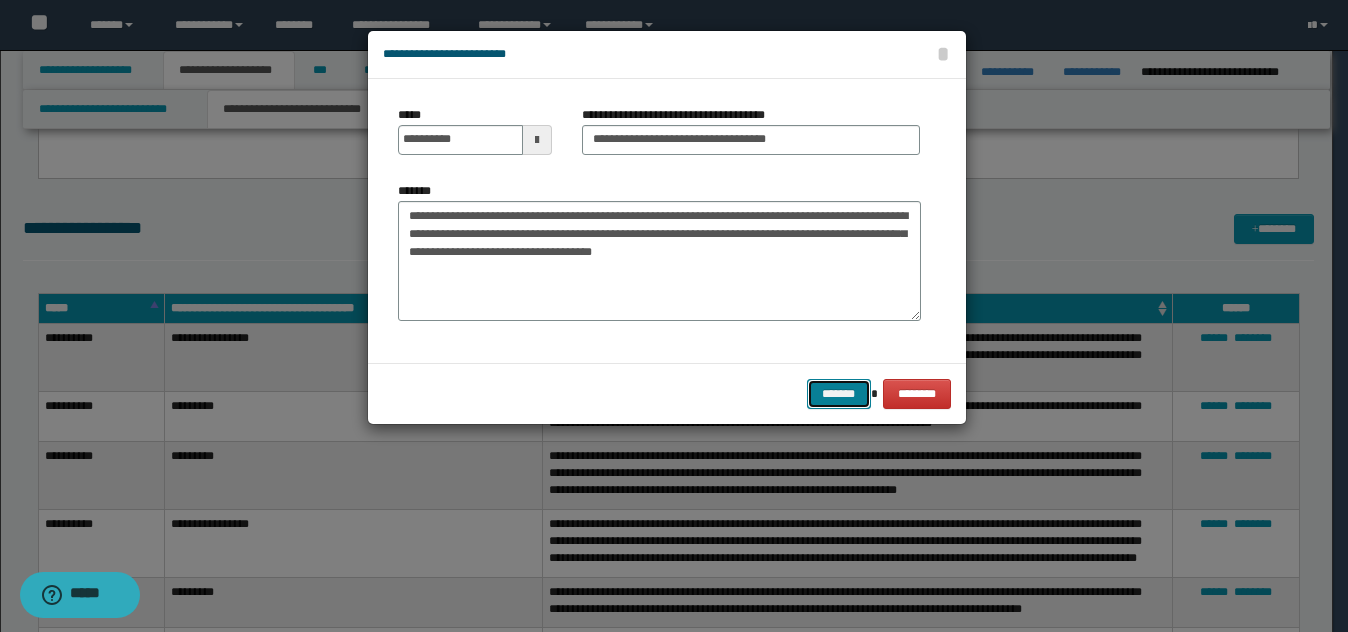click on "*******" at bounding box center (839, 394) 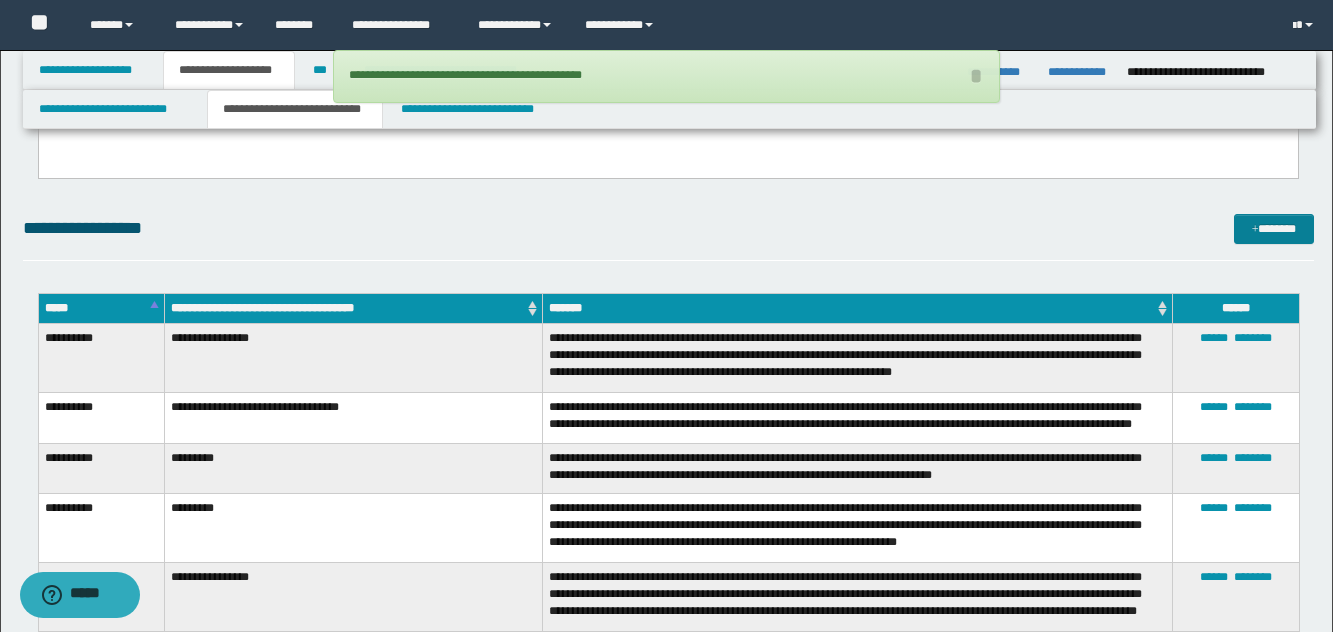 drag, startPoint x: 1233, startPoint y: 239, endPoint x: 1248, endPoint y: 239, distance: 15 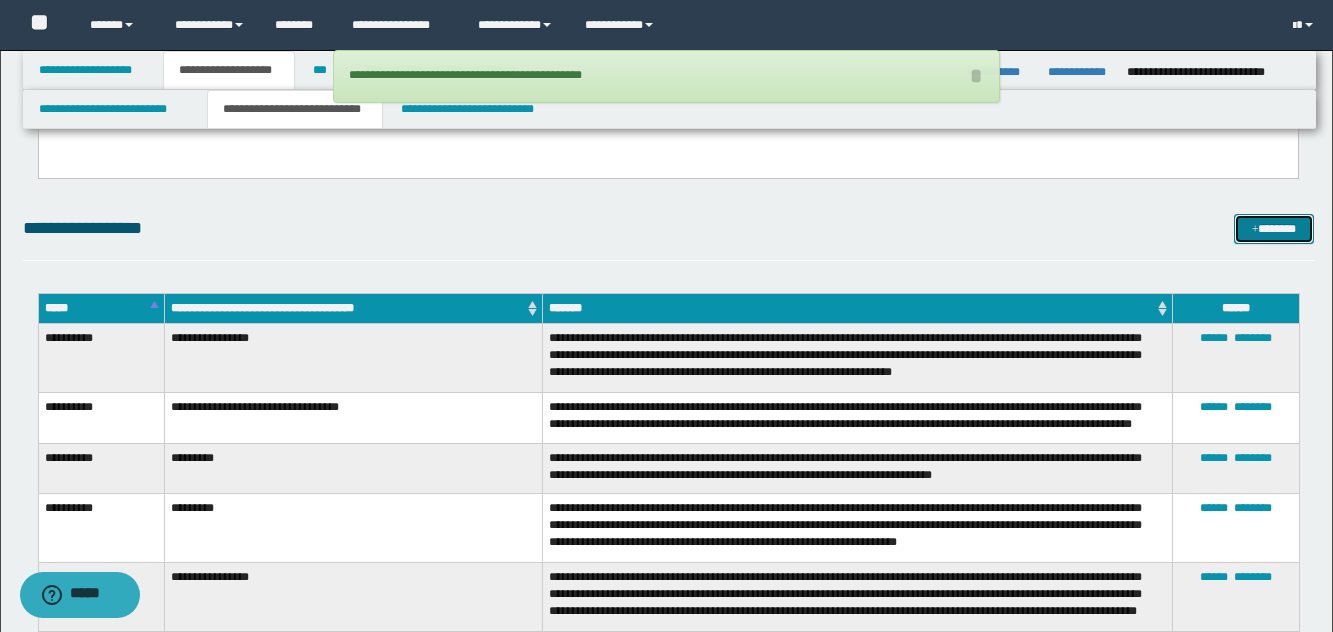 click on "*******" at bounding box center (1274, 229) 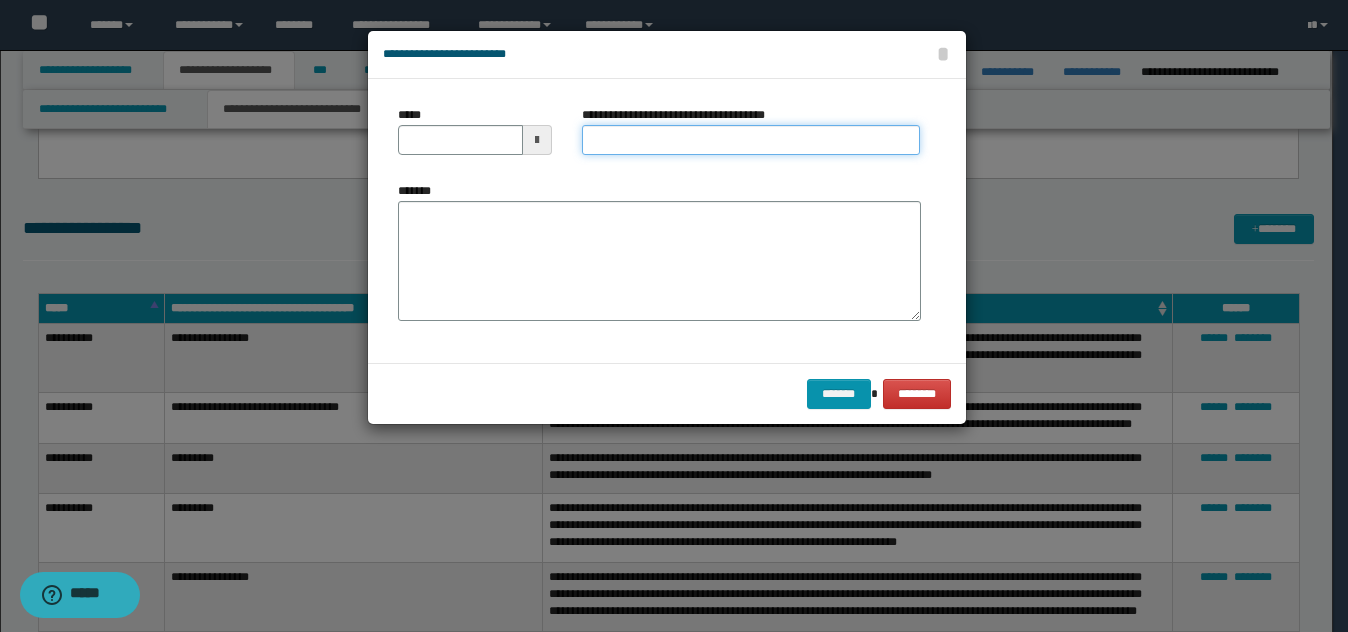 drag, startPoint x: 721, startPoint y: 137, endPoint x: 723, endPoint y: 147, distance: 10.198039 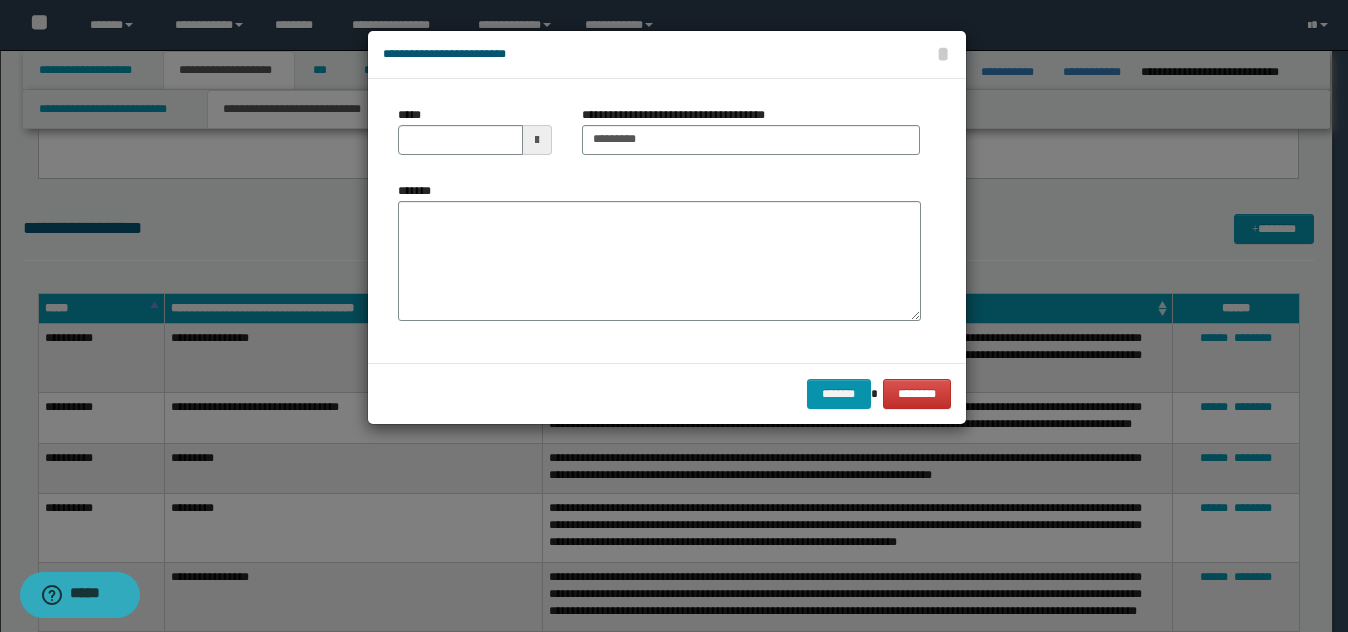 click on "*****" at bounding box center [475, 138] 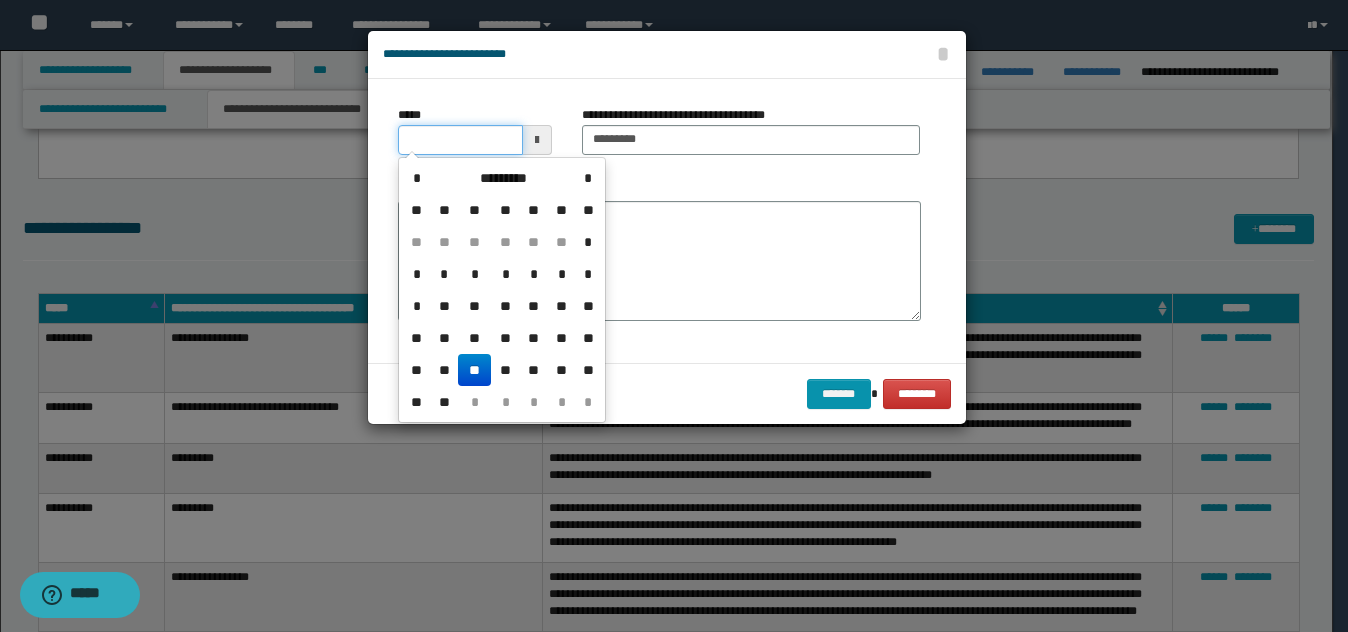 click on "*****" at bounding box center [460, 140] 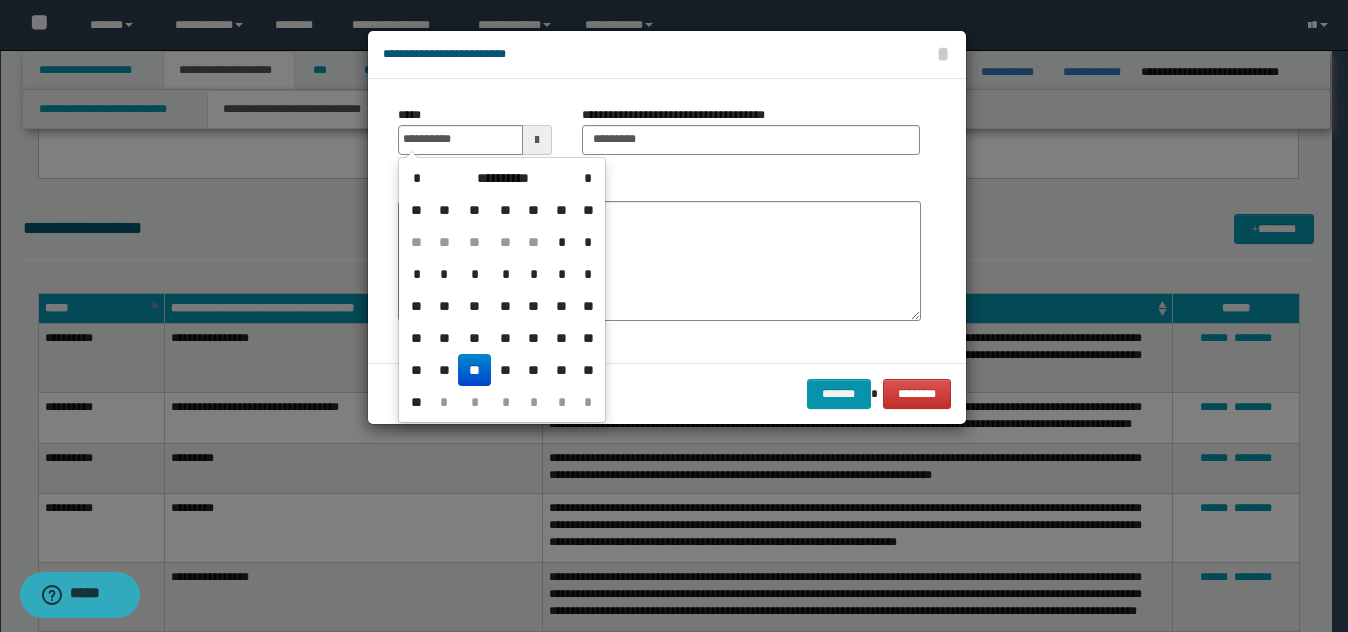 click on "**" at bounding box center [474, 370] 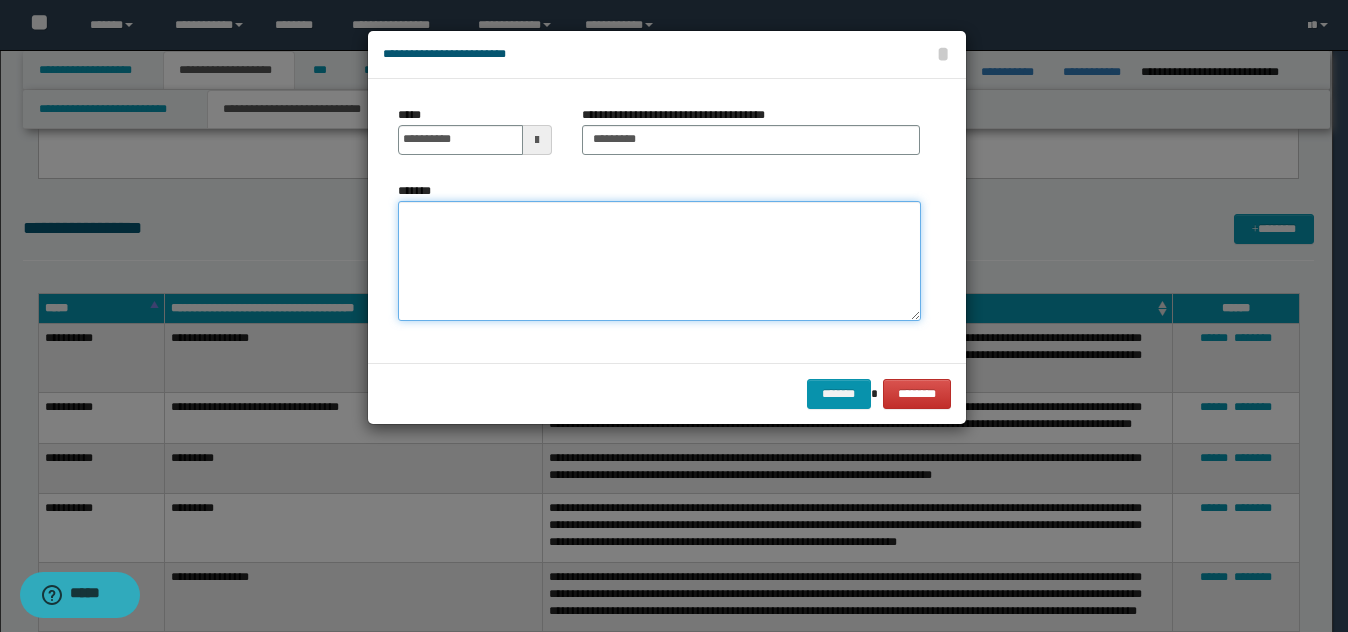 click on "*******" at bounding box center [659, 261] 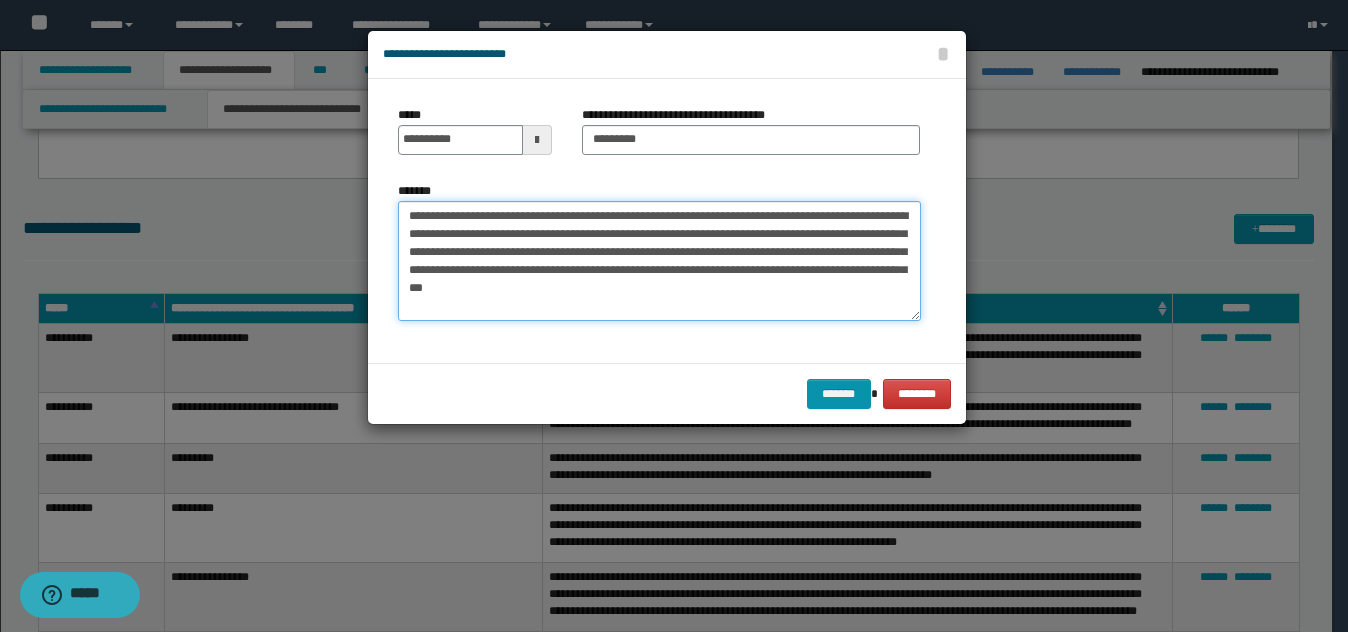 click on "**********" at bounding box center (659, 261) 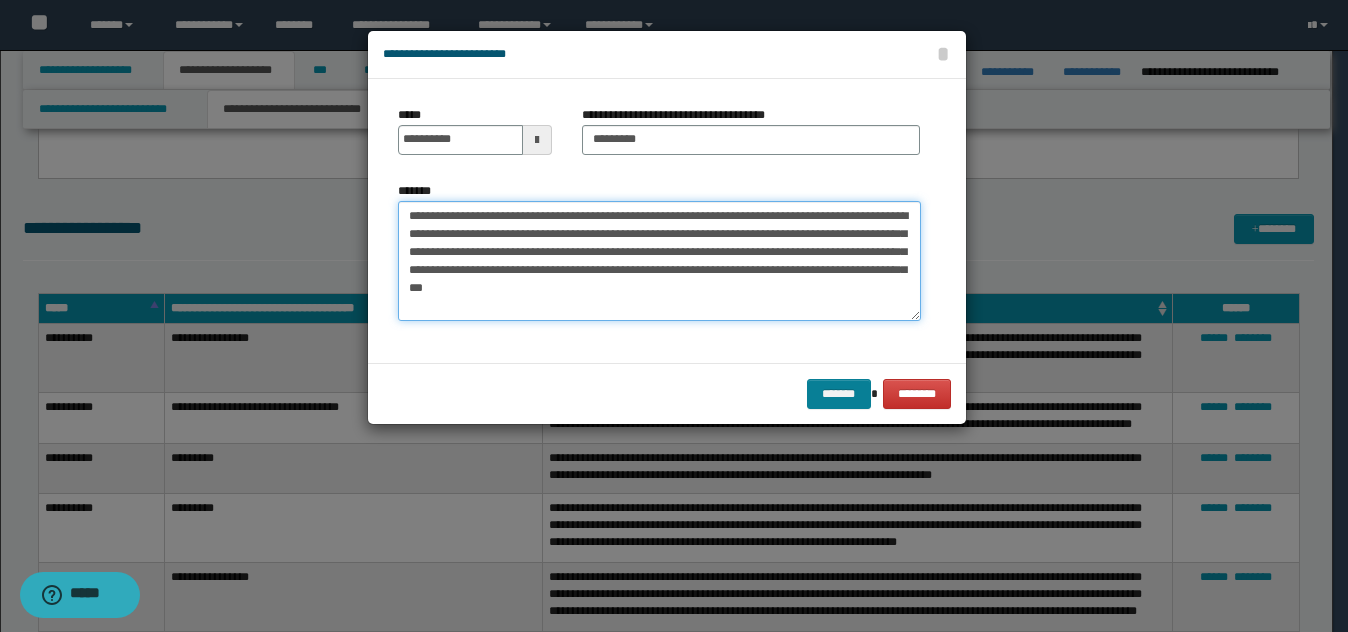 type on "**********" 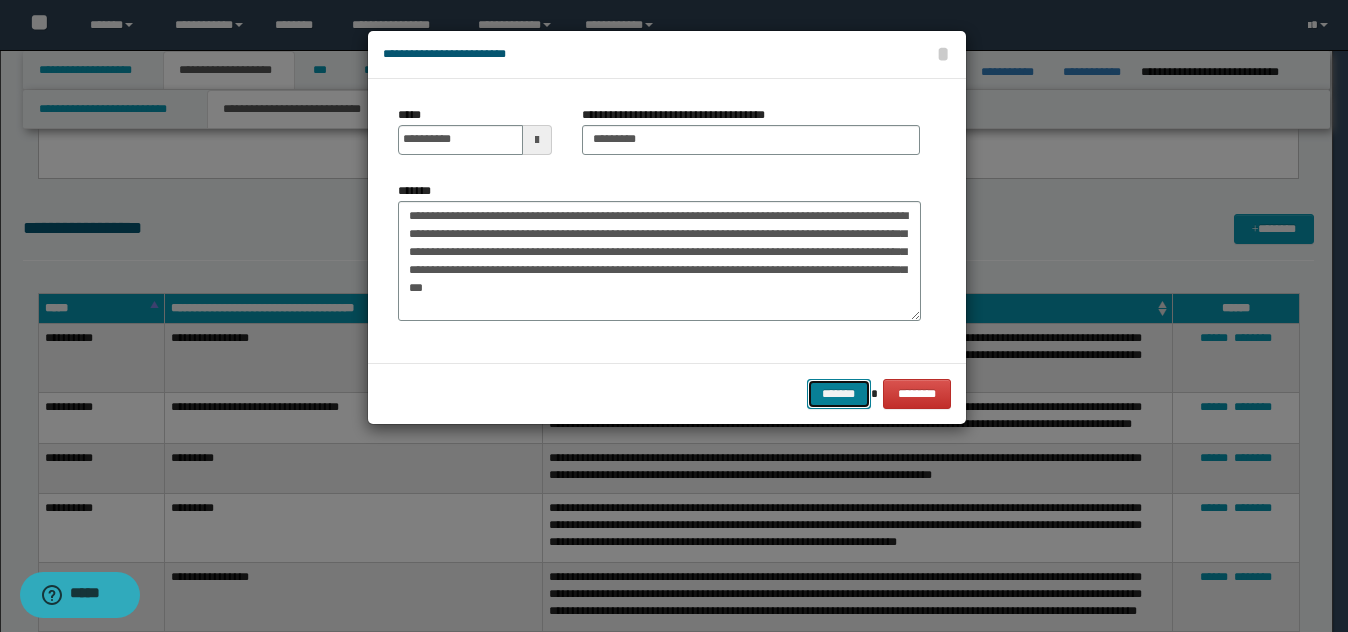 click on "*******" at bounding box center [839, 394] 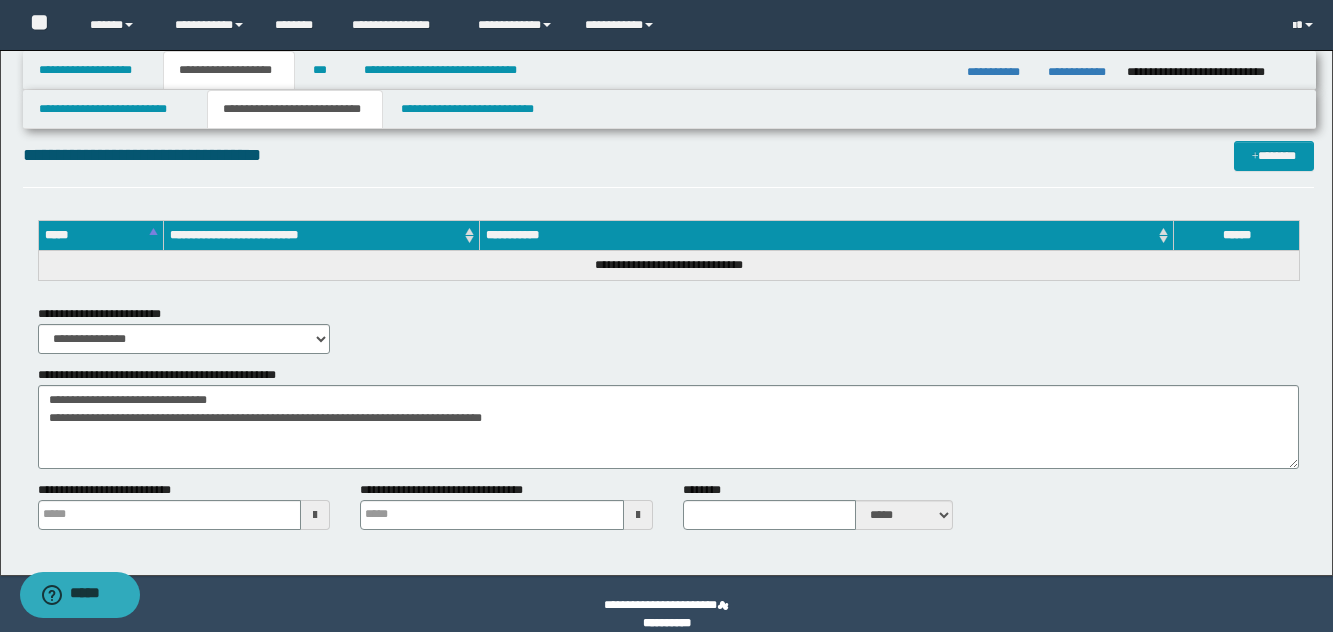 scroll, scrollTop: 3059, scrollLeft: 0, axis: vertical 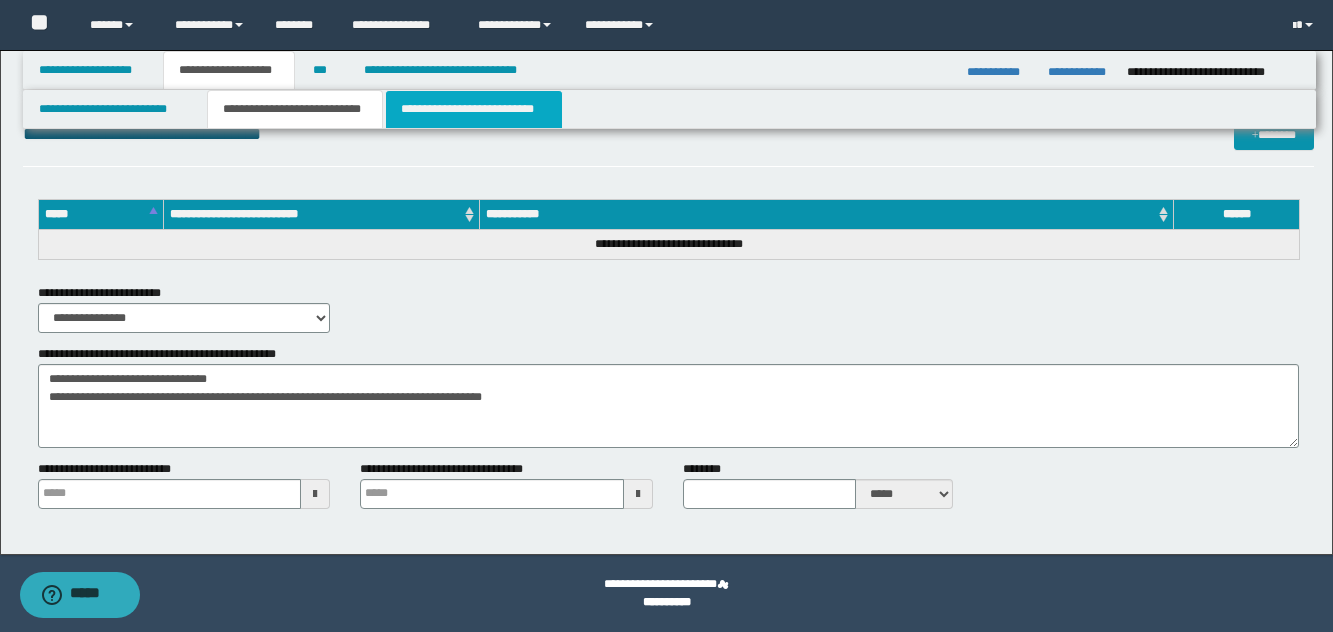 click on "**********" at bounding box center [474, 109] 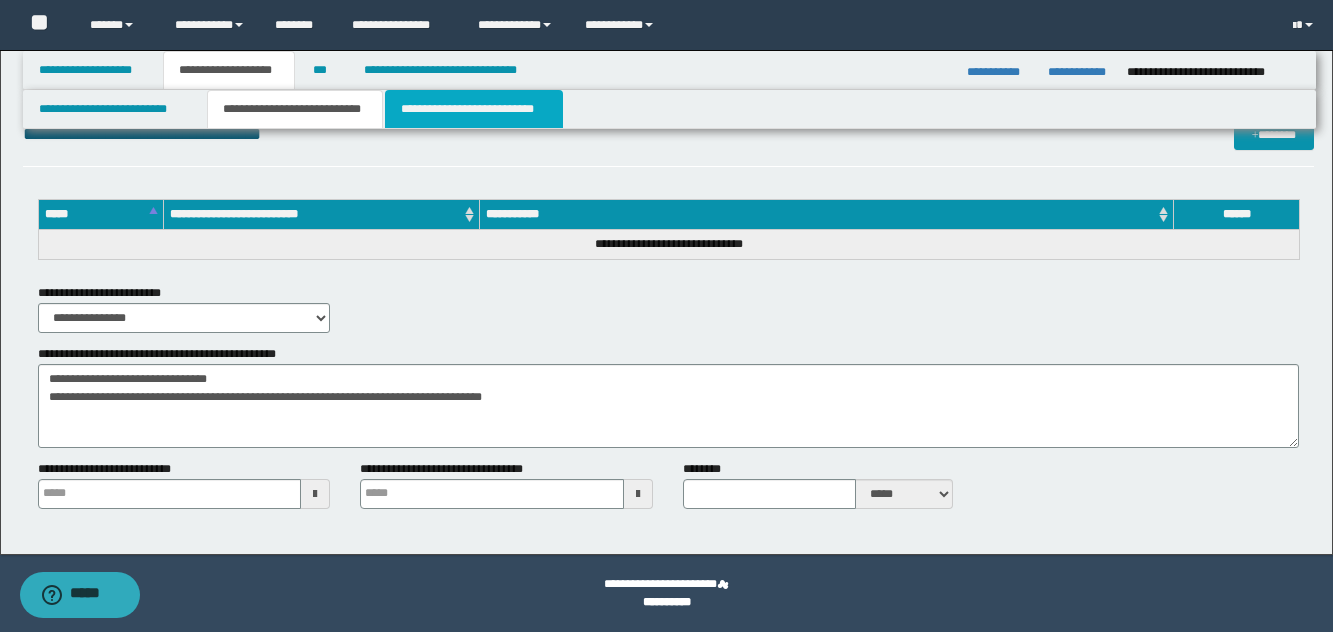 scroll, scrollTop: 1576, scrollLeft: 0, axis: vertical 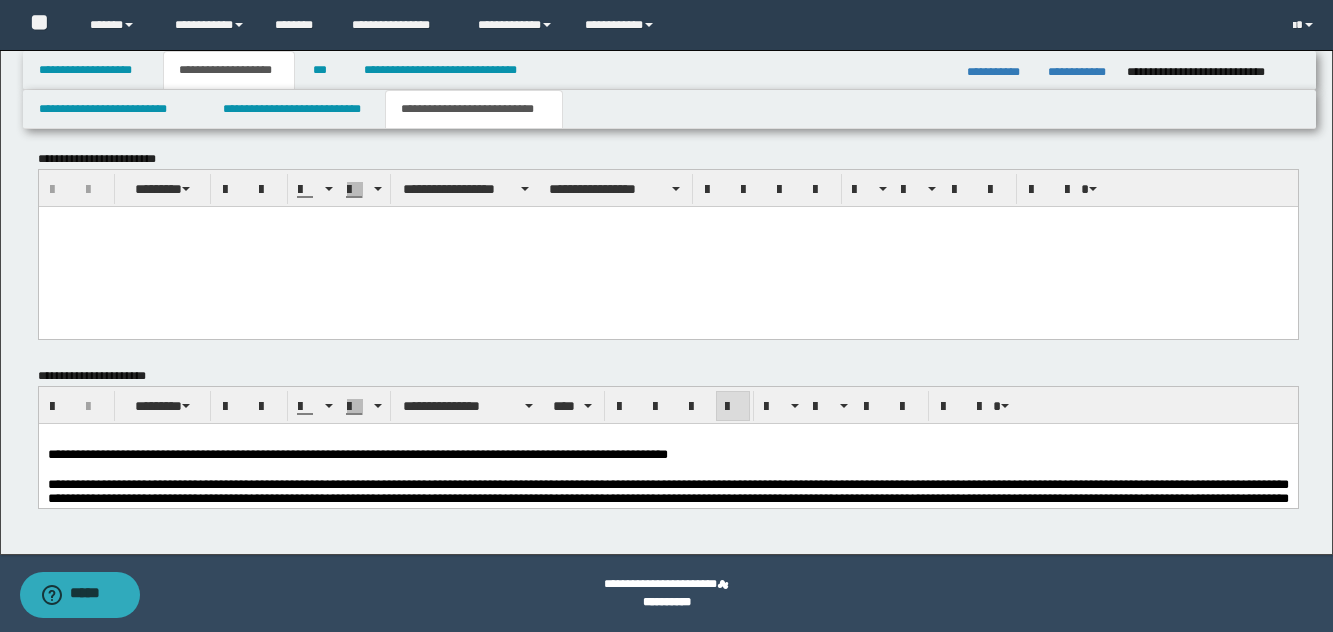 click at bounding box center [667, 469] 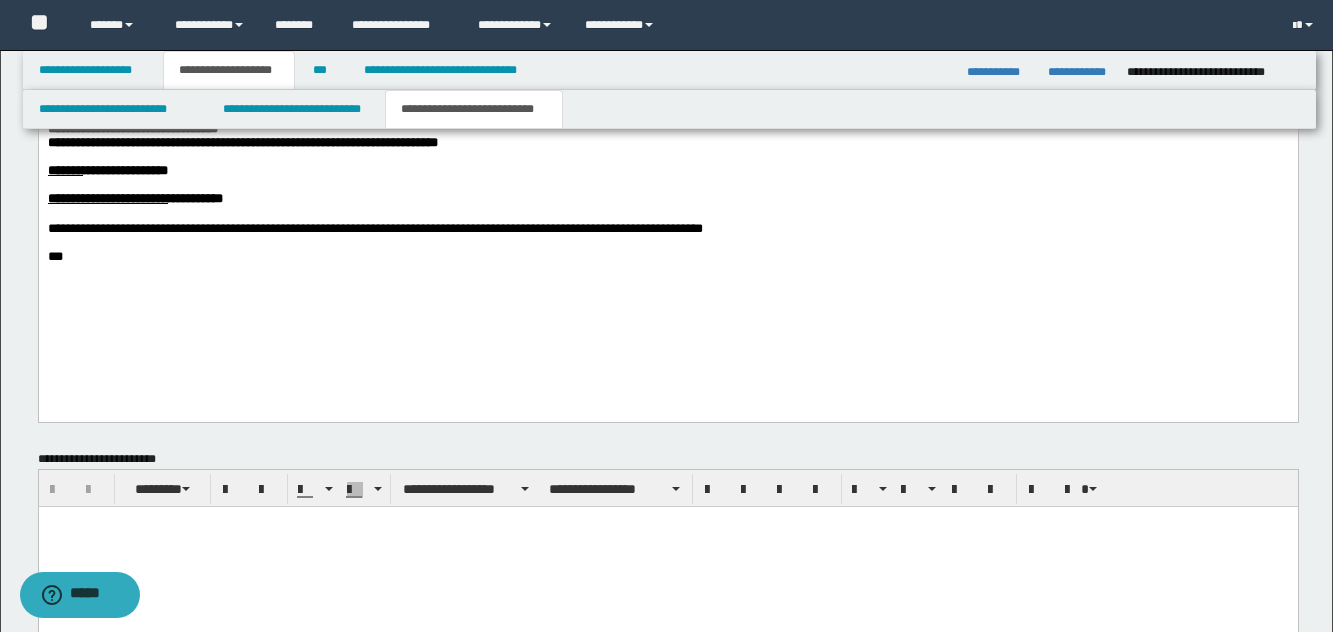 scroll, scrollTop: 976, scrollLeft: 0, axis: vertical 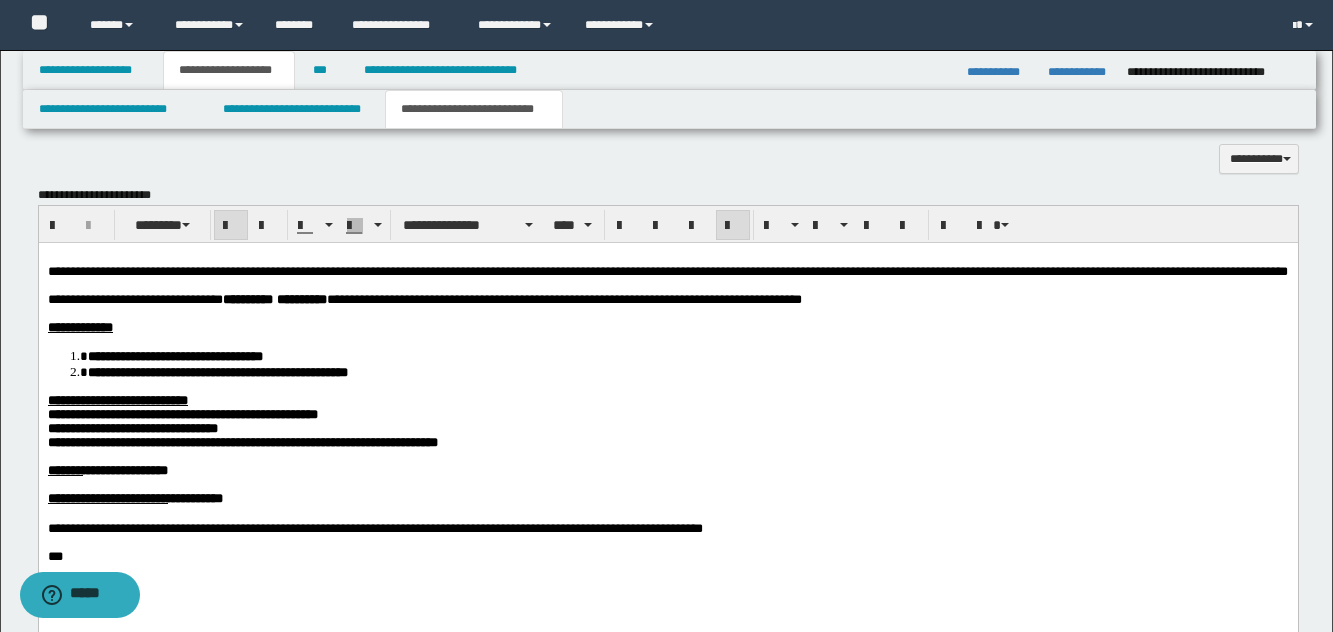 click on "**********" at bounding box center [242, 441] 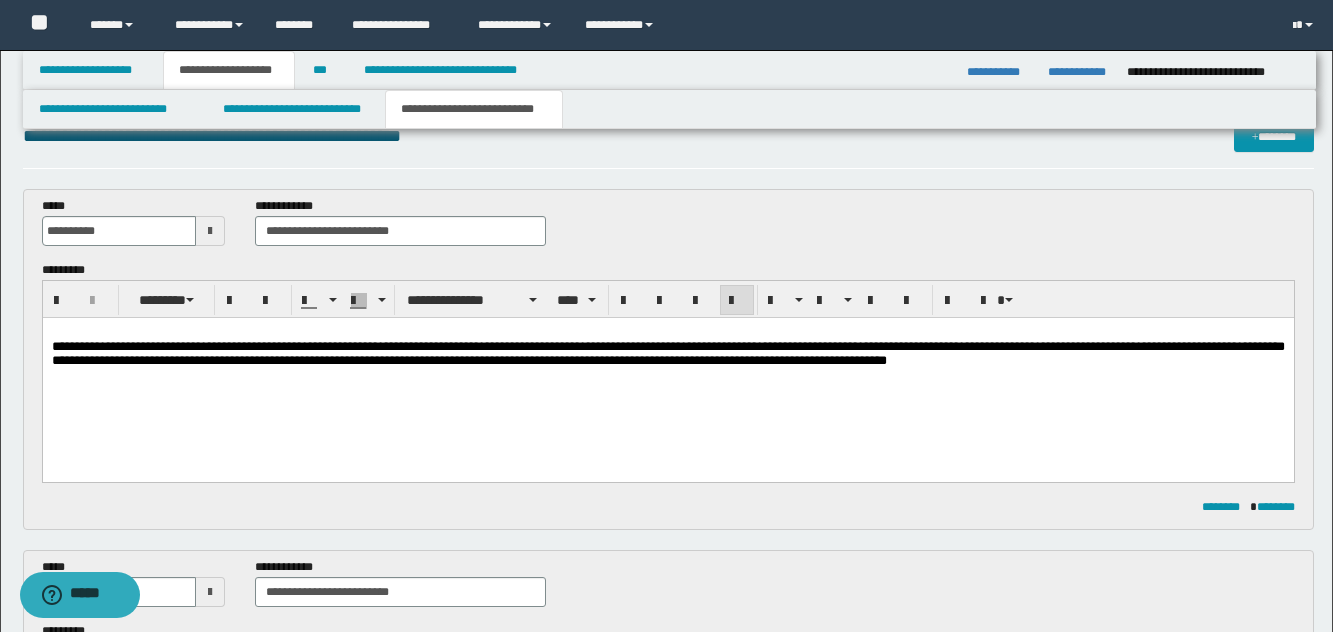 scroll, scrollTop: 0, scrollLeft: 0, axis: both 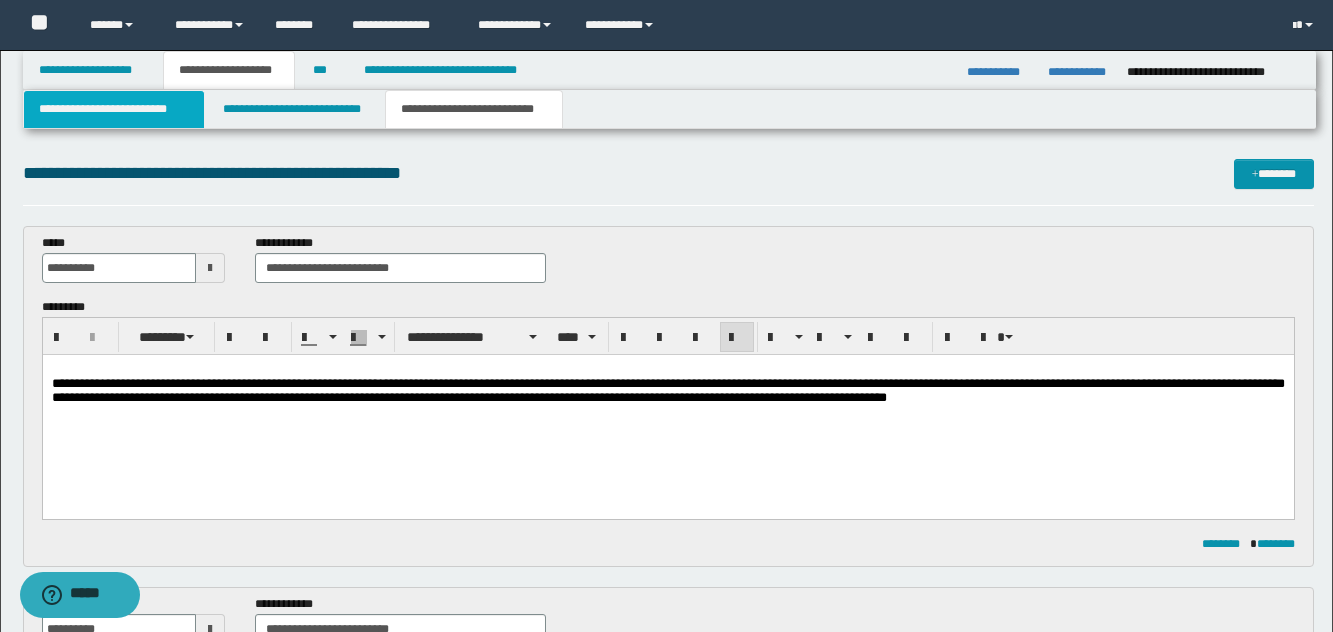 click on "**********" at bounding box center (114, 109) 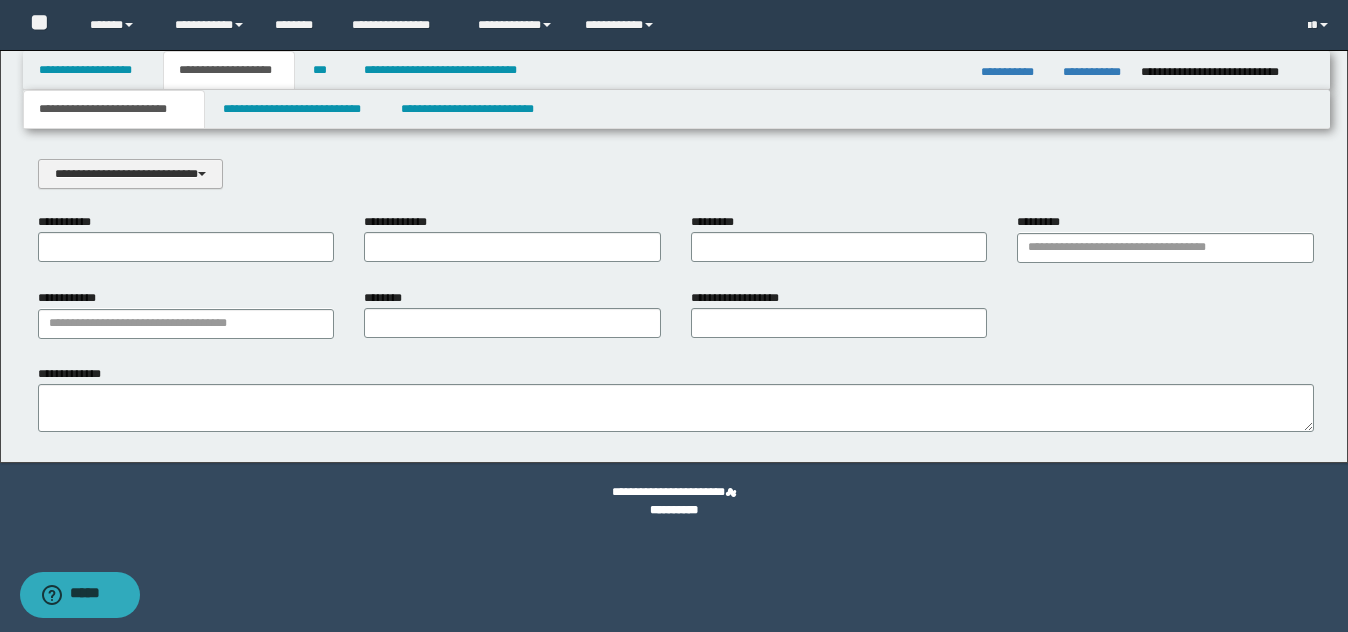 click on "**********" at bounding box center (130, 174) 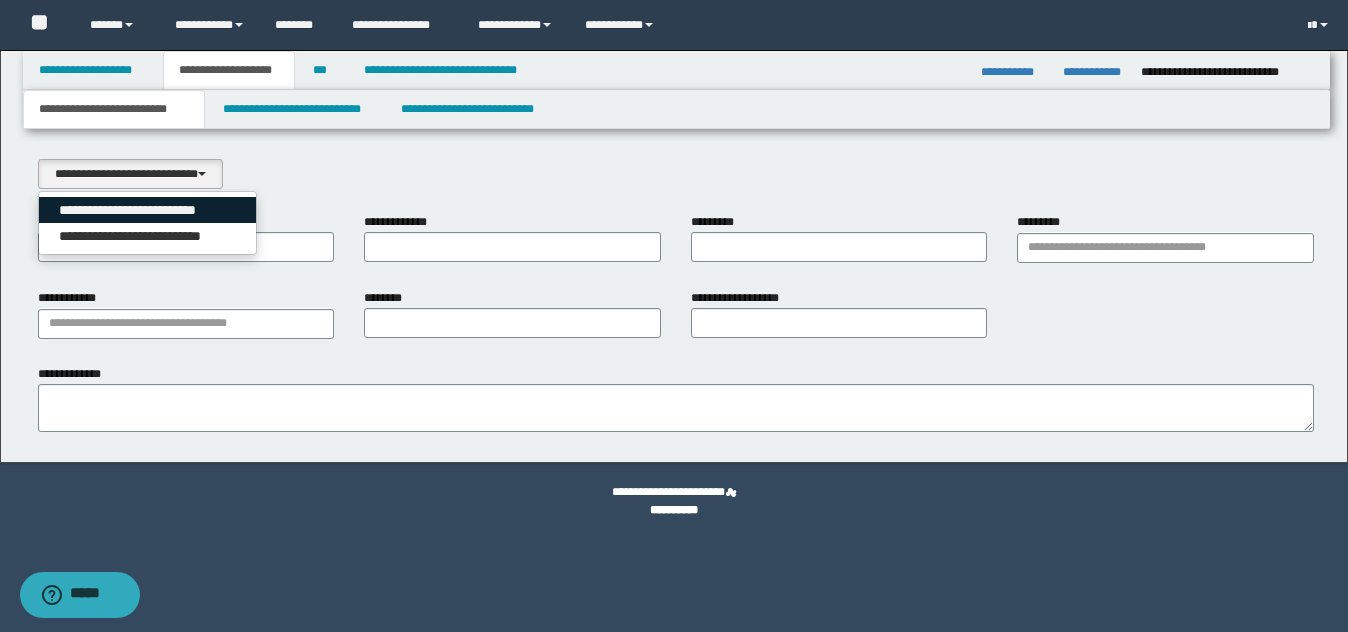 click on "**********" at bounding box center [148, 210] 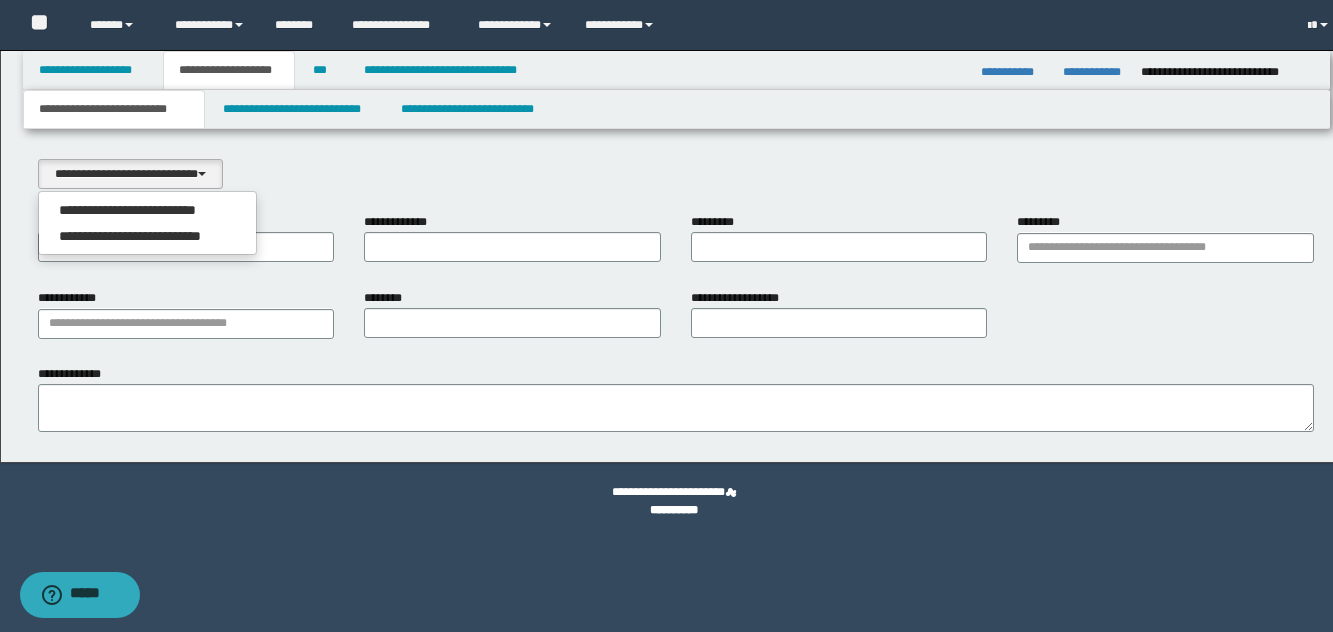 select on "*" 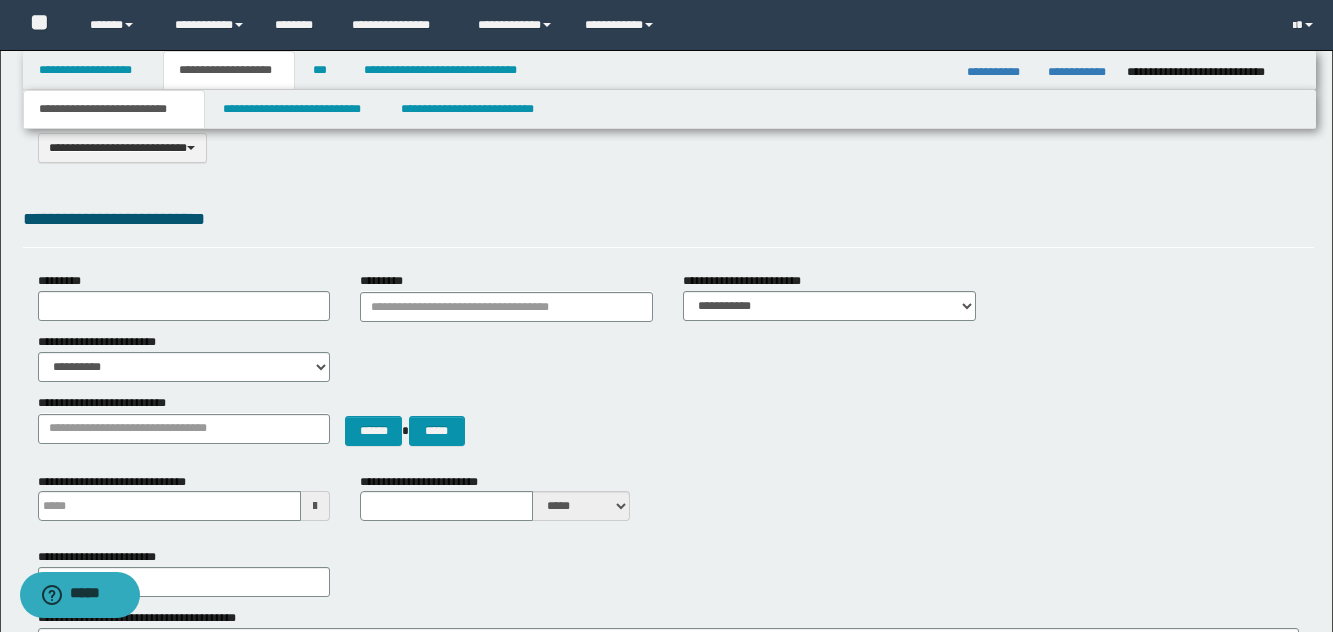 scroll, scrollTop: 100, scrollLeft: 0, axis: vertical 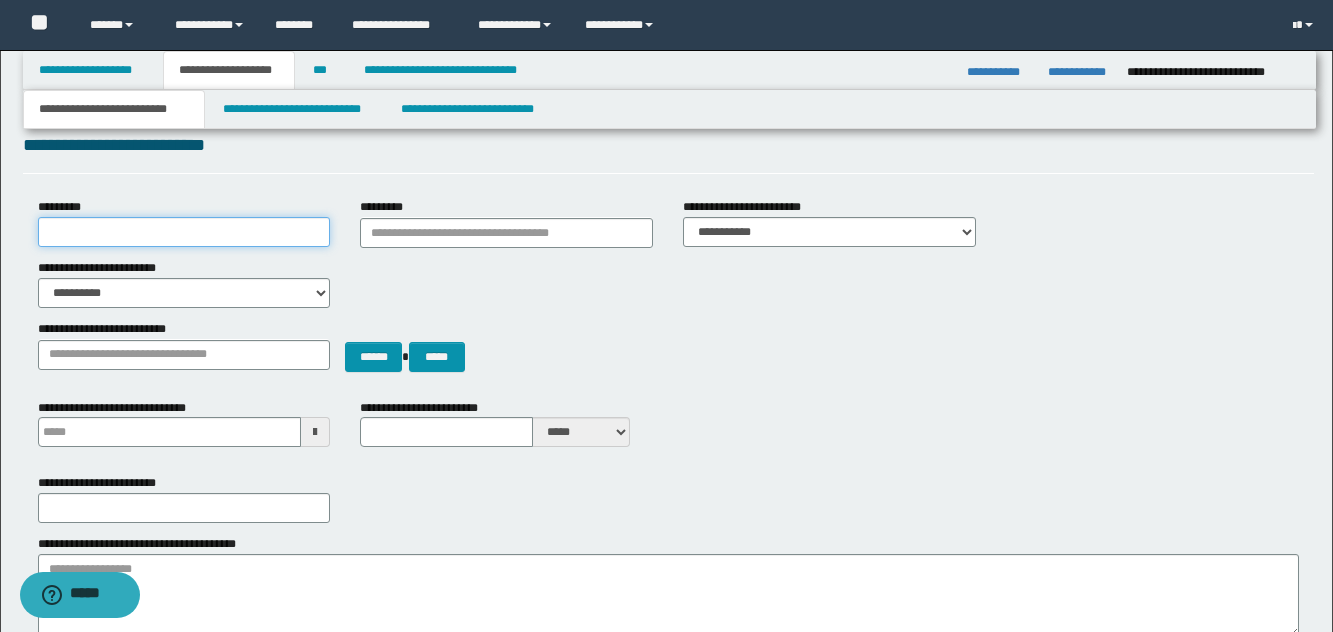 click on "*********" at bounding box center (184, 232) 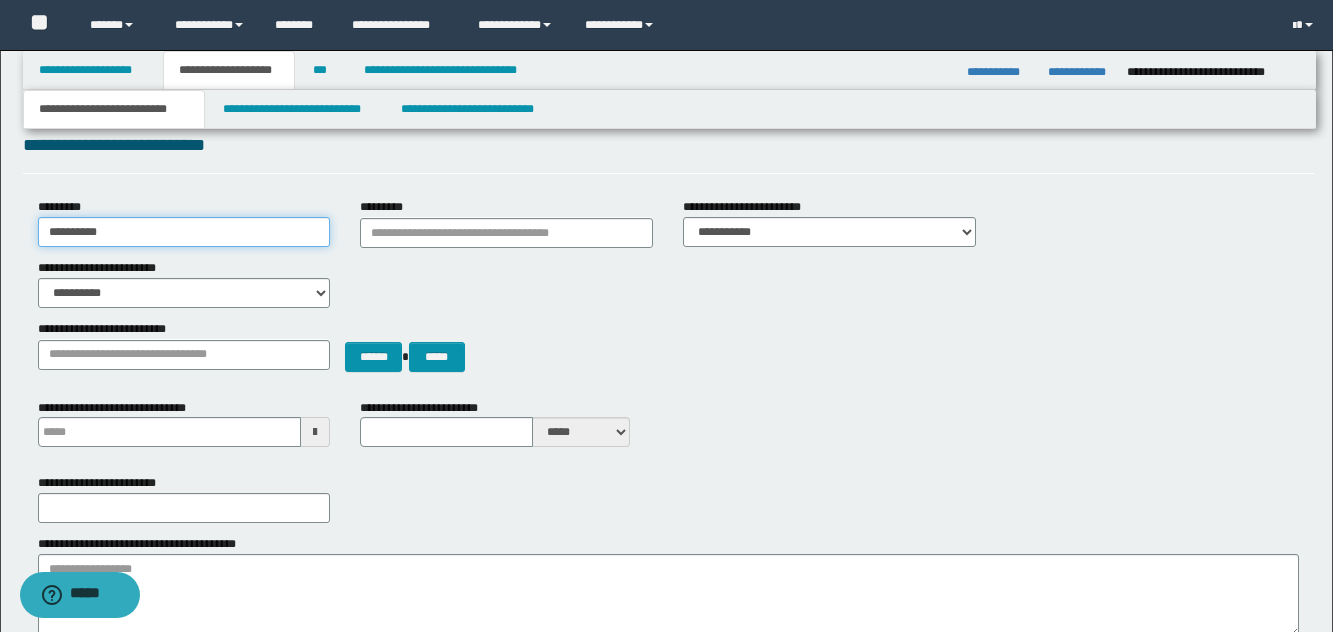 type 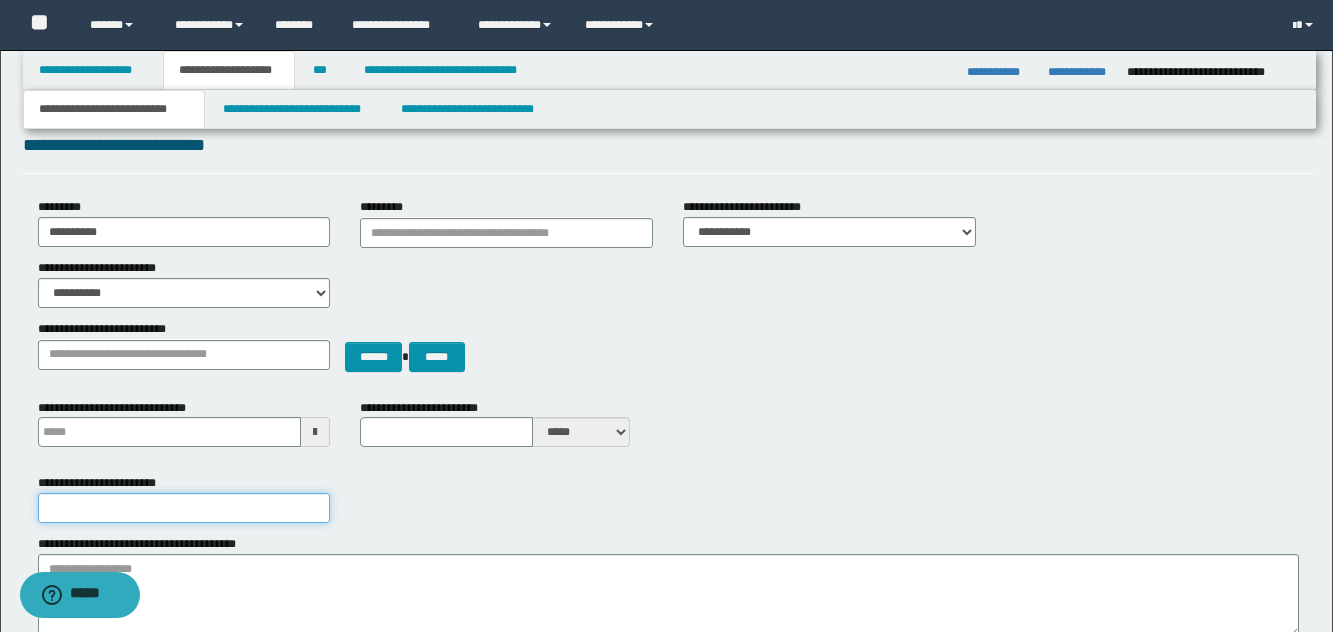 click on "**********" at bounding box center [184, 508] 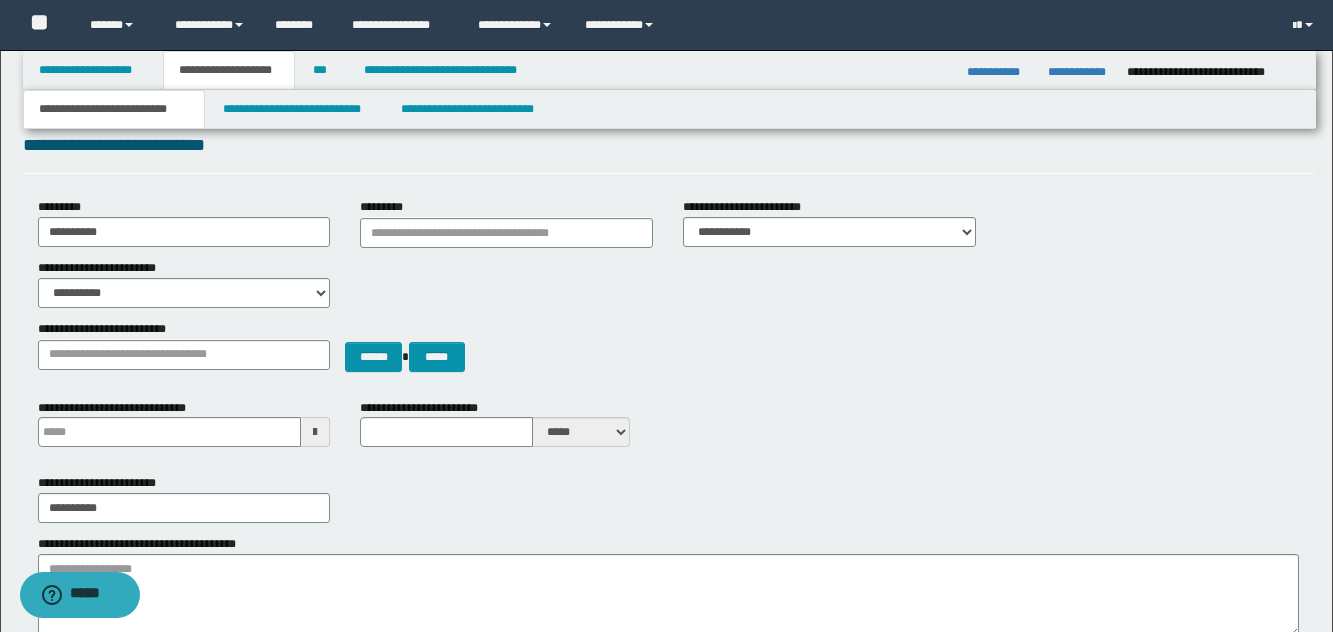 click on "**********" at bounding box center (668, 529) 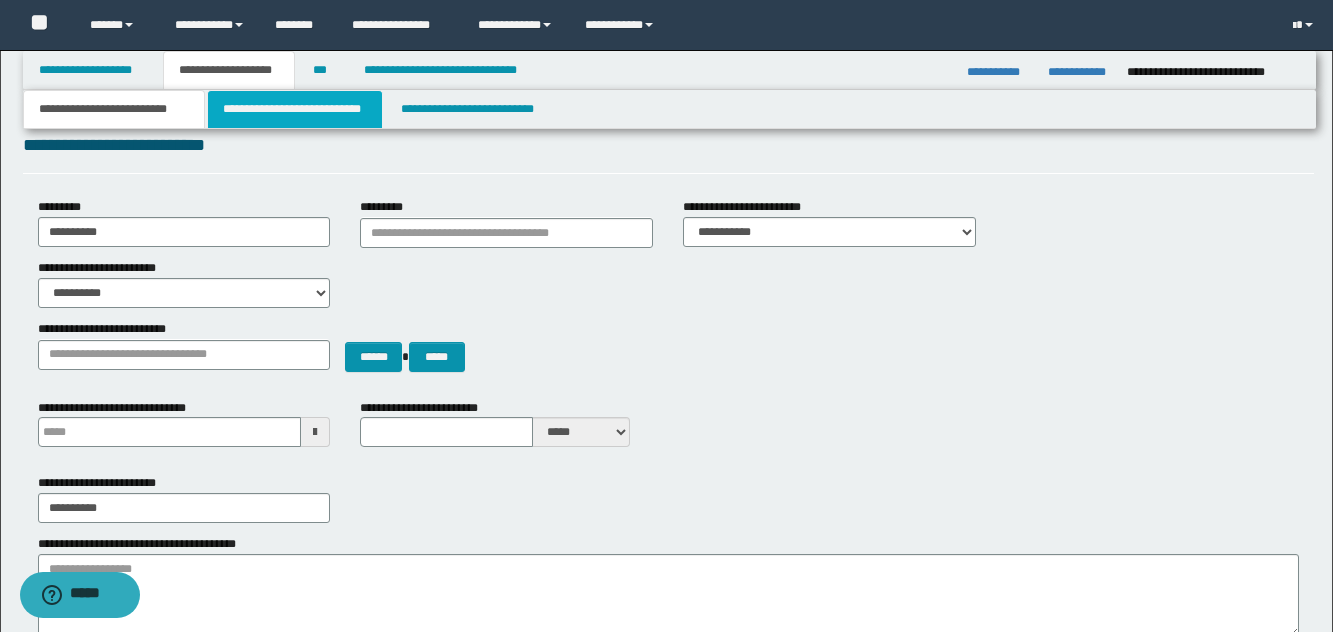 click on "**********" at bounding box center (295, 109) 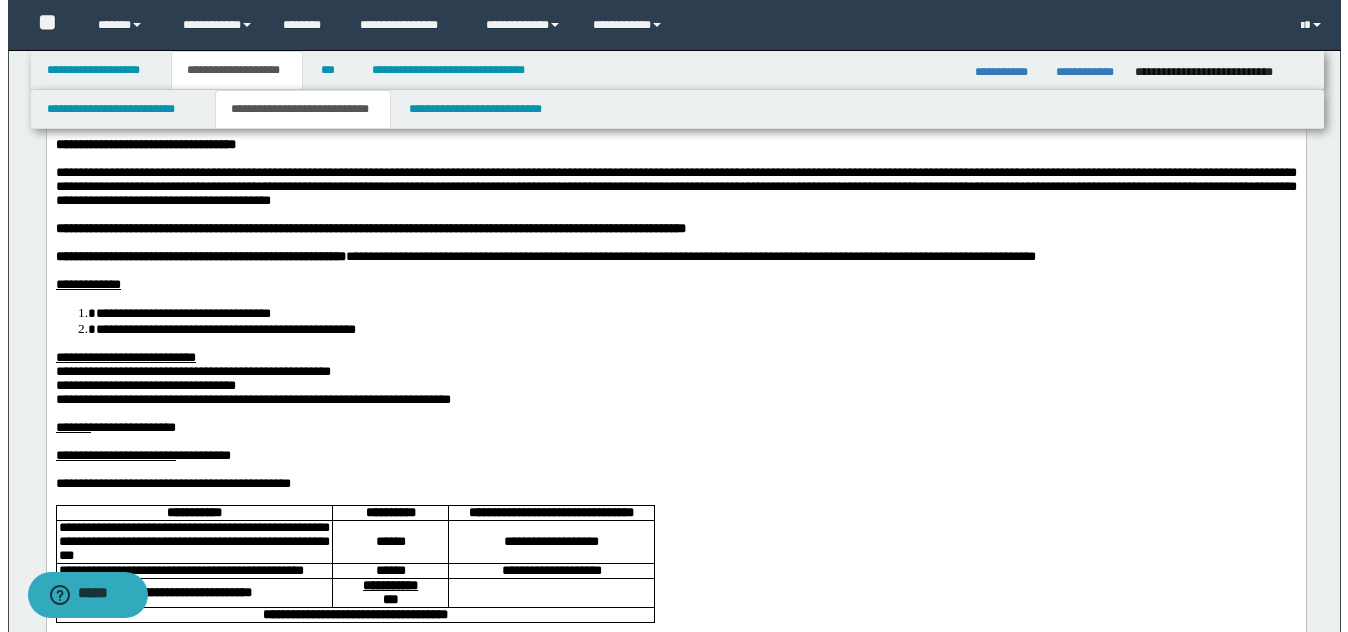 click on "**********" at bounding box center (675, 563) 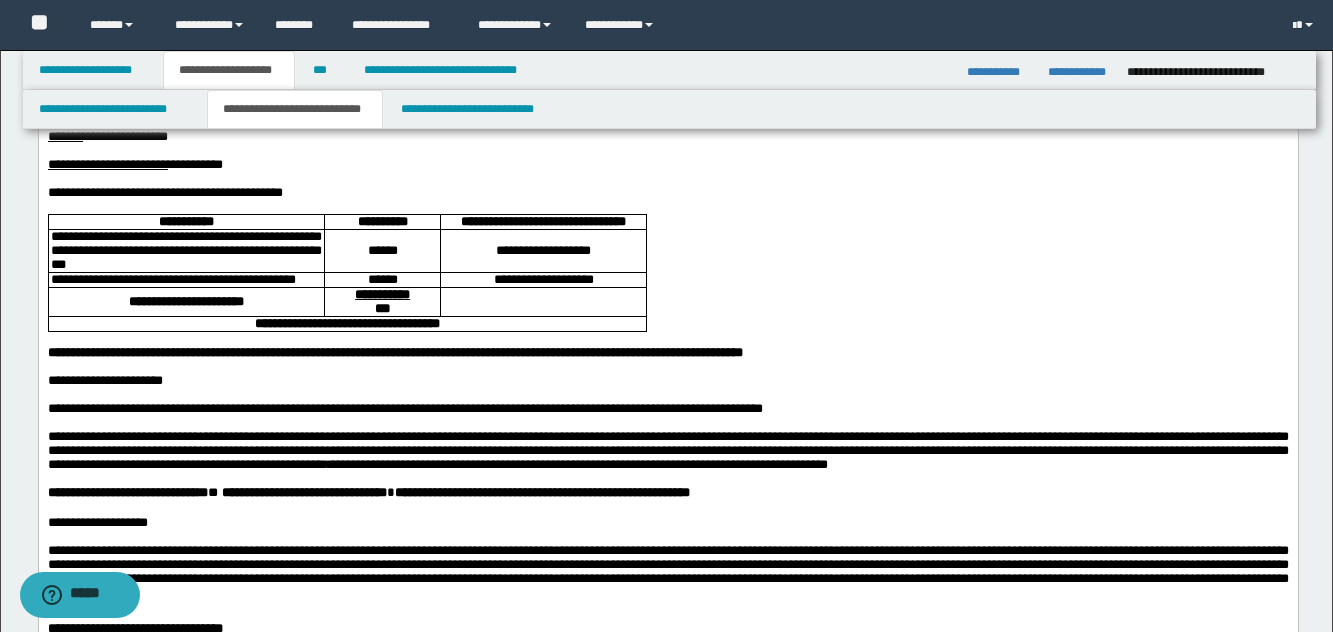 scroll, scrollTop: 400, scrollLeft: 0, axis: vertical 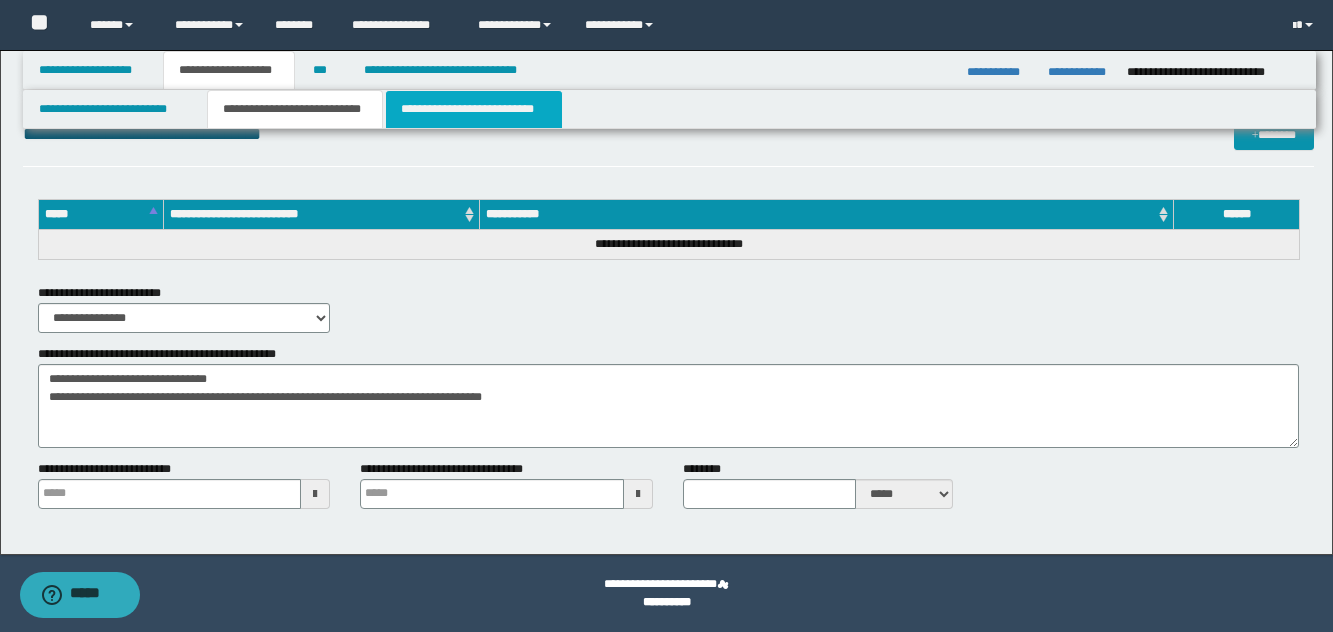 click on "**********" at bounding box center [474, 109] 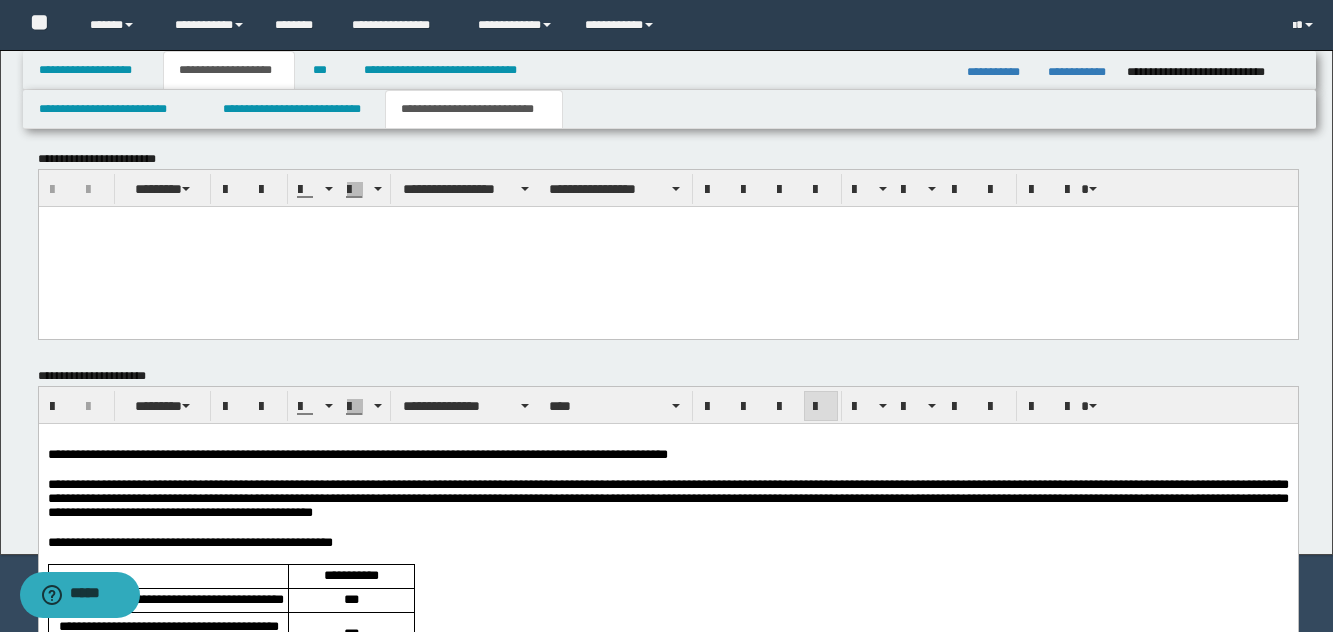click on "**********" at bounding box center (357, 453) 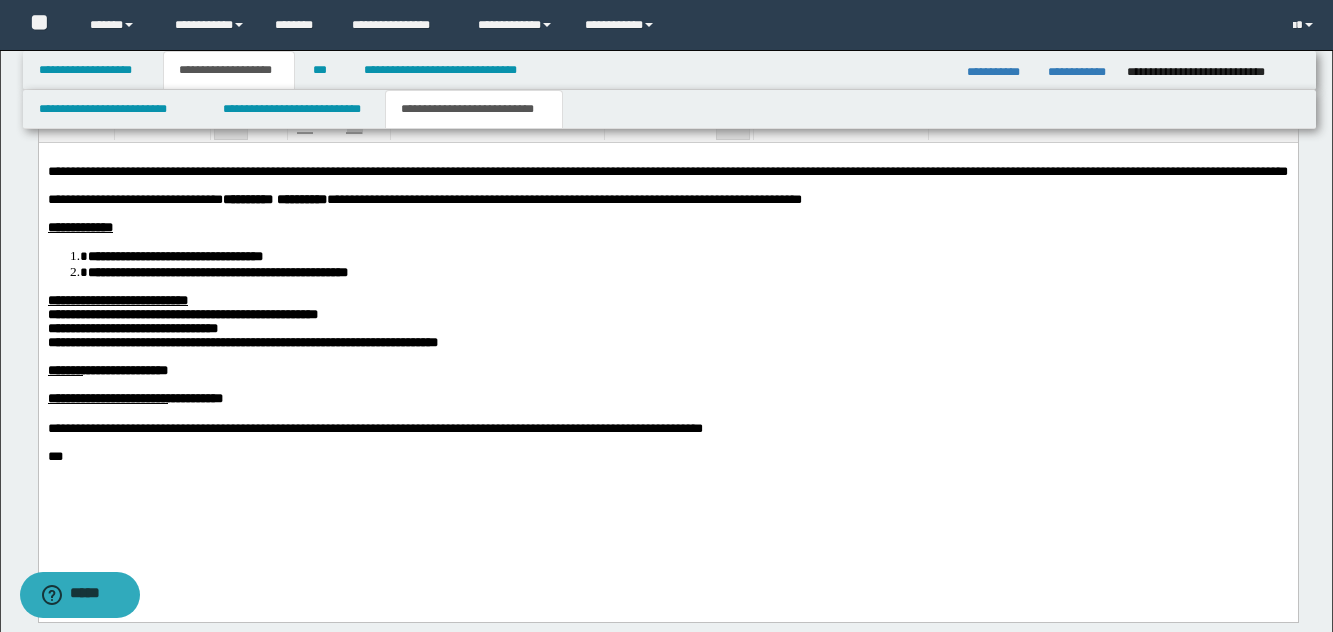 drag, startPoint x: 500, startPoint y: 226, endPoint x: 502, endPoint y: 453, distance: 227.0088 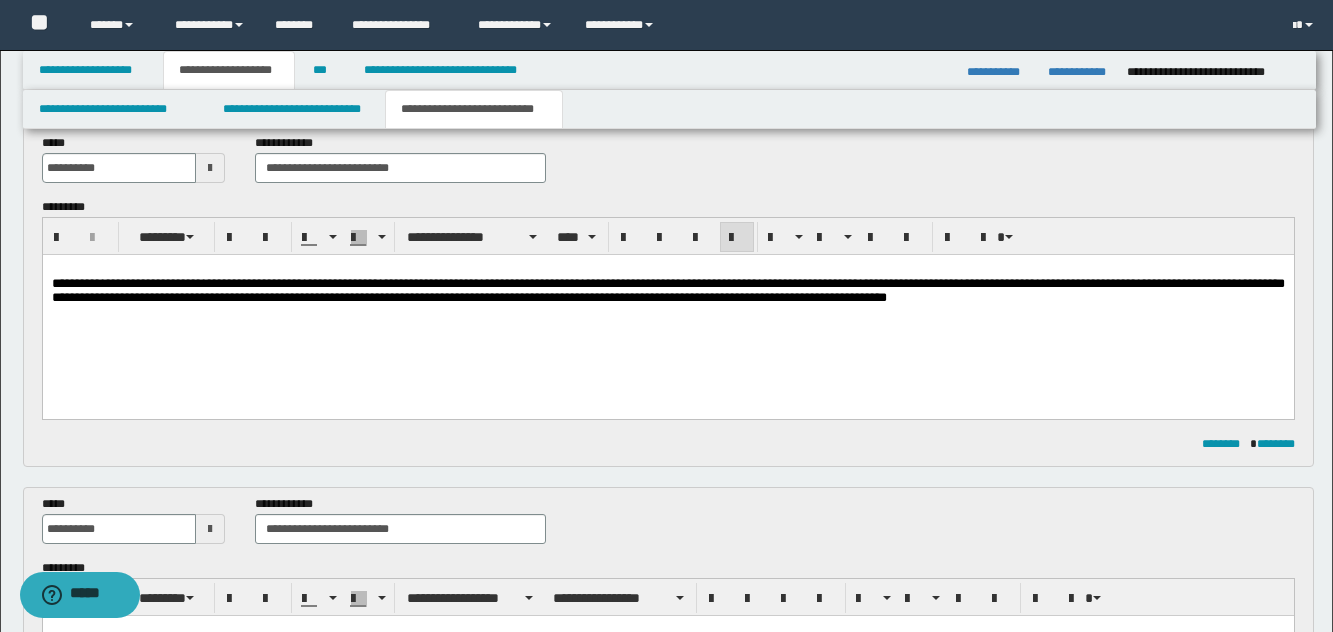scroll, scrollTop: 0, scrollLeft: 0, axis: both 